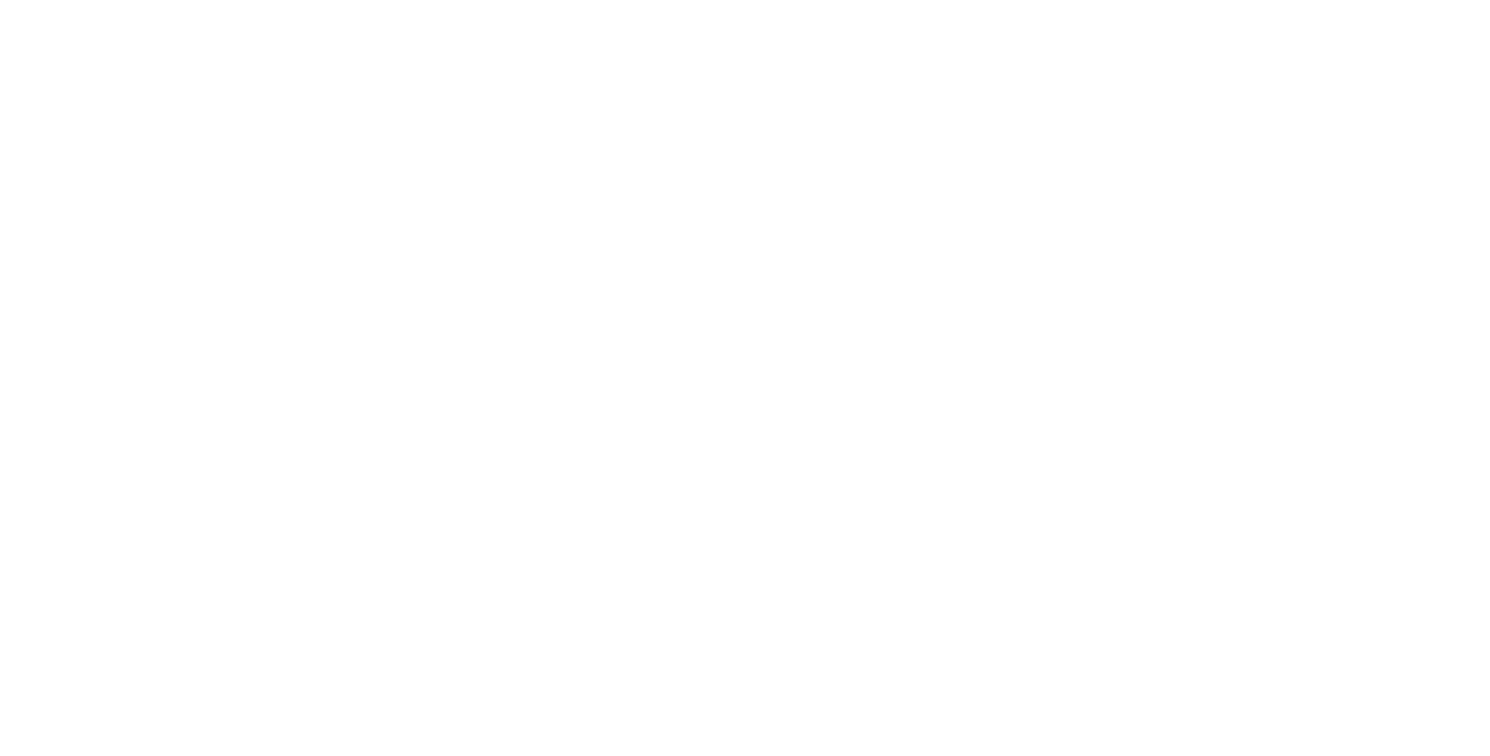 scroll, scrollTop: 0, scrollLeft: 0, axis: both 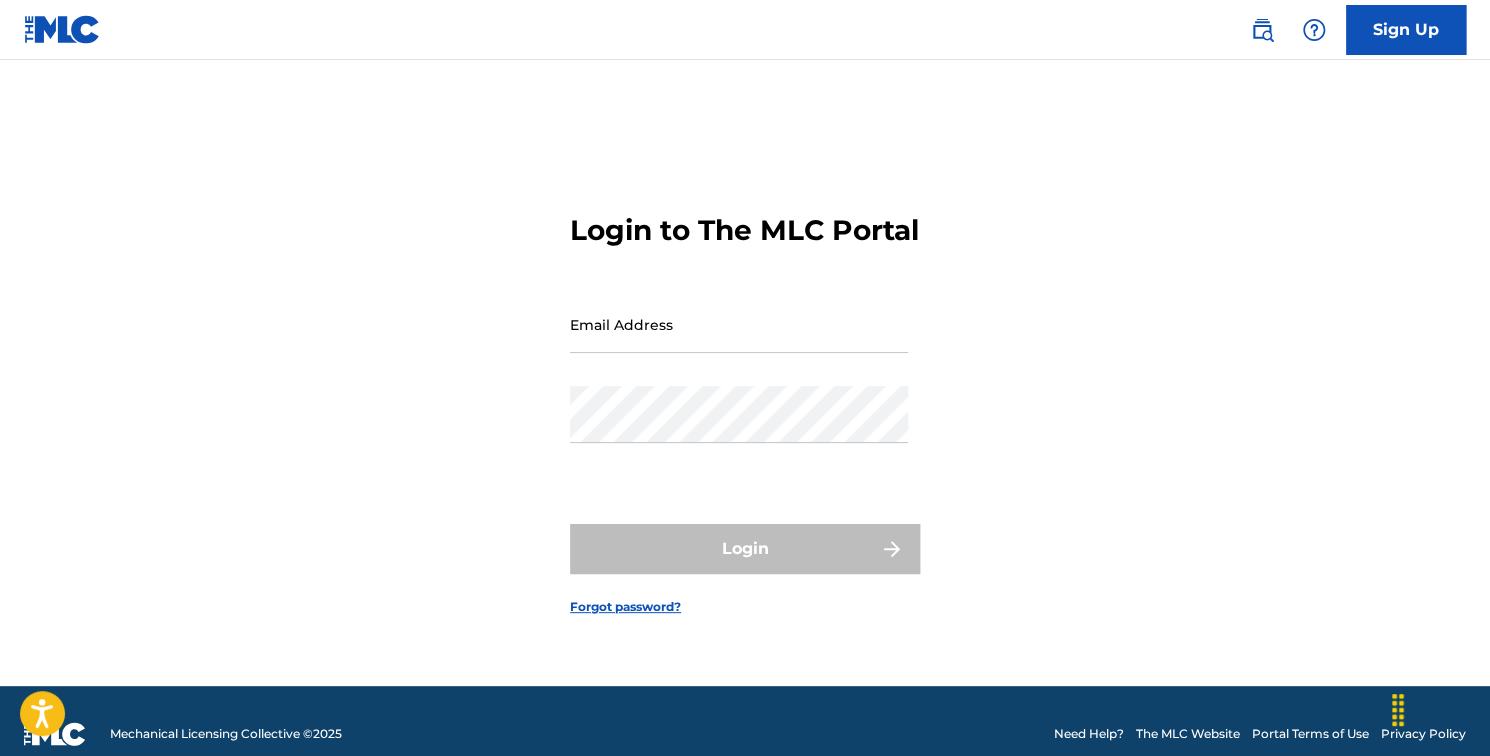 type on "[EMAIL]" 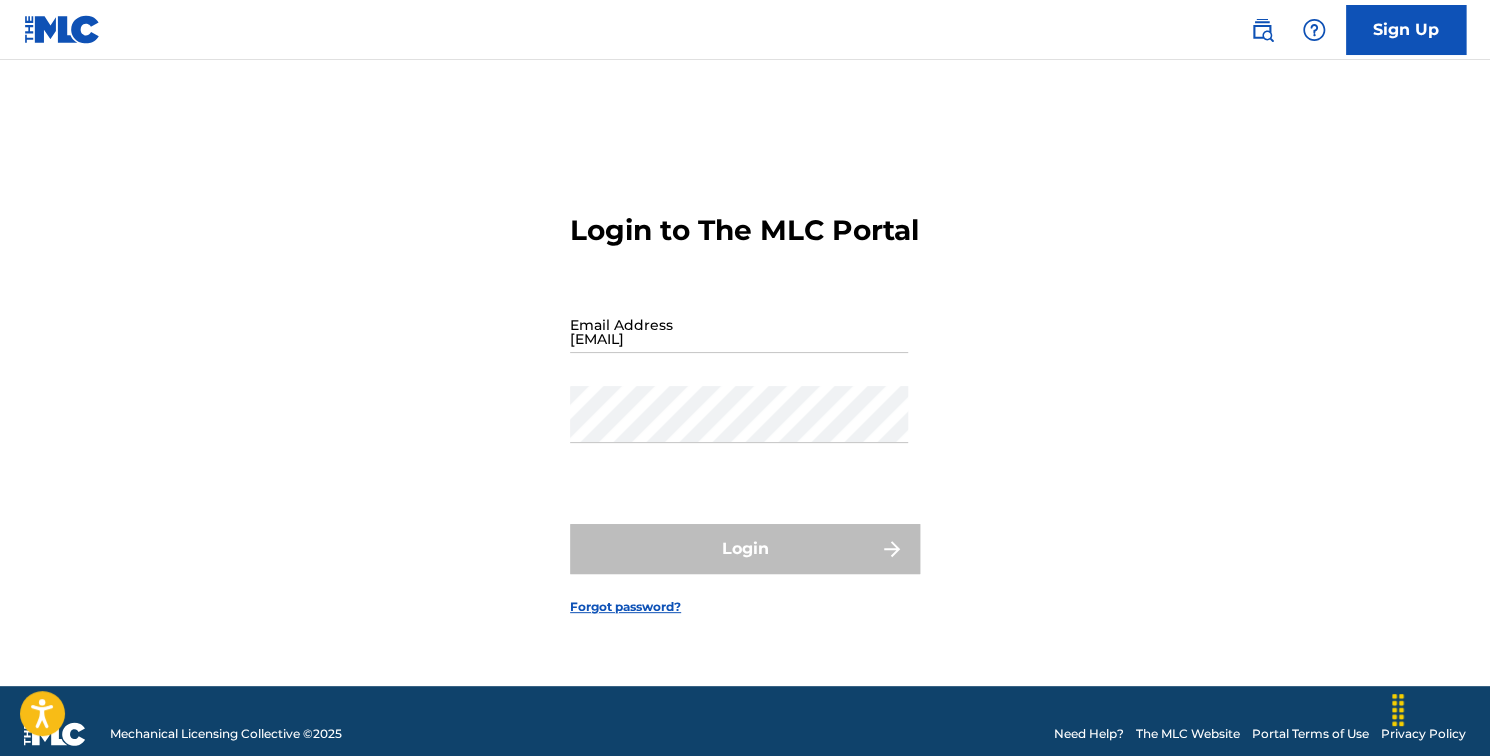 click on "Login" at bounding box center [745, 549] 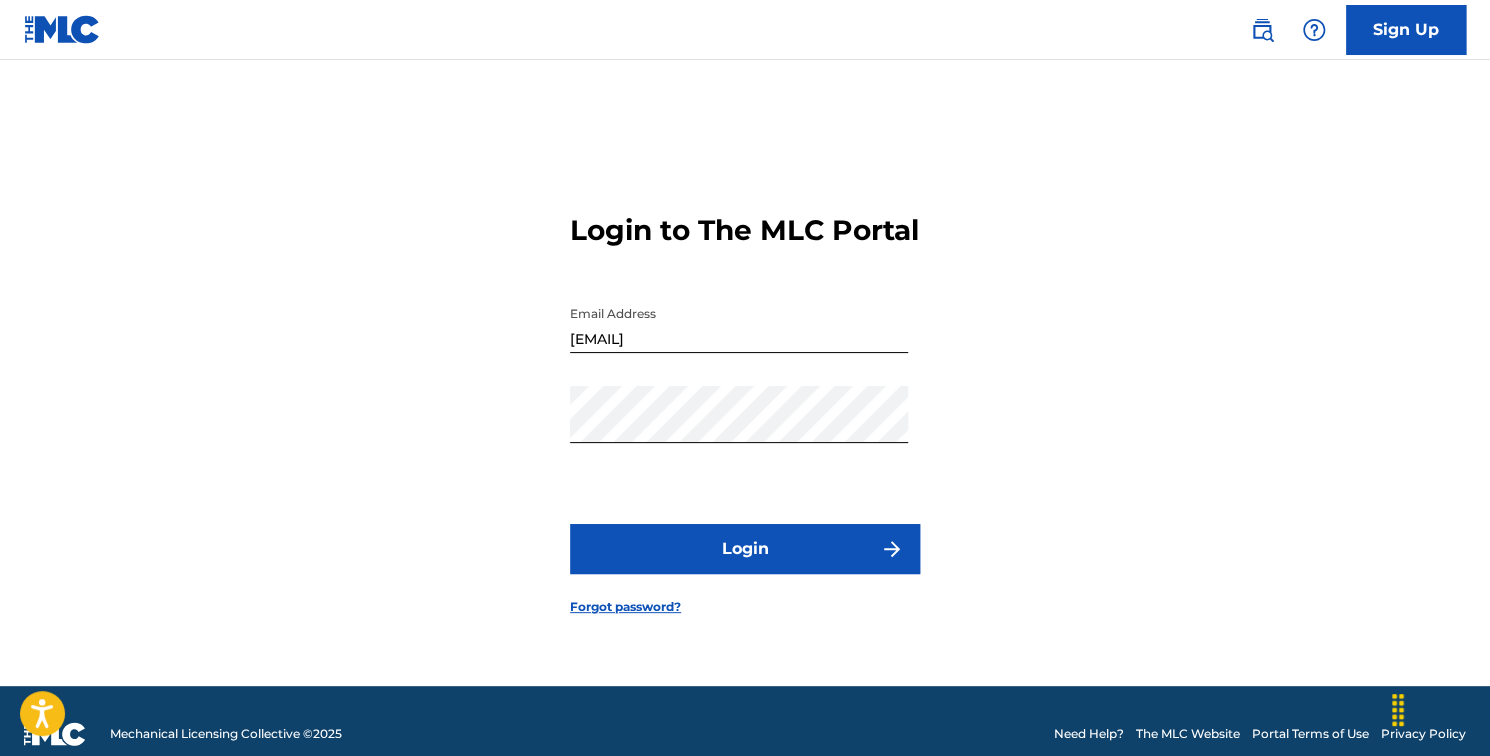click on "Login" at bounding box center [745, 549] 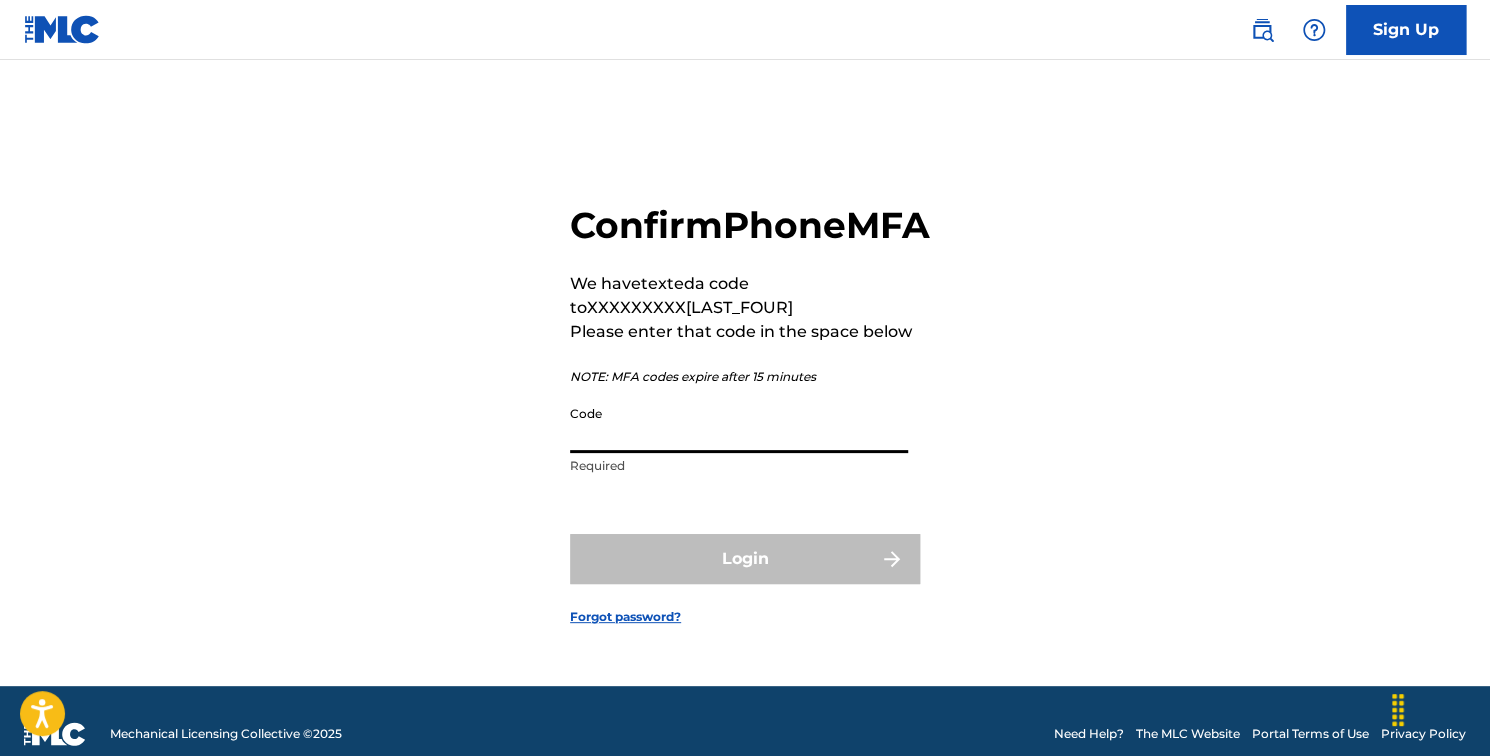 click on "Code" at bounding box center (739, 424) 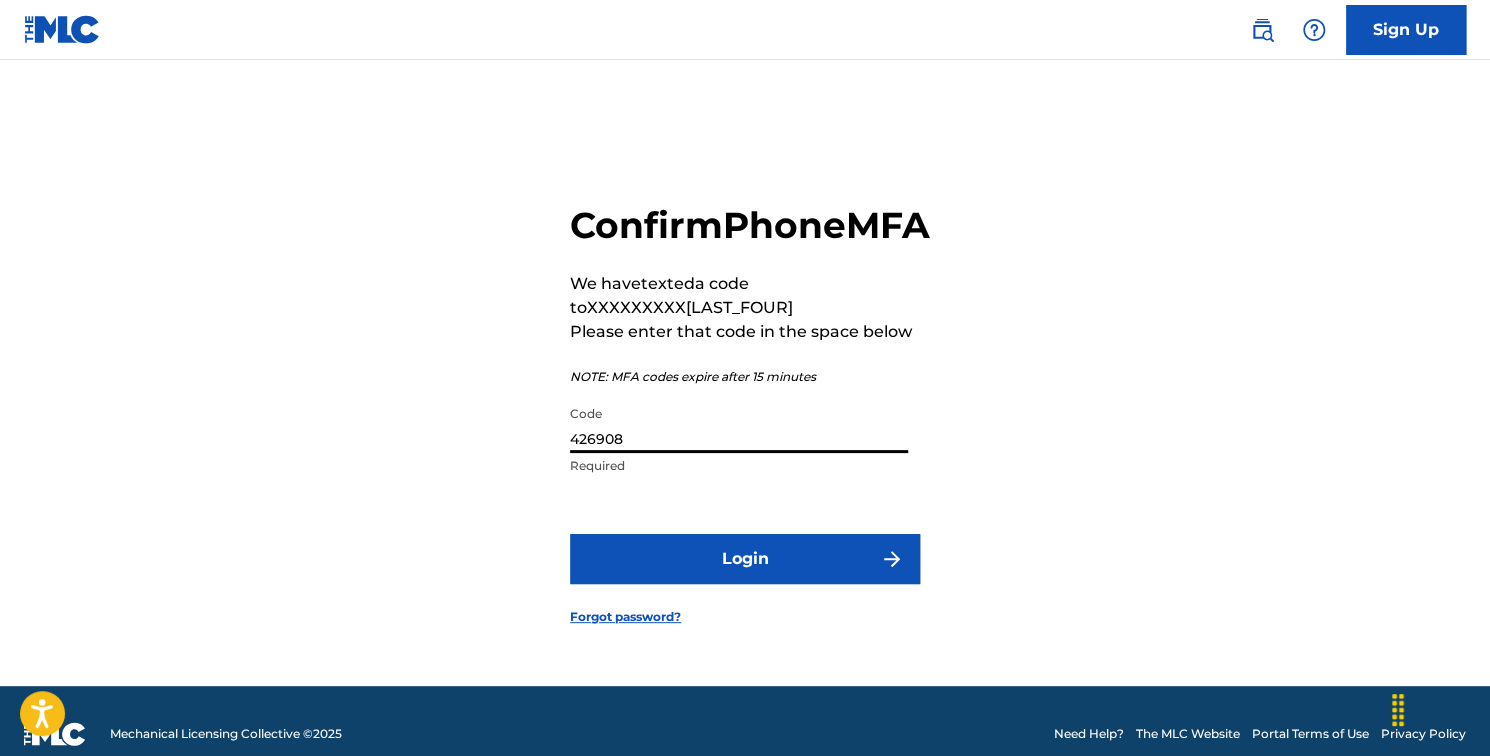 type on "426908" 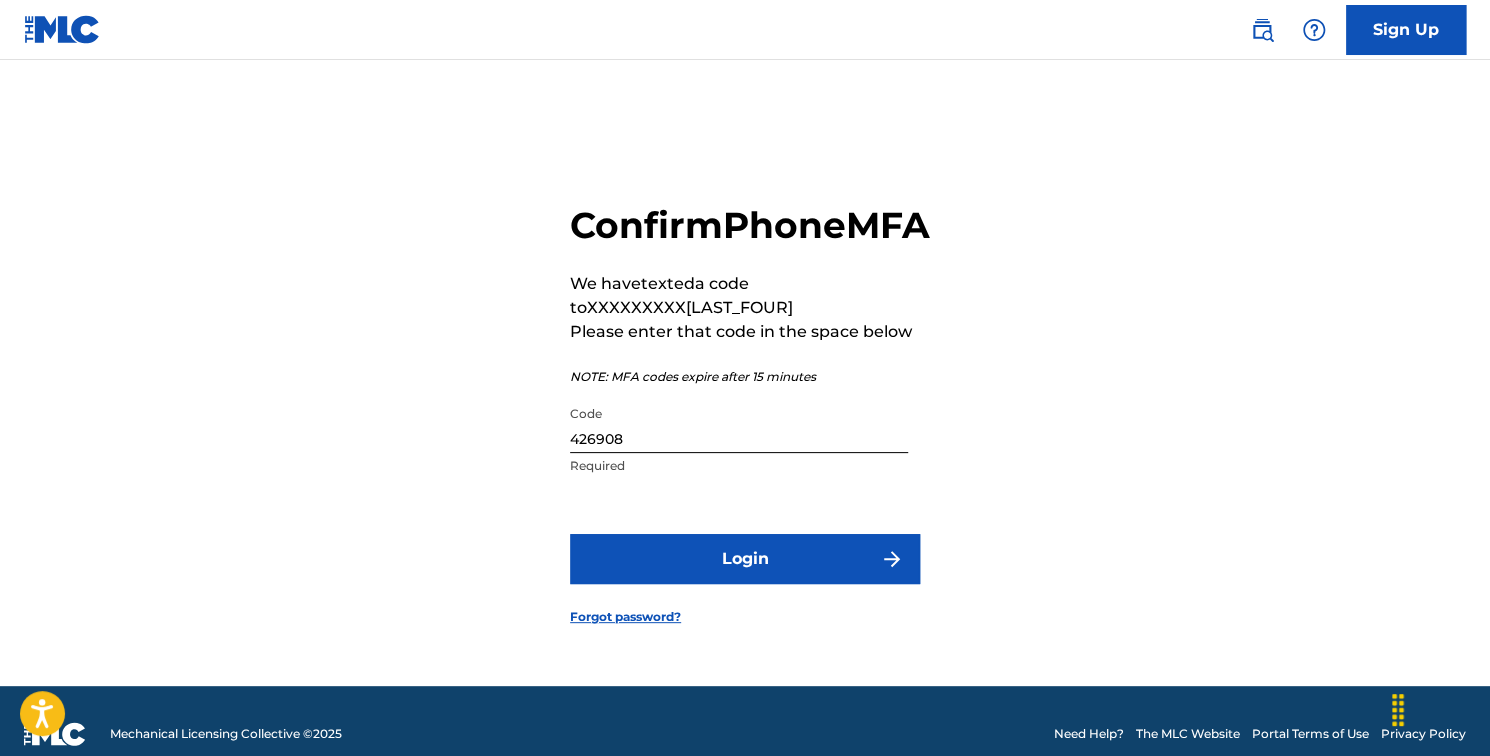click on "Login" at bounding box center (745, 559) 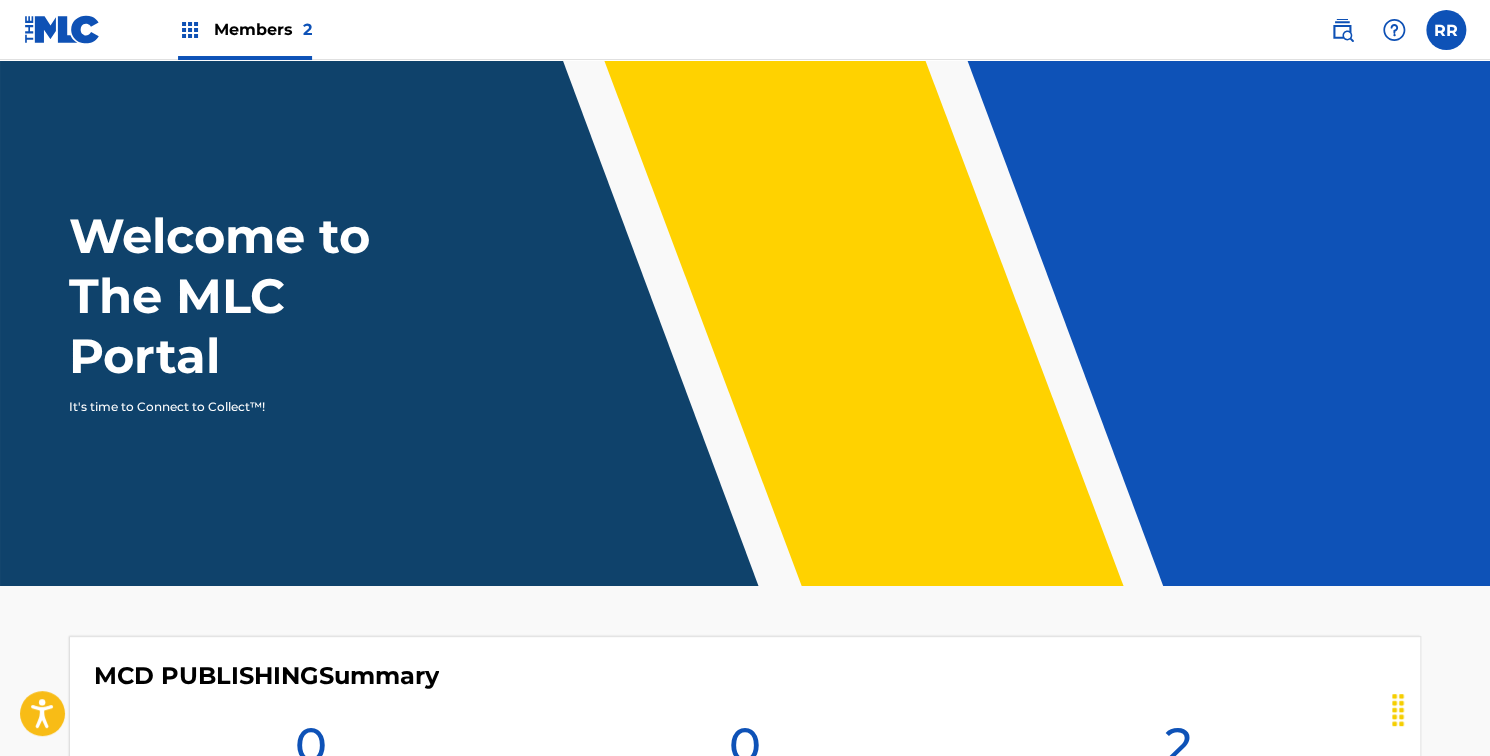 scroll, scrollTop: 0, scrollLeft: 0, axis: both 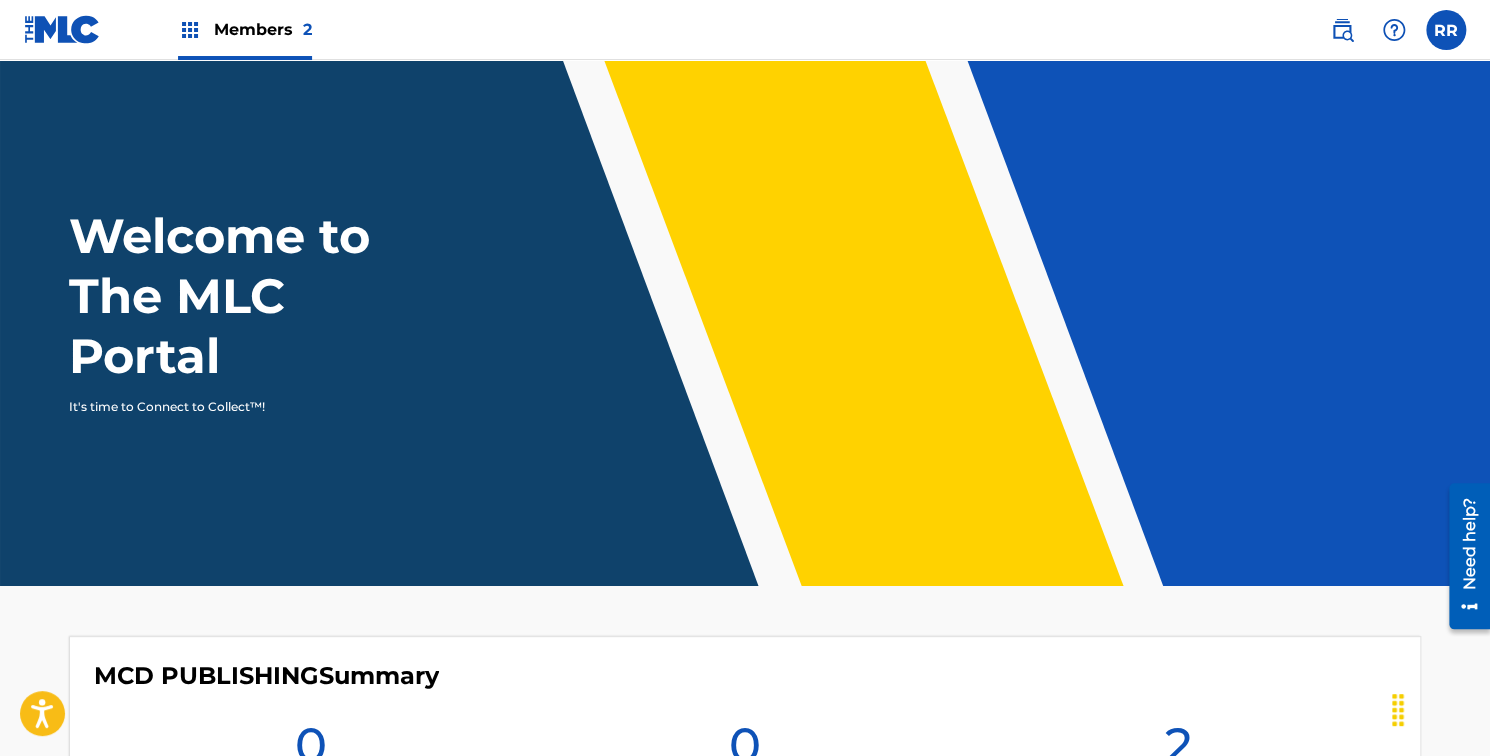 click on "Members    2" at bounding box center (263, 29) 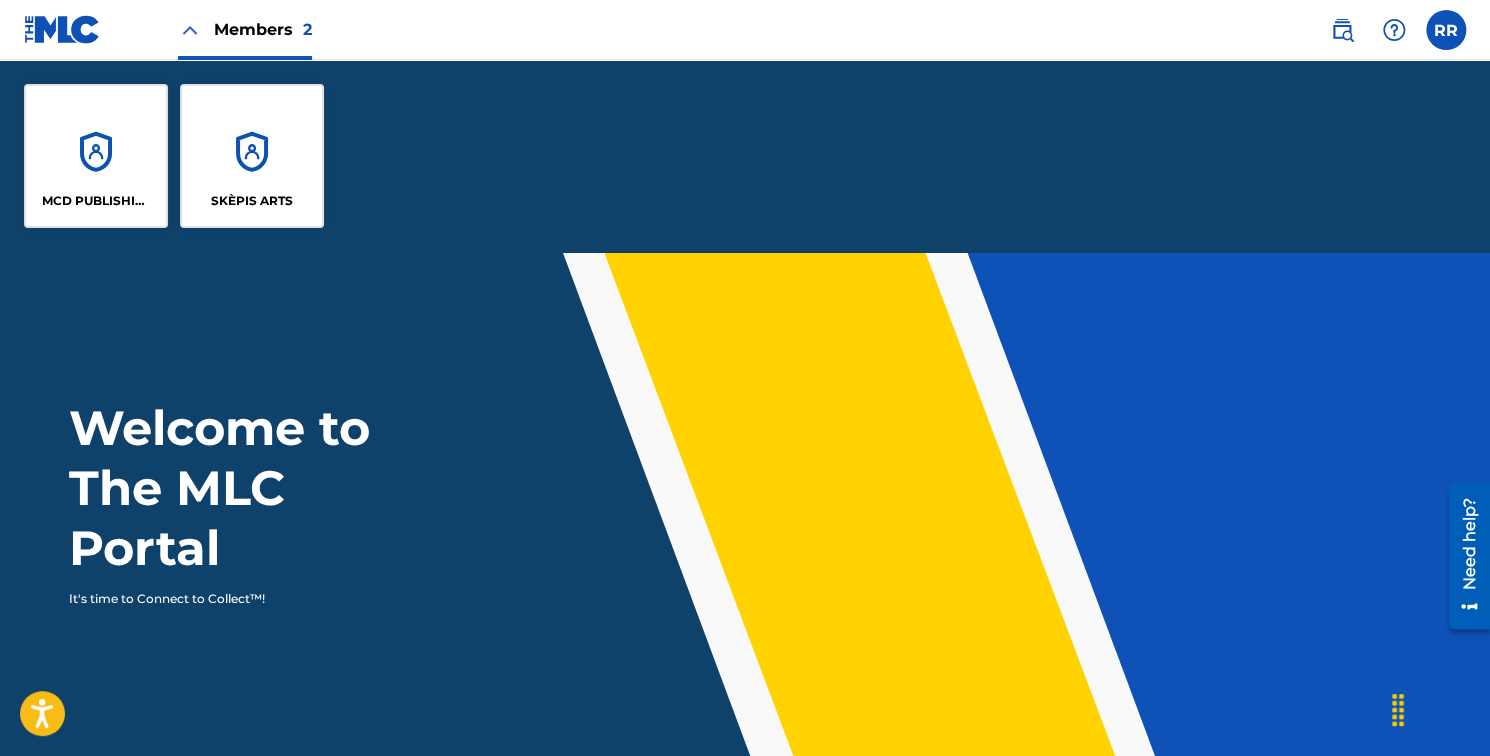click on "MCD PUBLISHING" at bounding box center (96, 156) 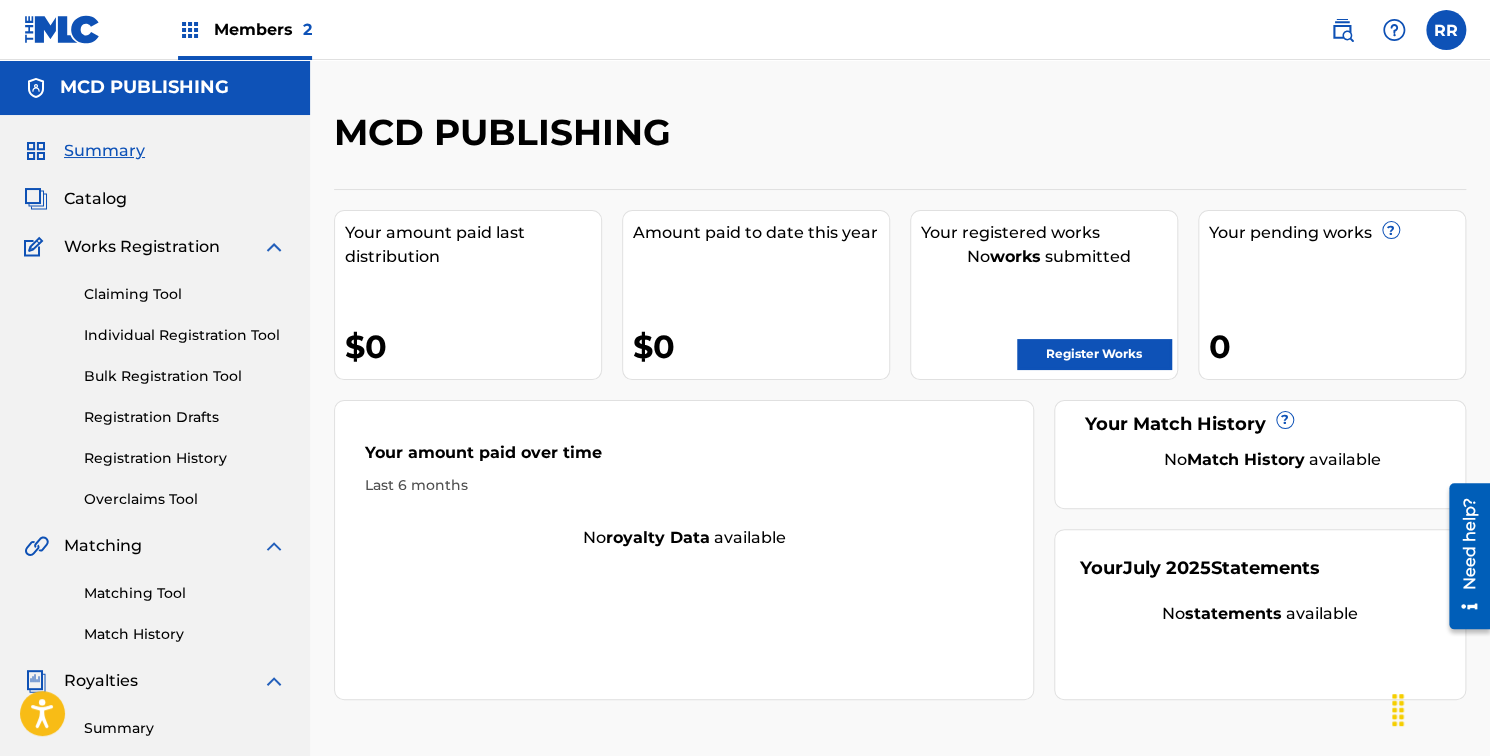 click at bounding box center [1446, 30] 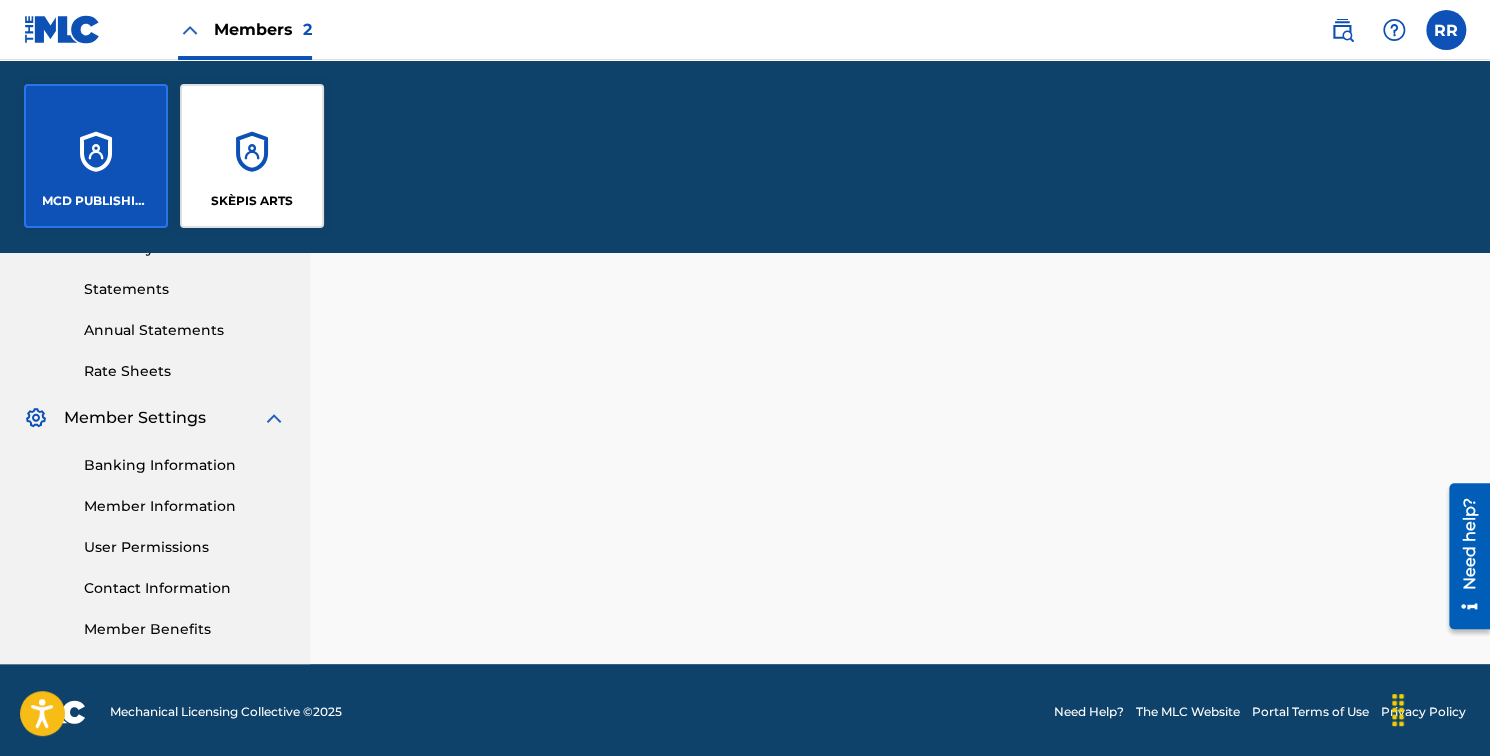 scroll, scrollTop: 676, scrollLeft: 0, axis: vertical 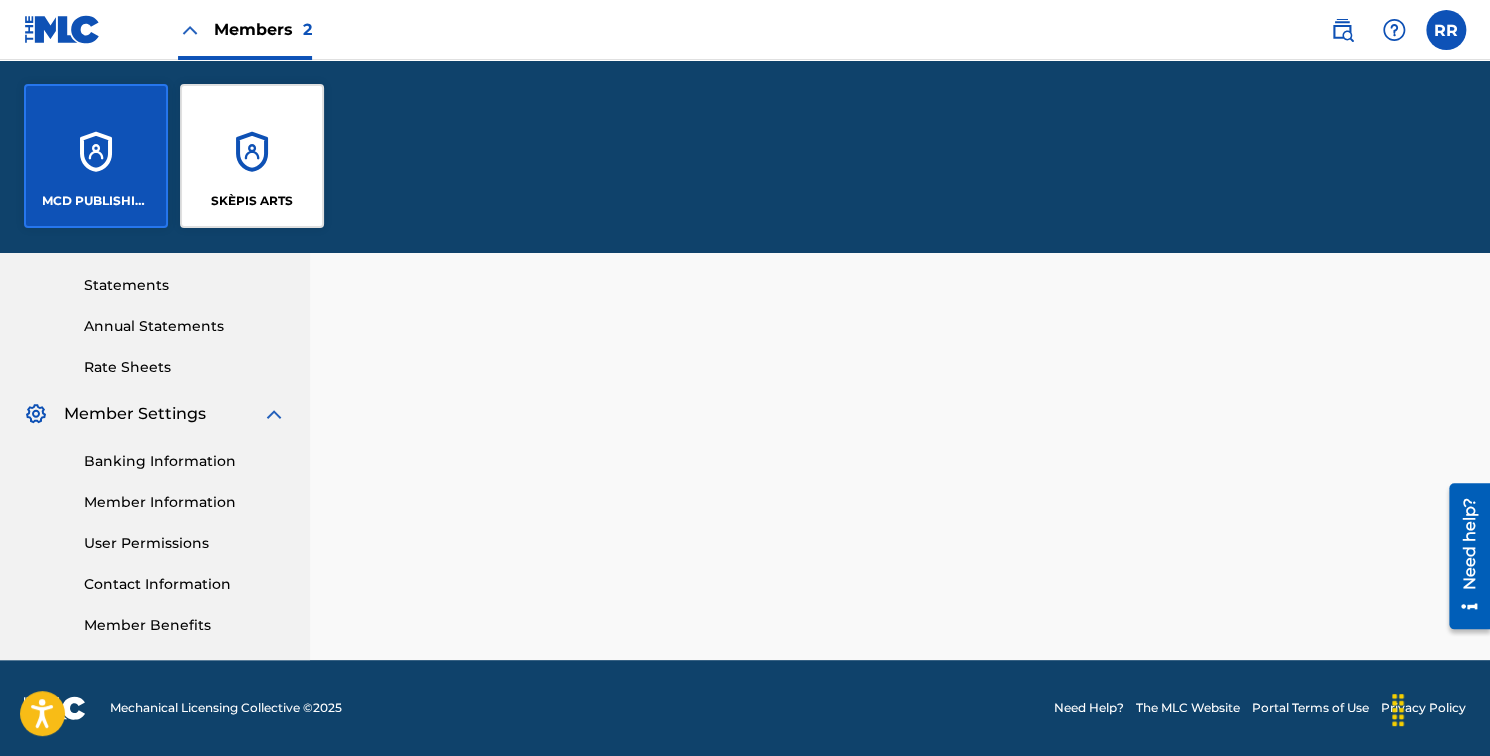 click on "Banking Information" at bounding box center (185, 461) 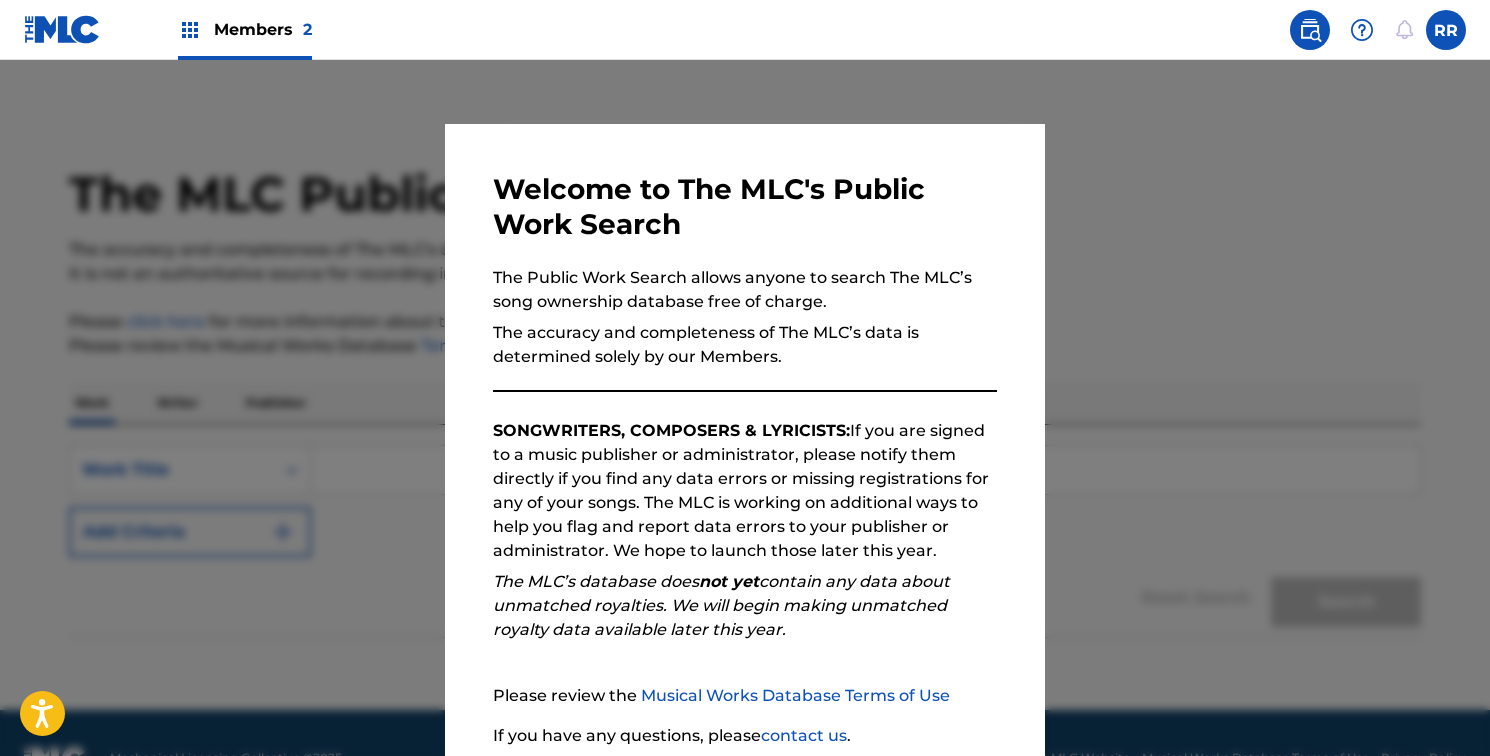 scroll, scrollTop: 0, scrollLeft: 0, axis: both 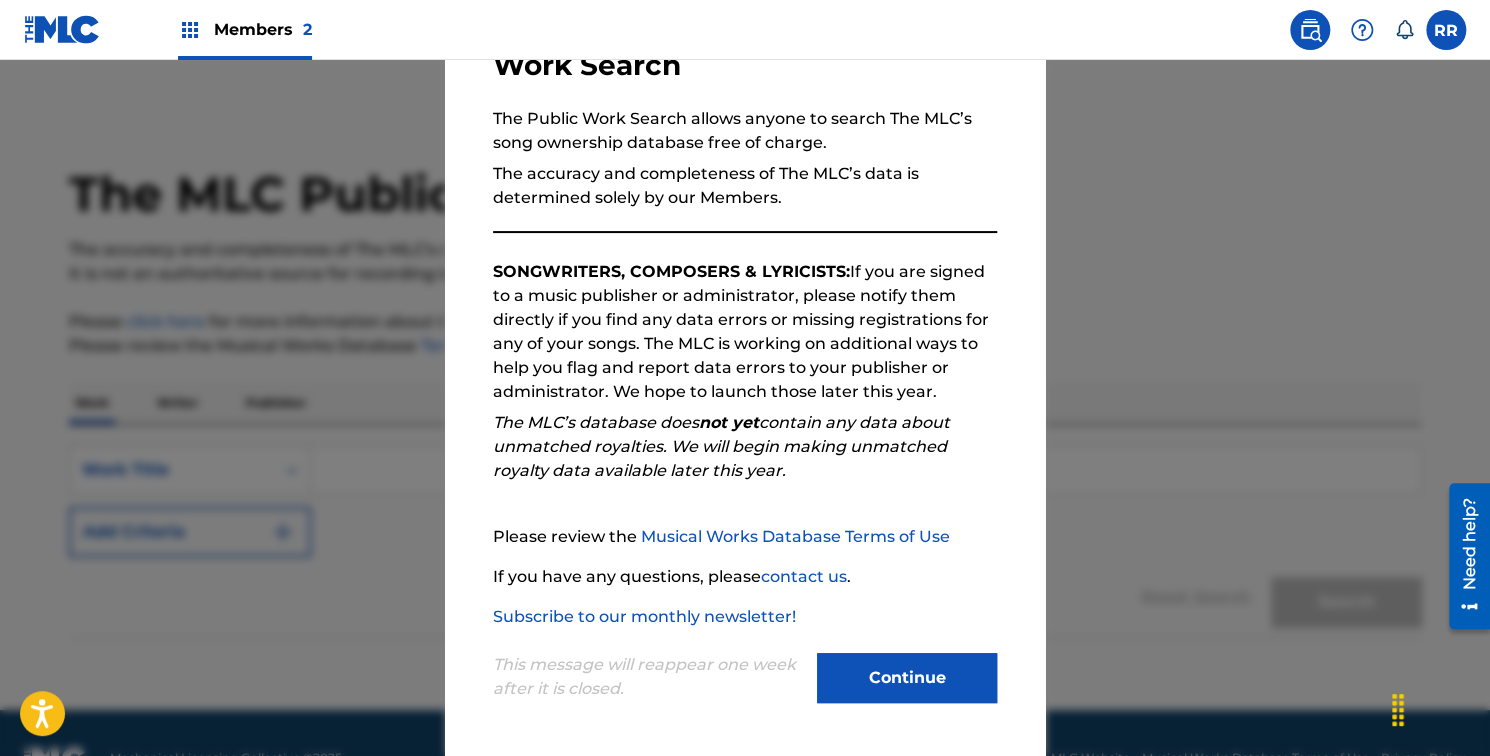 click on "Continue" at bounding box center [907, 678] 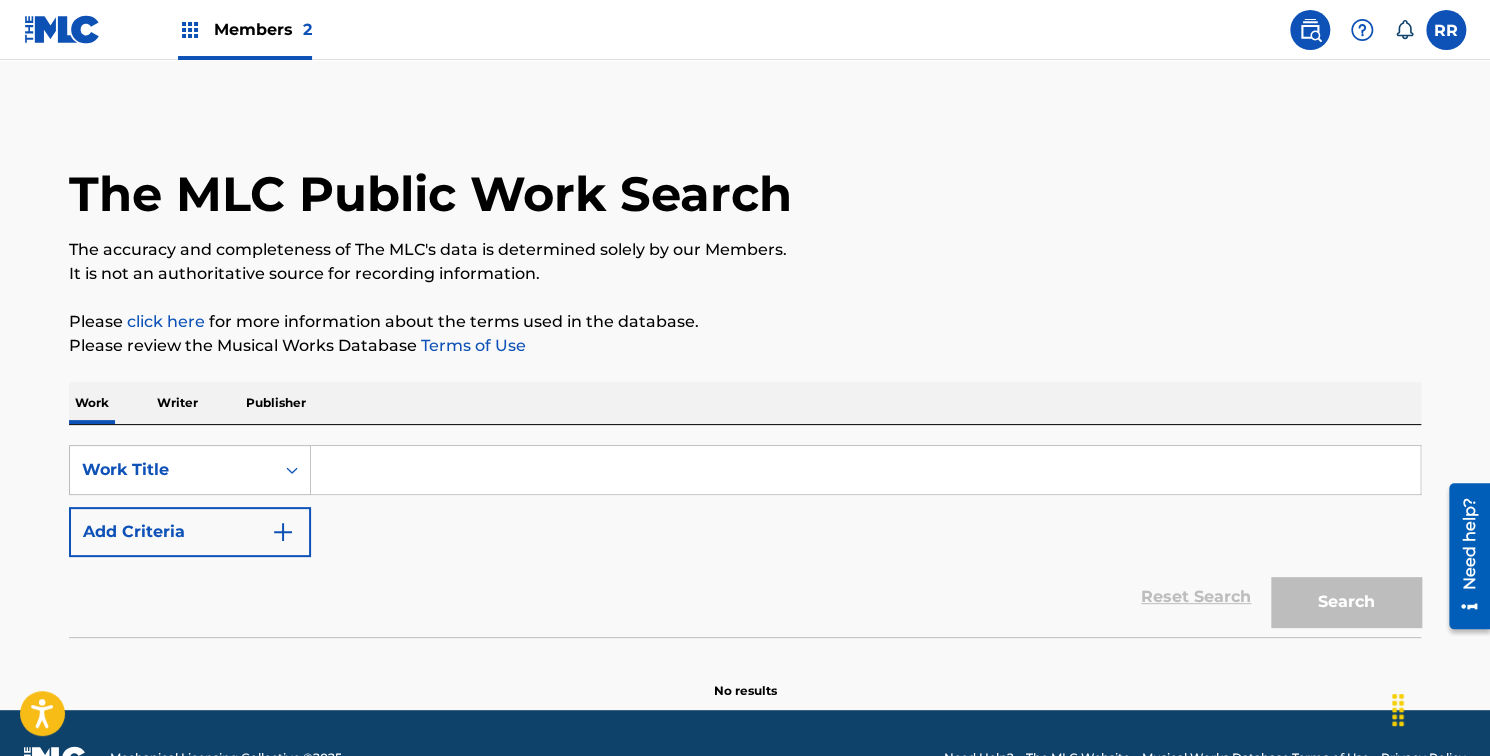 click on "Publisher" at bounding box center (276, 403) 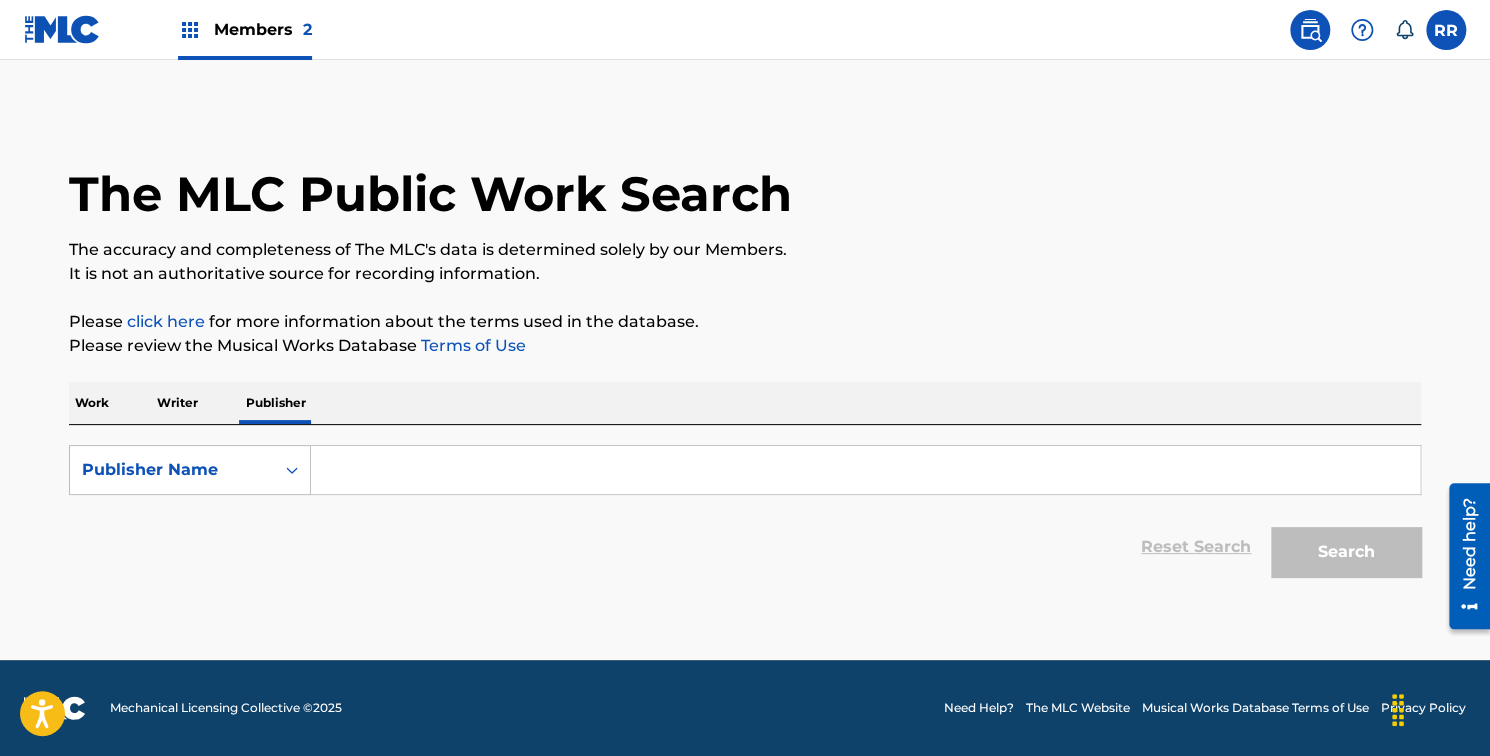 click at bounding box center (865, 470) 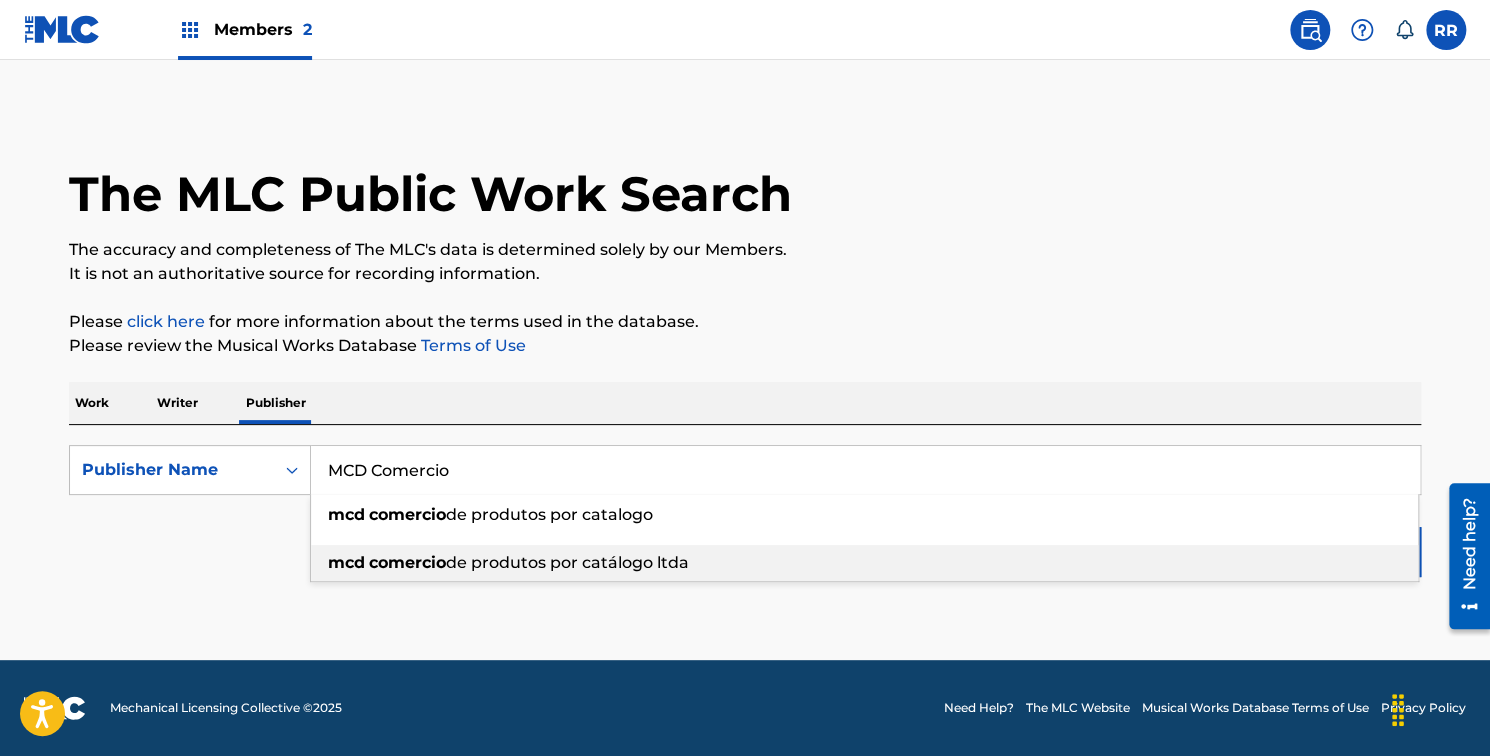 click on "mcd   comercio  de produtos por catálogo ltda" at bounding box center (864, 563) 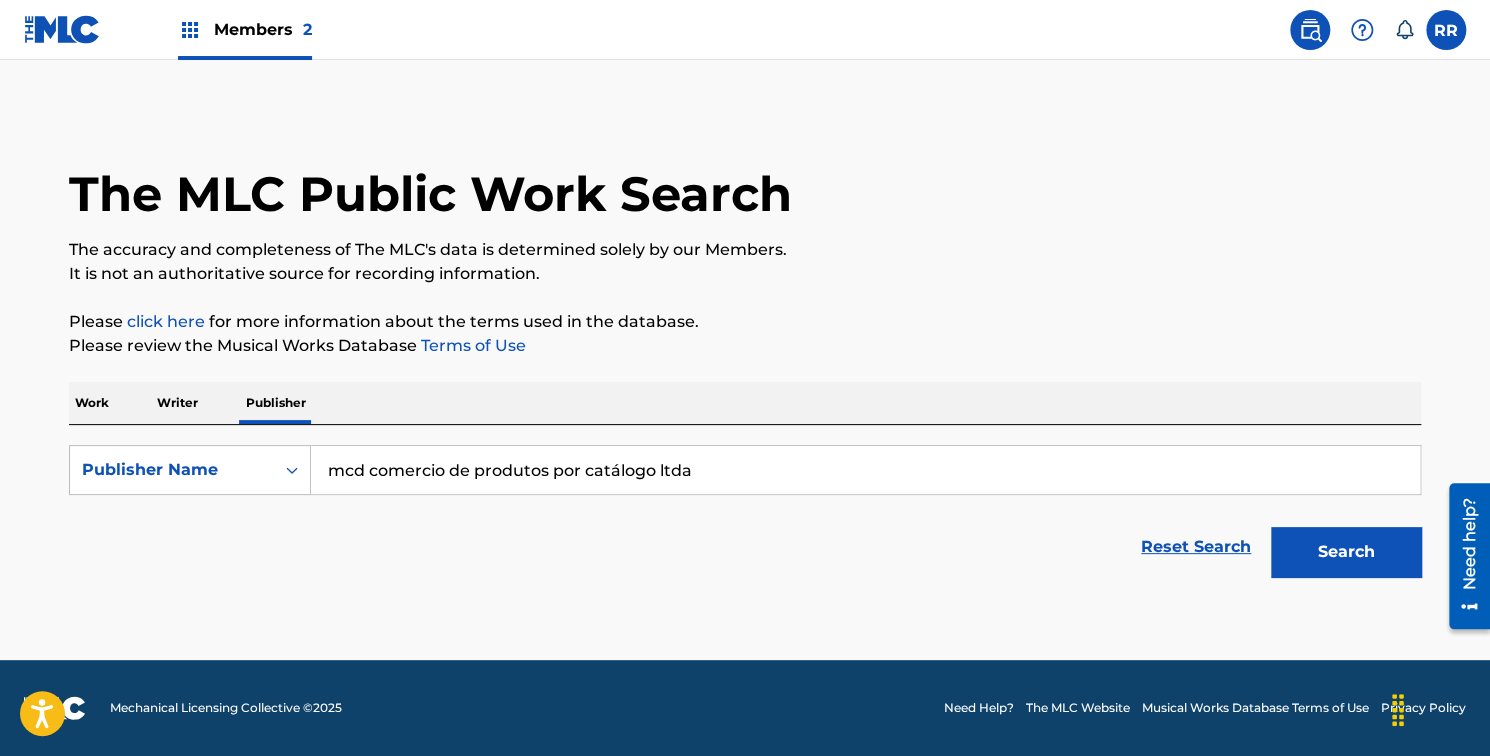 click on "Search" at bounding box center [1346, 552] 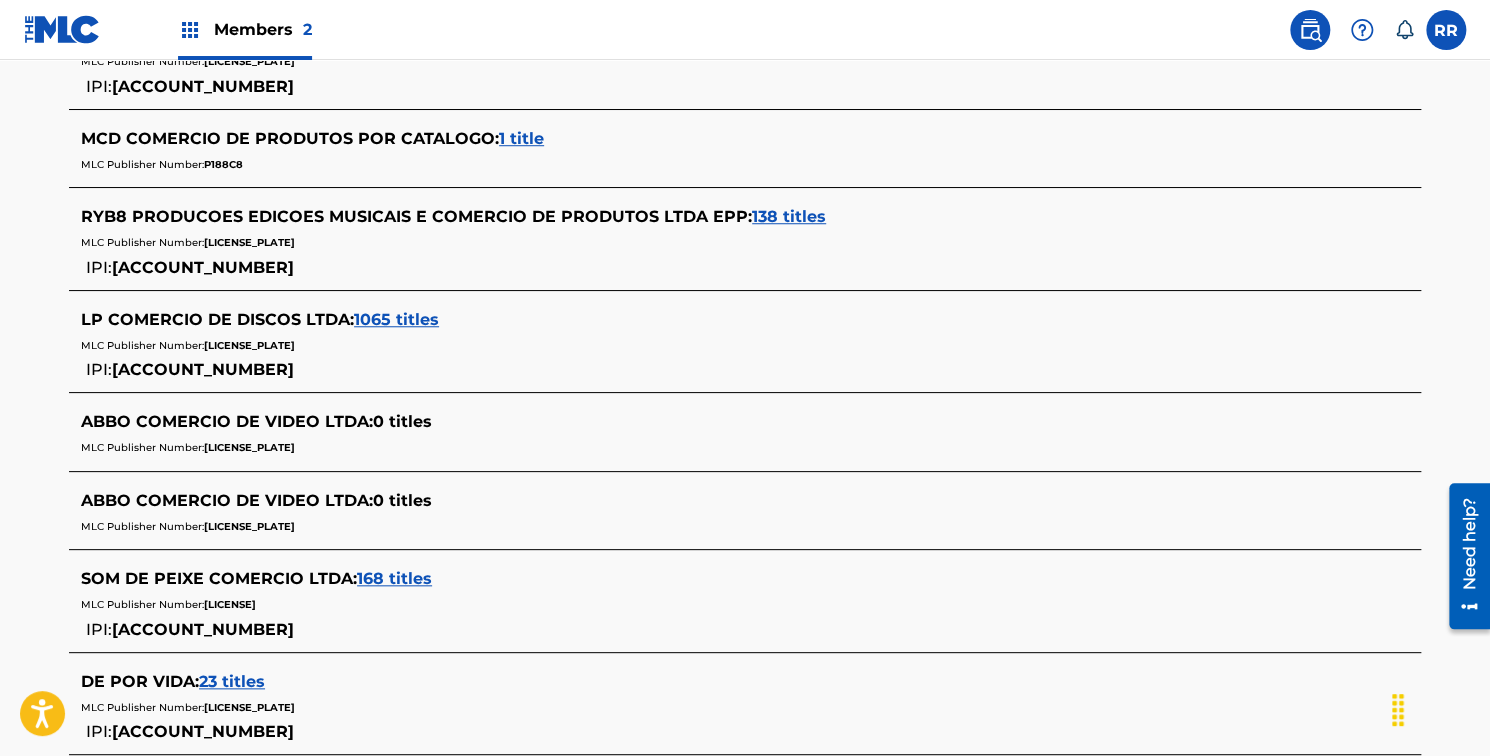 scroll, scrollTop: 0, scrollLeft: 0, axis: both 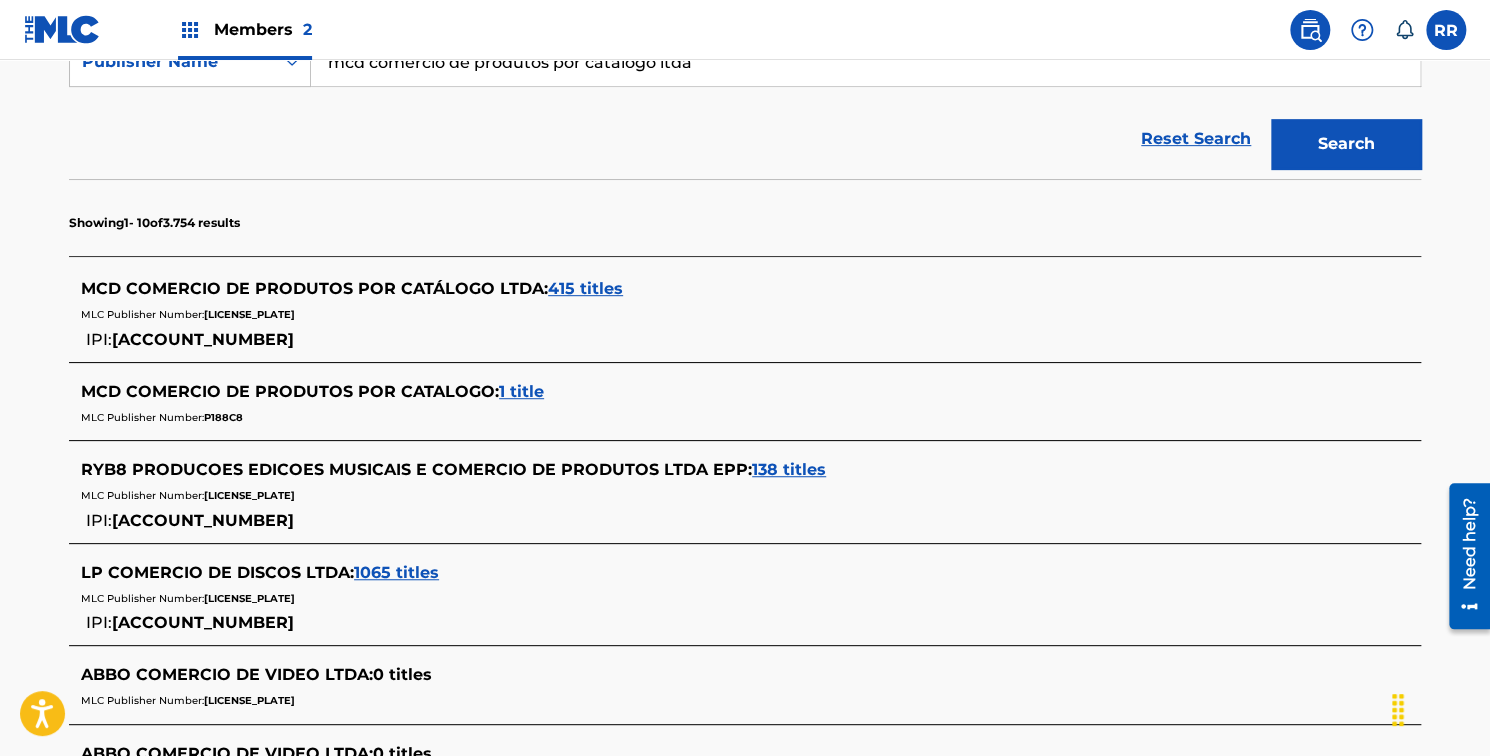 click on "MCD COMERCIO DE PRODUTOS POR CATÁLOGO LTDA :" at bounding box center (314, 288) 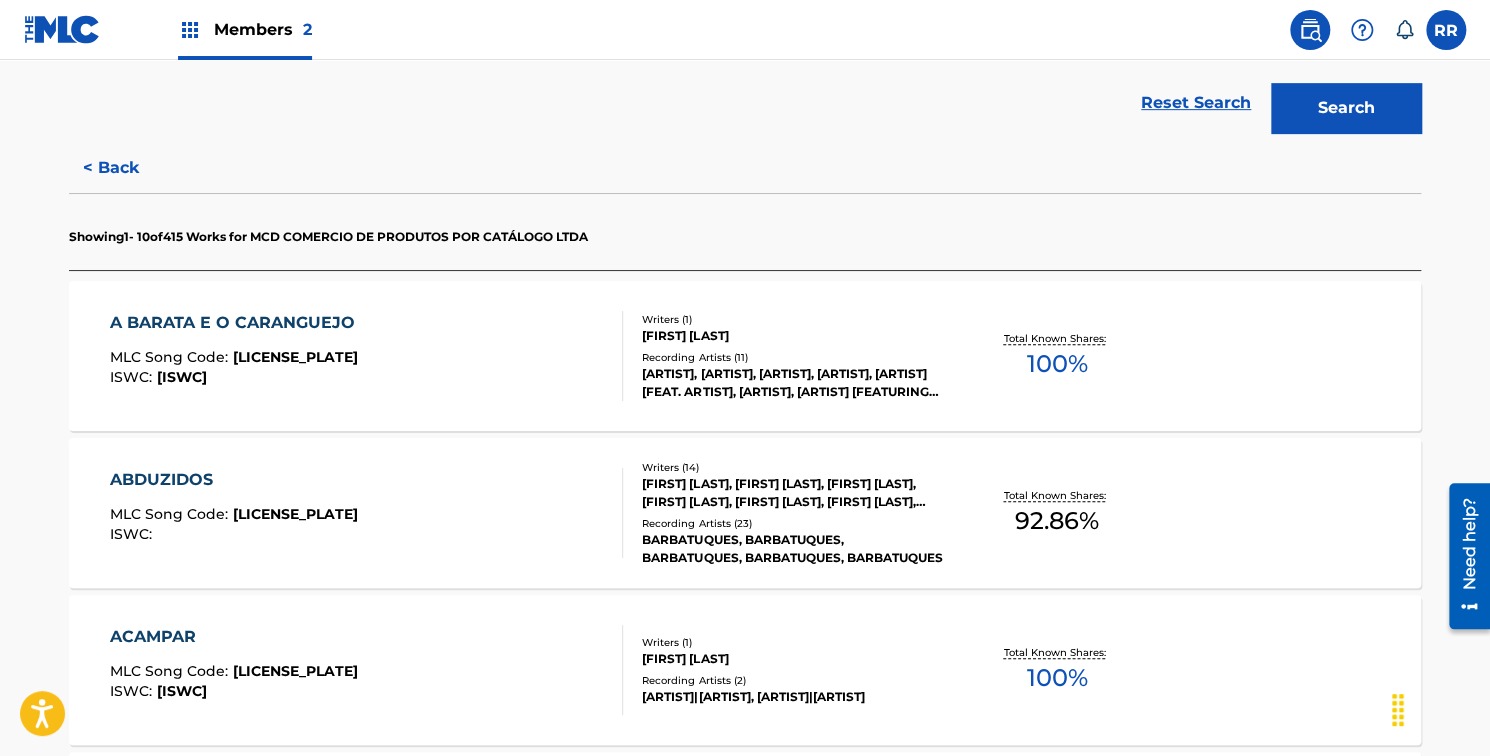 scroll, scrollTop: 0, scrollLeft: 0, axis: both 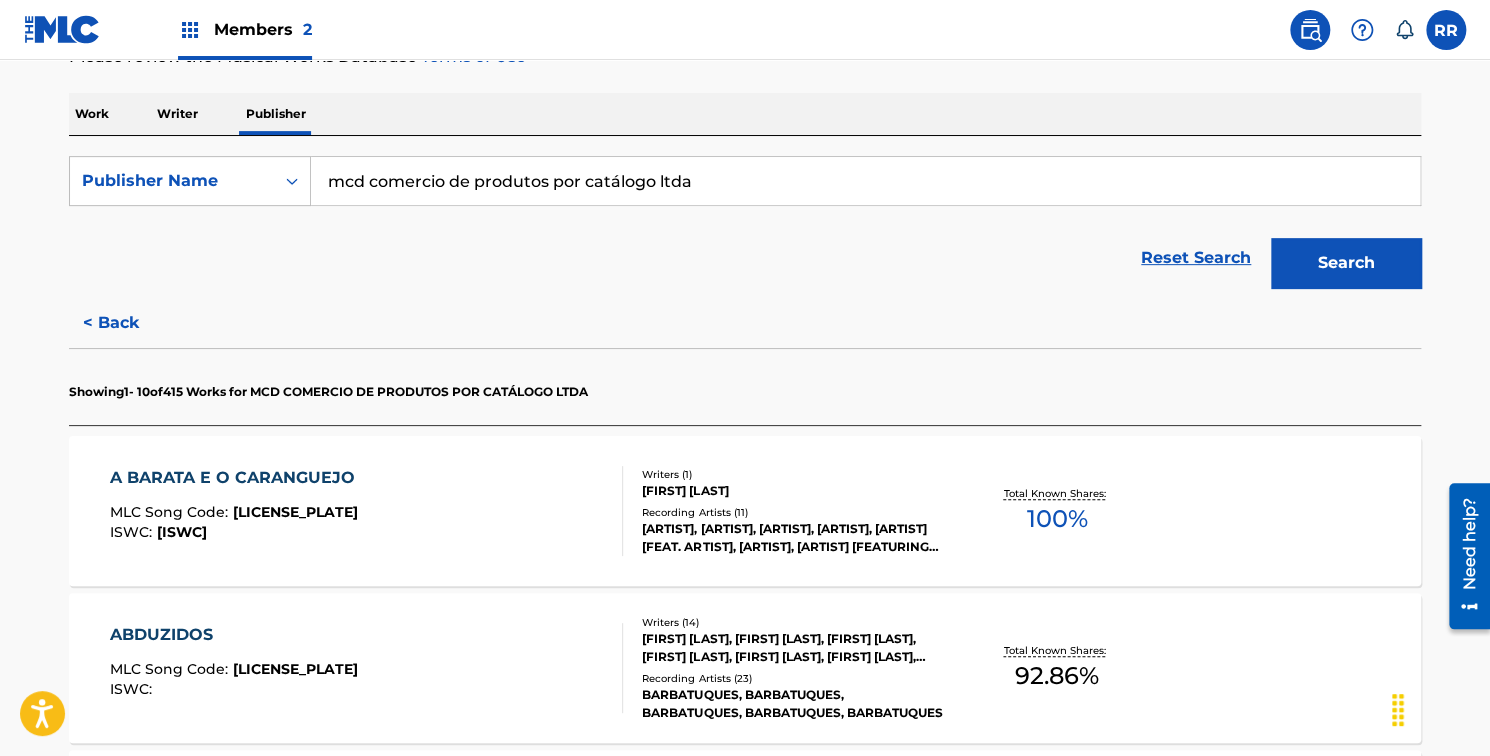 click on "ABDUZIDOS" at bounding box center [234, 635] 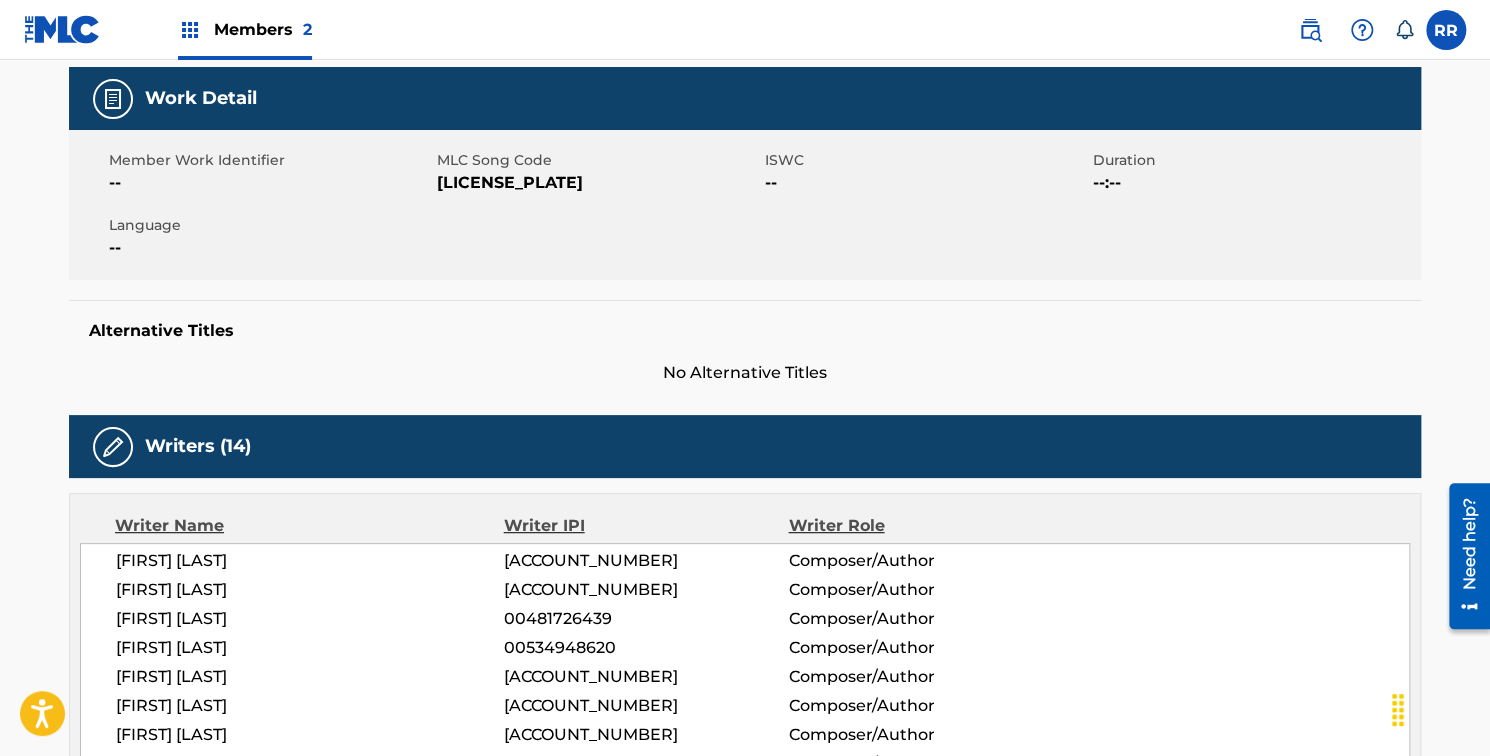 scroll, scrollTop: 0, scrollLeft: 0, axis: both 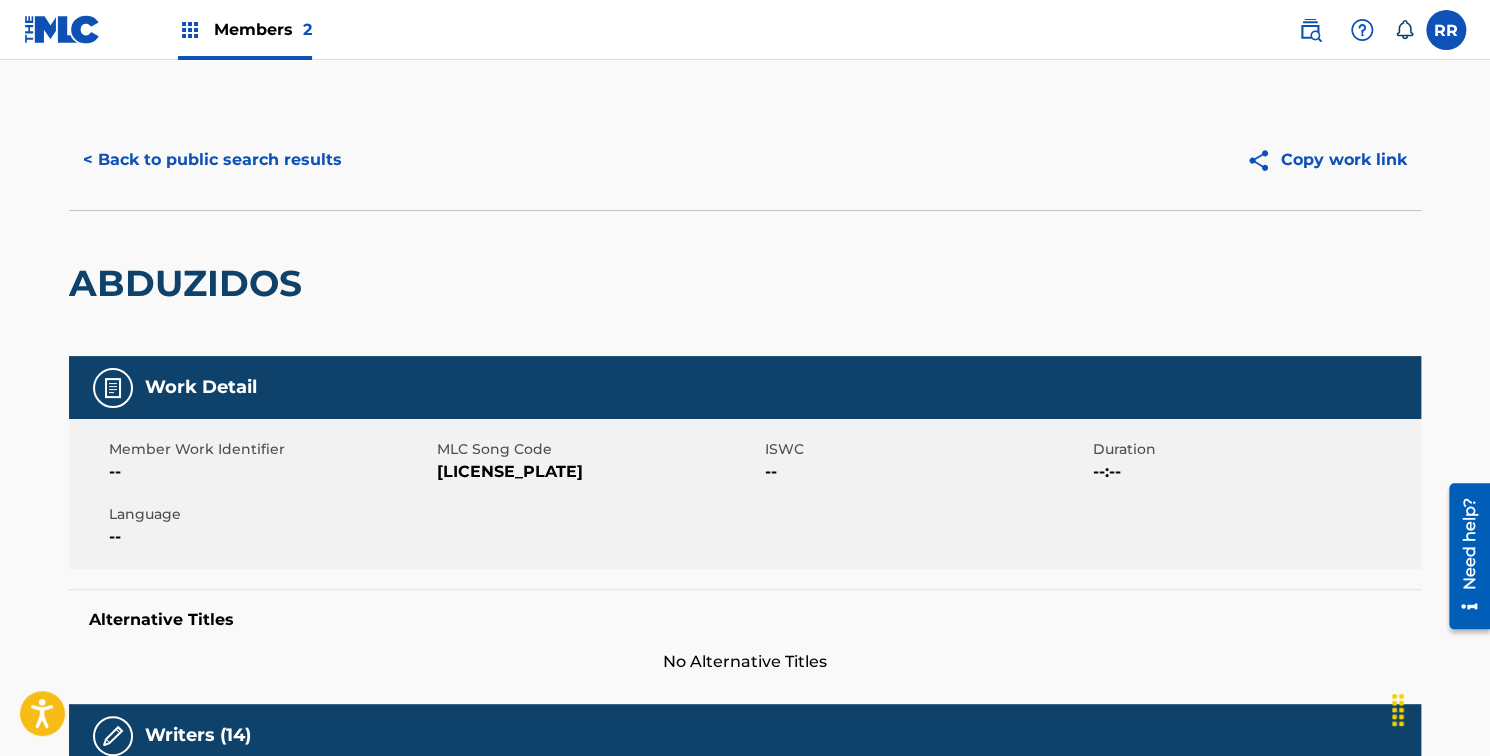click on "< Back to public search results" at bounding box center [212, 160] 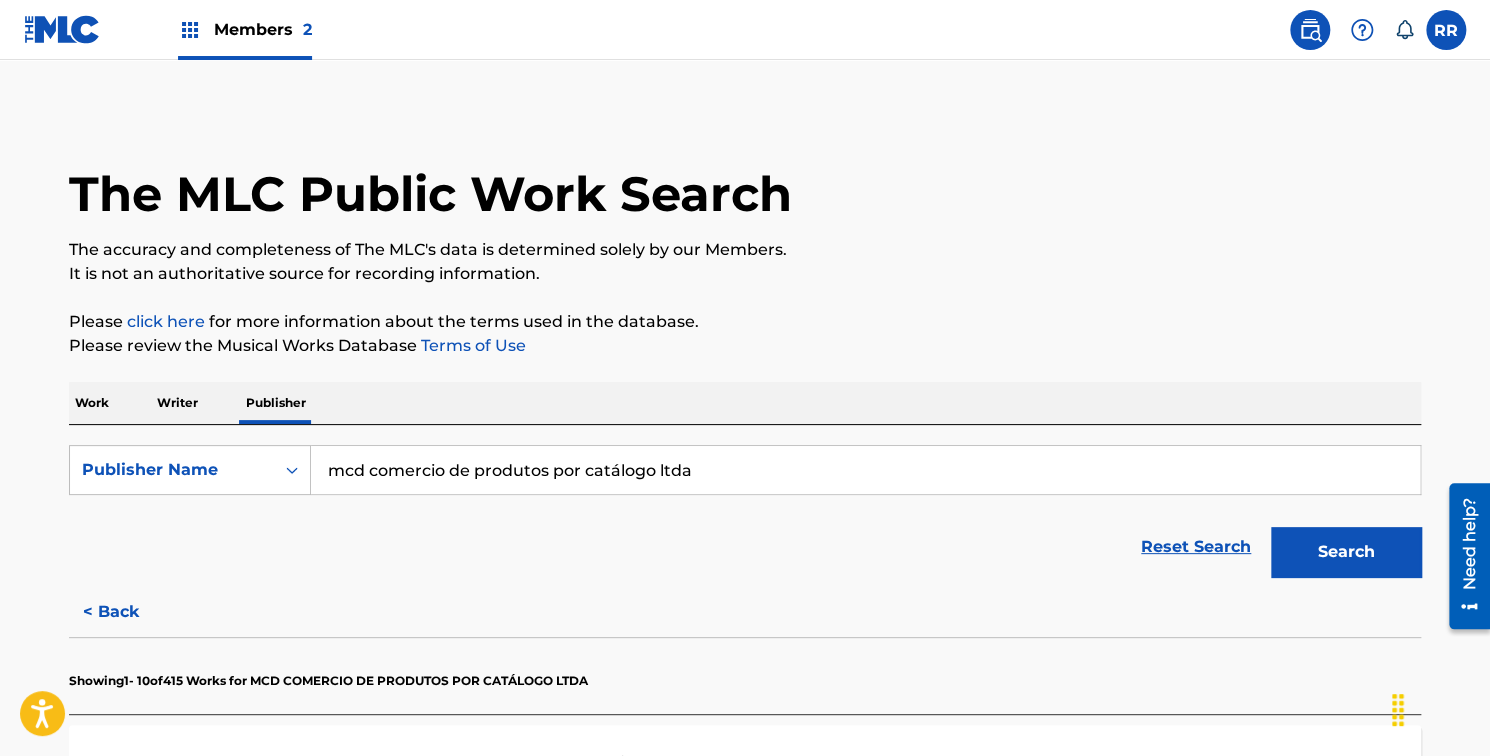 click at bounding box center (1362, 30) 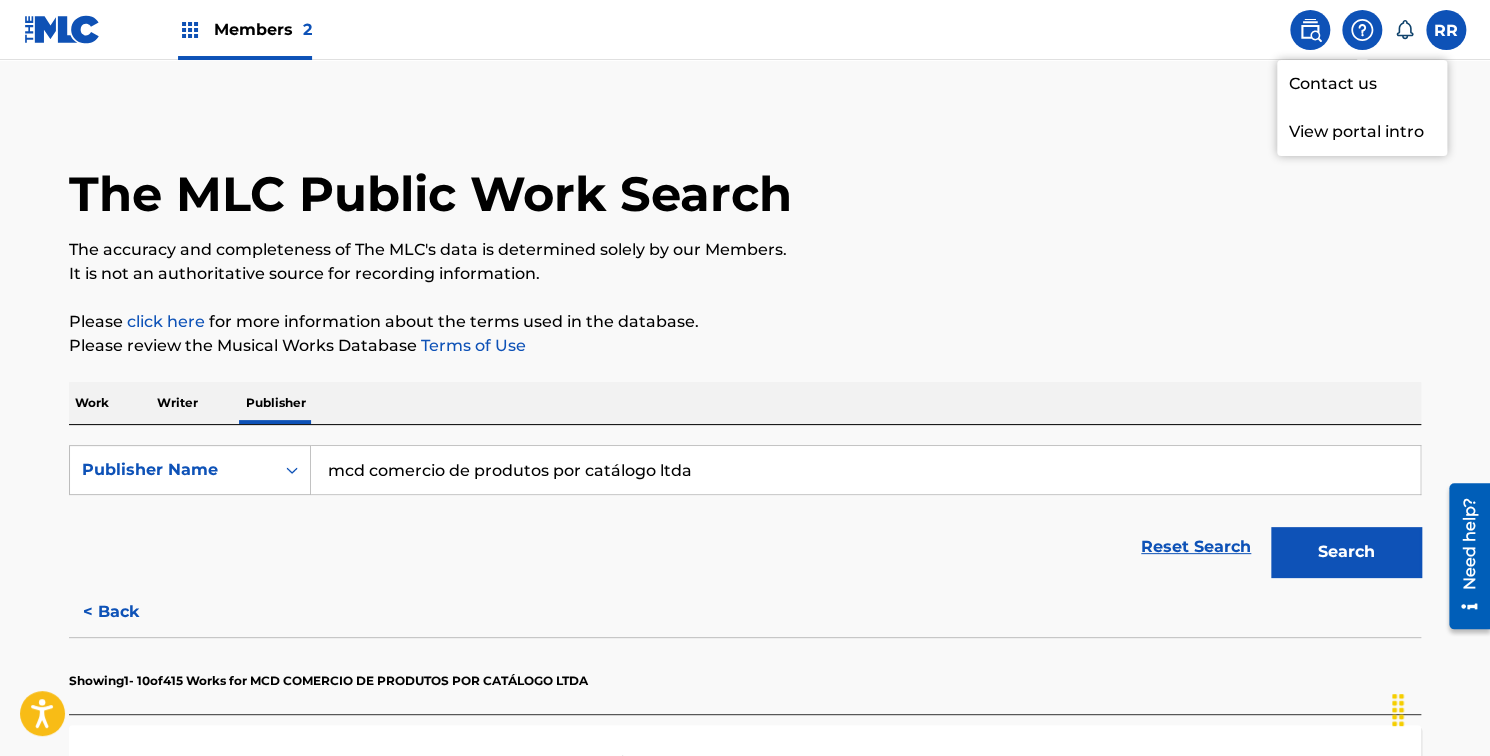 click on "View portal intro" at bounding box center [1362, 132] 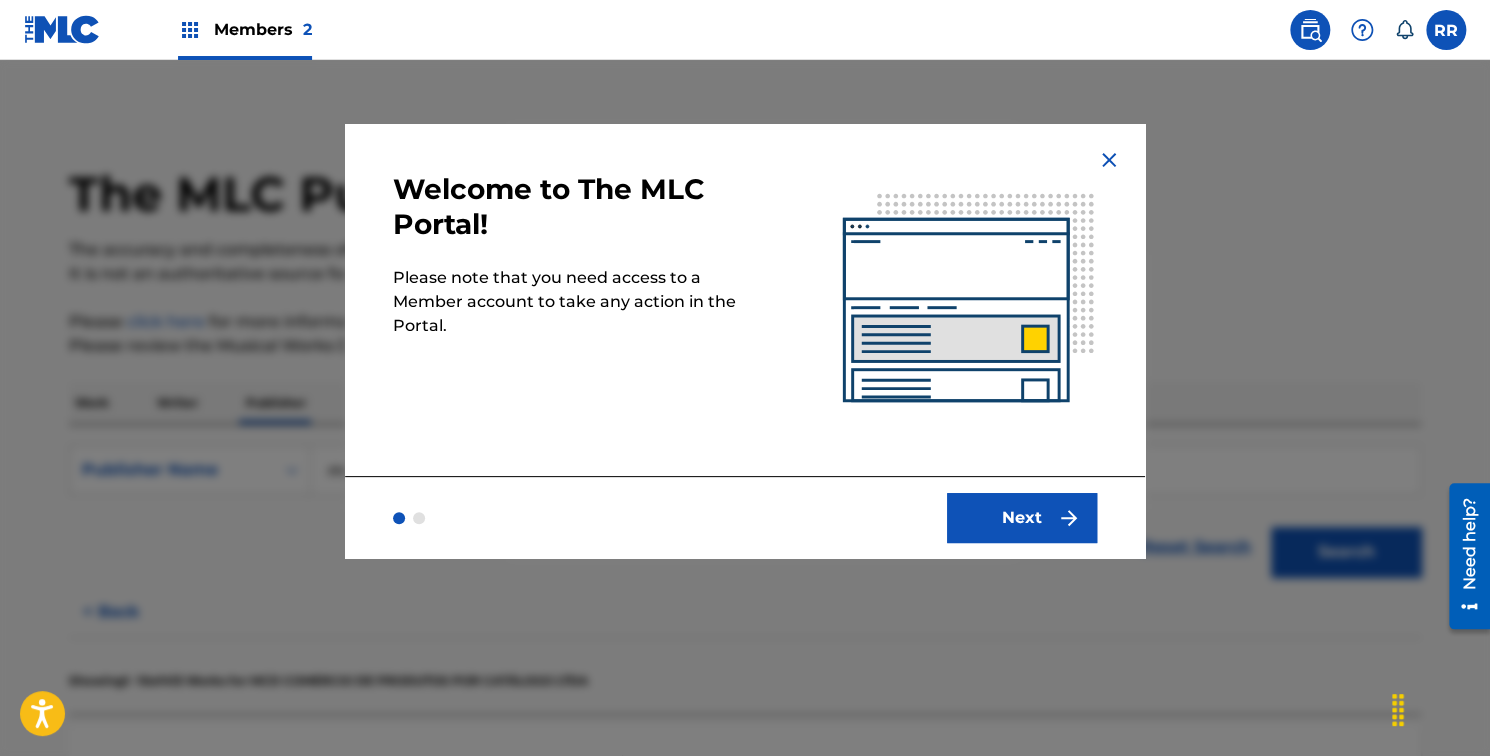 click on "Next" at bounding box center (1022, 518) 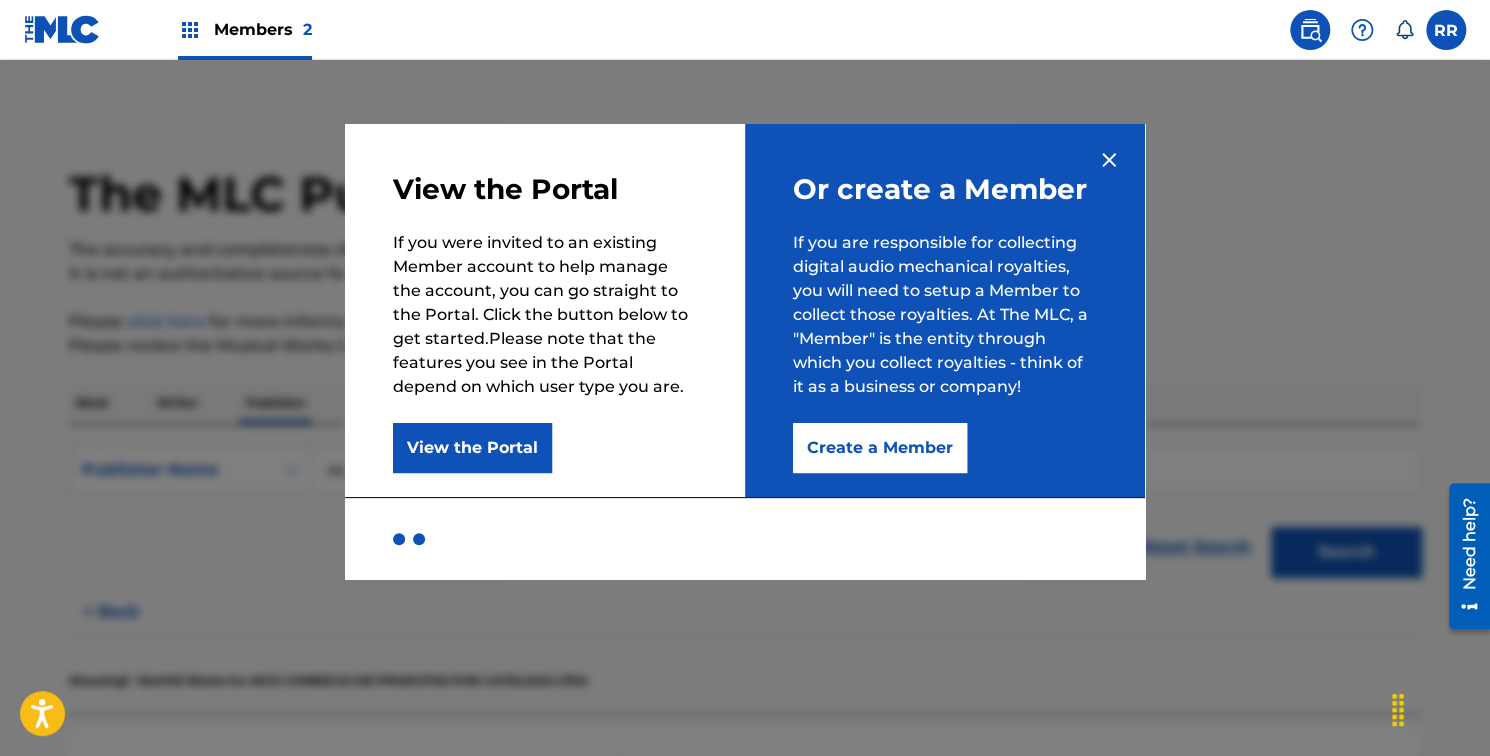 click on "View the Portal" at bounding box center [472, 448] 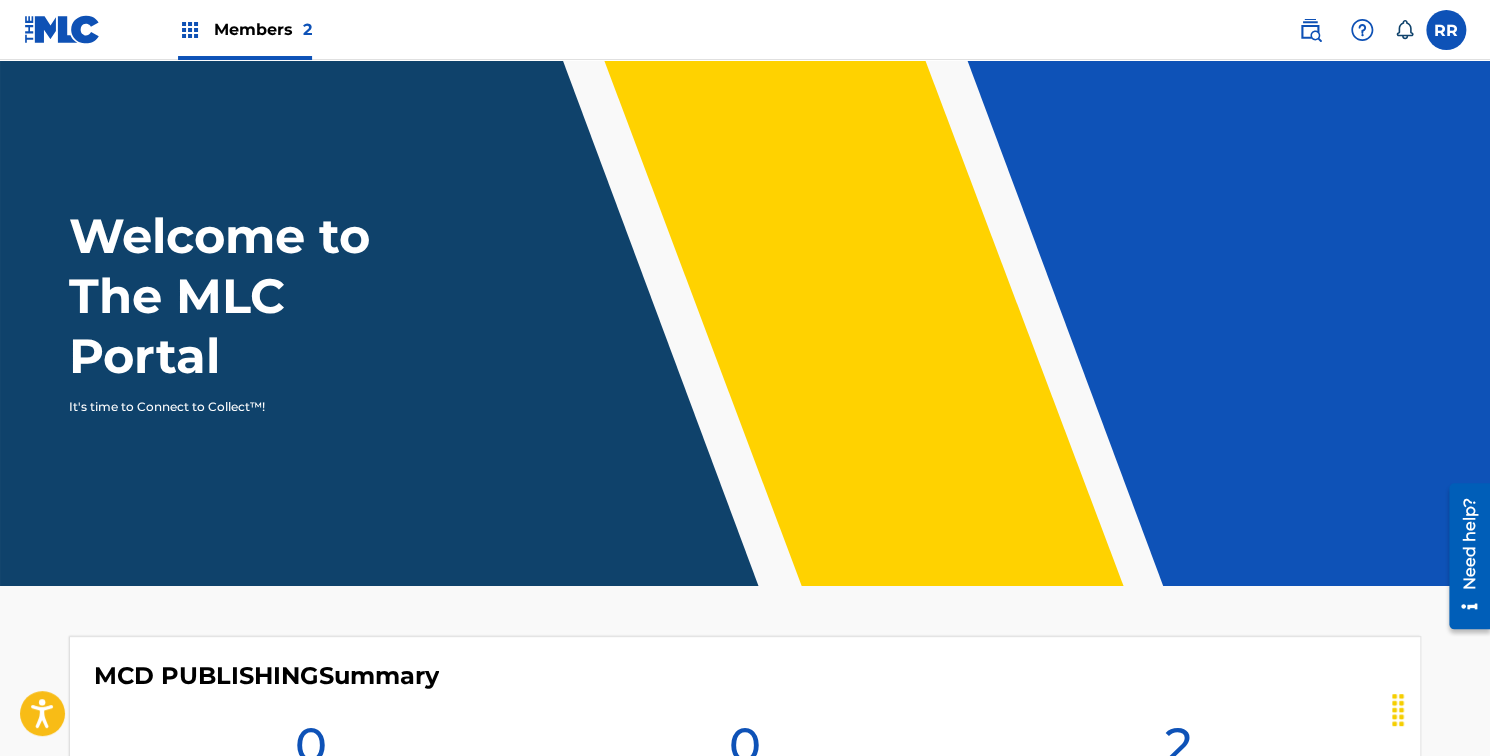scroll, scrollTop: 559, scrollLeft: 0, axis: vertical 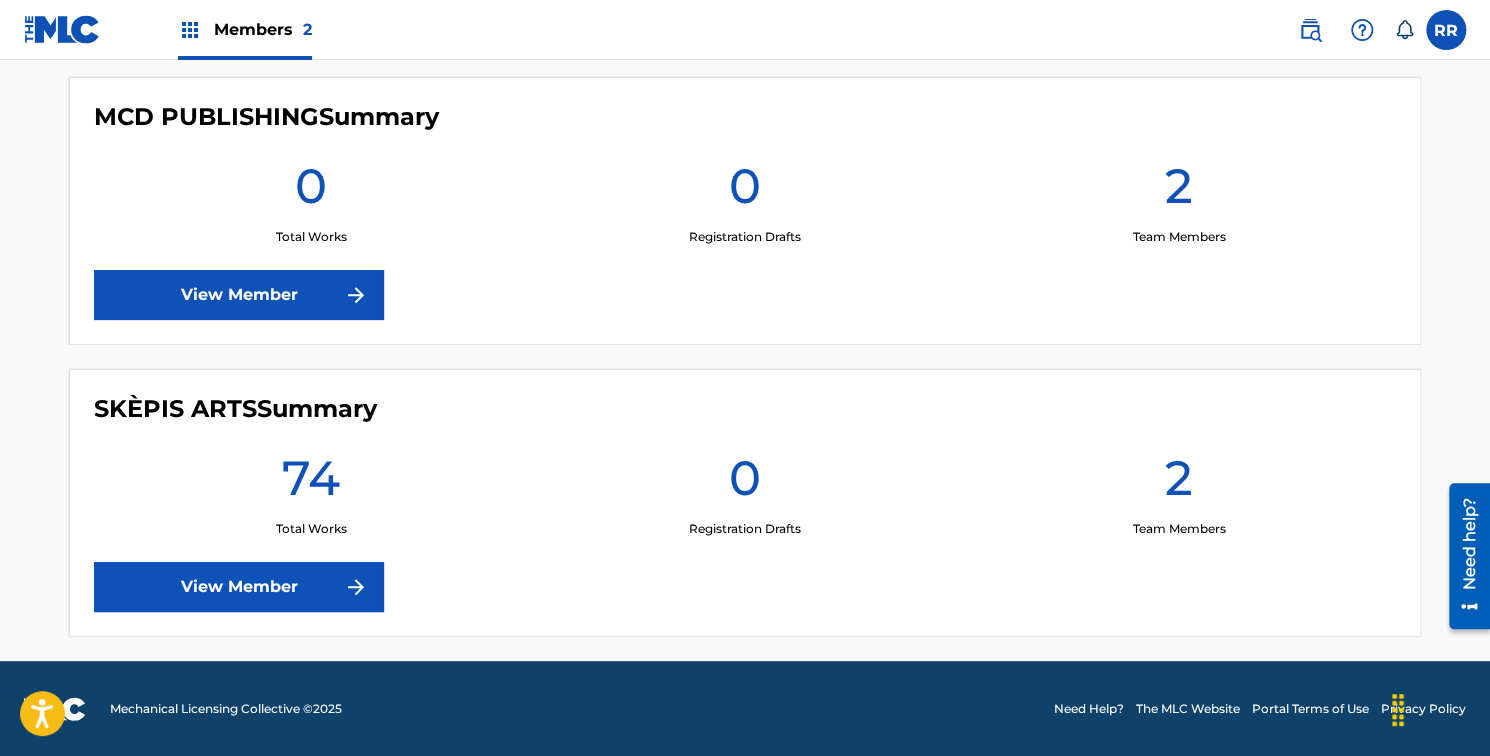click on "Need Help?" at bounding box center (1089, 709) 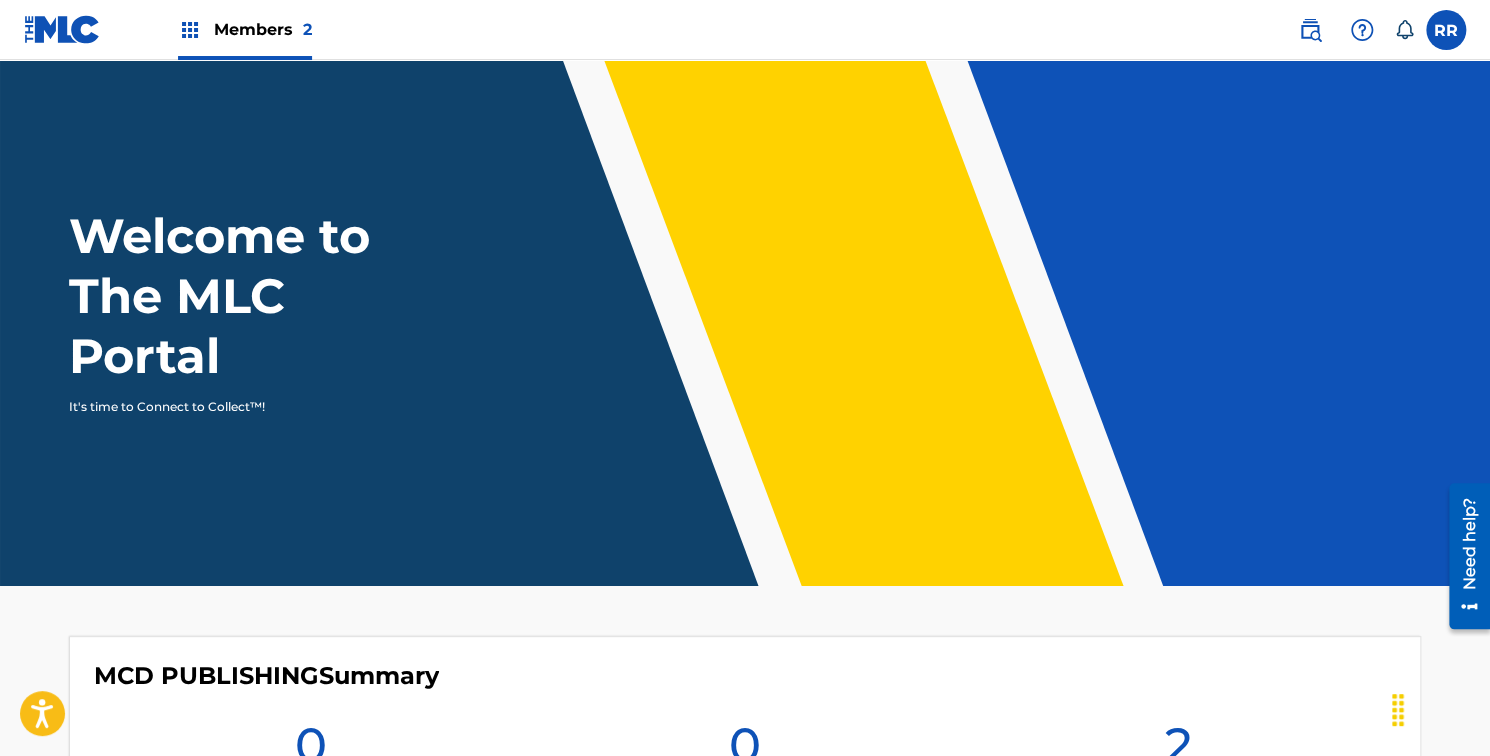 click at bounding box center (1310, 30) 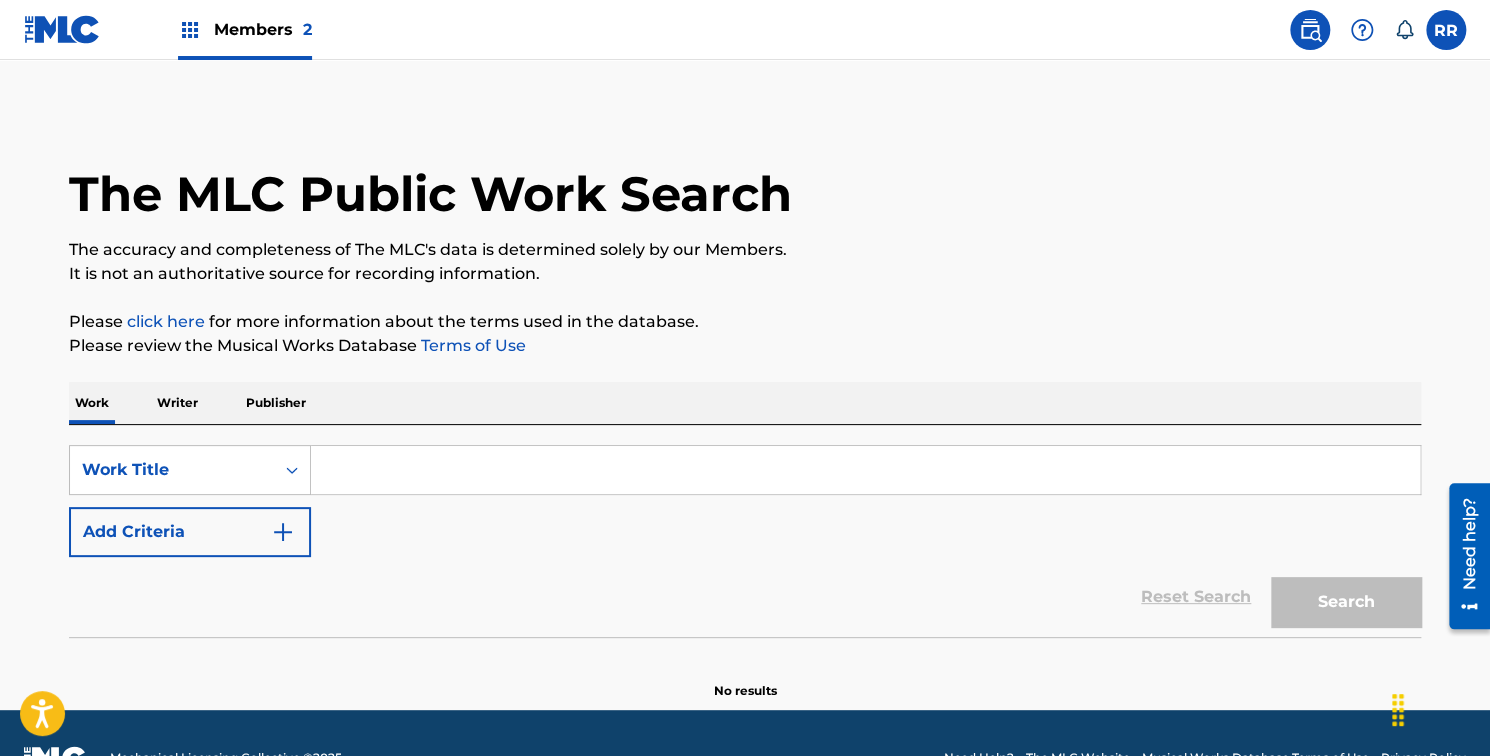click on "Publisher" at bounding box center [276, 403] 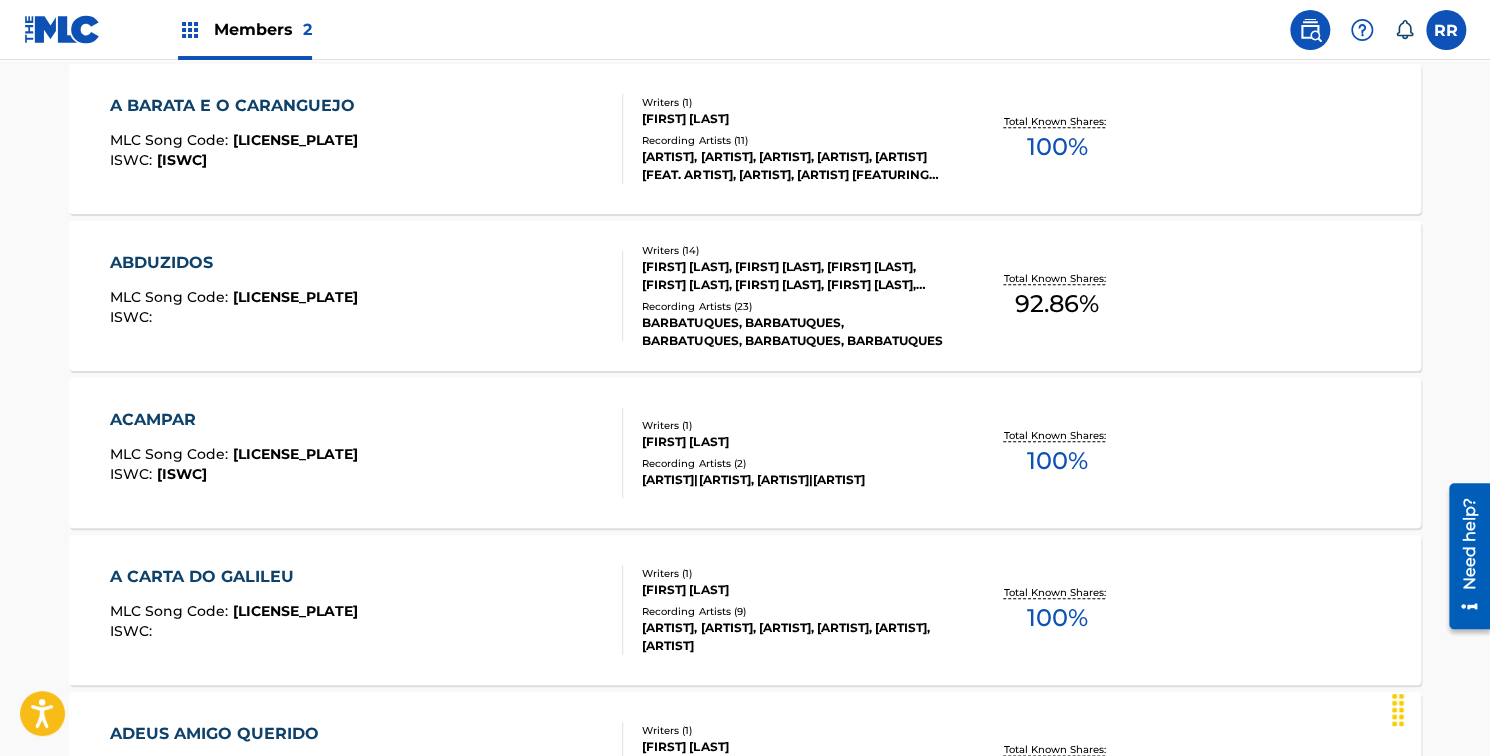 scroll, scrollTop: 0, scrollLeft: 0, axis: both 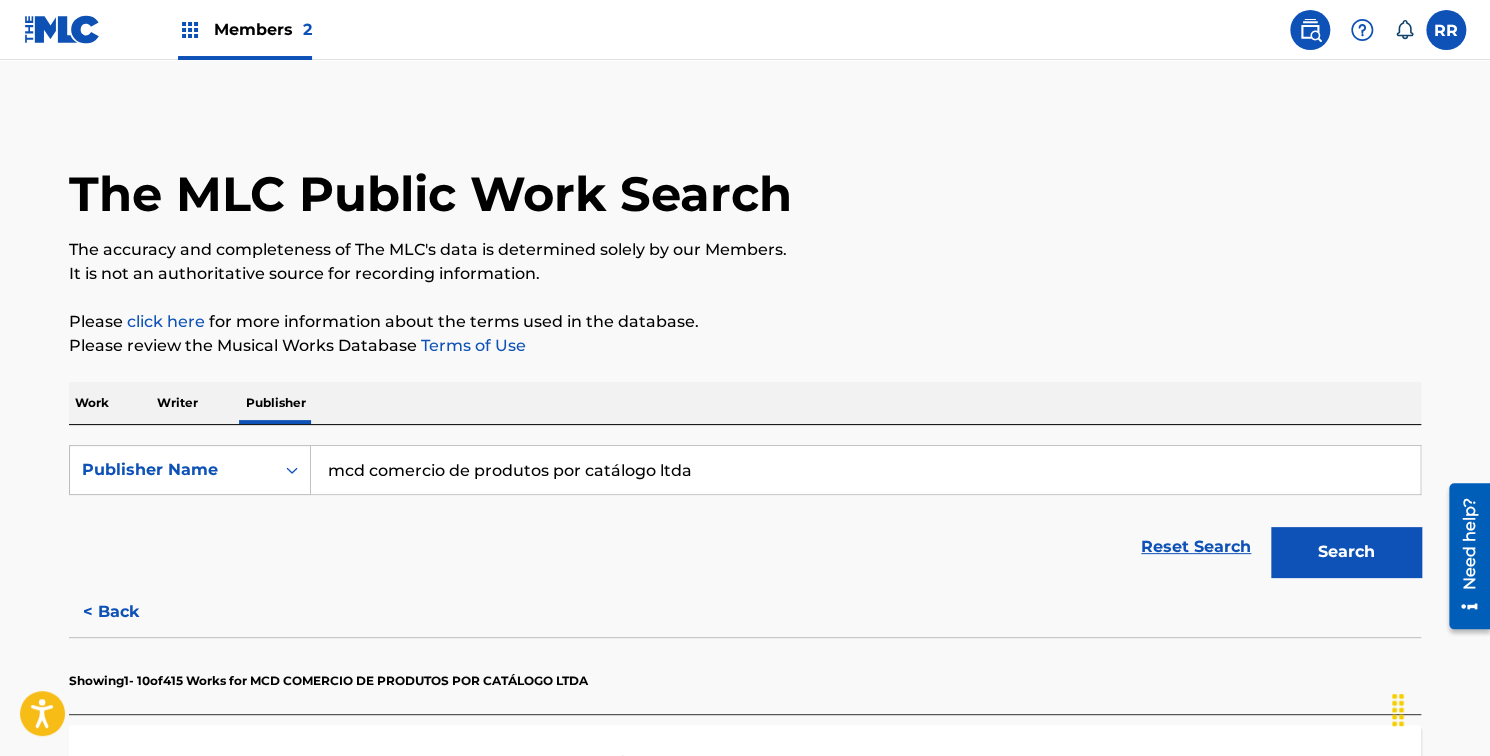 click on "mcd comercio de produtos por catálogo ltda" at bounding box center [865, 470] 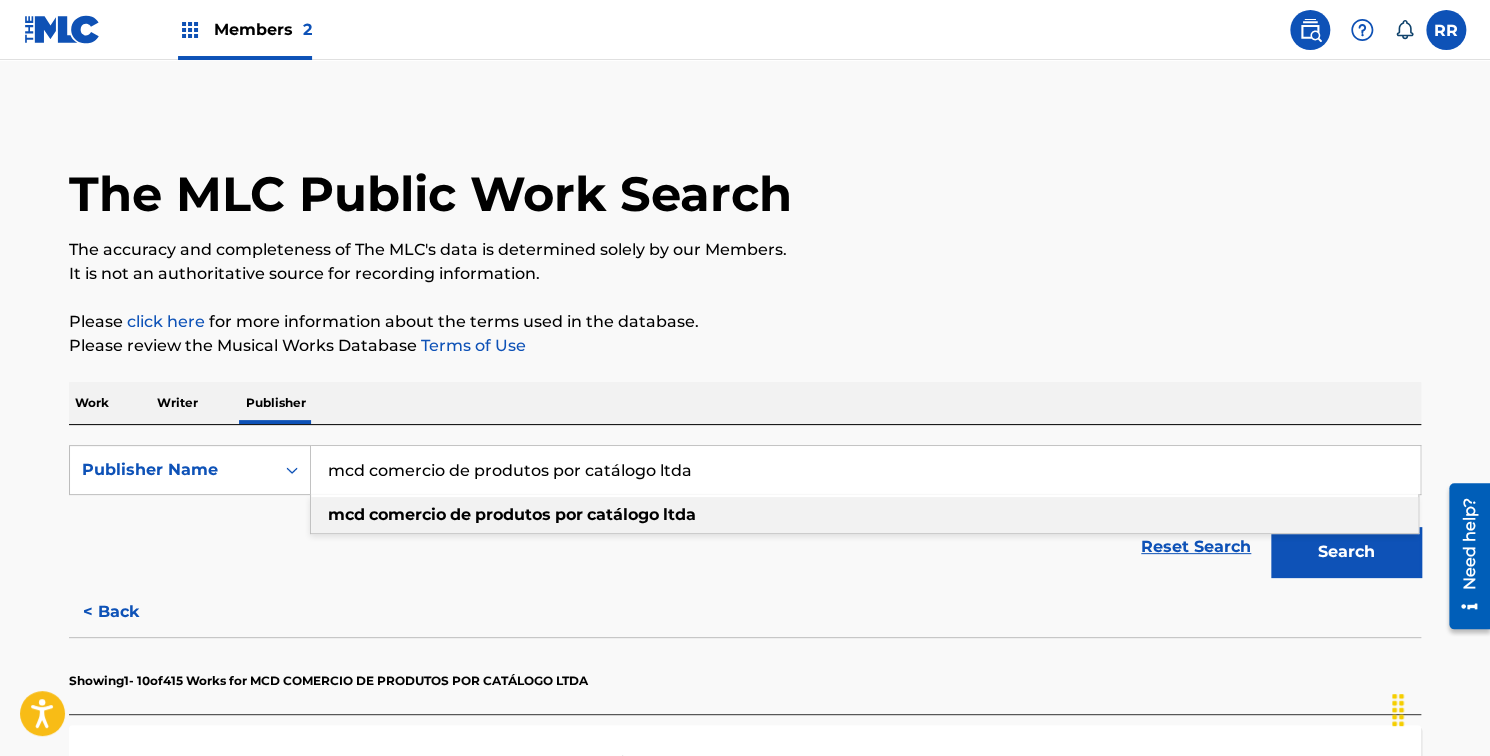 click on "mcd comercio de produtos por catálogo ltda" at bounding box center (865, 470) 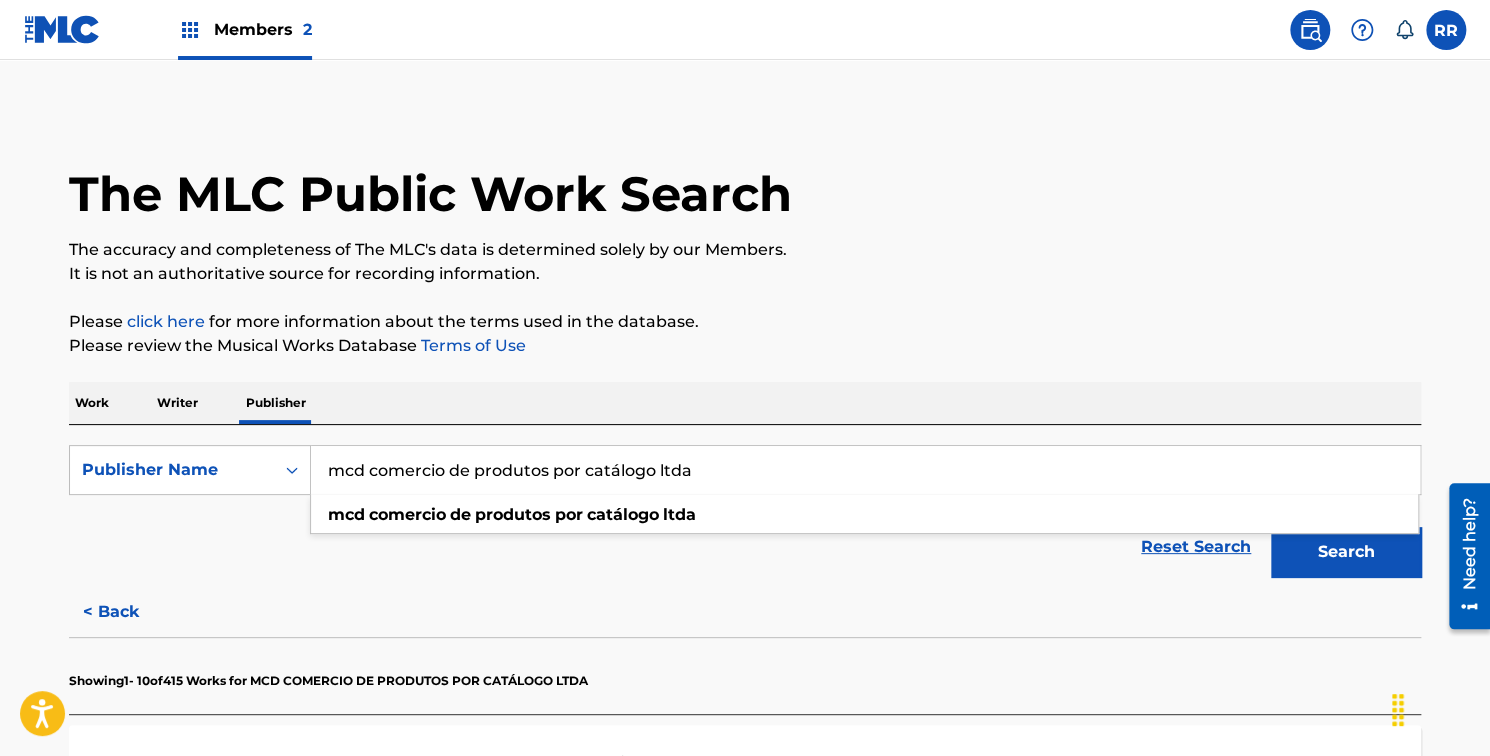 click on "Reset Search Search" at bounding box center [745, 547] 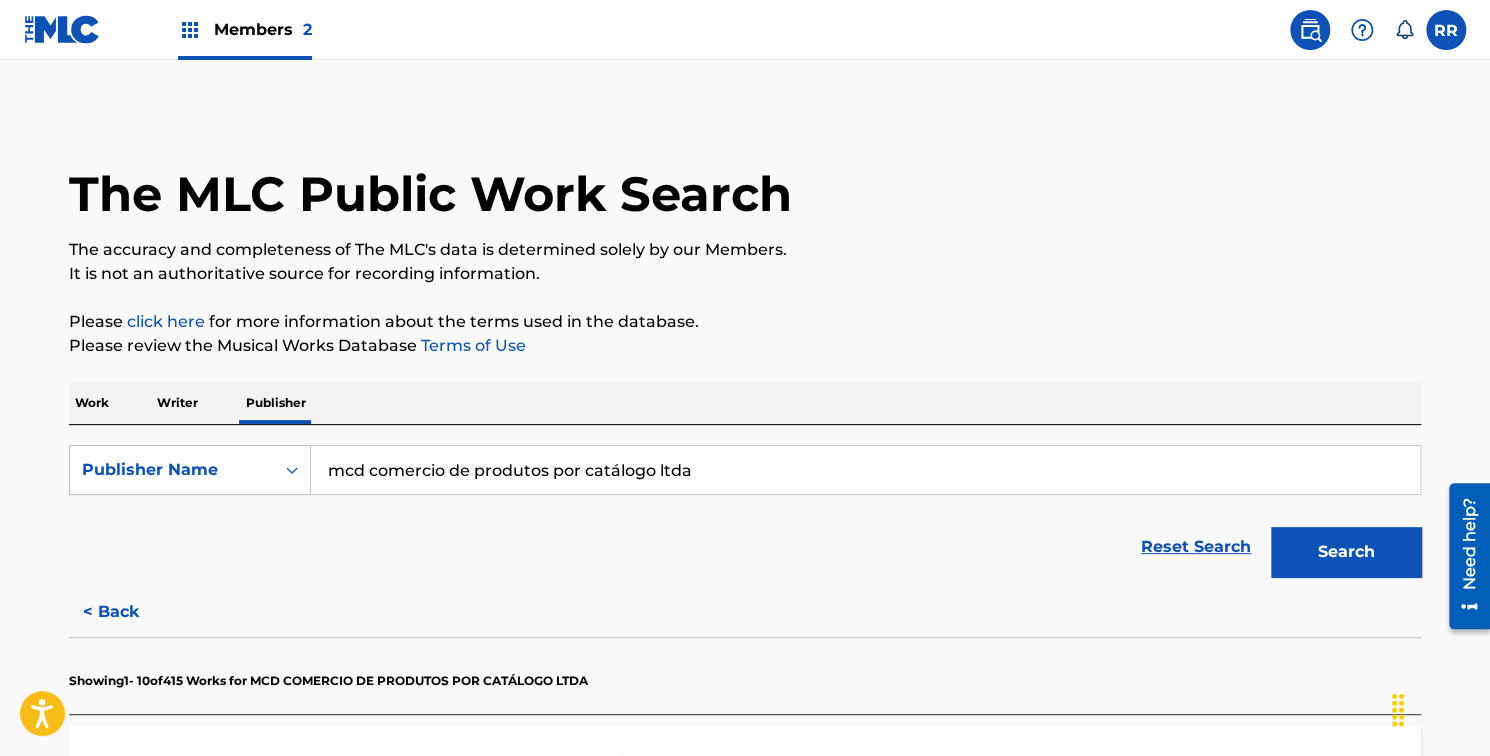 scroll, scrollTop: 661, scrollLeft: 0, axis: vertical 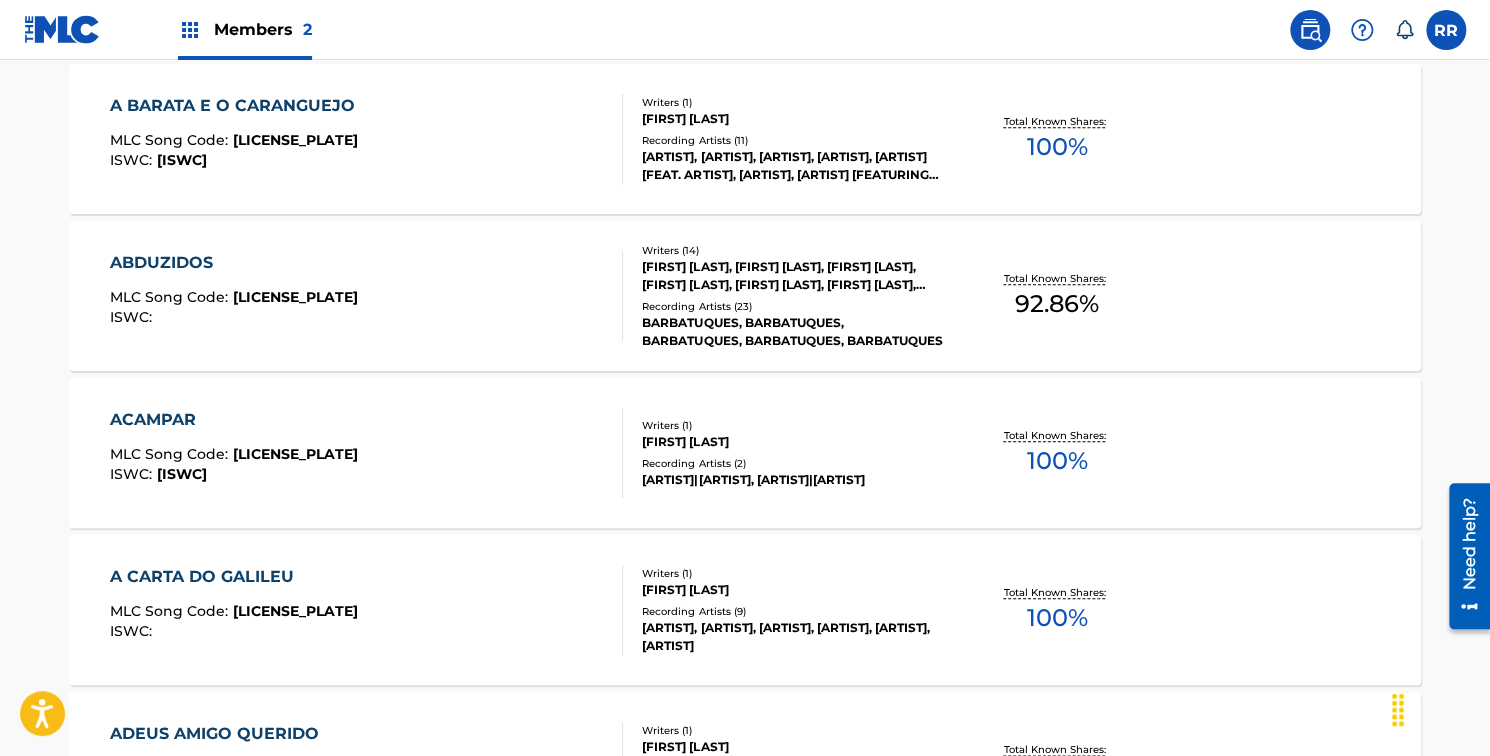 click on "ABDUZIDOS" at bounding box center [234, 263] 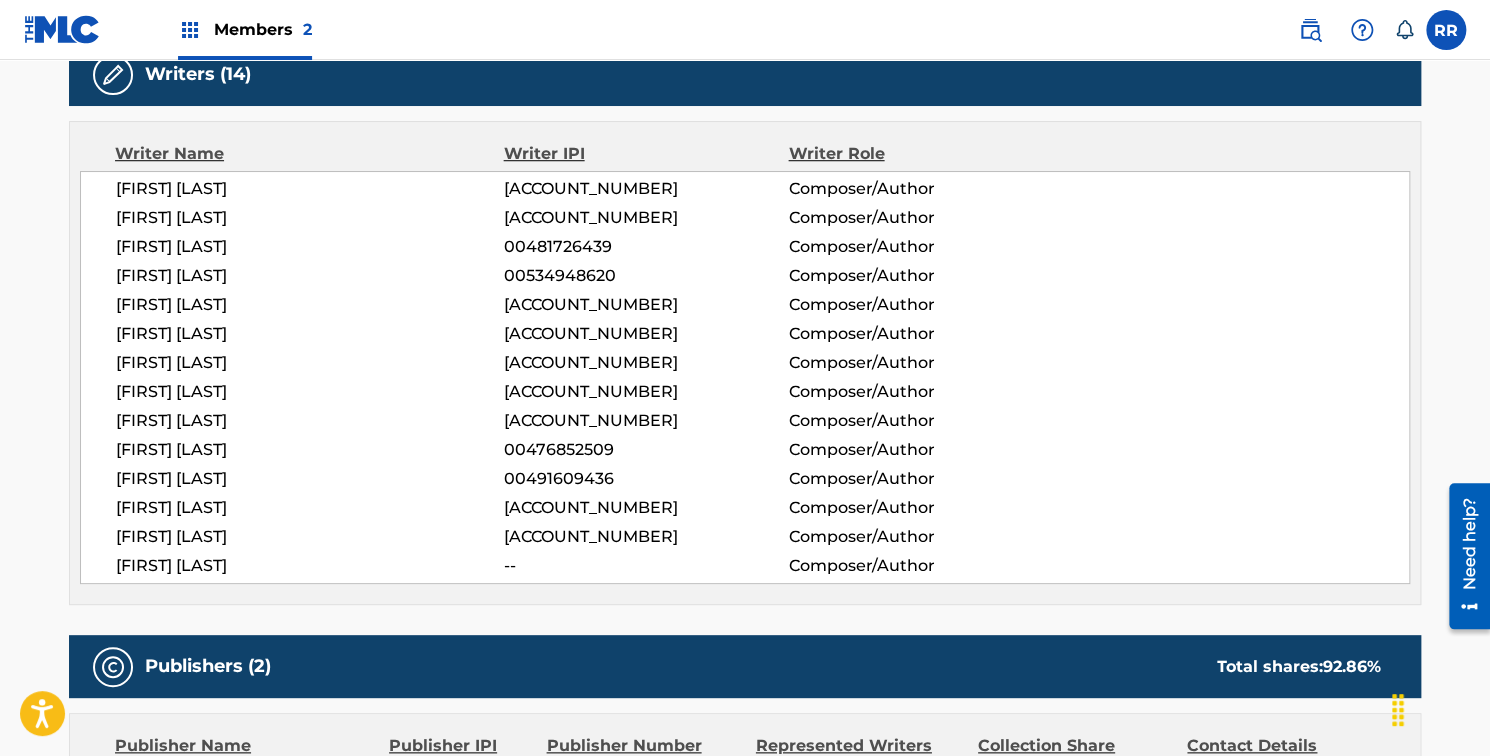 scroll, scrollTop: 1323, scrollLeft: 0, axis: vertical 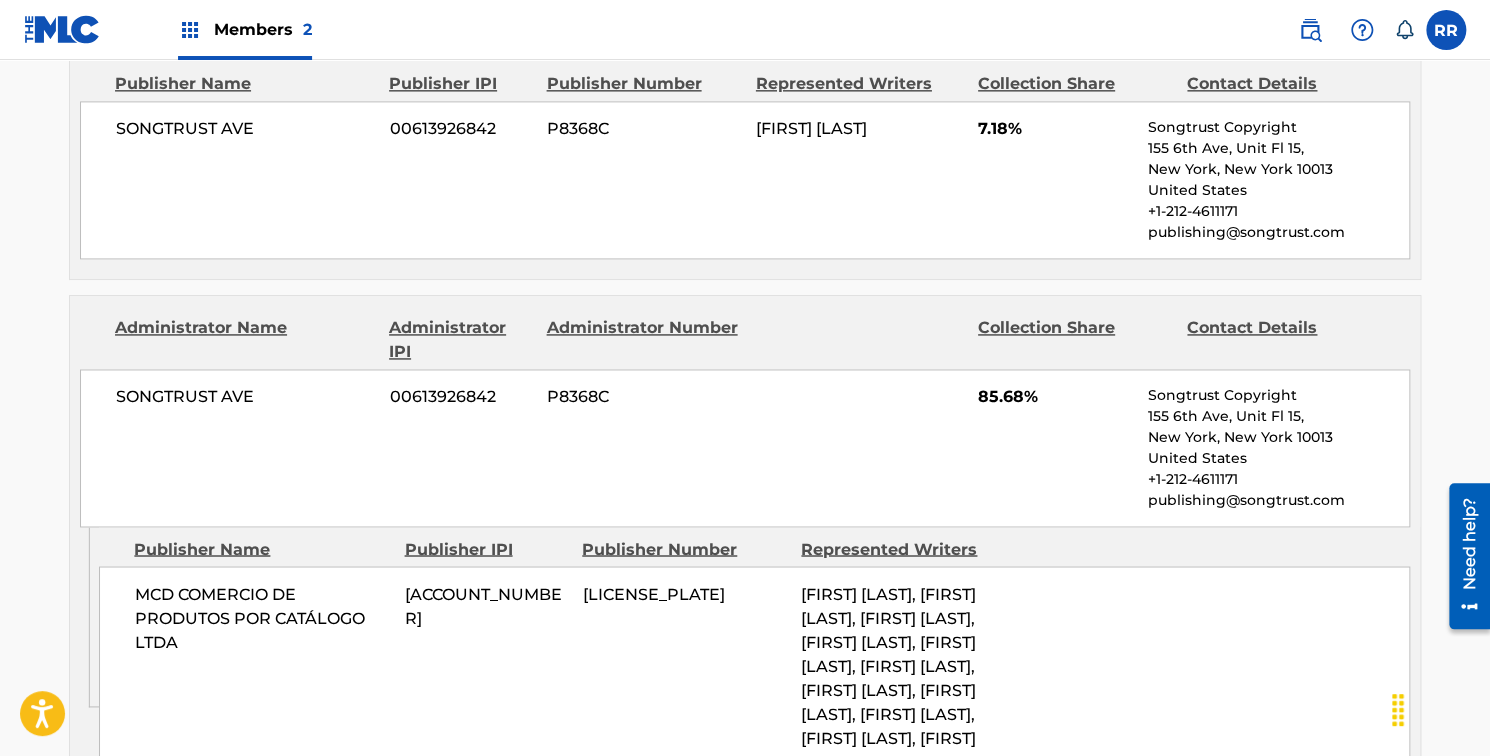 click on "SONGTRUST AVE" at bounding box center [245, 129] 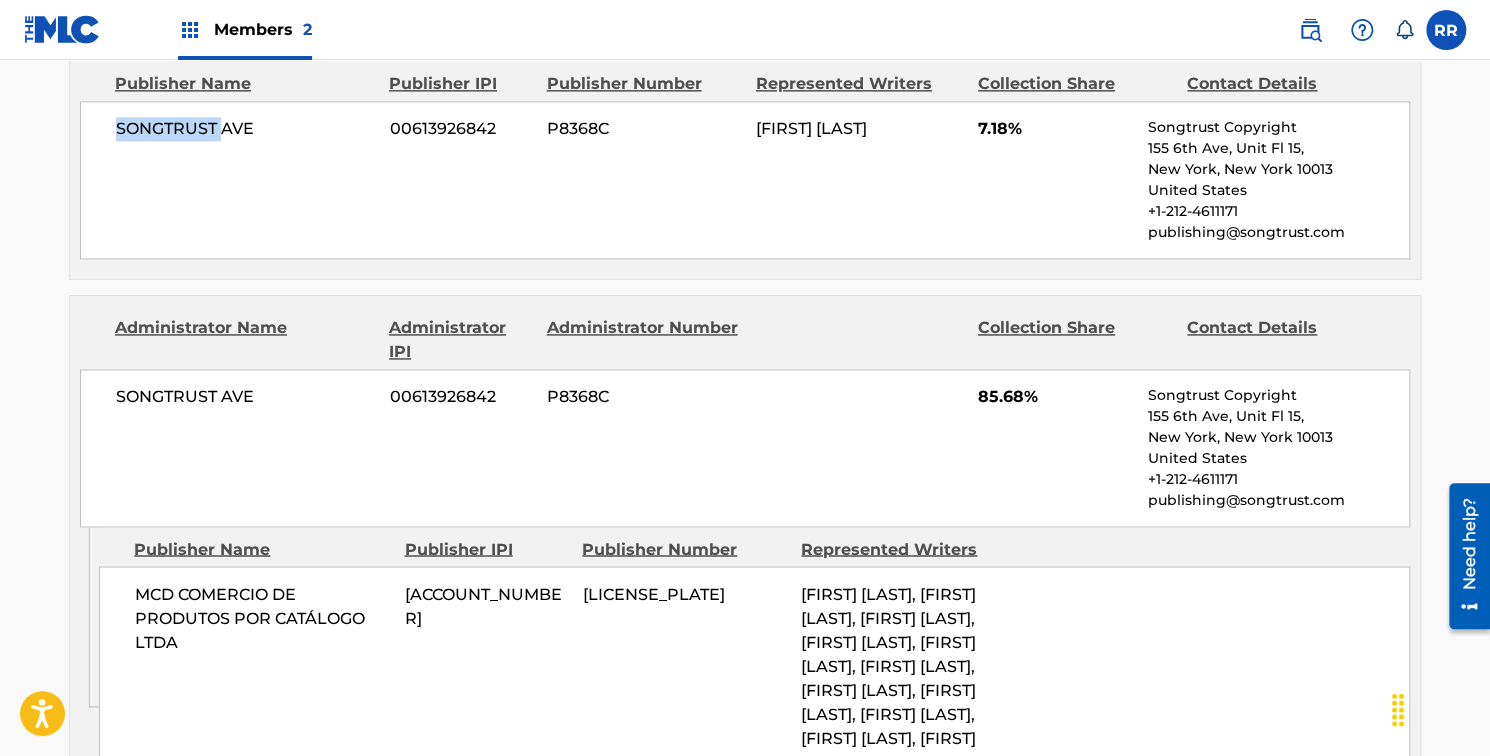 click on "SONGTRUST AVE" at bounding box center [245, 129] 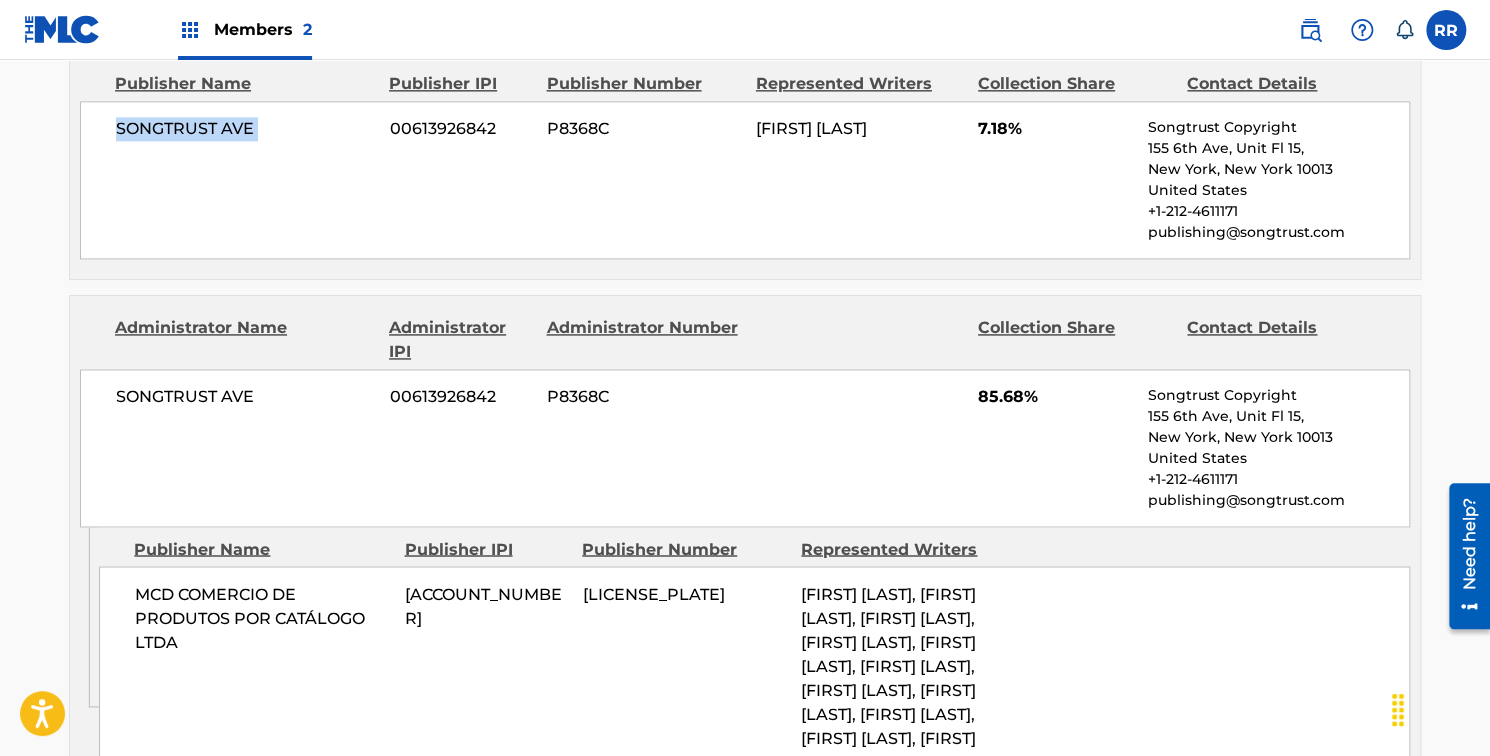 click on "SONGTRUST AVE" at bounding box center (245, 129) 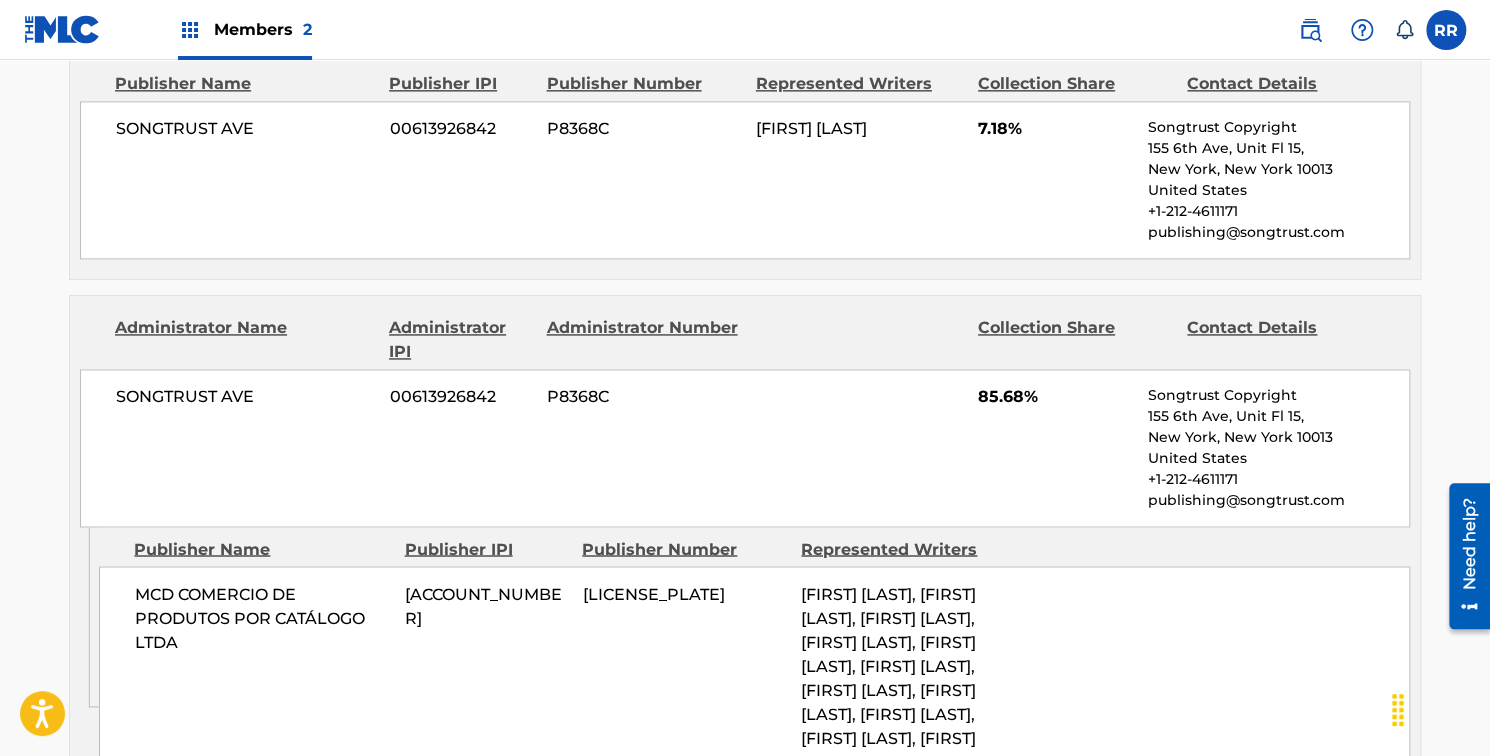 click on "P8368C" at bounding box center [644, 129] 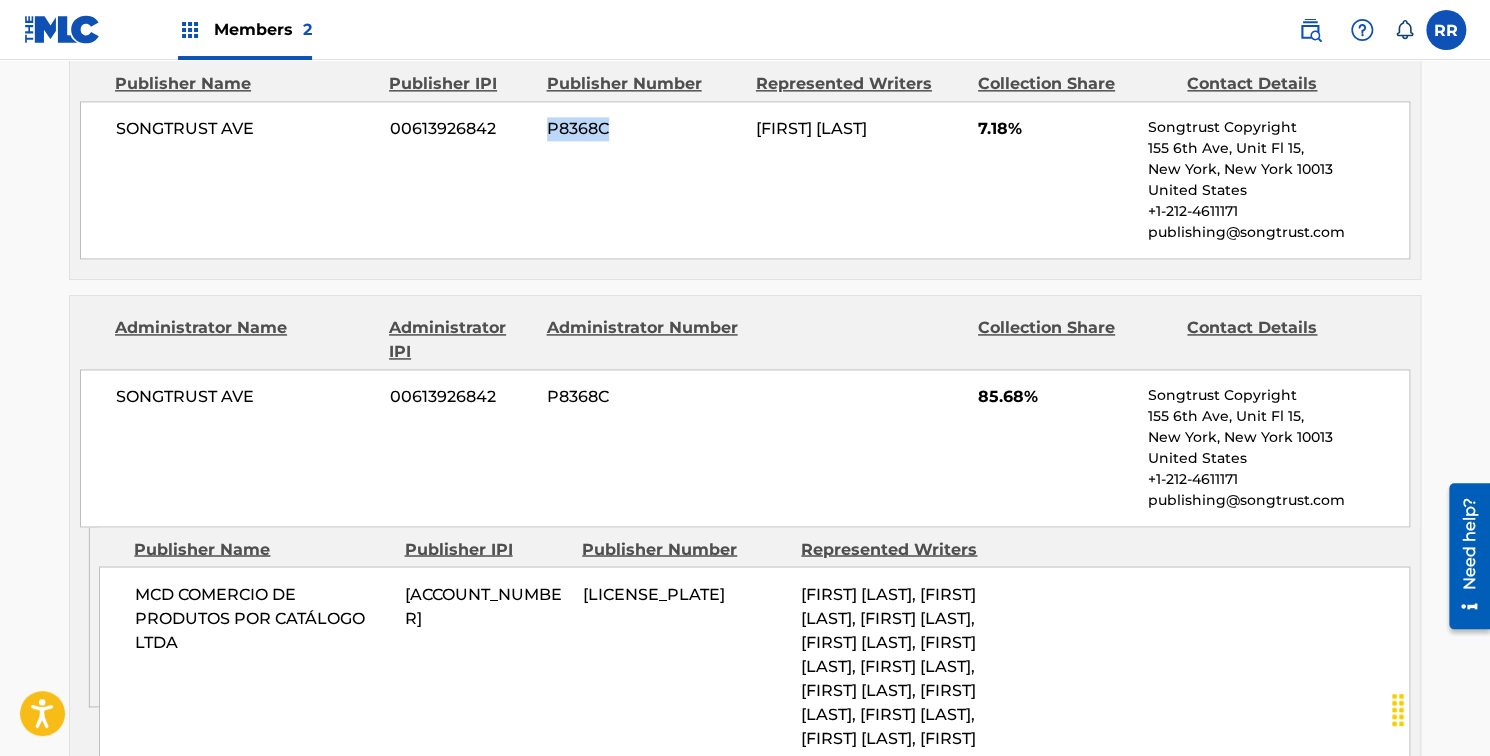 click on "P8368C" at bounding box center [644, 129] 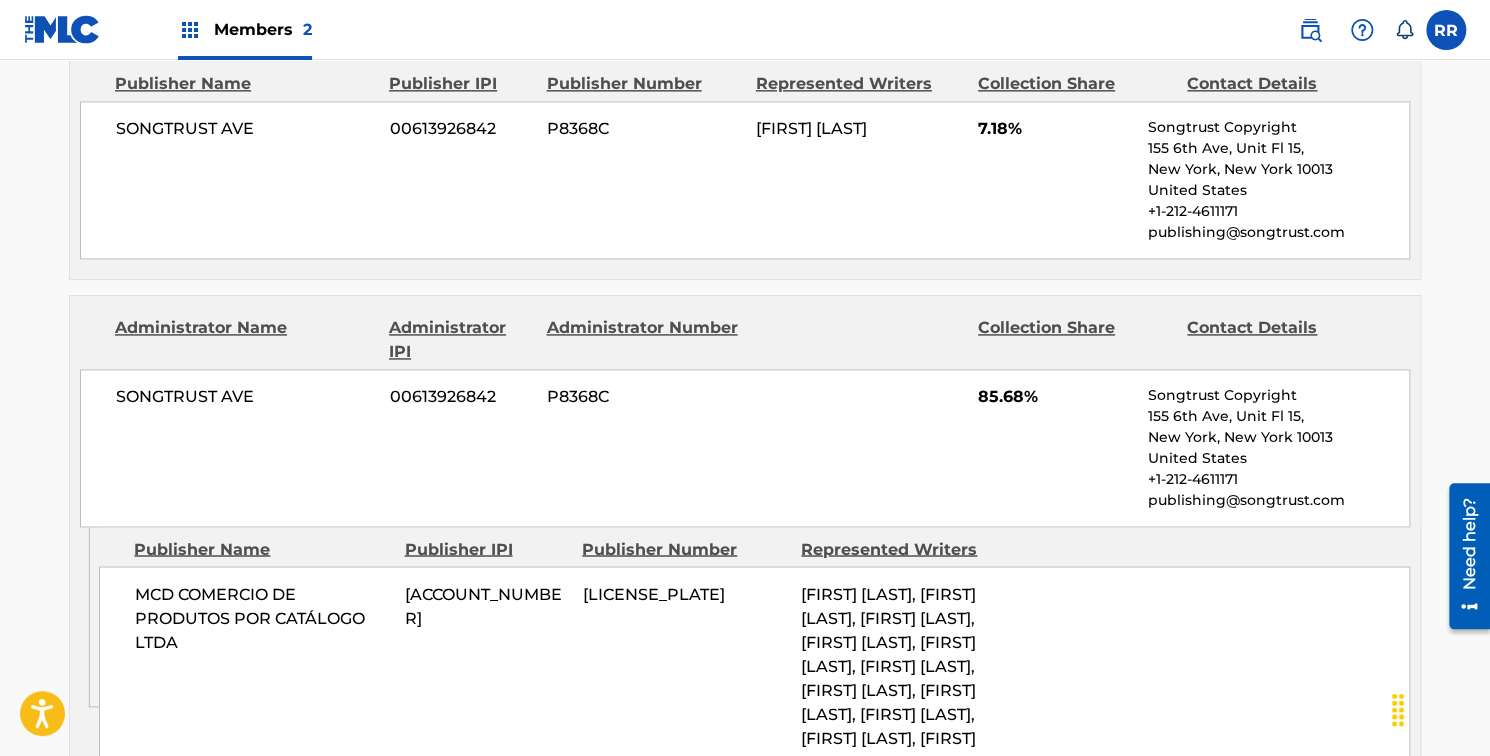 click on "00613926842" at bounding box center [461, 129] 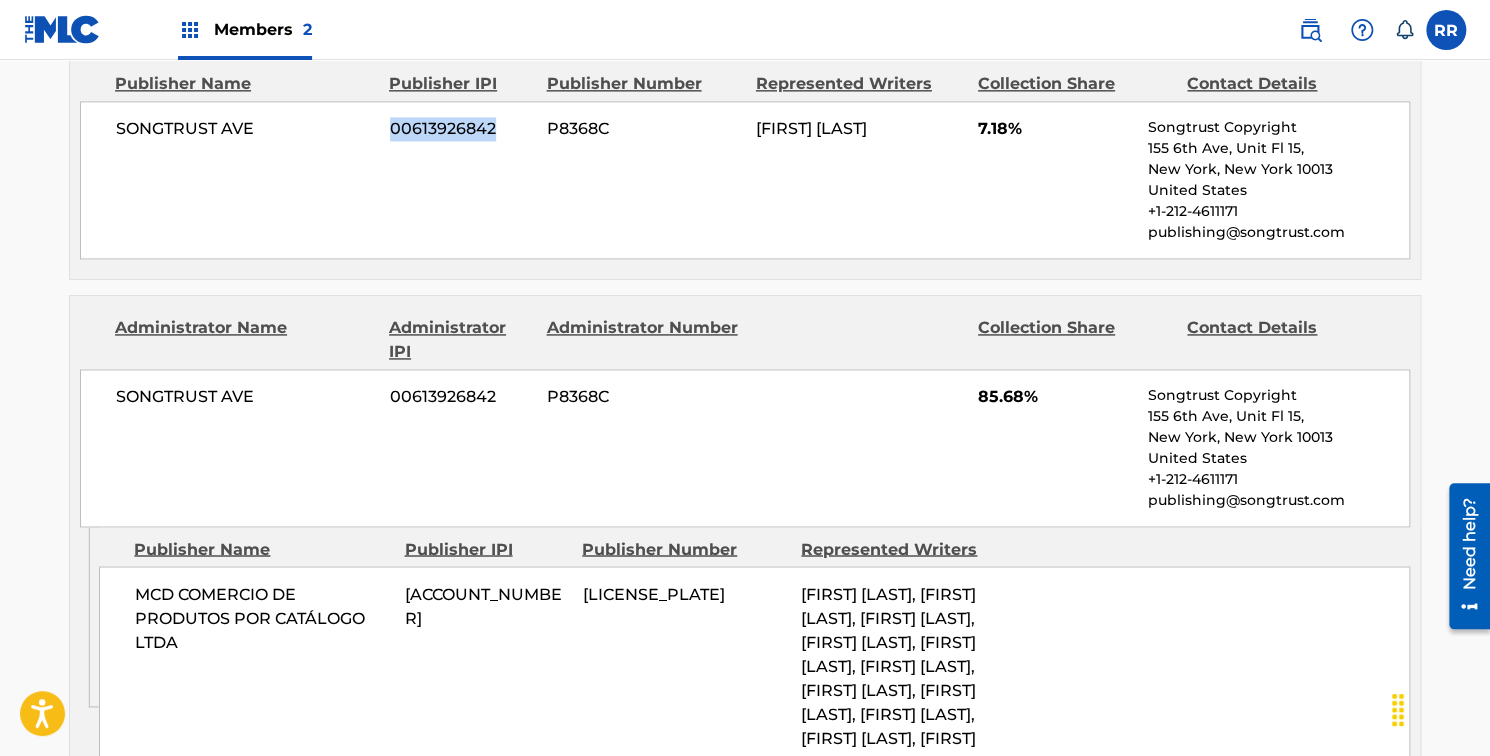 click on "00613926842" at bounding box center (461, 129) 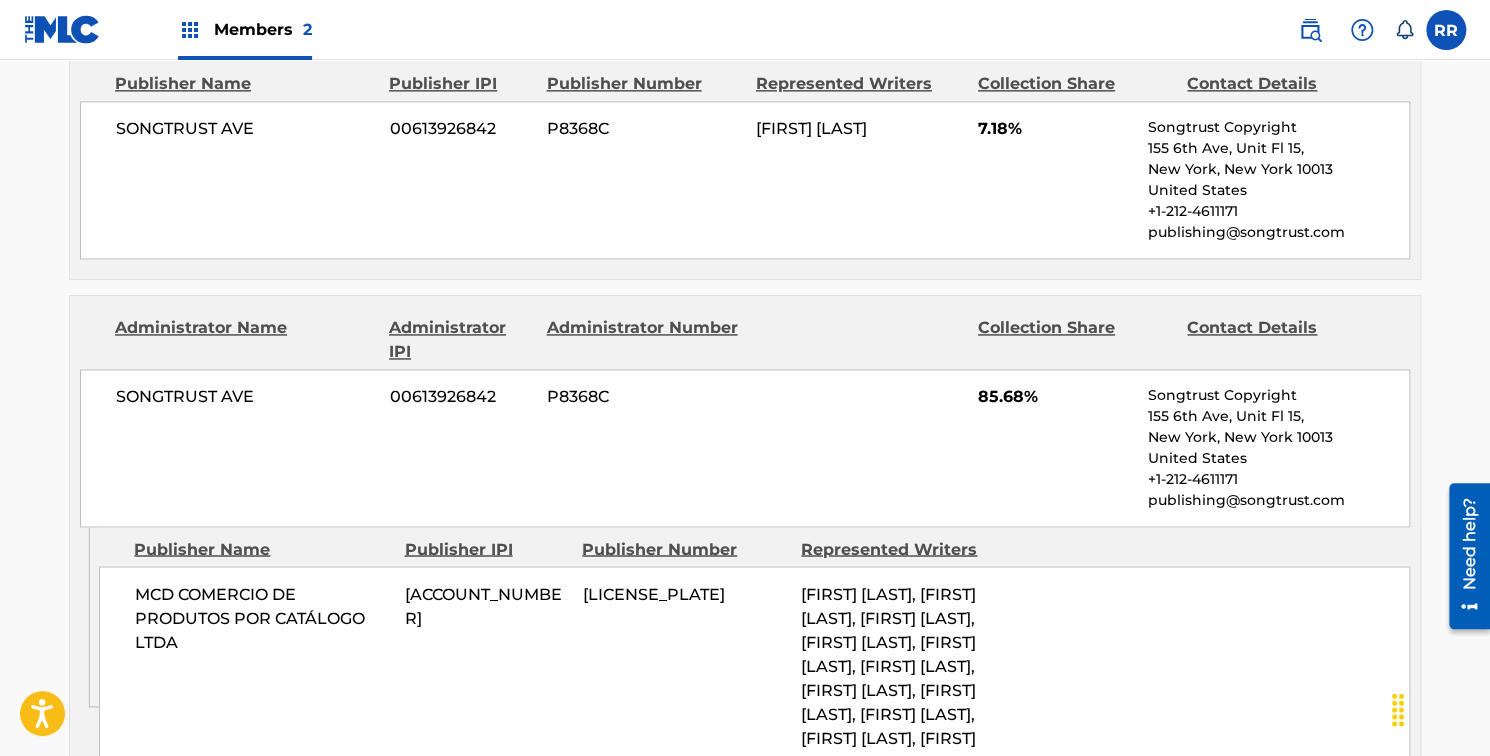 click on "[IPI_NUMBER]" at bounding box center [486, 606] 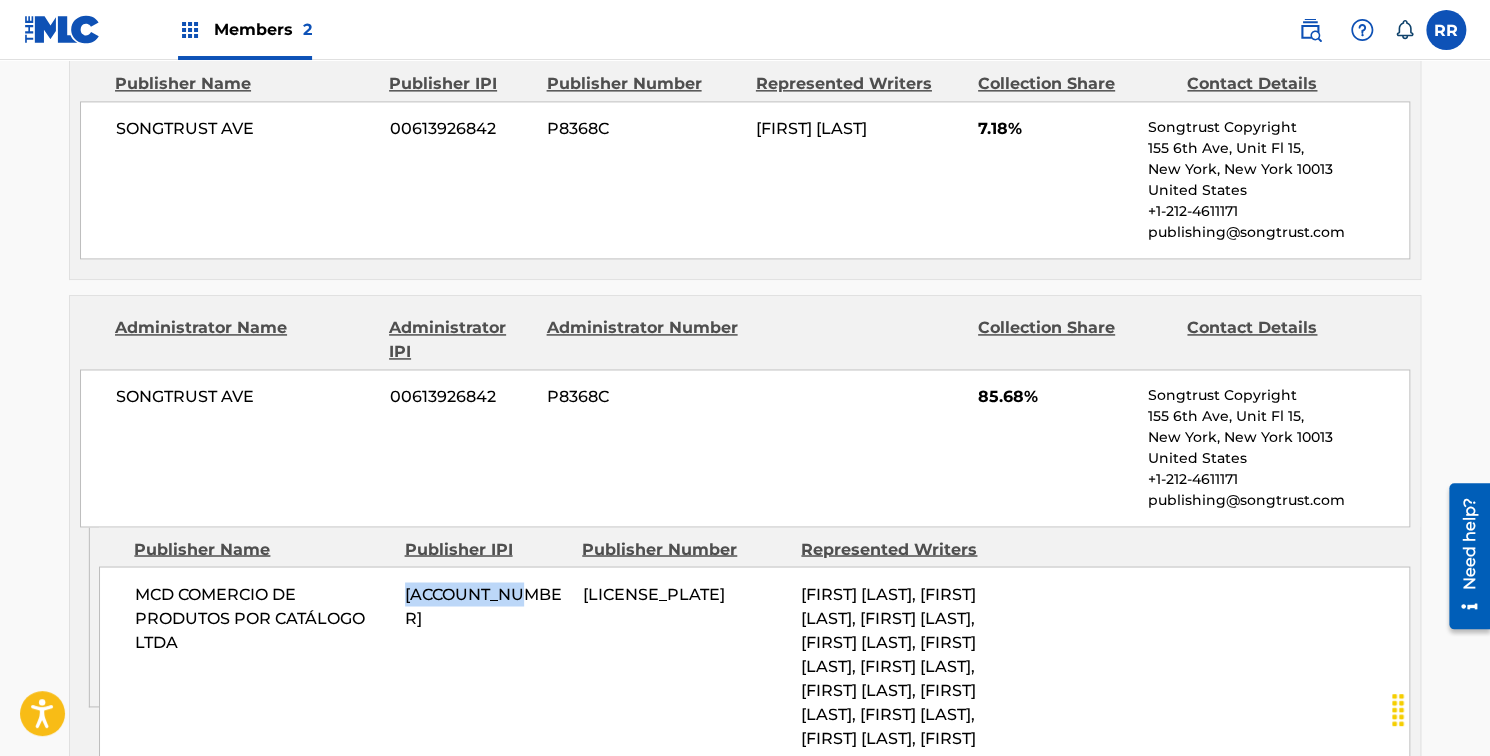 click on "[IPI_NUMBER]" at bounding box center (486, 606) 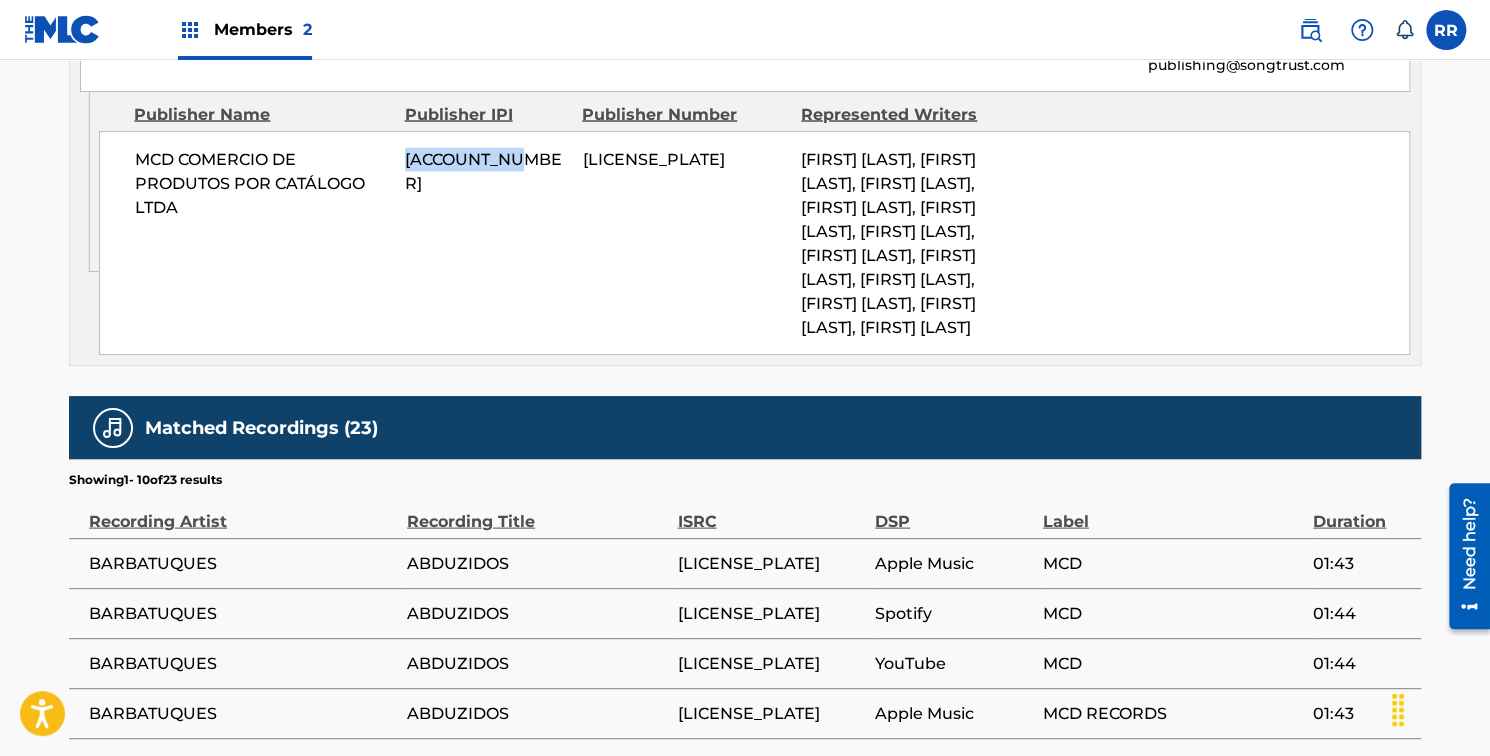 scroll, scrollTop: 1760, scrollLeft: 0, axis: vertical 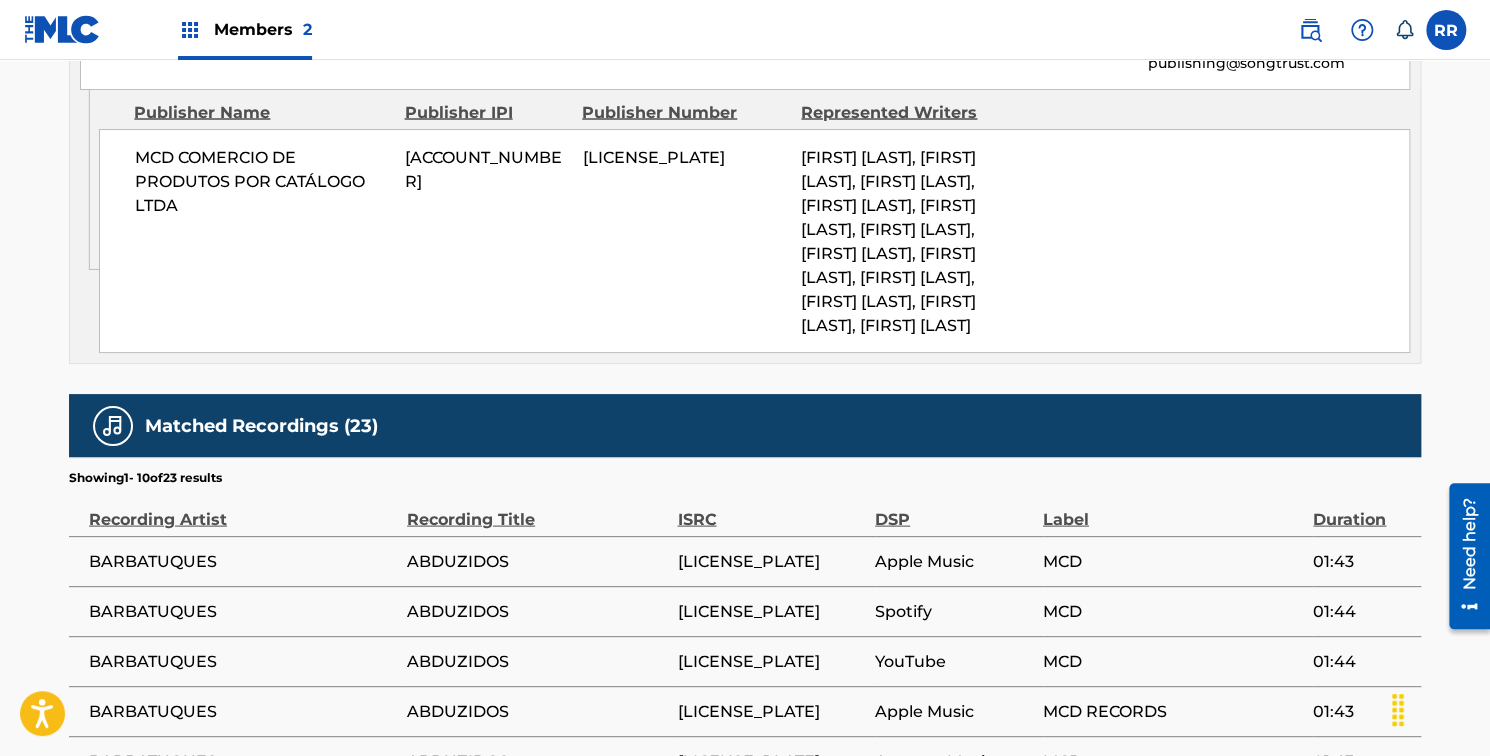 click on "MCD COMERCIO DE PRODUTOS POR CATÁLOGO LTDA" at bounding box center (262, 181) 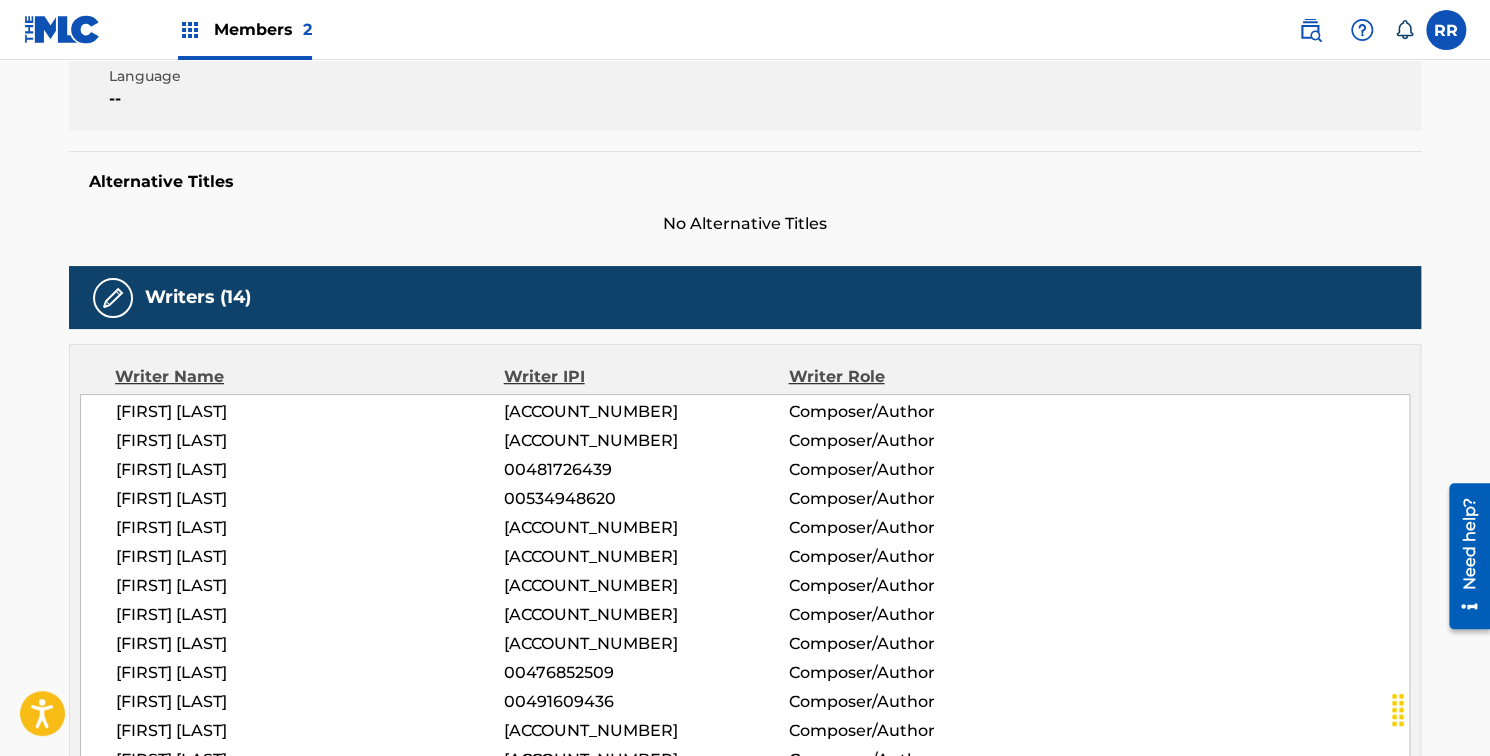 scroll, scrollTop: 0, scrollLeft: 0, axis: both 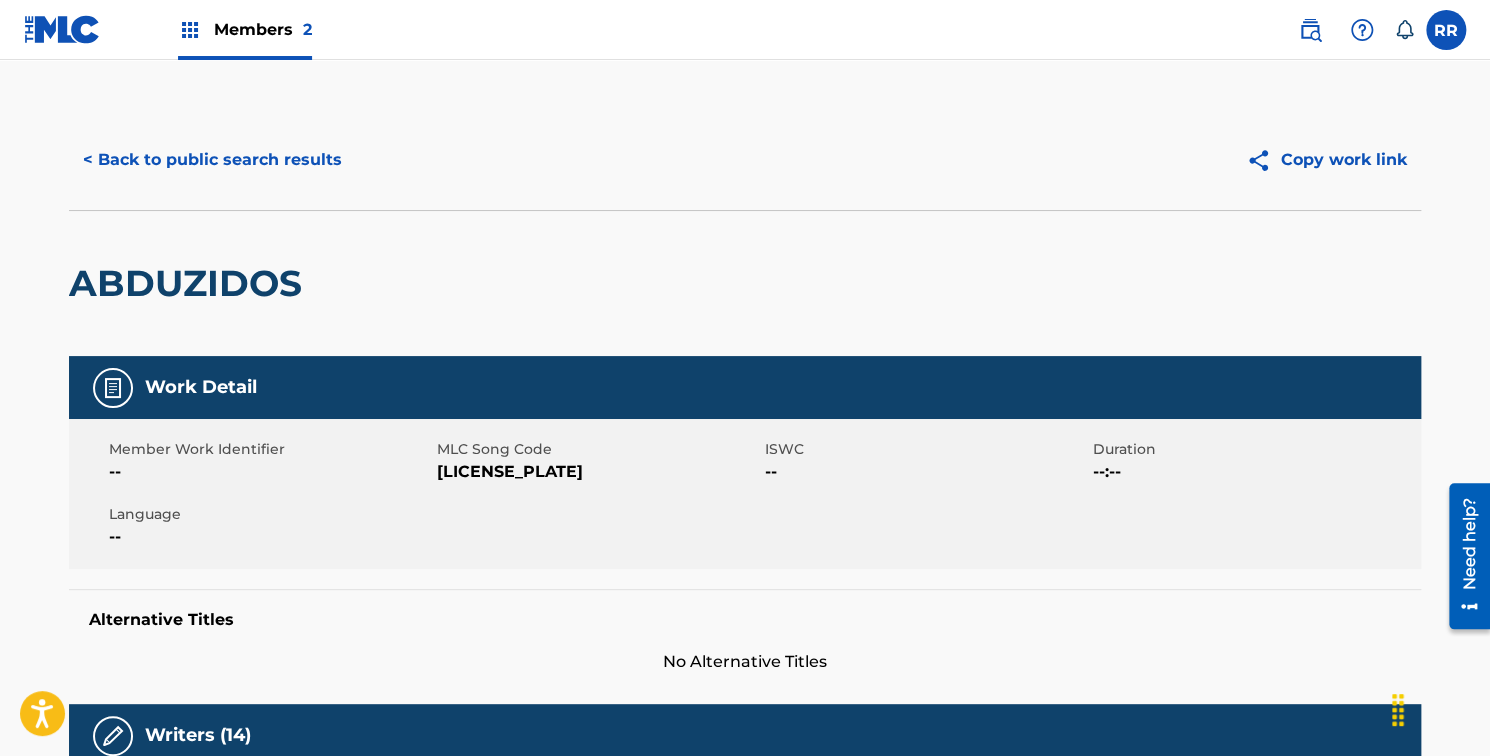 click on "< Back to public search results" at bounding box center [212, 160] 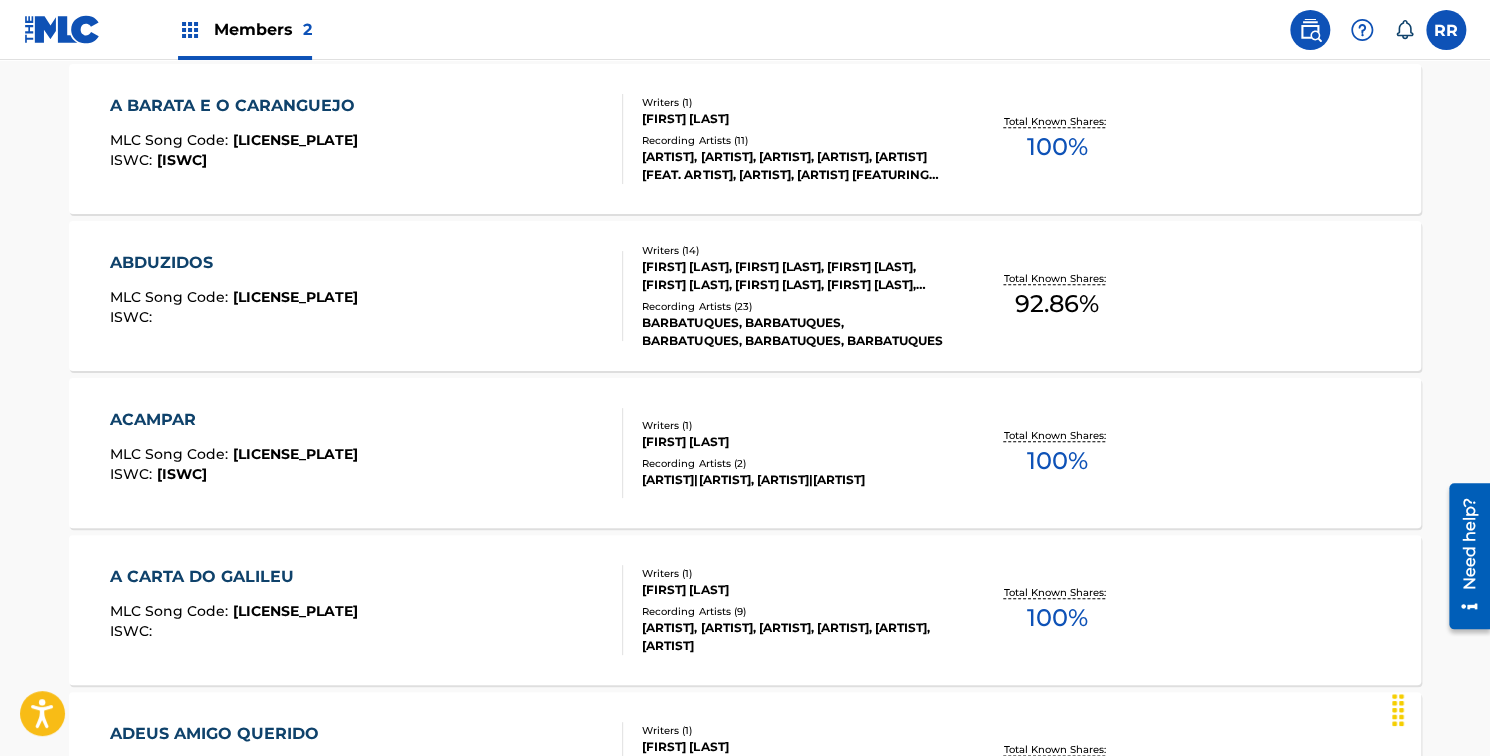 scroll, scrollTop: 0, scrollLeft: 0, axis: both 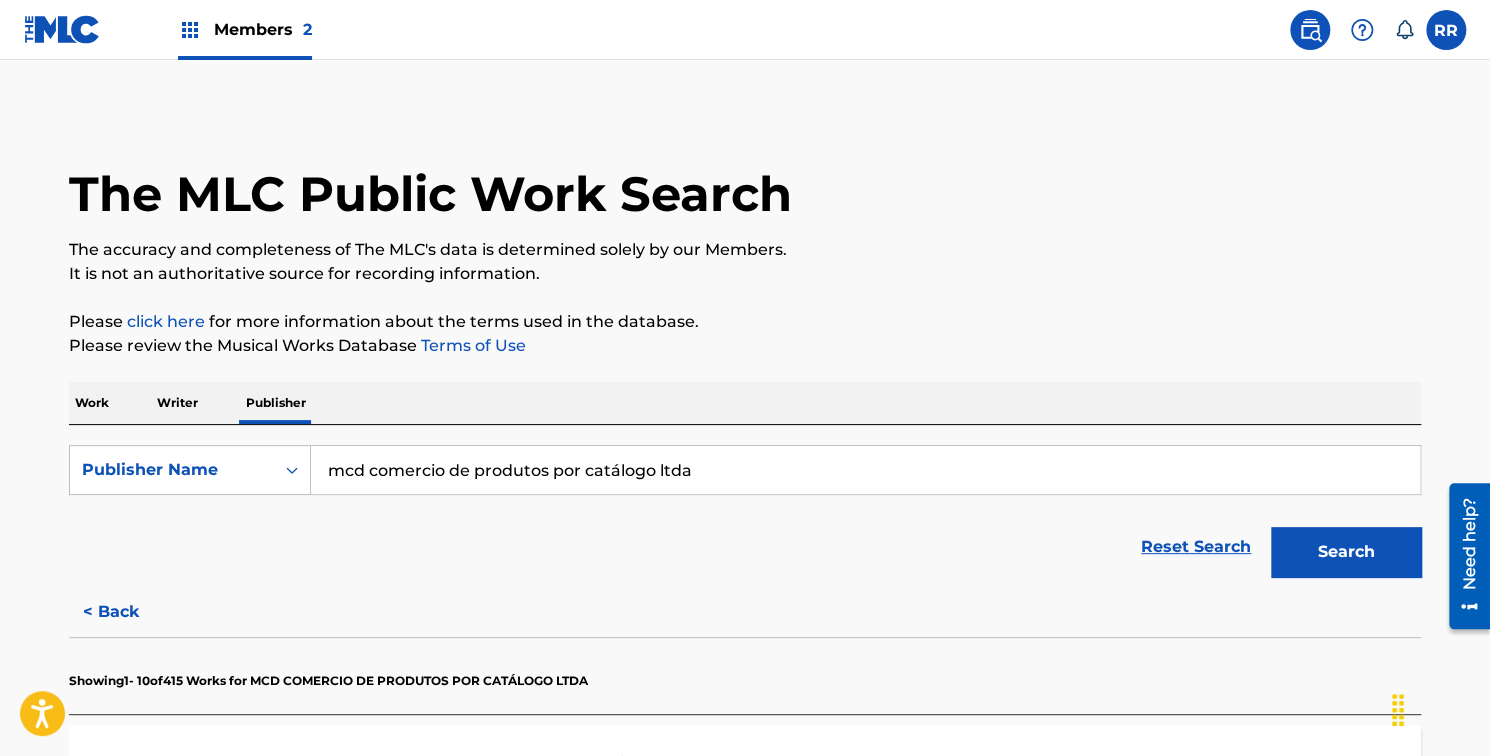 click on "Members    2" at bounding box center (263, 29) 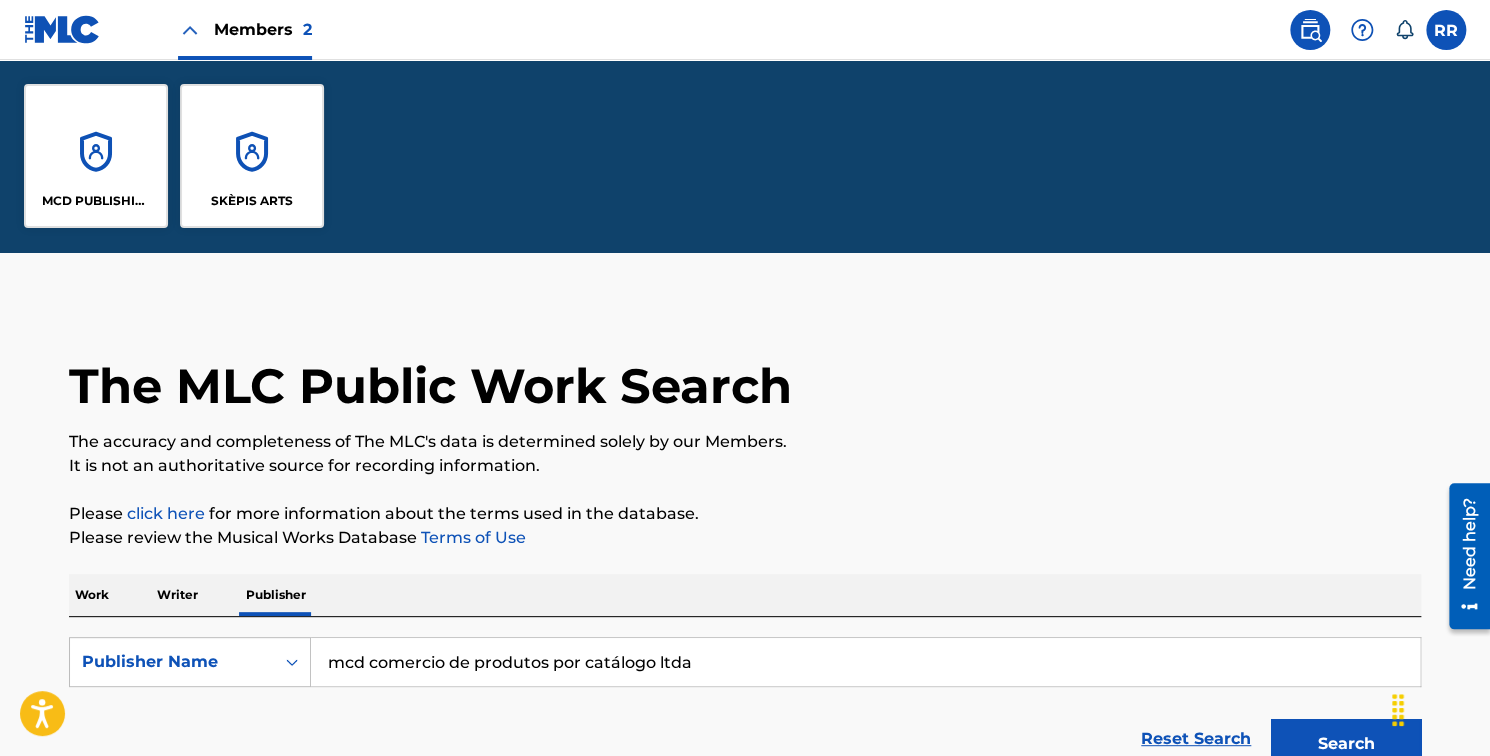 click on "MCD PUBLISHING" at bounding box center (96, 201) 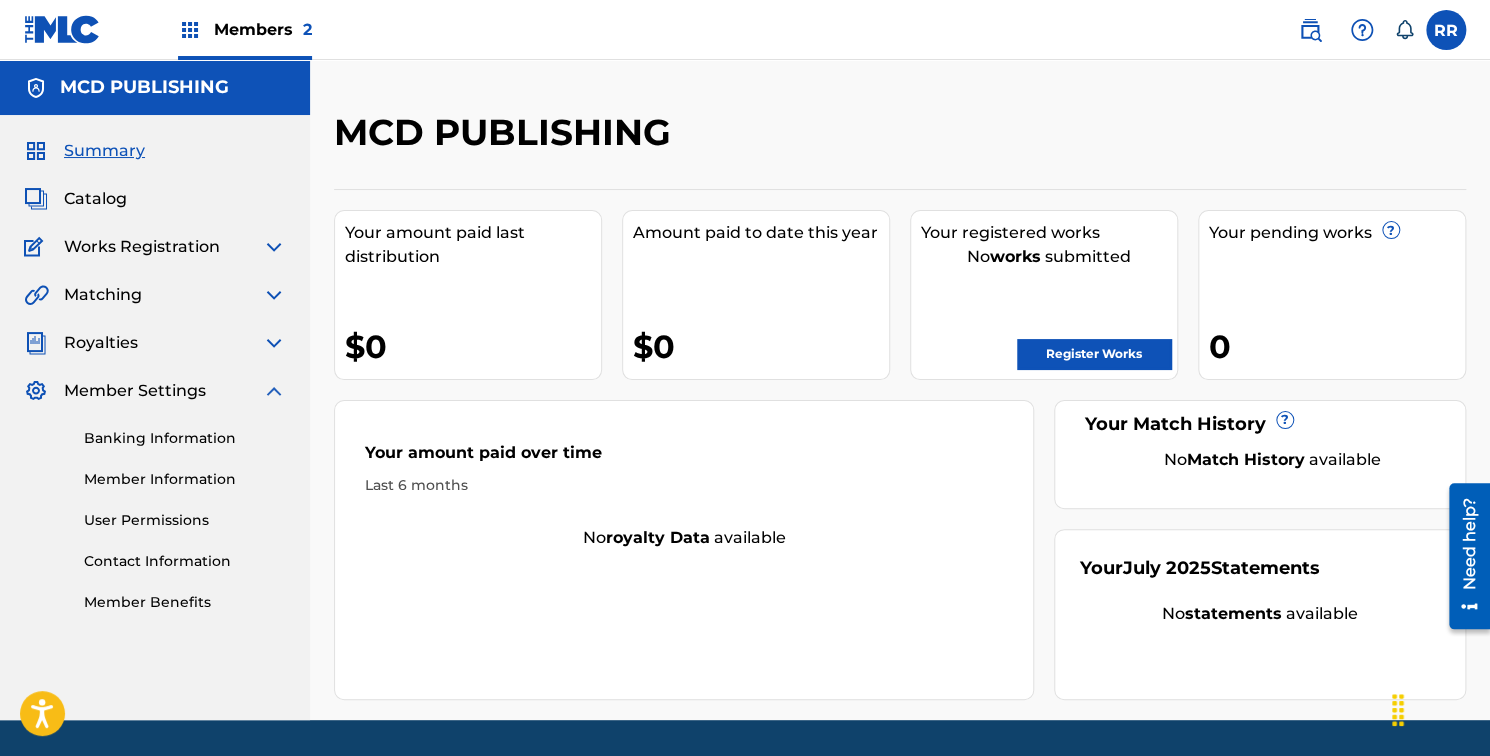 click at bounding box center (1310, 30) 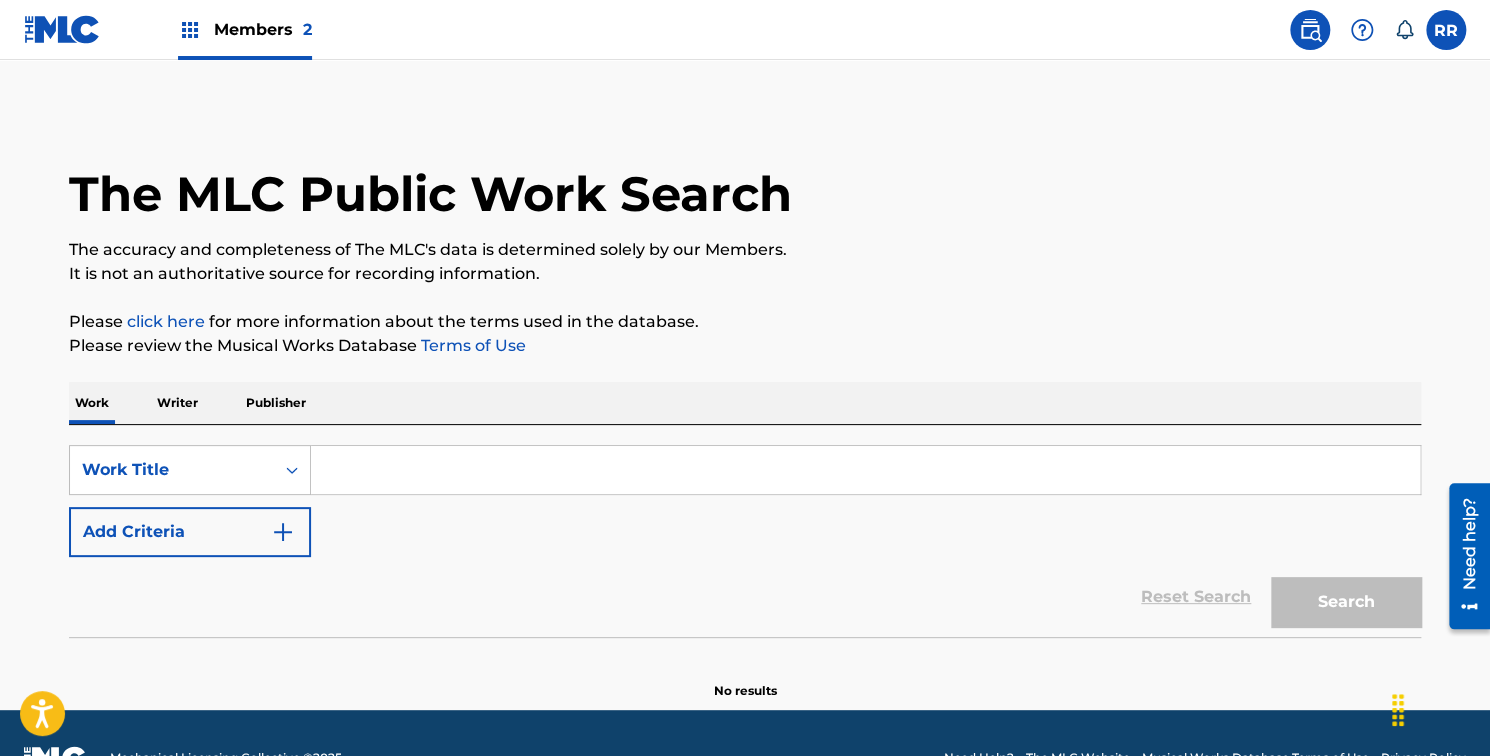 click at bounding box center [865, 470] 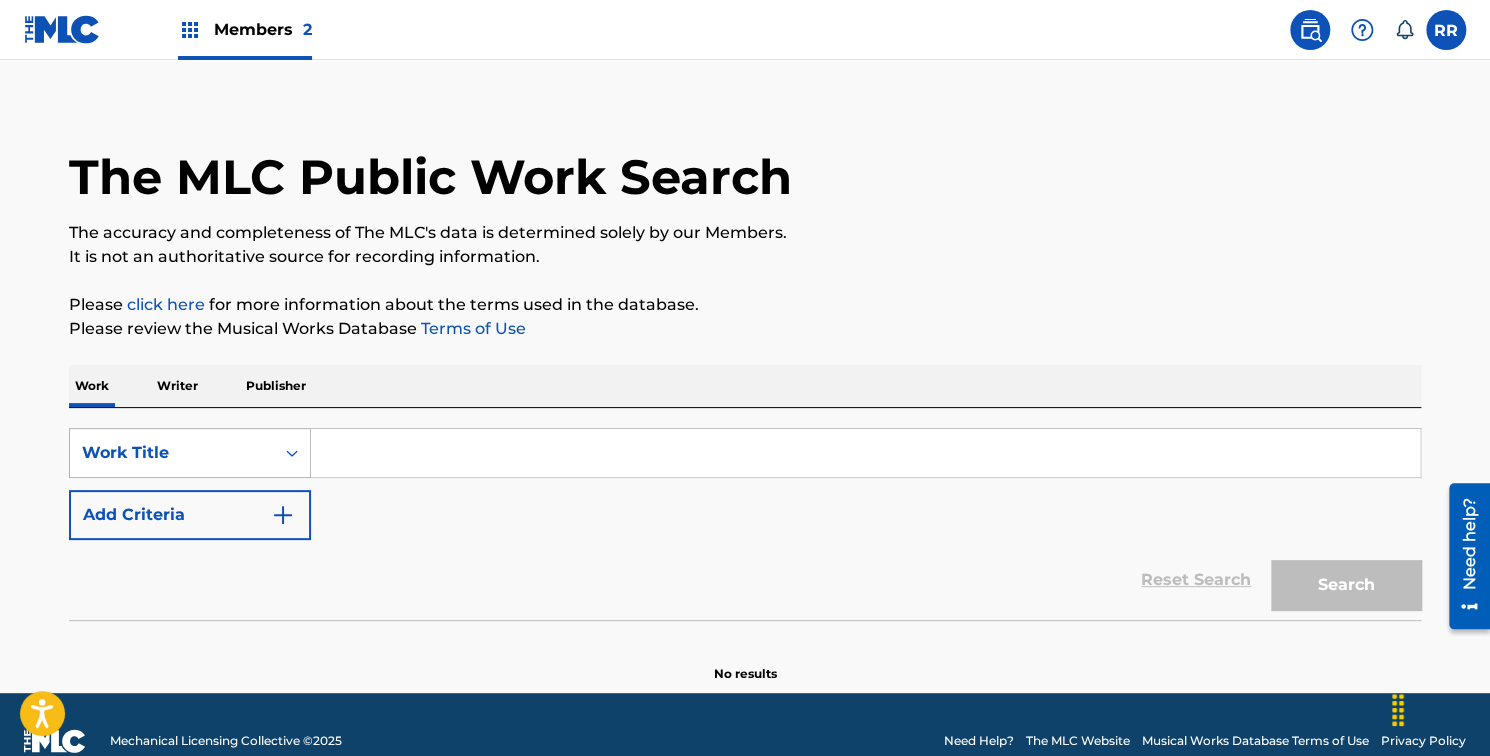 click on "Work Title" at bounding box center (190, 453) 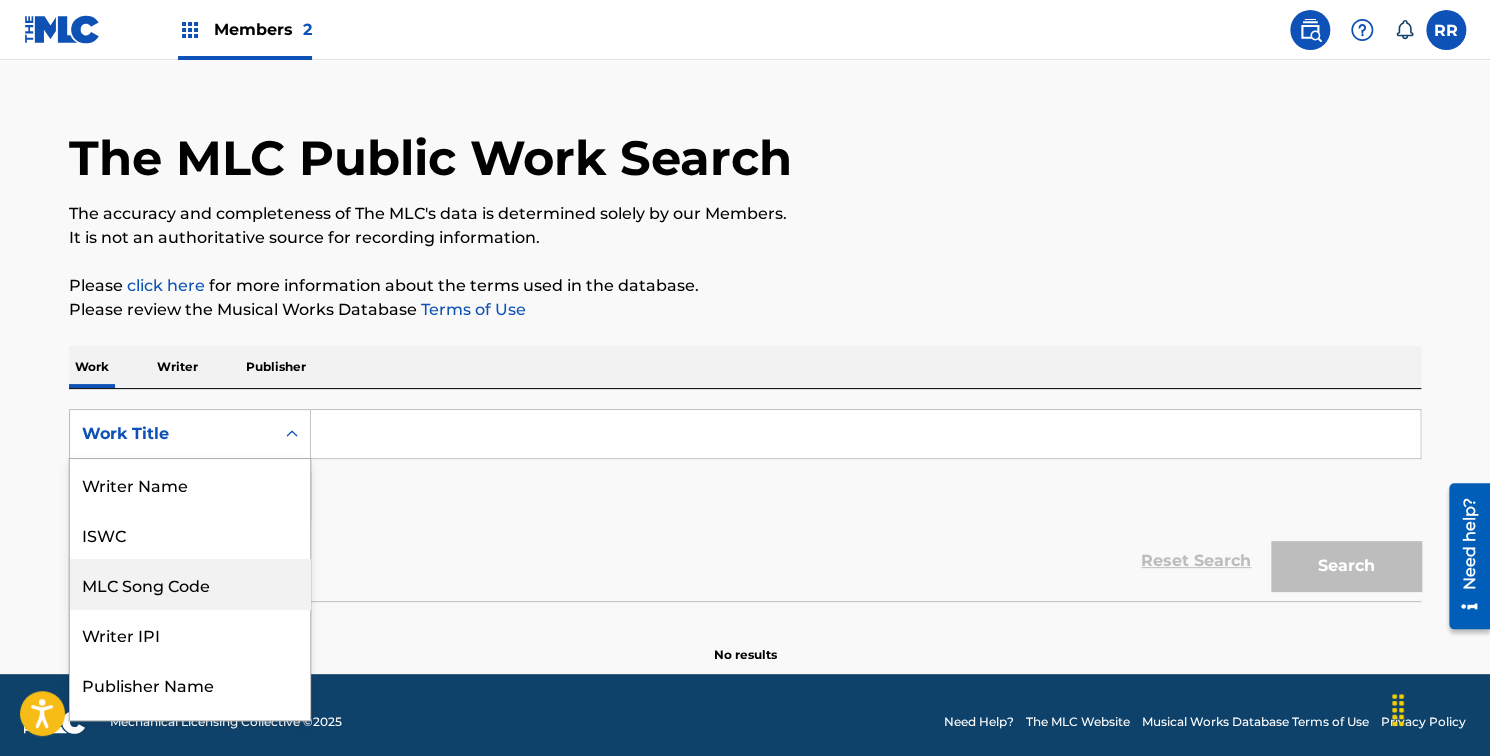 scroll, scrollTop: 39, scrollLeft: 0, axis: vertical 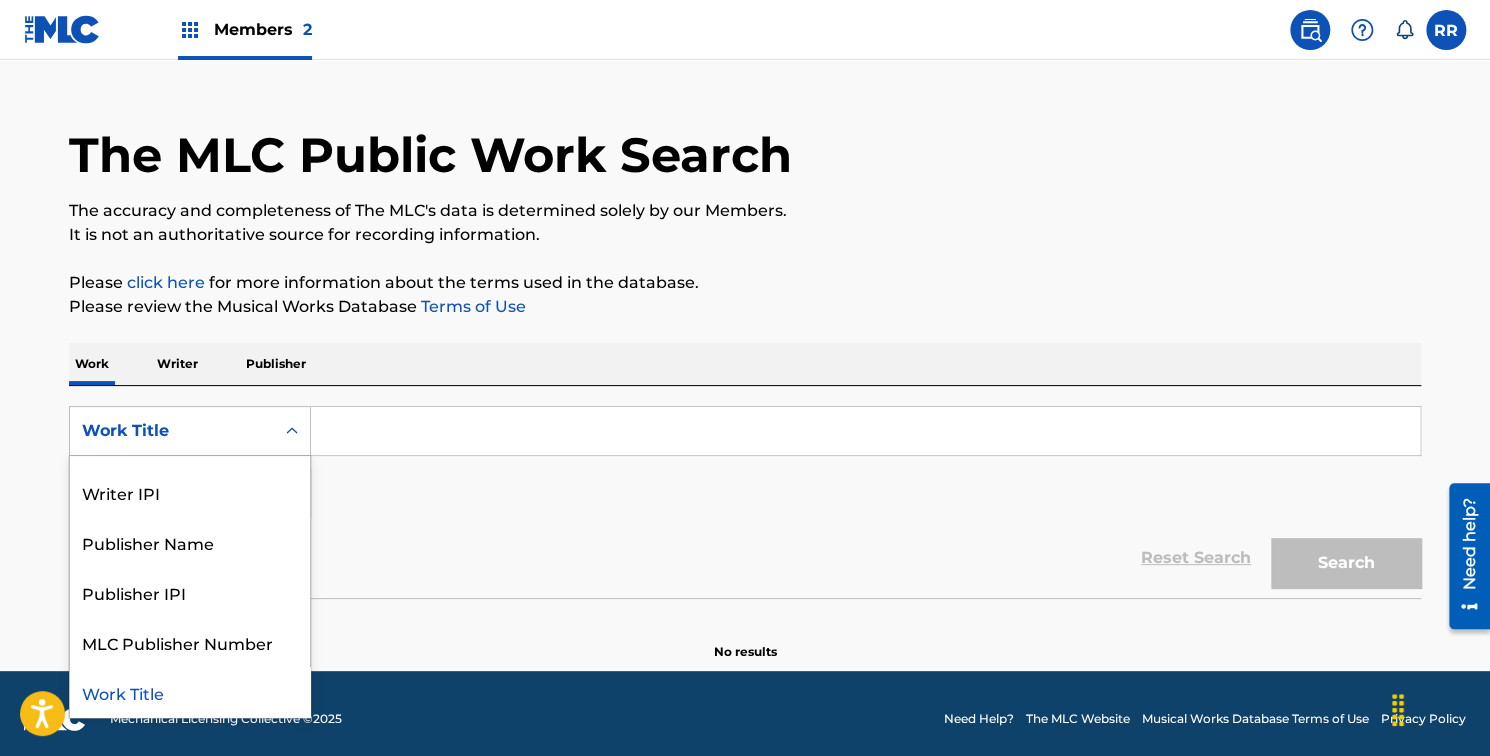 click on "Work Title" at bounding box center [190, 692] 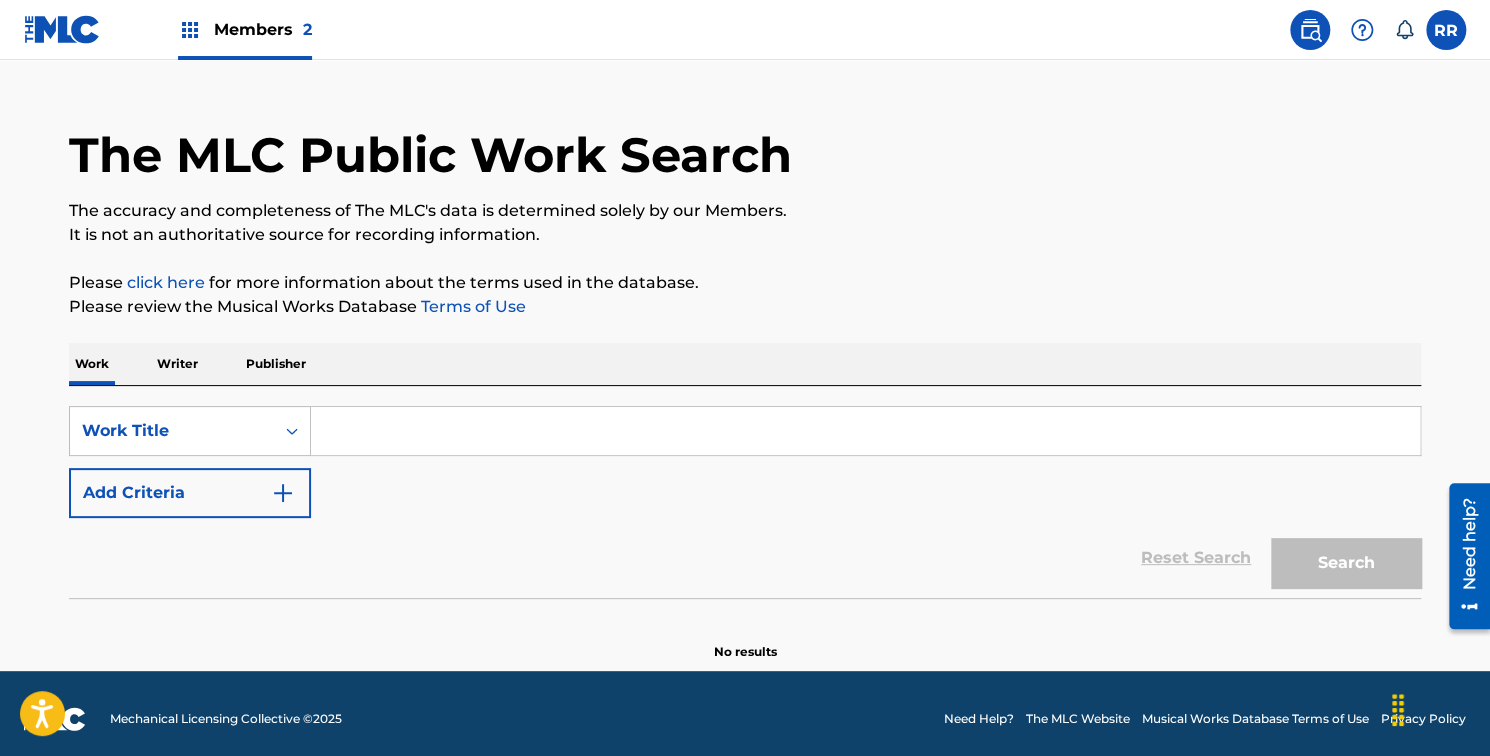 click at bounding box center [865, 431] 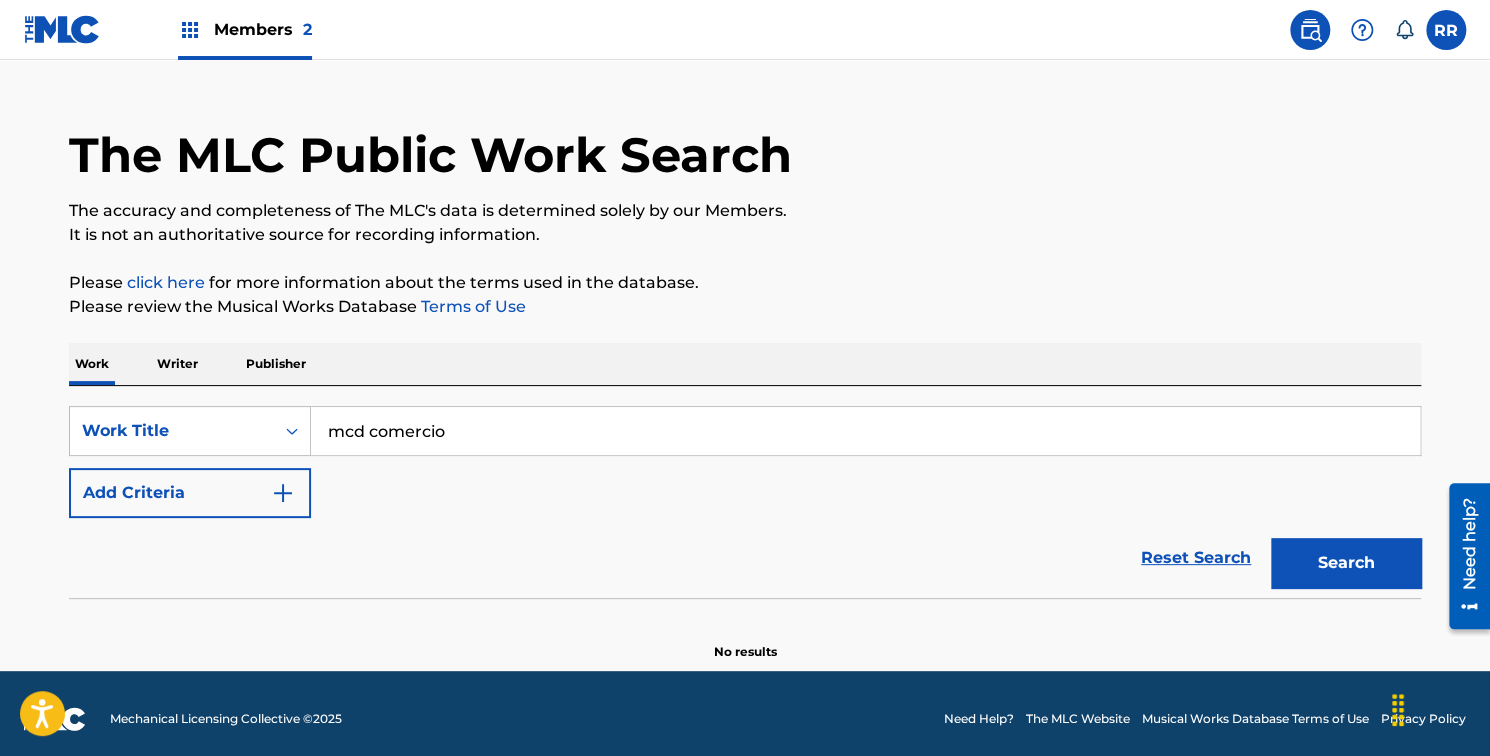 click on "mcd comercio" at bounding box center (865, 431) 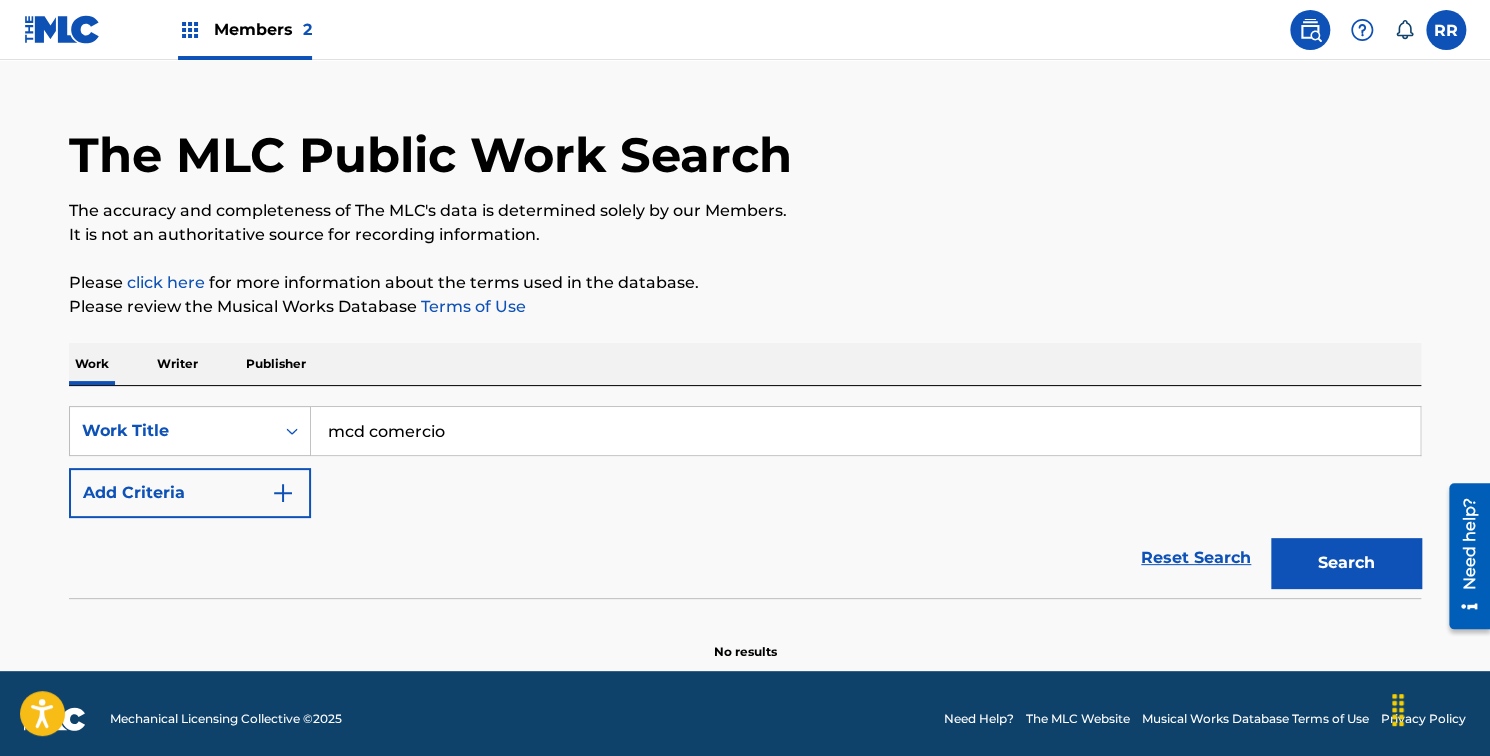 click on "mcd comercio" at bounding box center [865, 431] 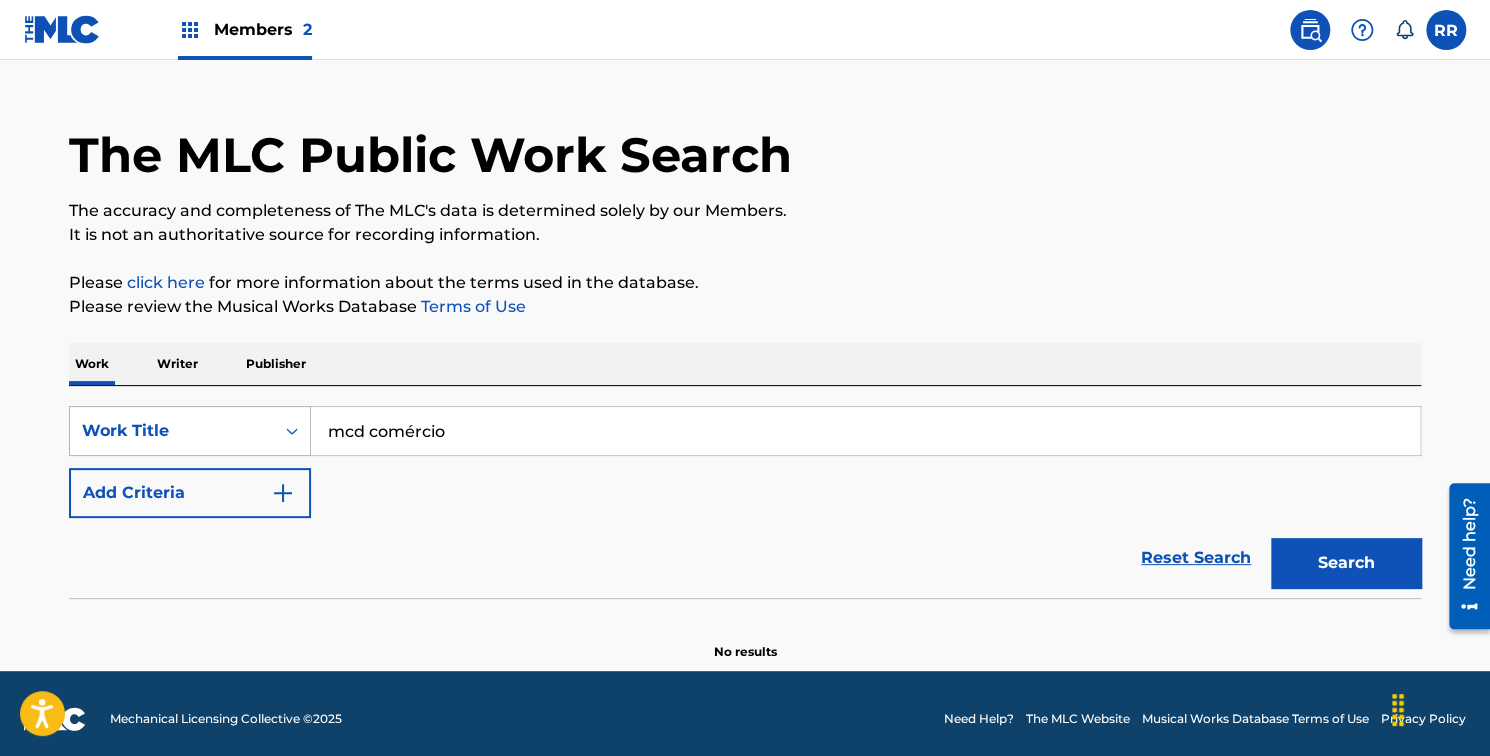 type on "mcd comércio" 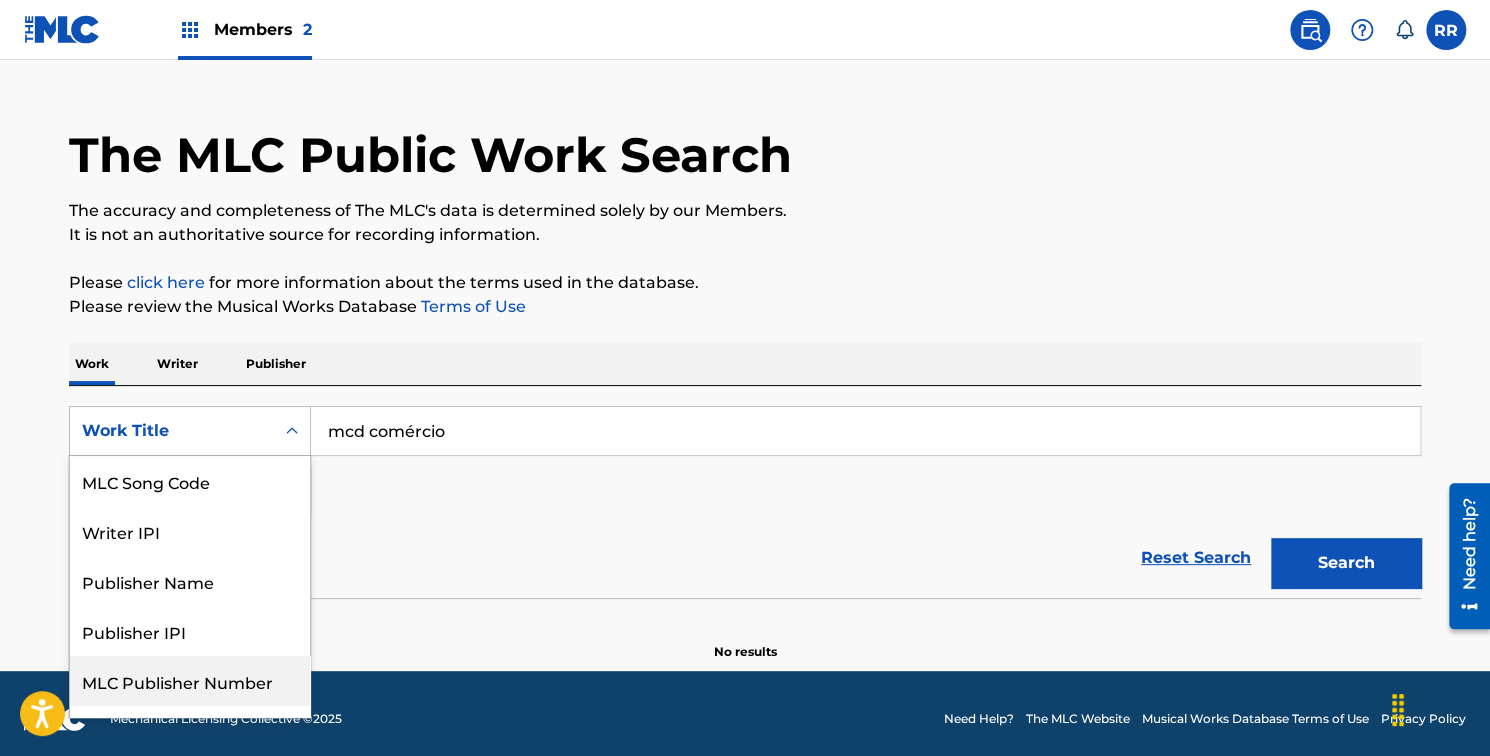 scroll, scrollTop: 138, scrollLeft: 0, axis: vertical 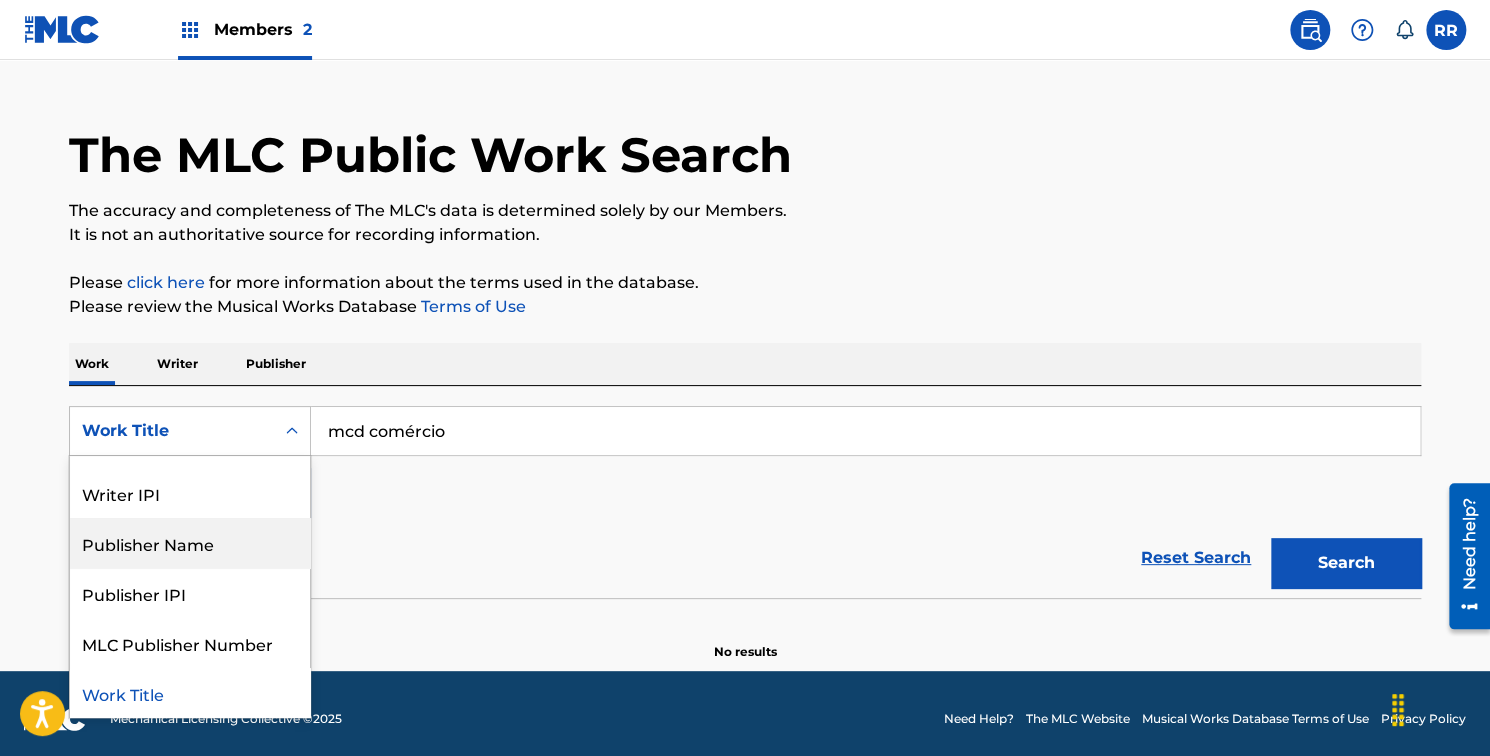 click on "Publisher Name" at bounding box center (190, 543) 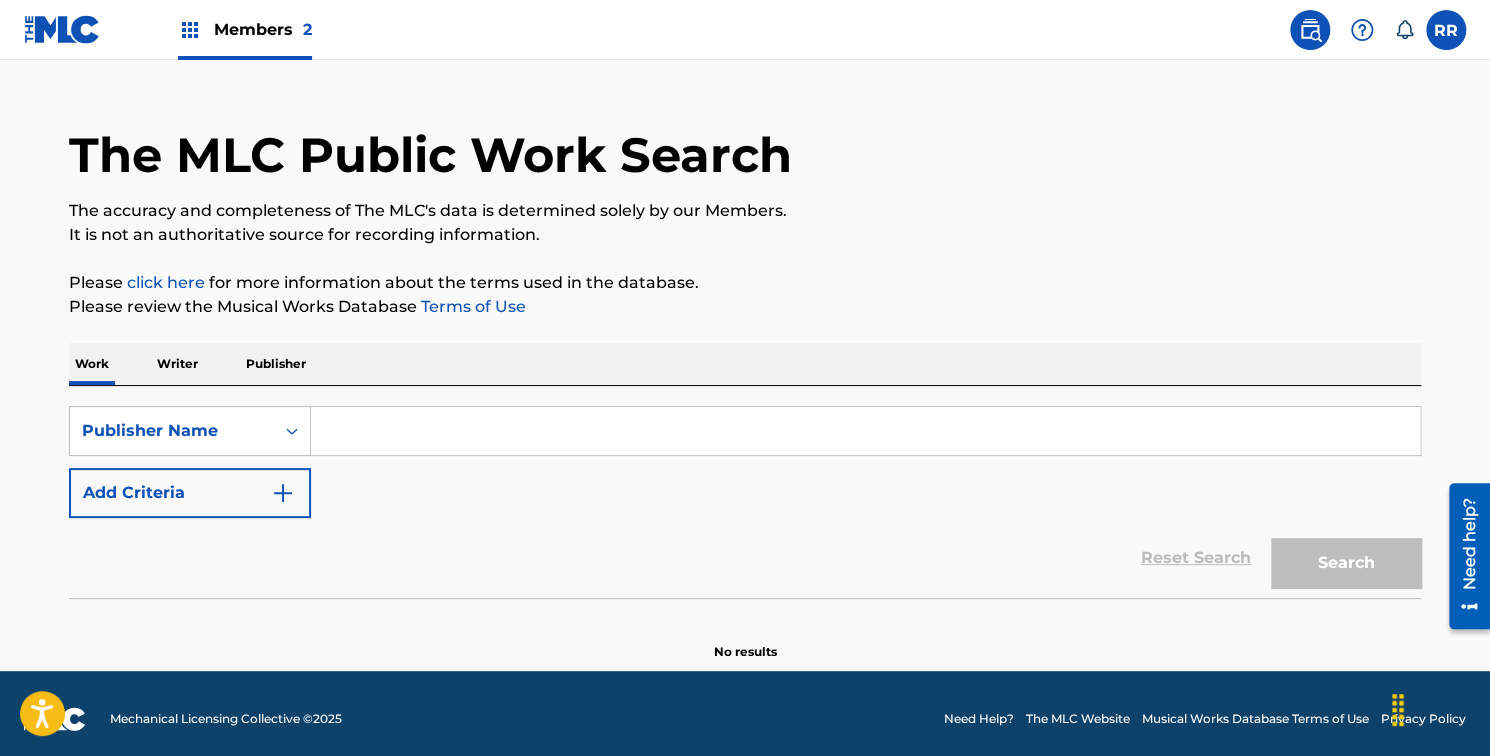 click at bounding box center (865, 431) 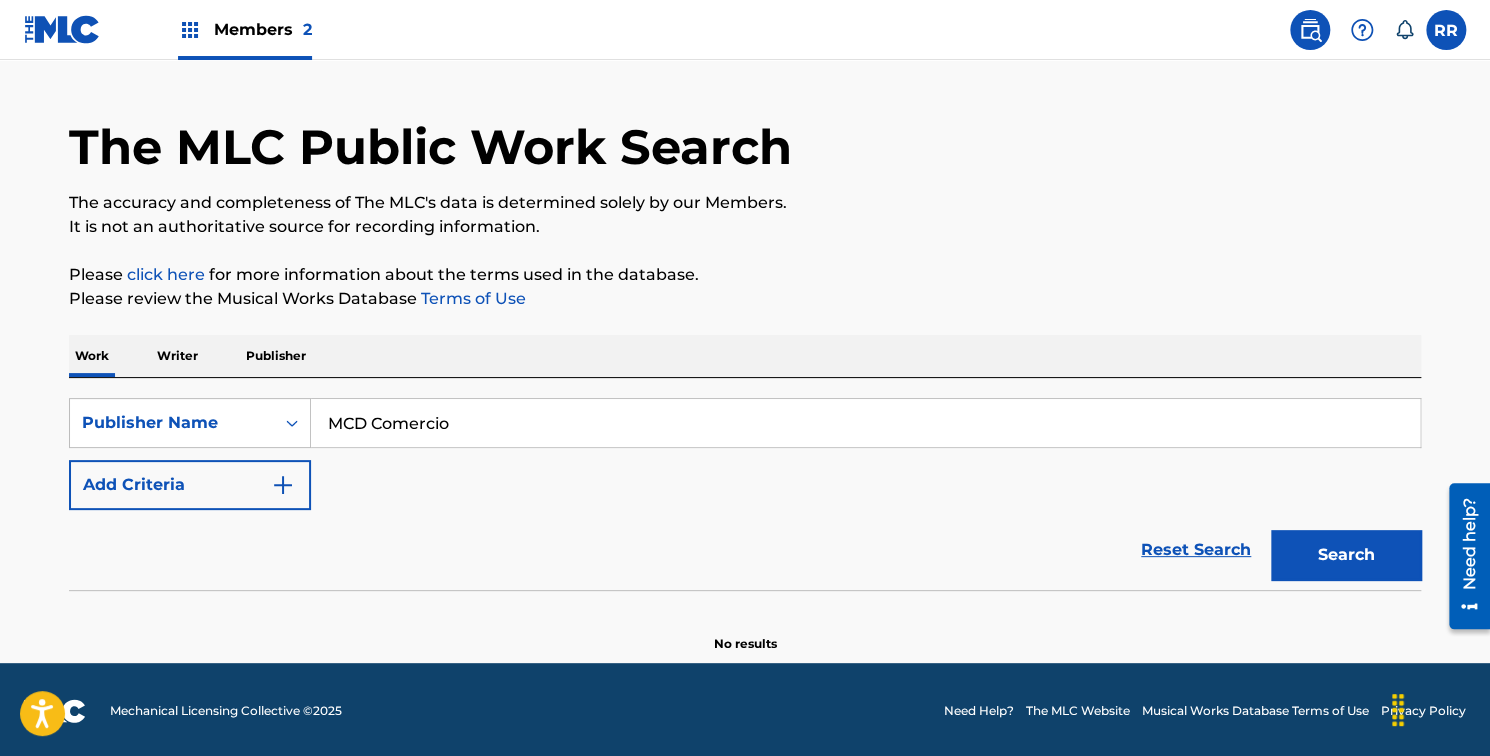scroll, scrollTop: 49, scrollLeft: 0, axis: vertical 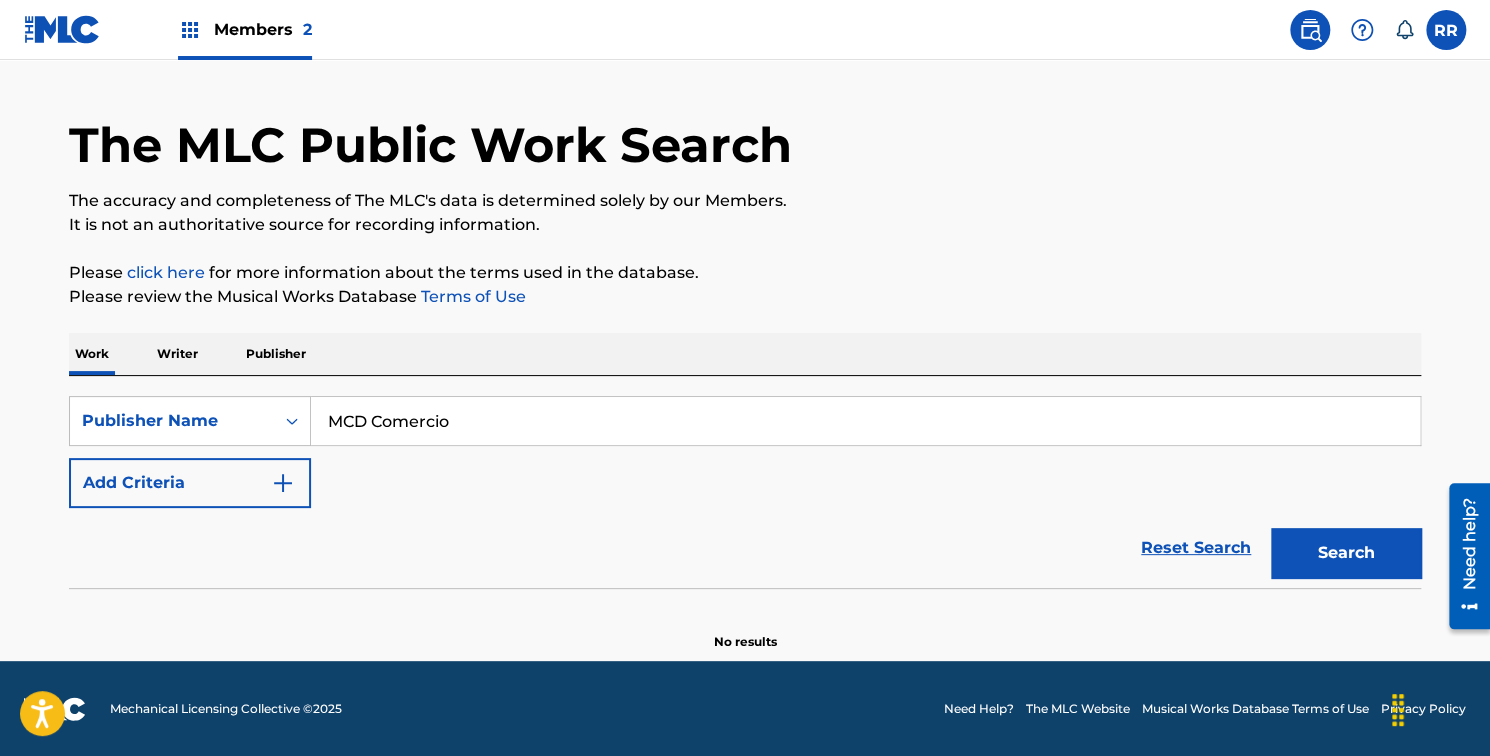 click on "Search" at bounding box center (1346, 553) 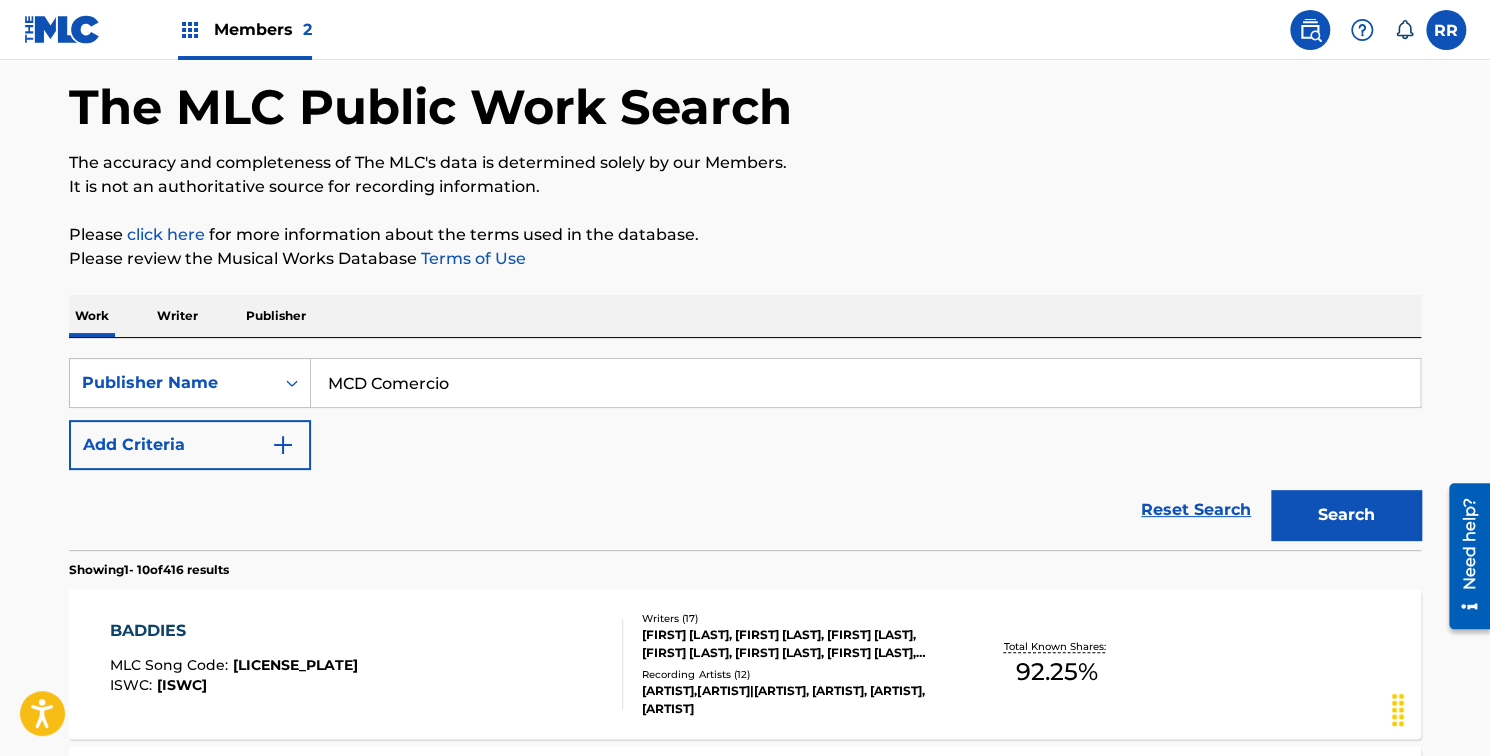 scroll, scrollTop: 711, scrollLeft: 0, axis: vertical 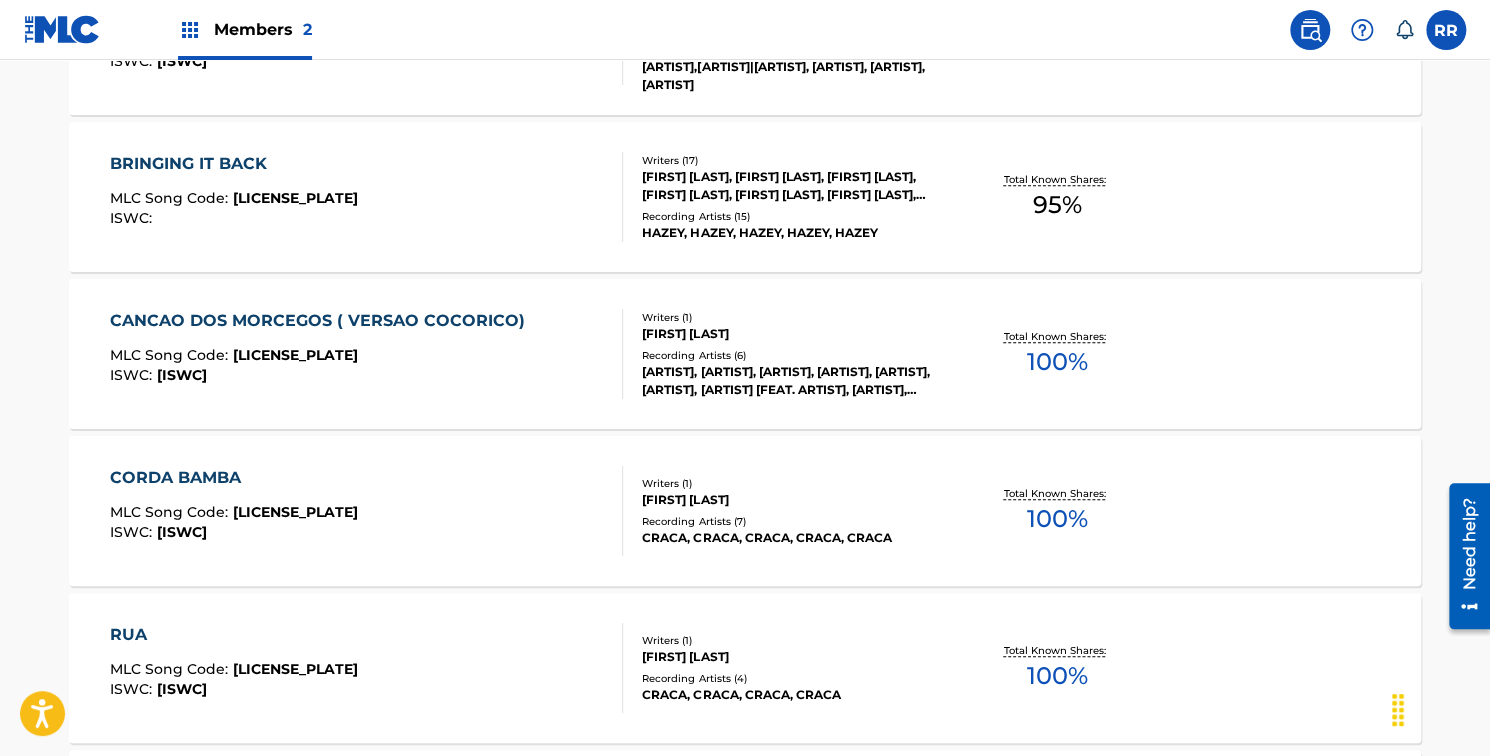 click on "CORDA BAMBA" at bounding box center [234, 478] 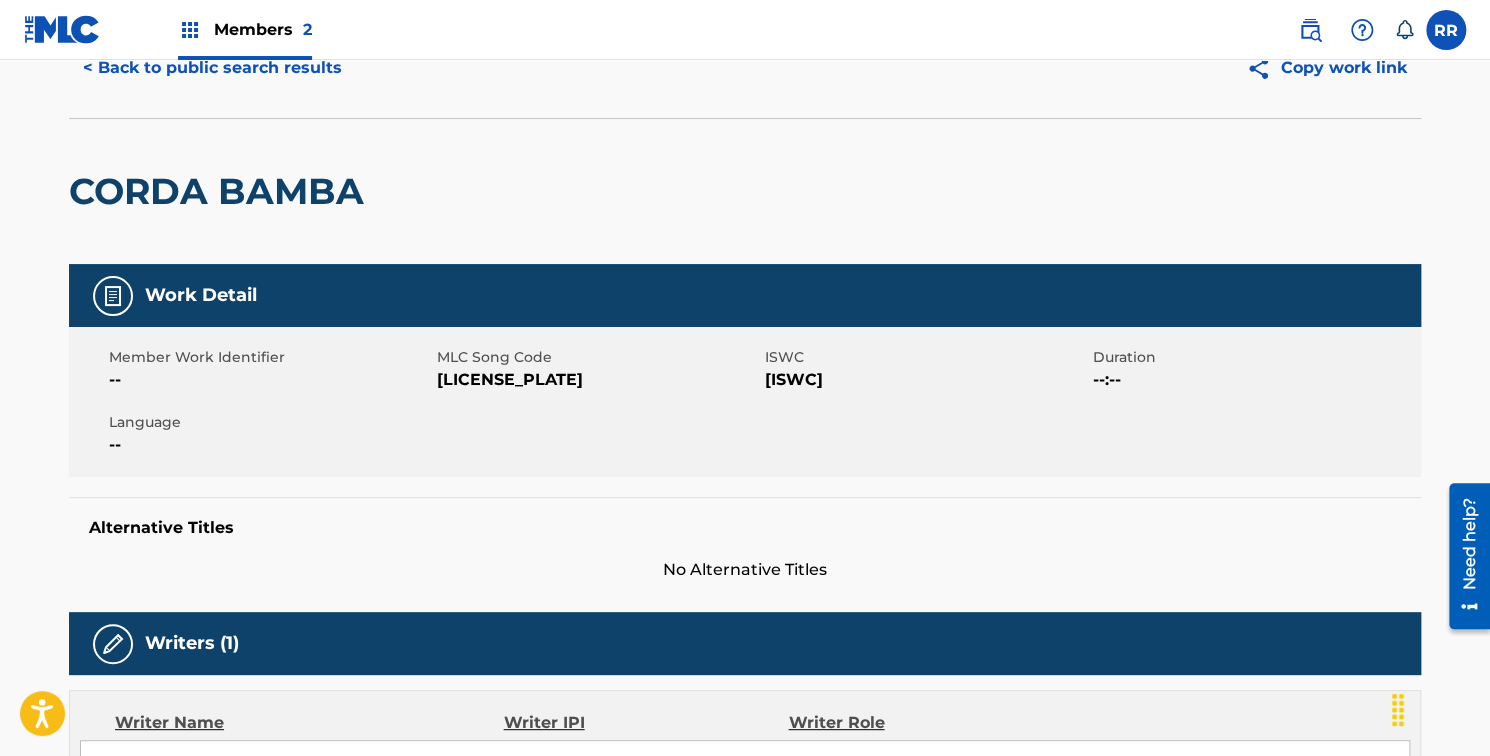 scroll, scrollTop: 136, scrollLeft: 0, axis: vertical 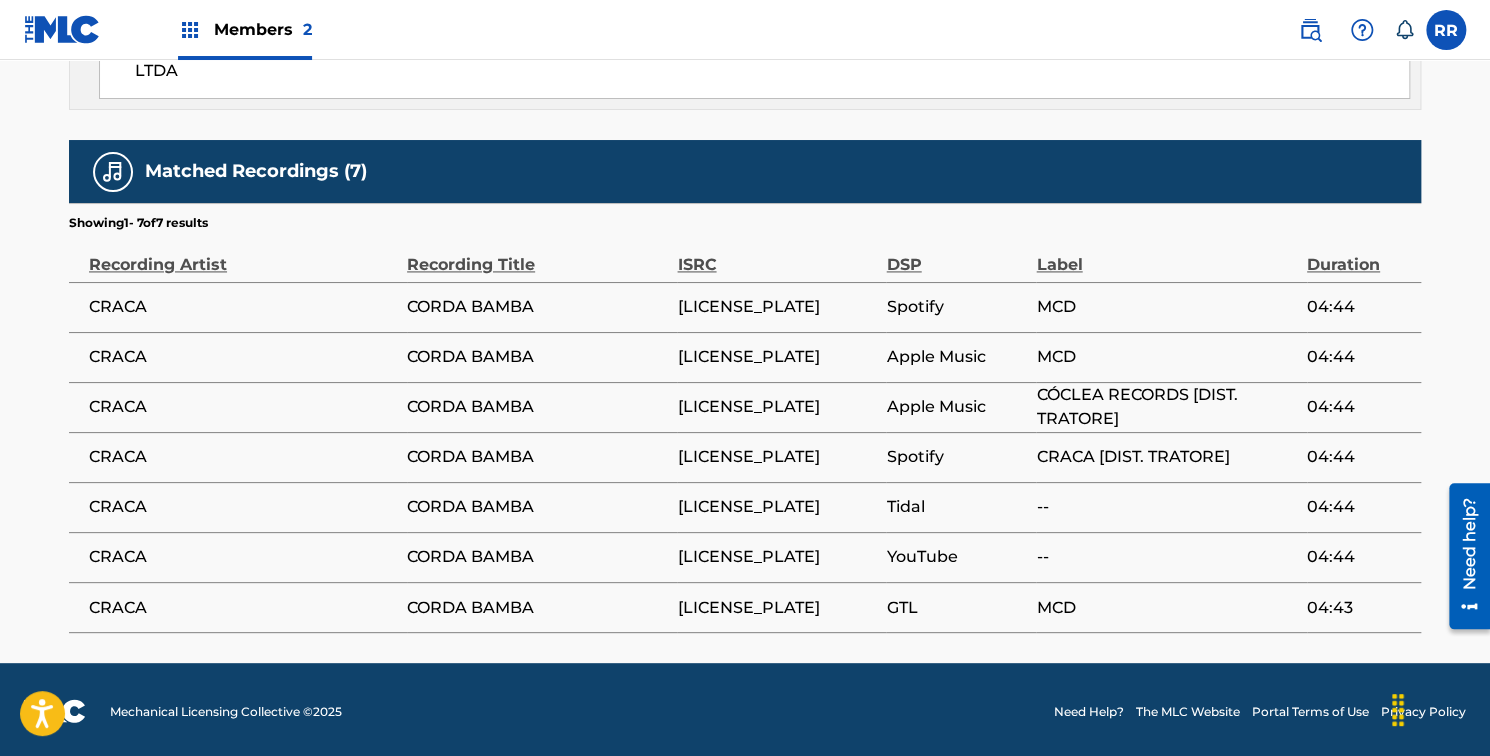 click on "Recording Artist" at bounding box center [243, 254] 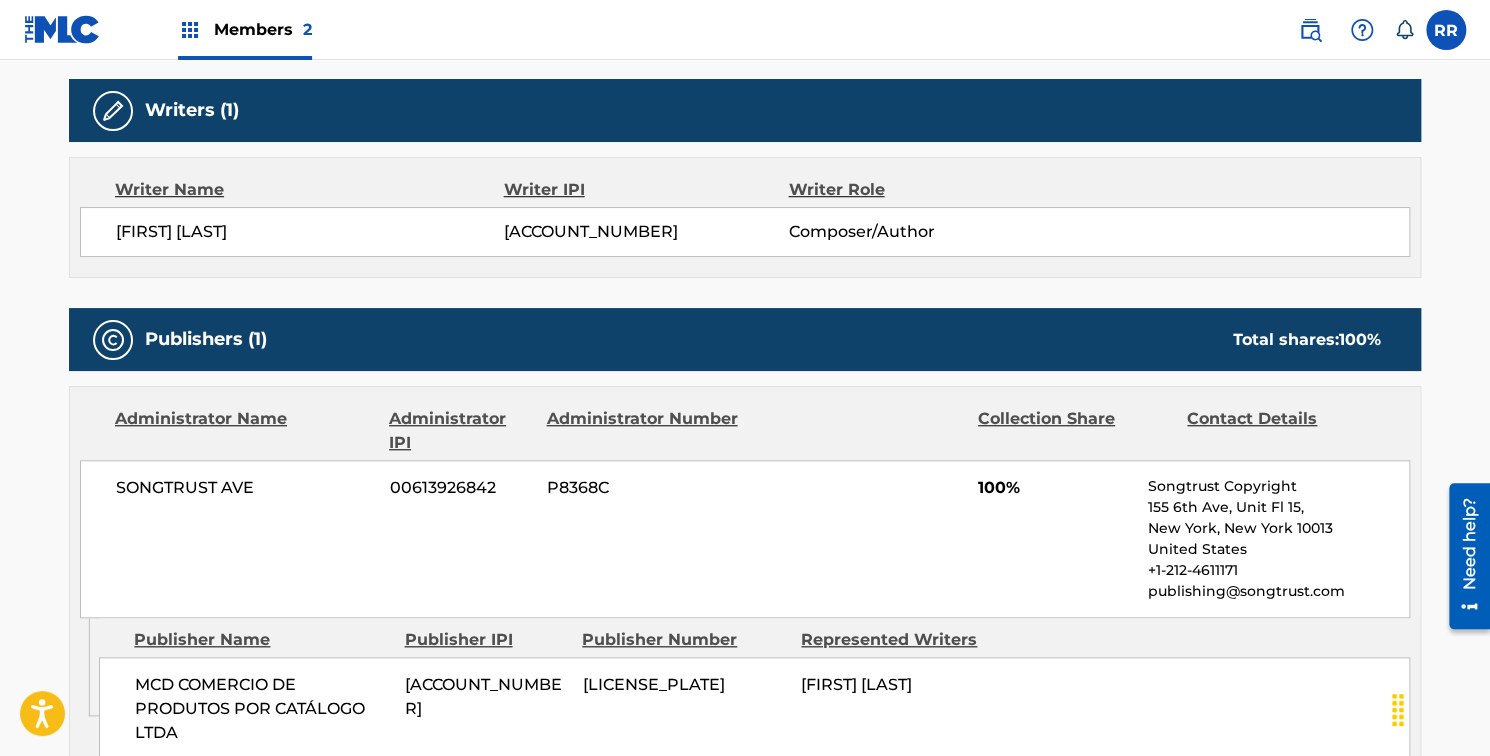 click on "P8684T" at bounding box center (684, 685) 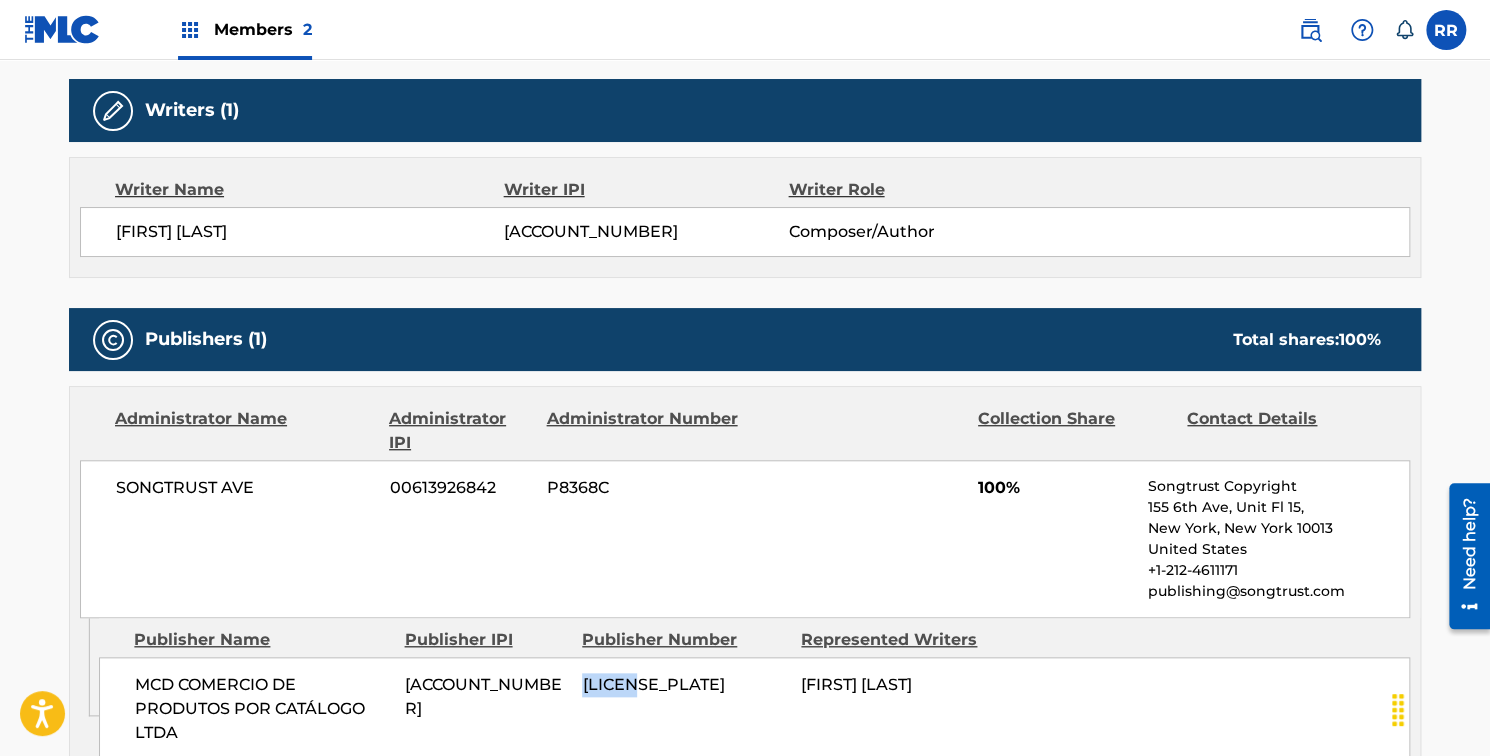 click on "P8684T" at bounding box center (684, 685) 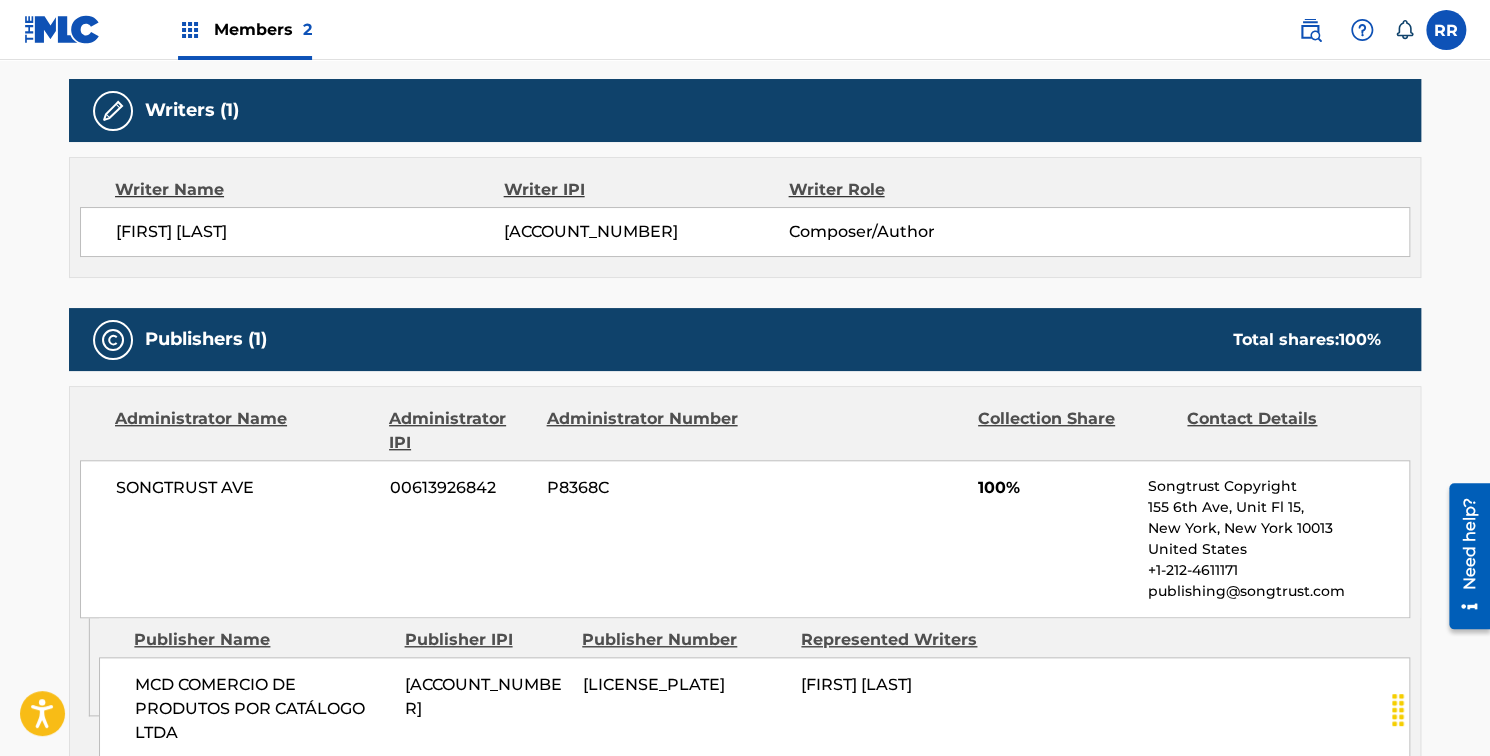 drag, startPoint x: 596, startPoint y: 650, endPoint x: 527, endPoint y: 663, distance: 70.21396 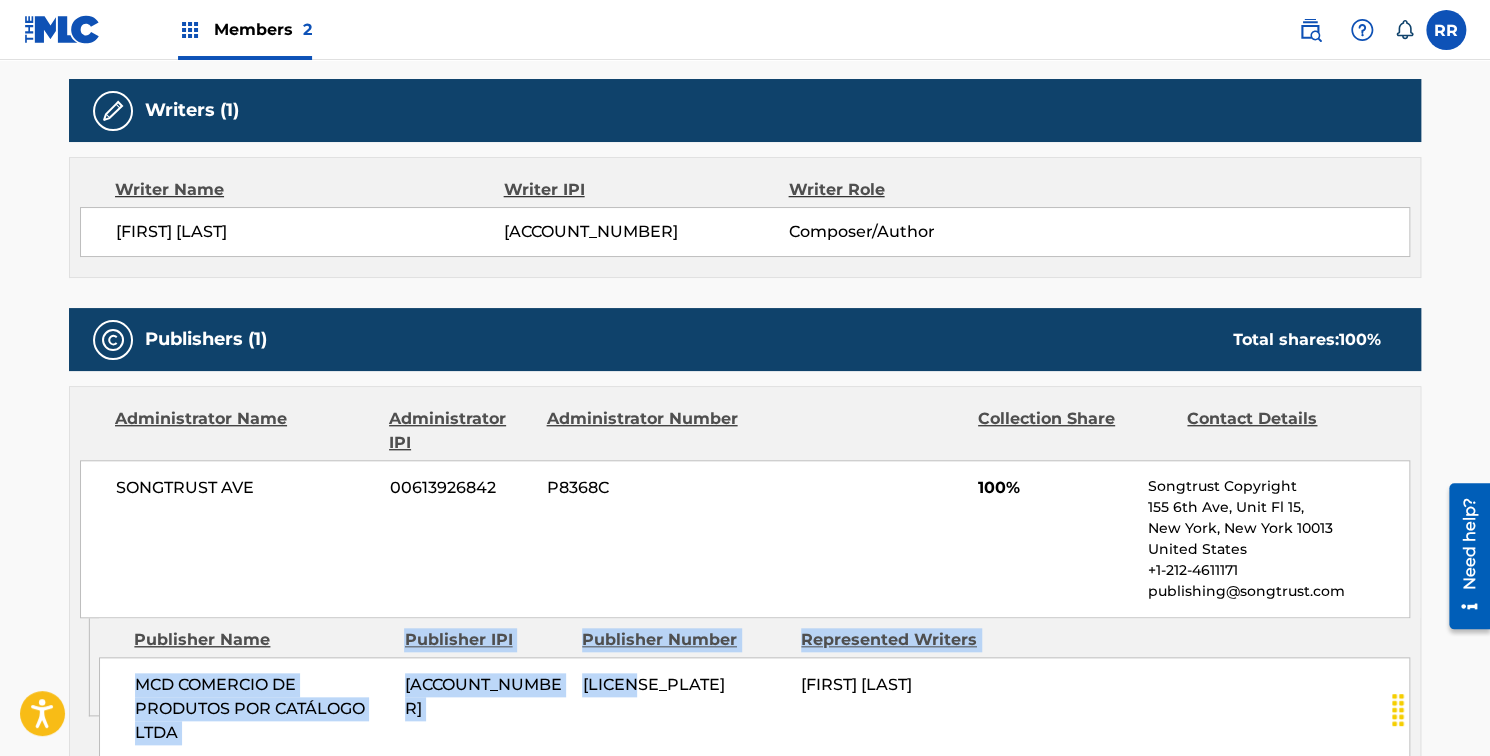 drag, startPoint x: 393, startPoint y: 628, endPoint x: 696, endPoint y: 669, distance: 305.76135 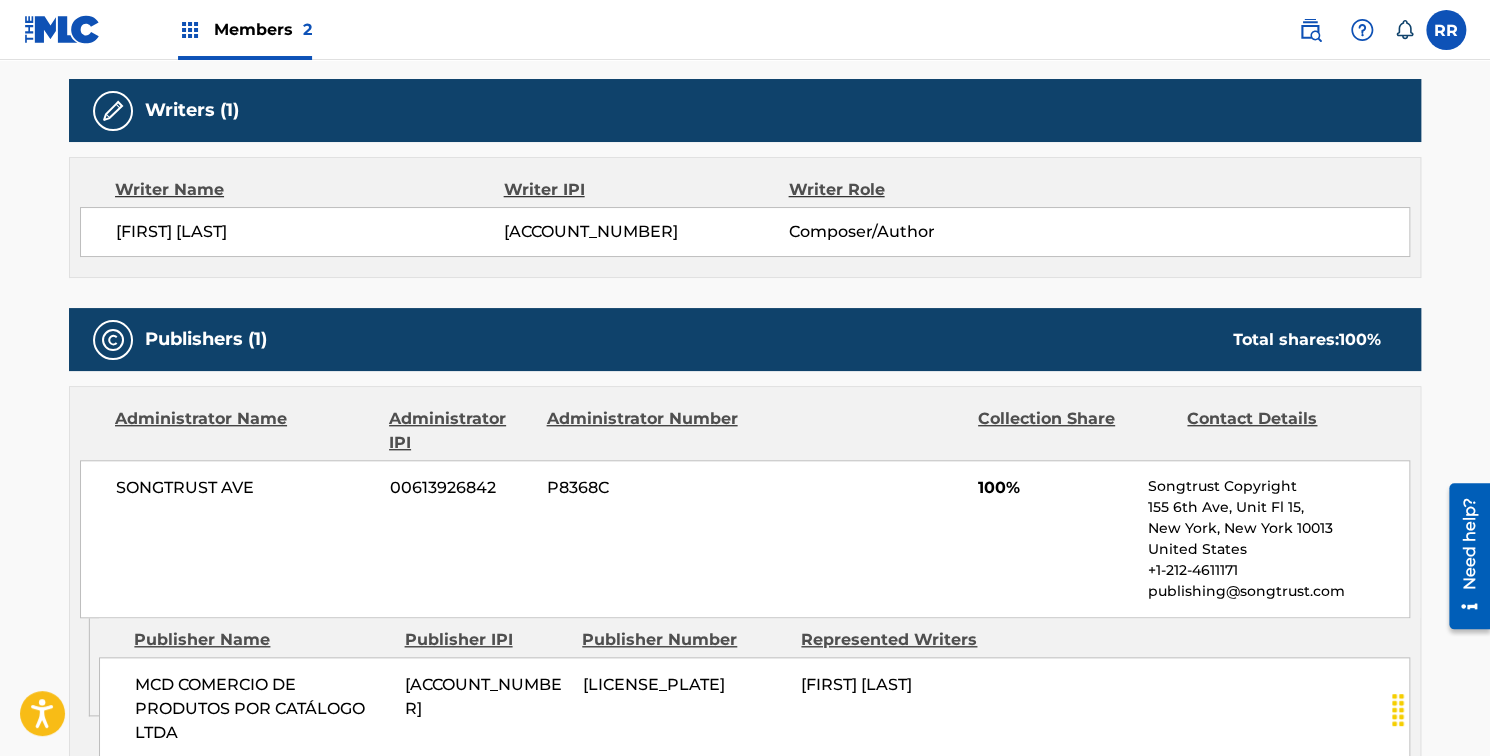 click on "Publisher Name" at bounding box center [261, 640] 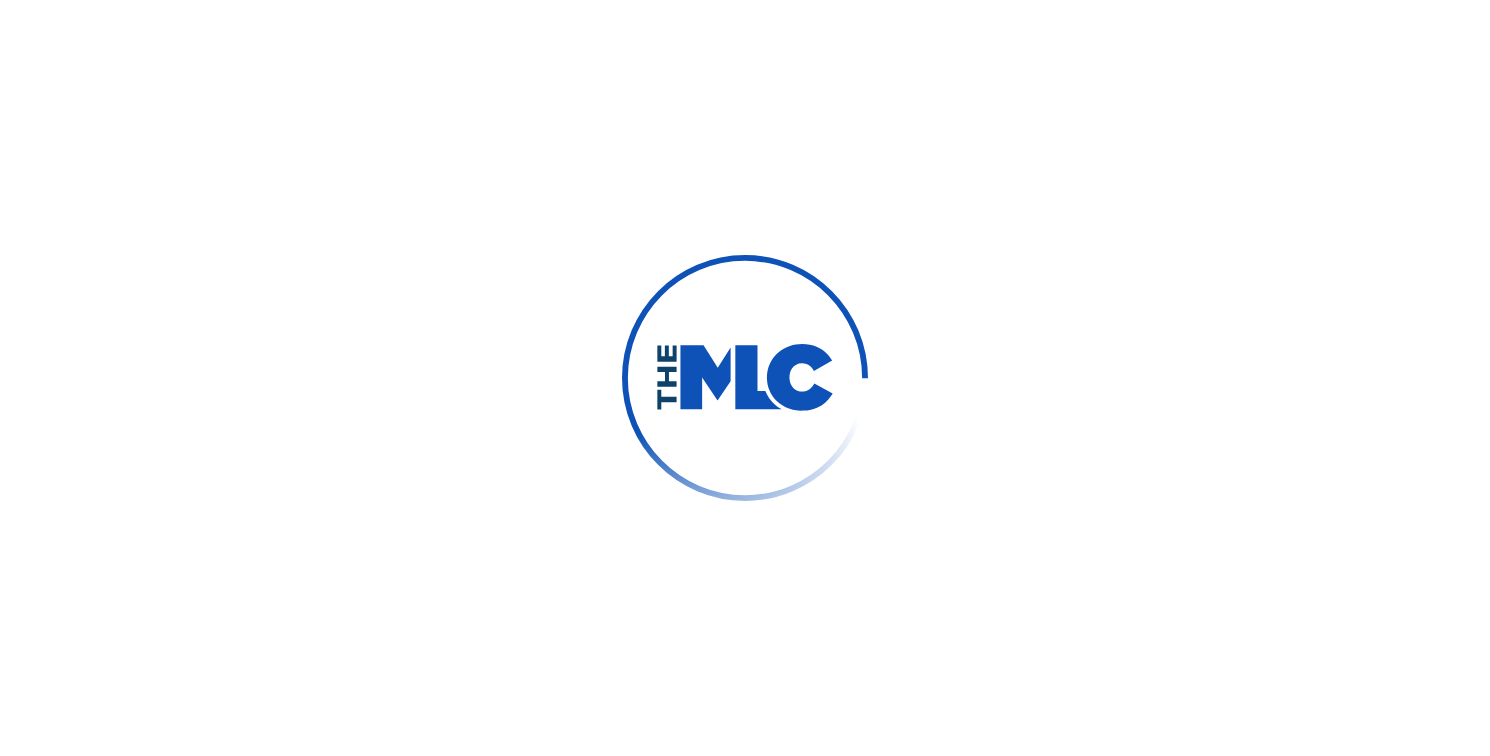 scroll, scrollTop: 0, scrollLeft: 0, axis: both 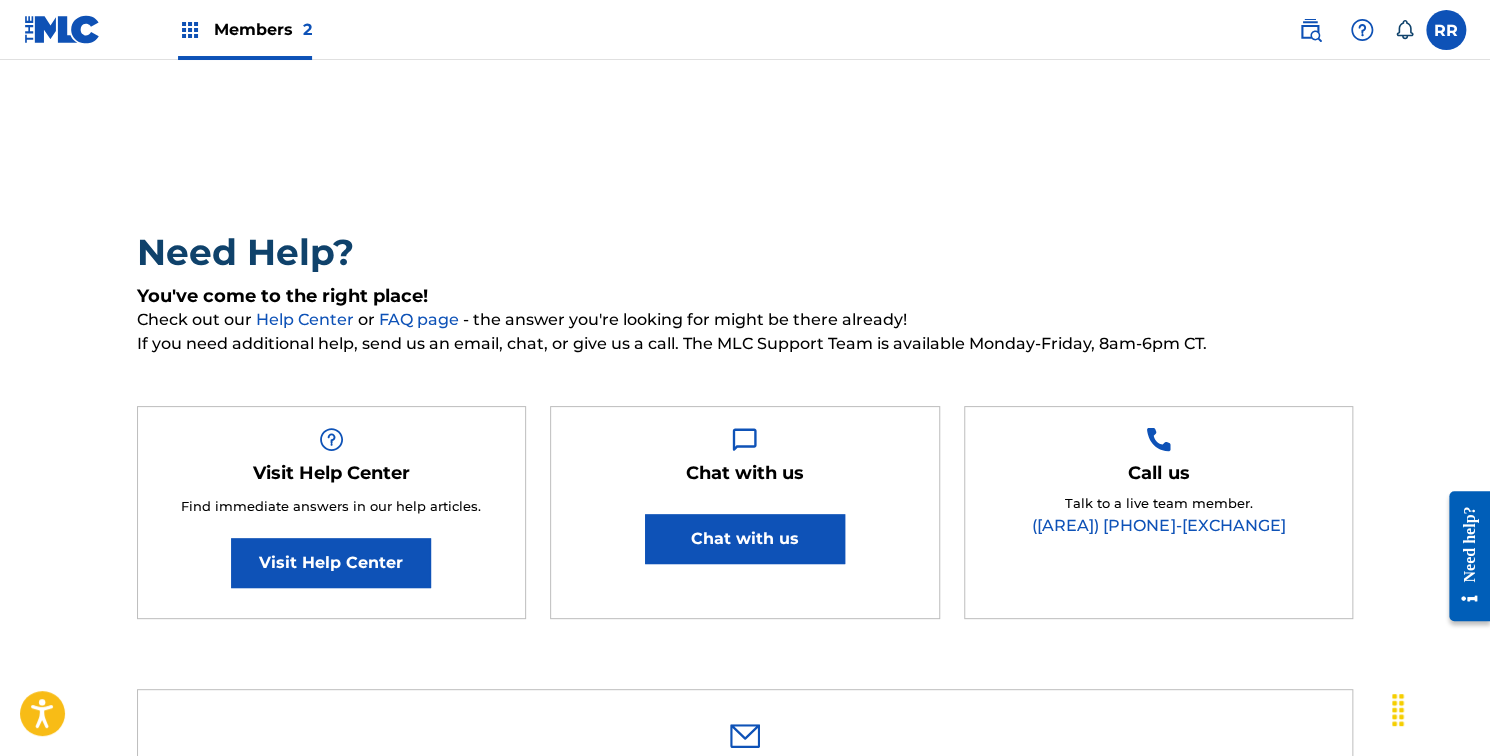 drag, startPoint x: 1488, startPoint y: 212, endPoint x: 1495, endPoint y: 253, distance: 41.59327 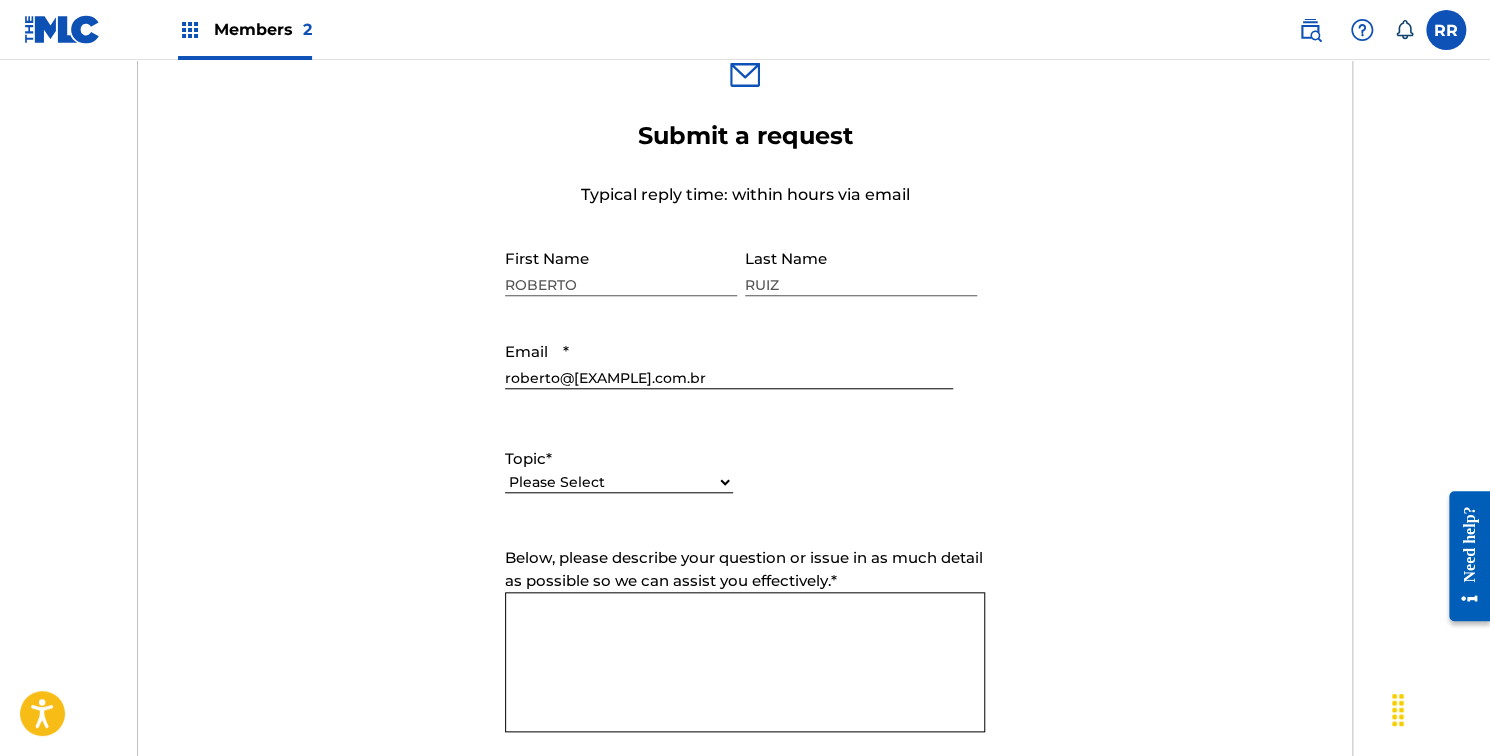 scroll, scrollTop: 0, scrollLeft: 0, axis: both 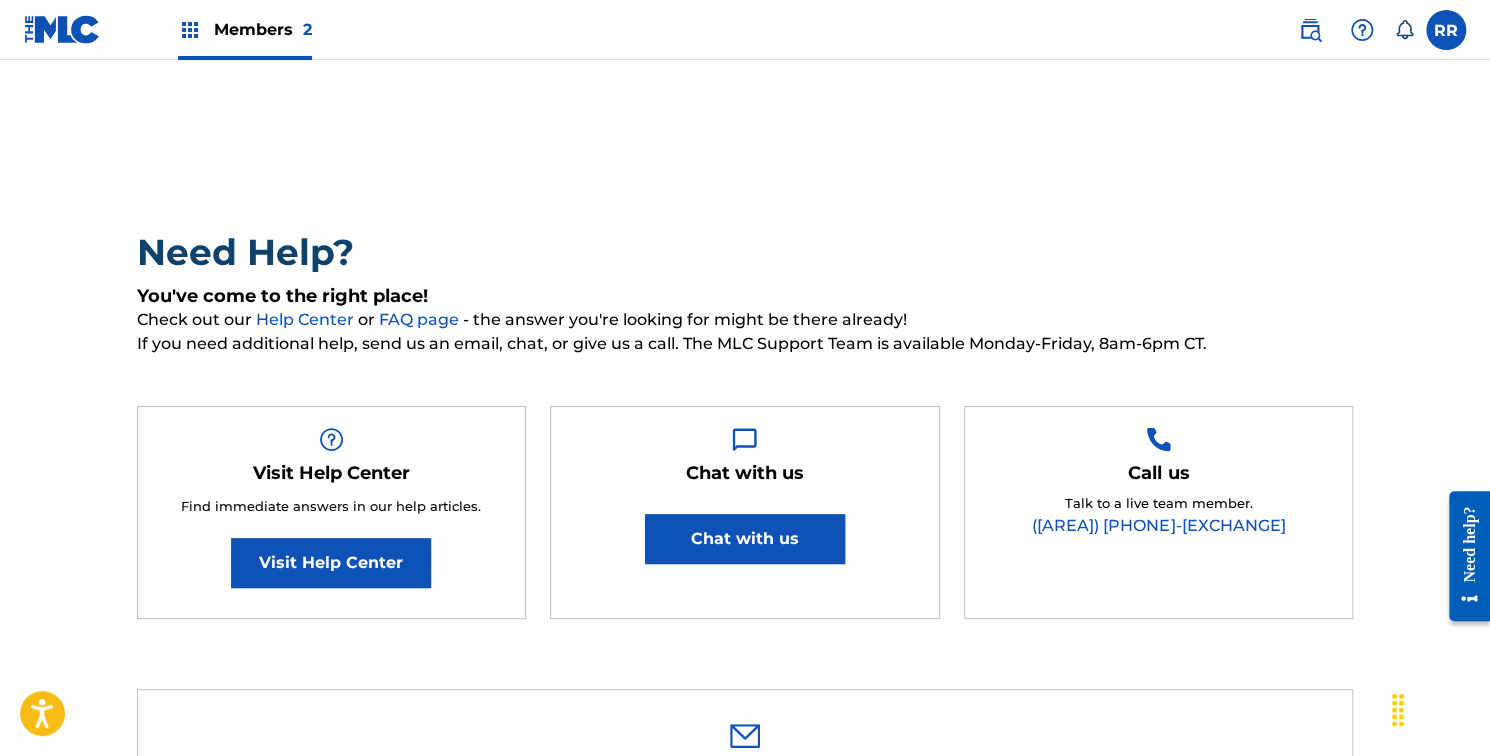 click on "Visit Help Center" at bounding box center [331, 563] 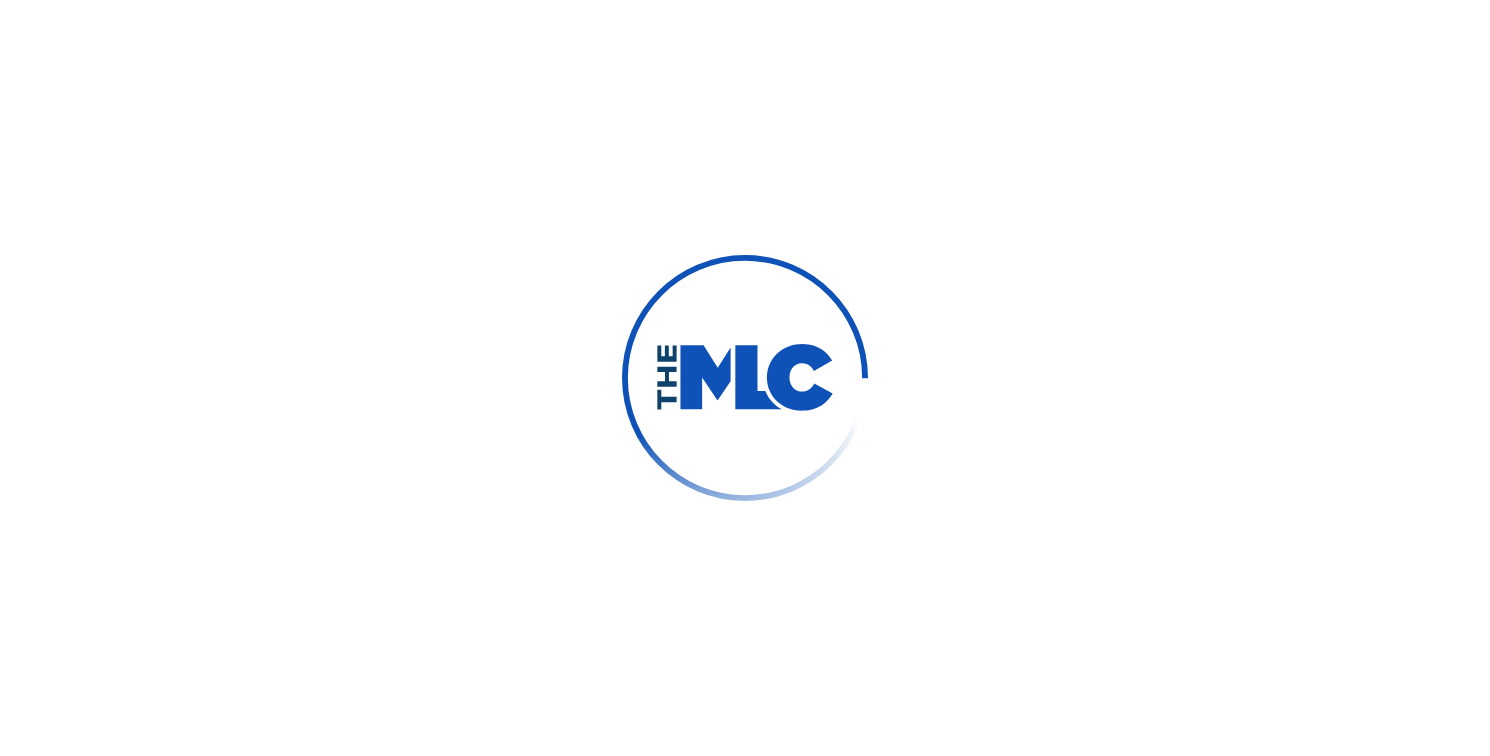 scroll, scrollTop: 0, scrollLeft: 0, axis: both 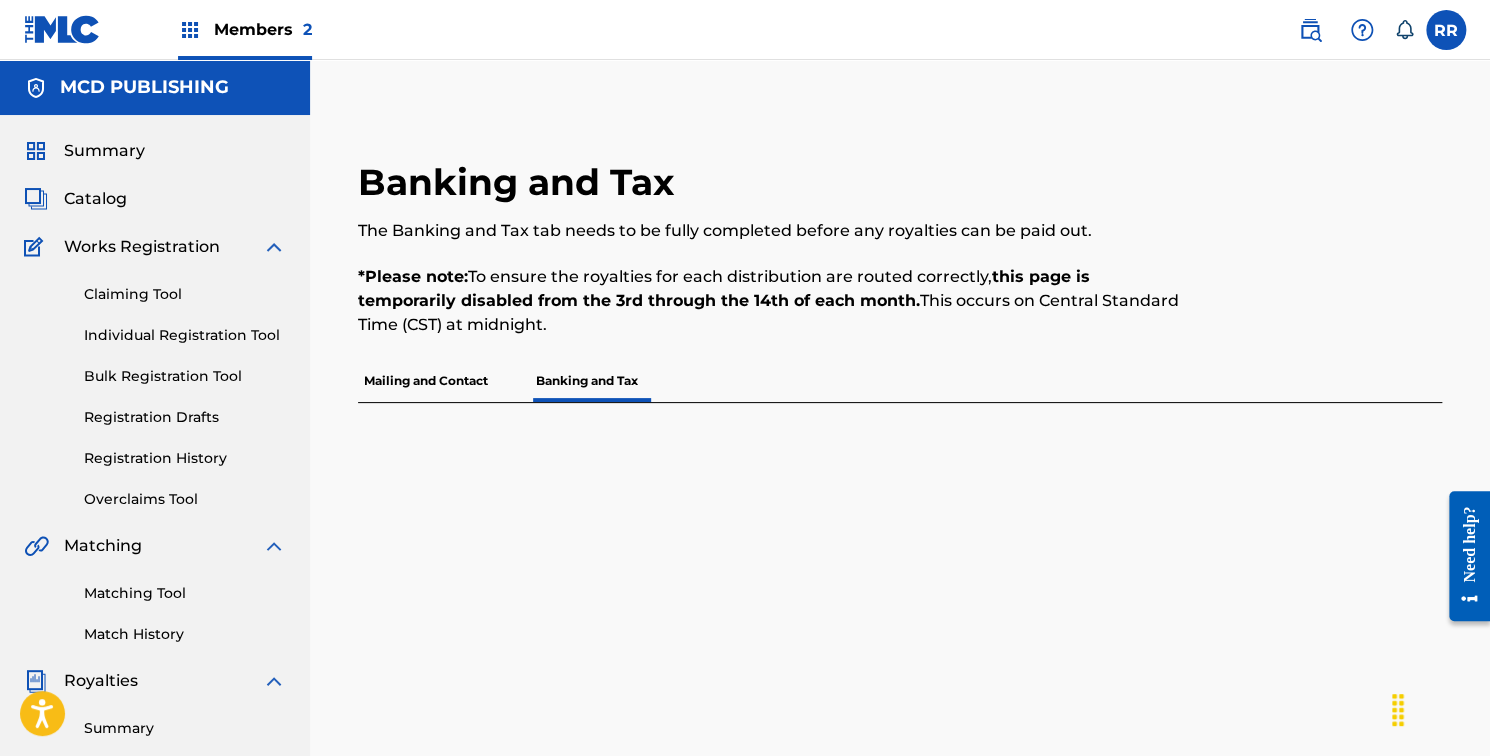click on "Mailing and Contact" at bounding box center [426, 381] 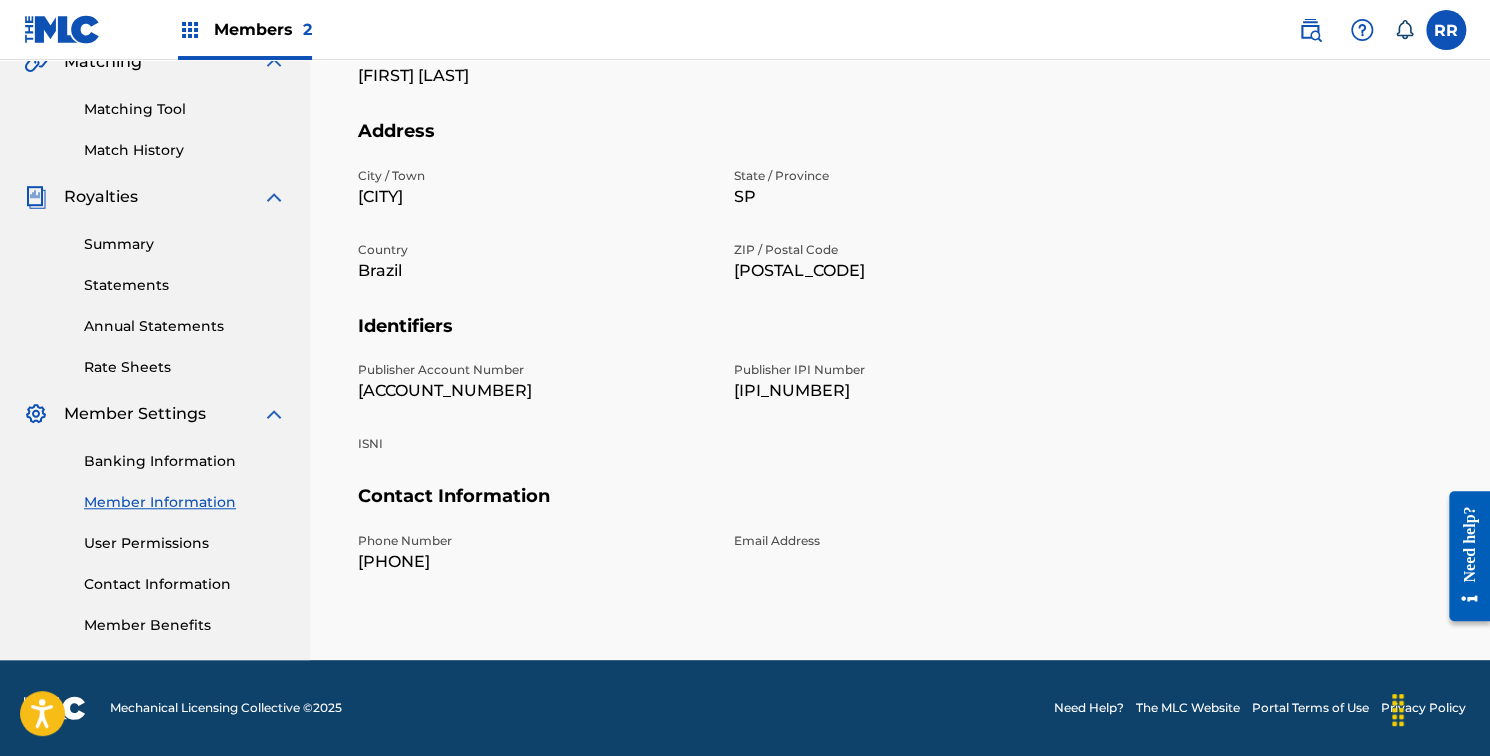 scroll, scrollTop: 0, scrollLeft: 0, axis: both 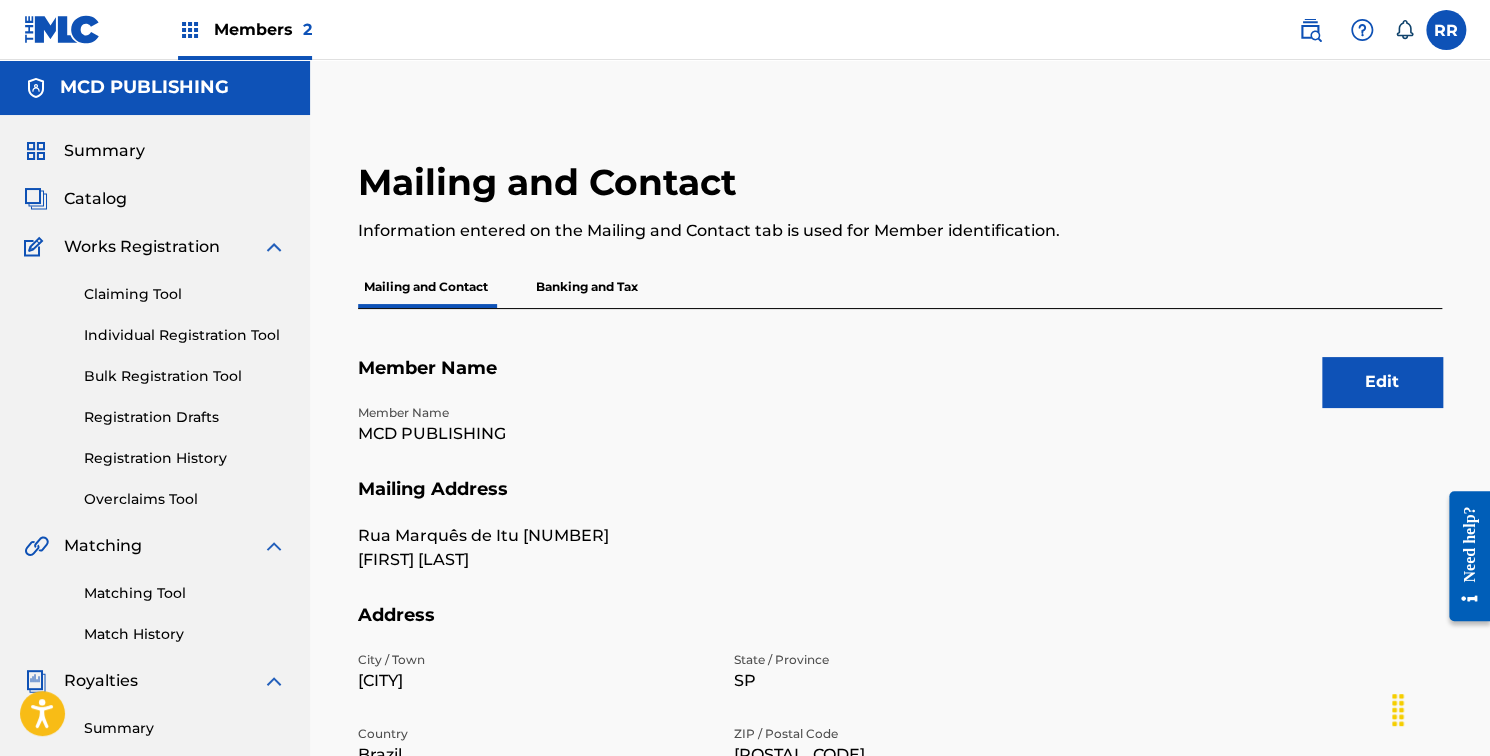 click on "Edit" at bounding box center [1382, 382] 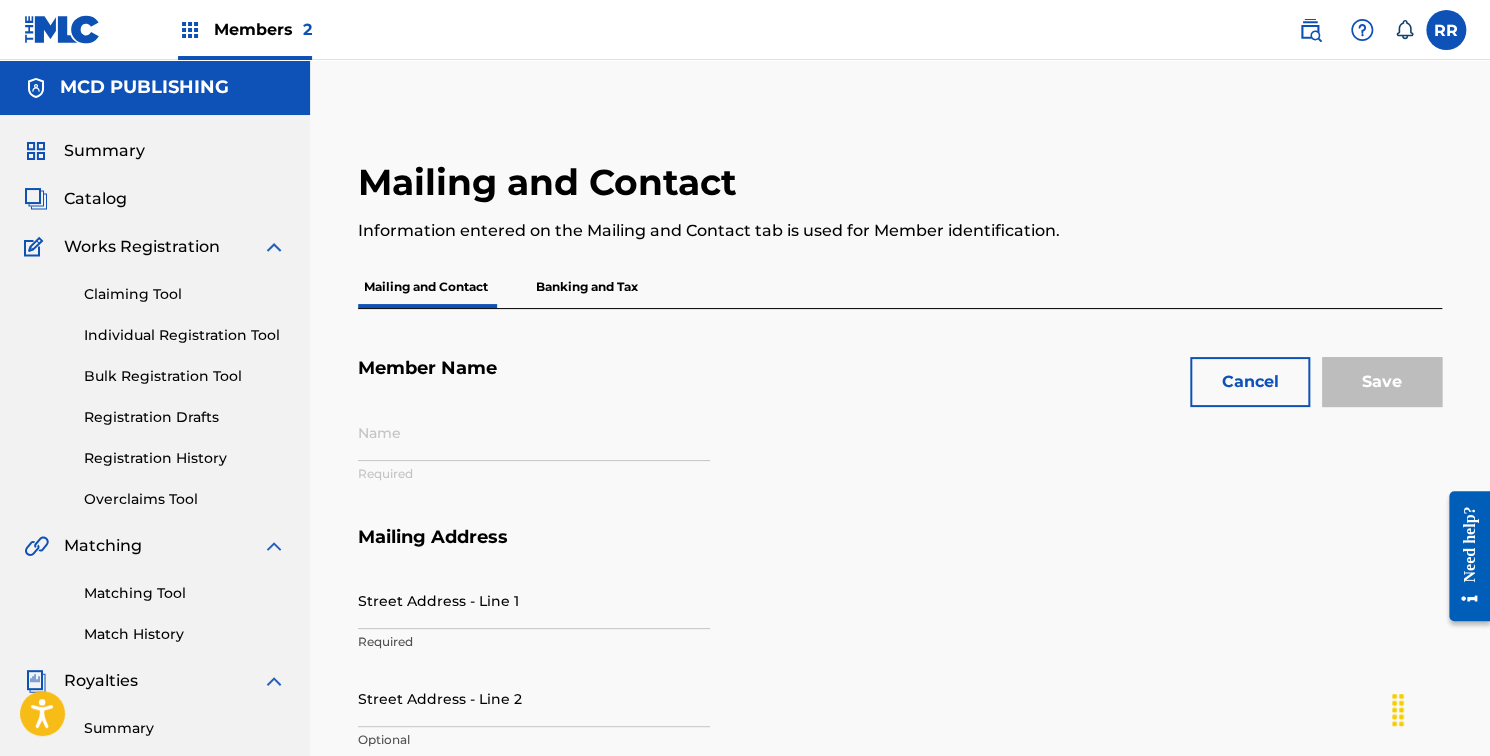 type on "MCD PUBLISHING" 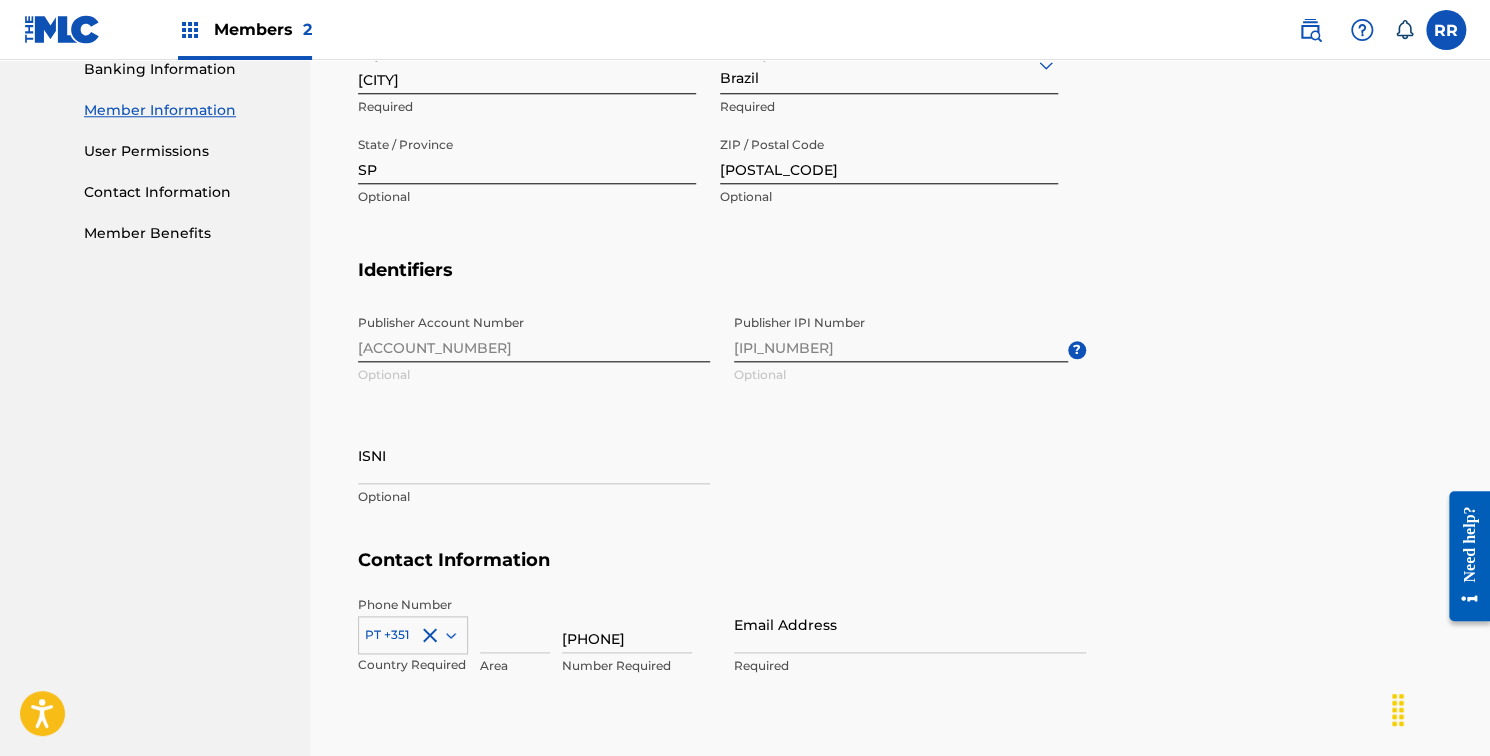 scroll, scrollTop: 981, scrollLeft: 0, axis: vertical 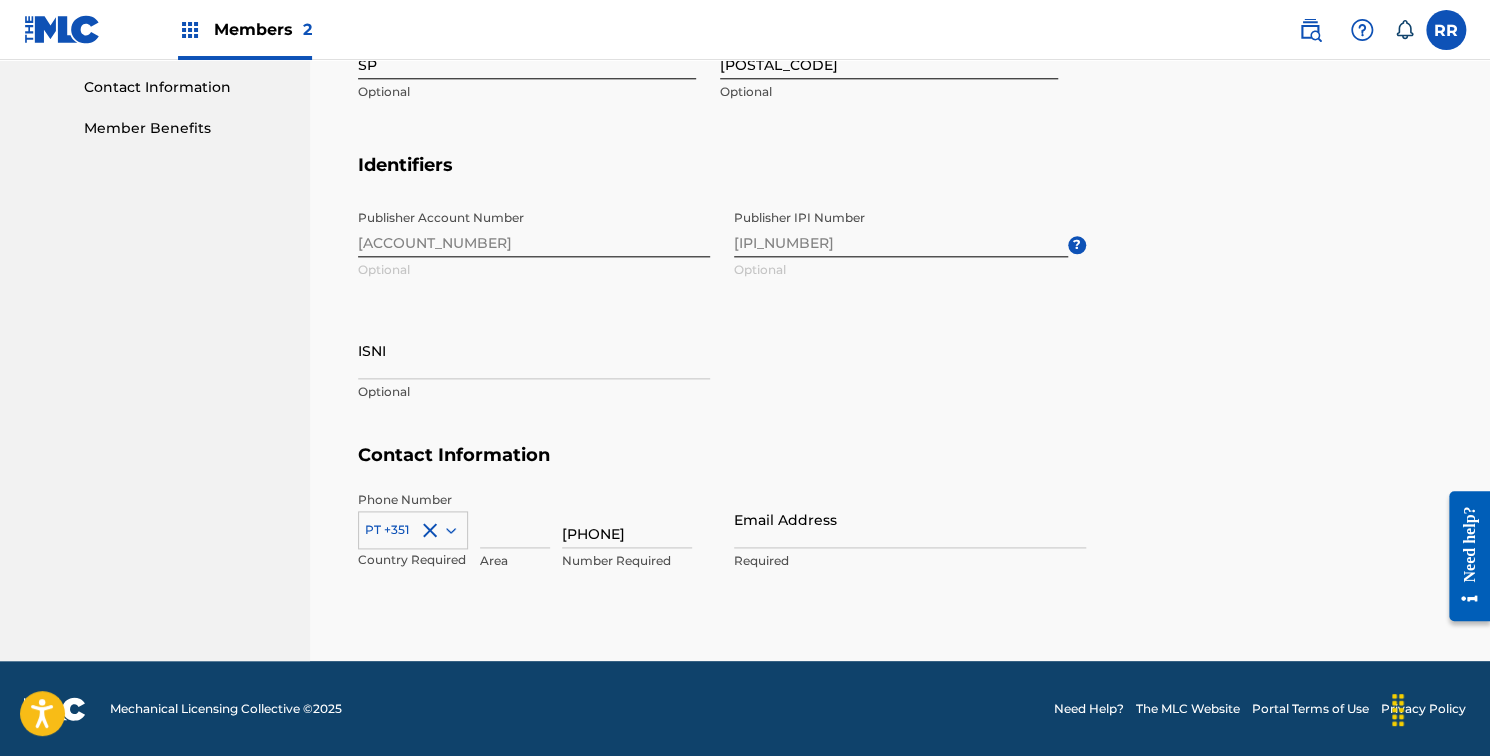 click on "Email Address" at bounding box center (910, 519) 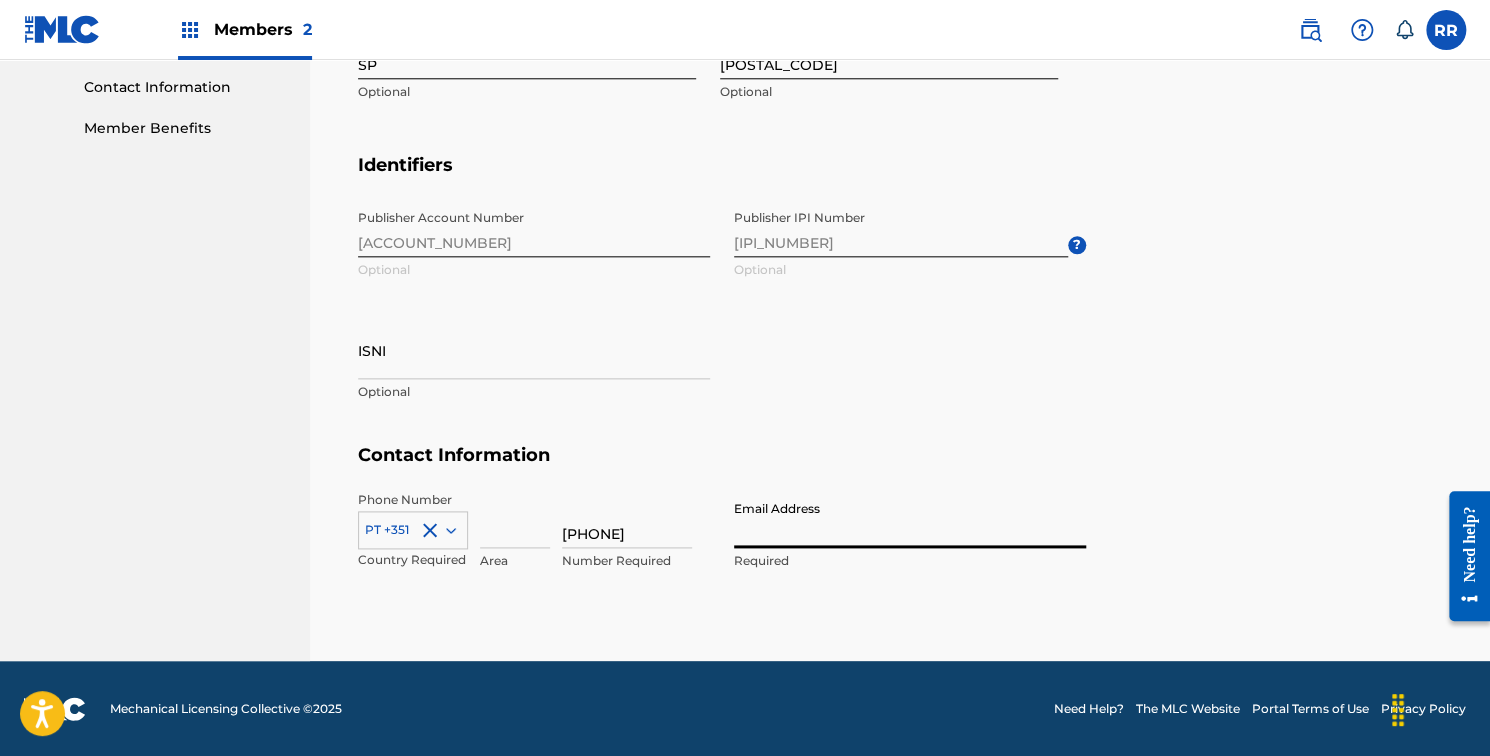 type on "[EMAIL]" 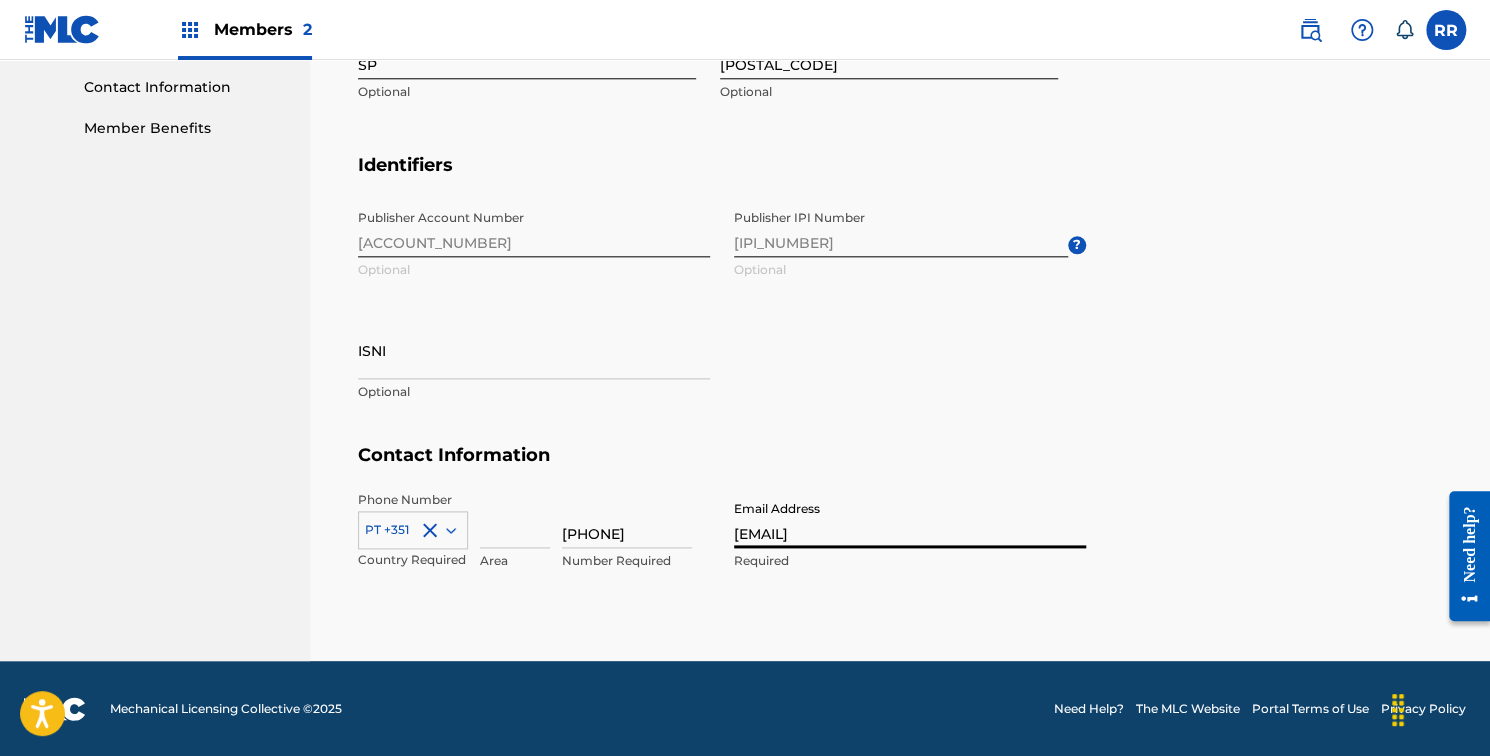 type on "Portugal" 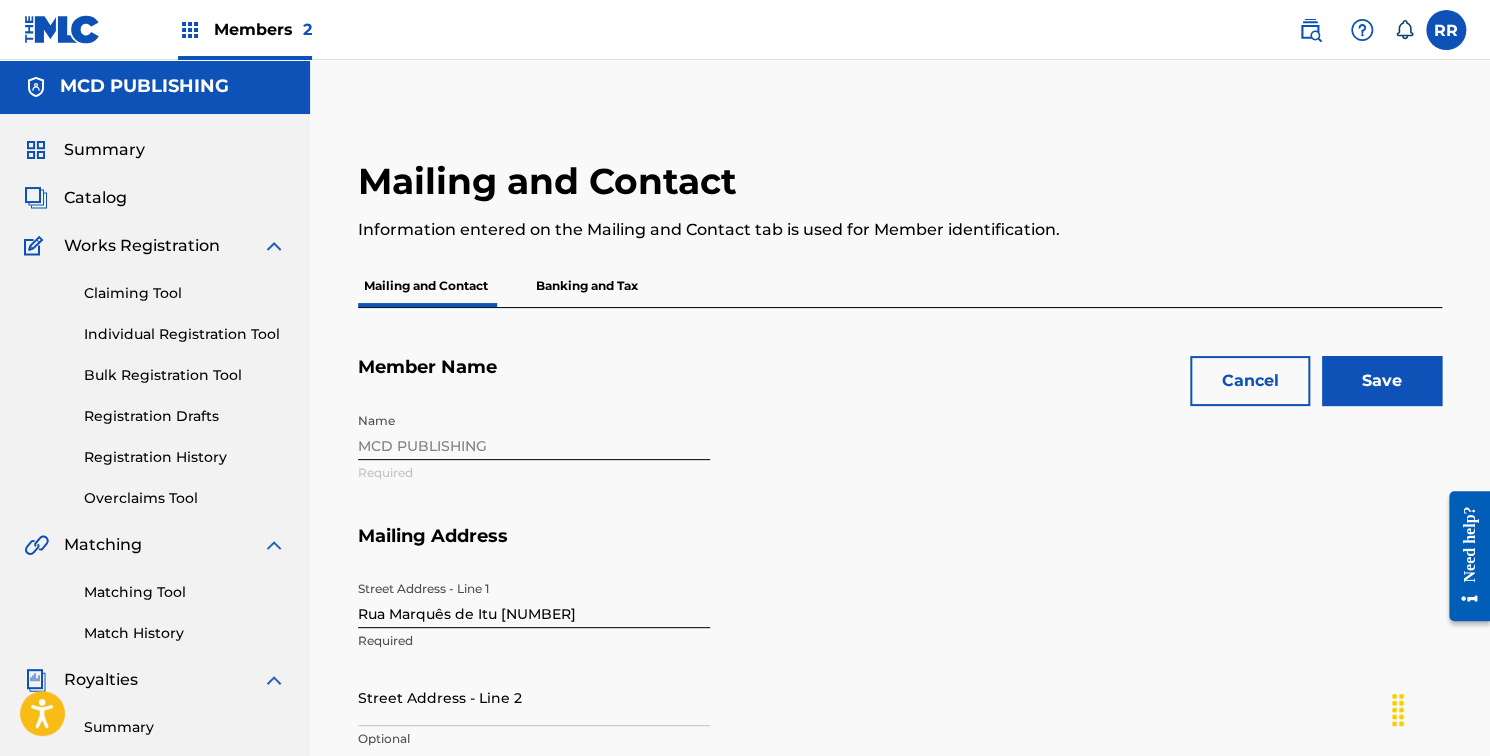 scroll, scrollTop: 0, scrollLeft: 0, axis: both 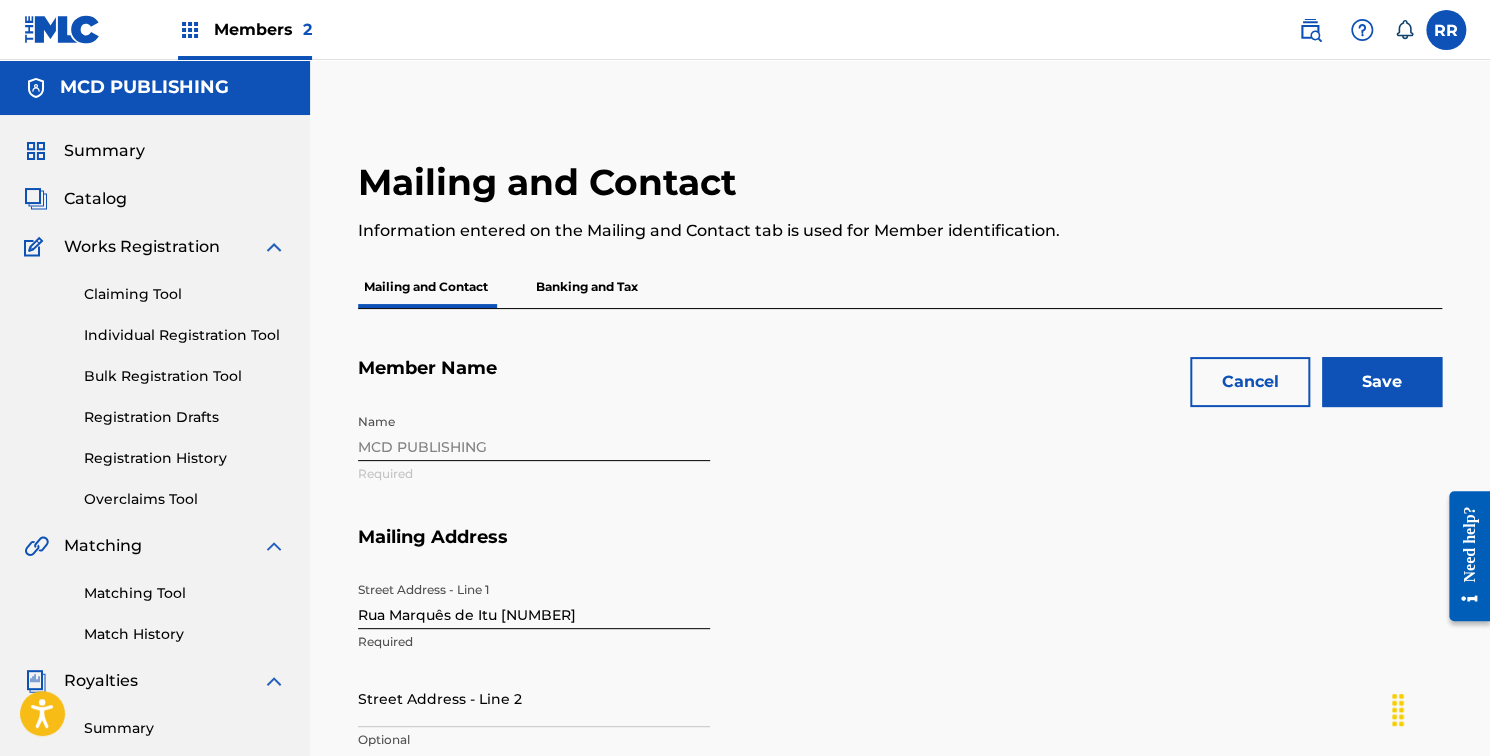 click on "Save" at bounding box center (1382, 382) 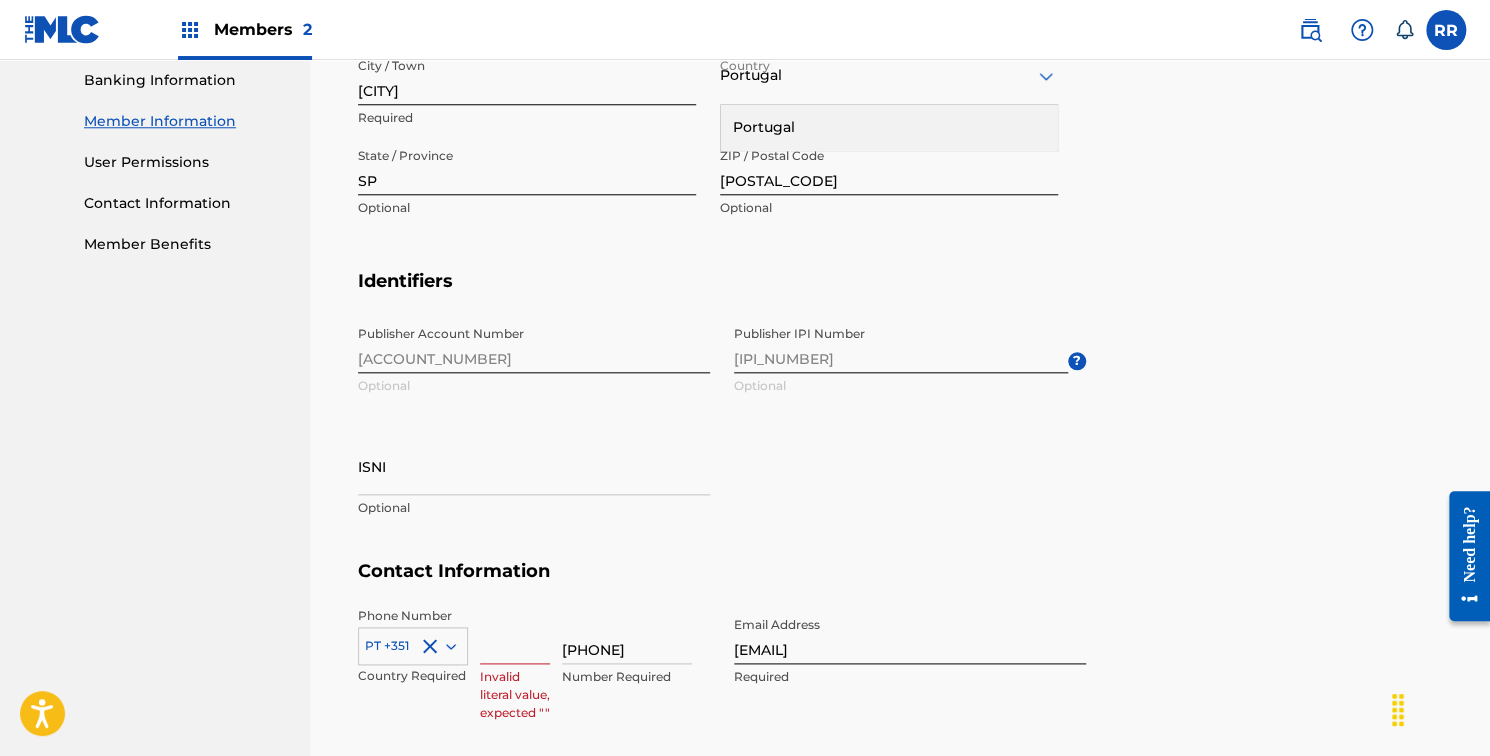 scroll, scrollTop: 981, scrollLeft: 0, axis: vertical 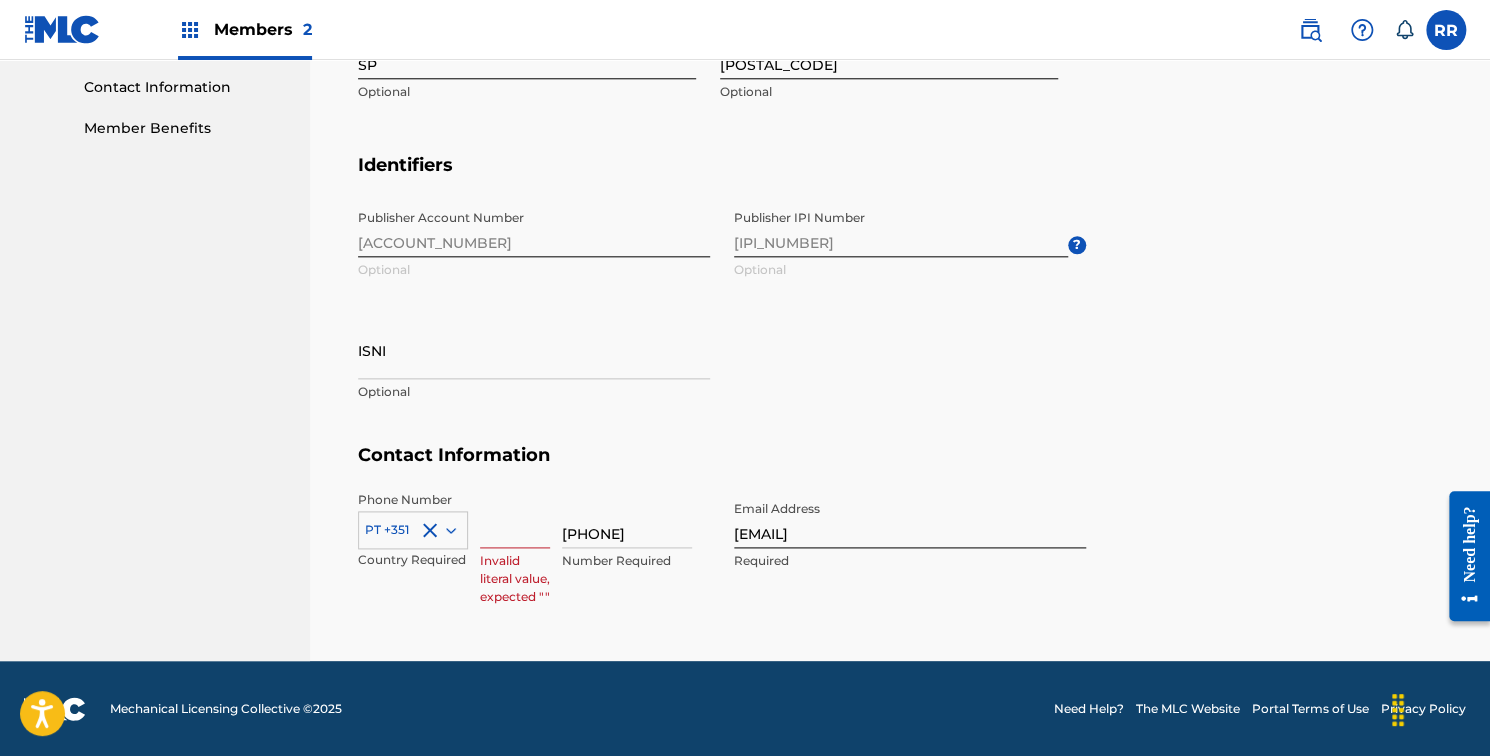 click at bounding box center [515, 519] 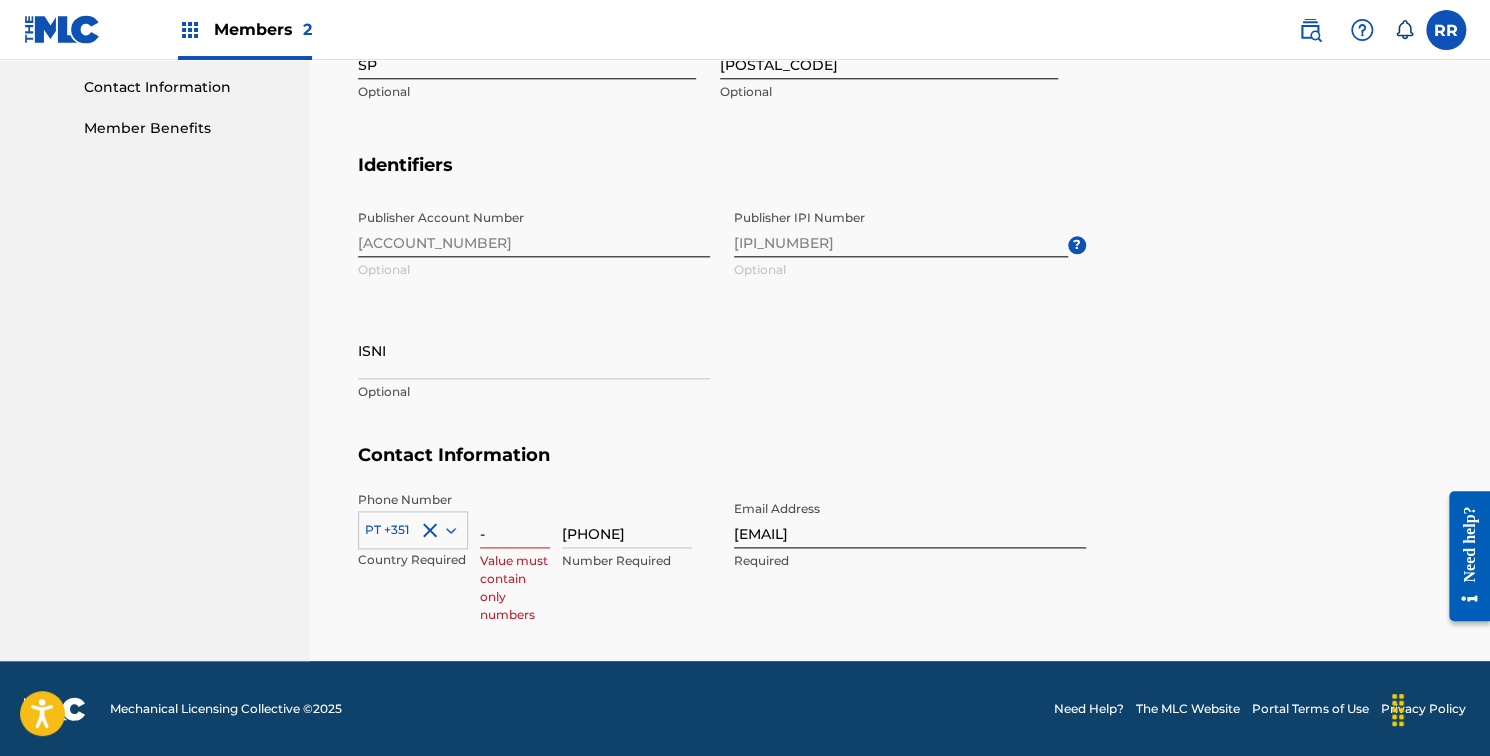 type on "-" 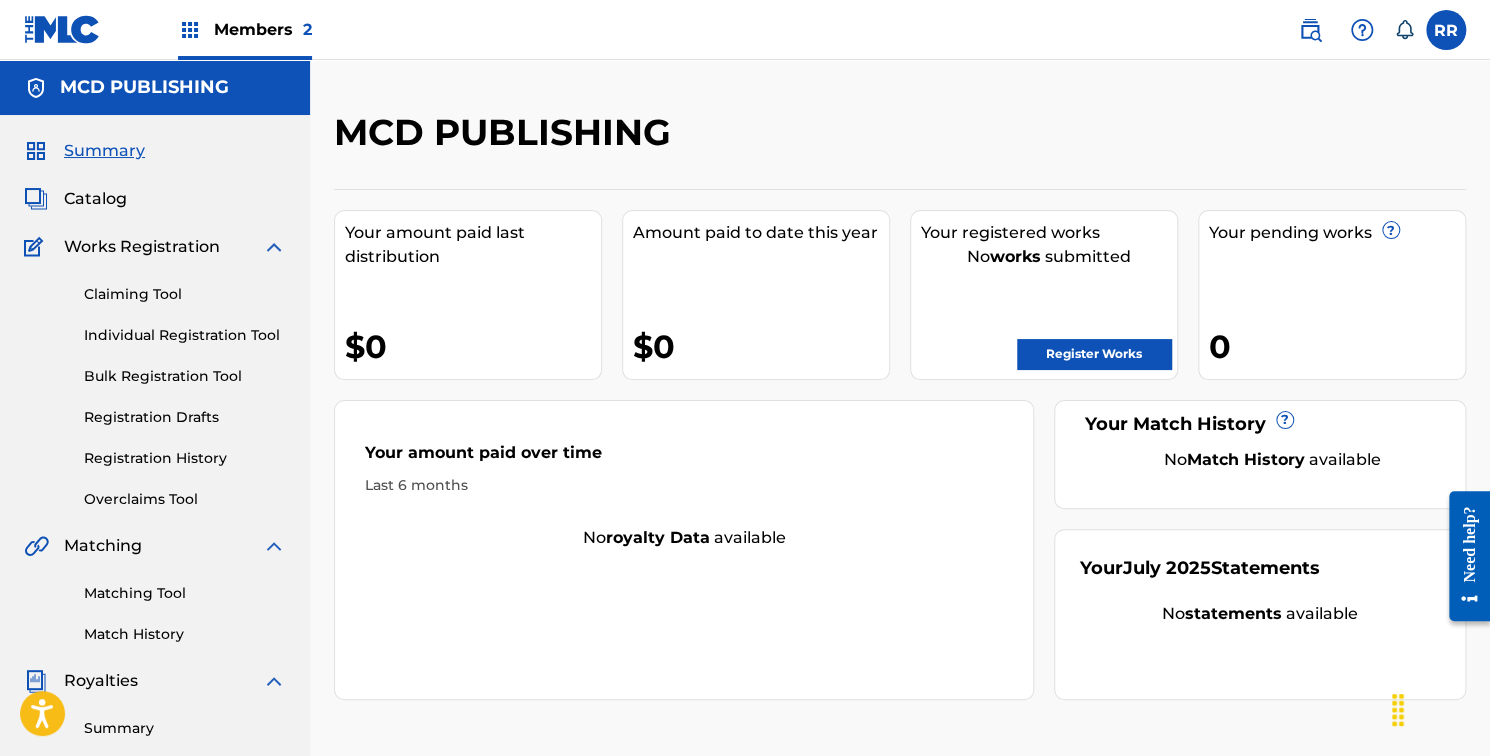 scroll, scrollTop: 484, scrollLeft: 0, axis: vertical 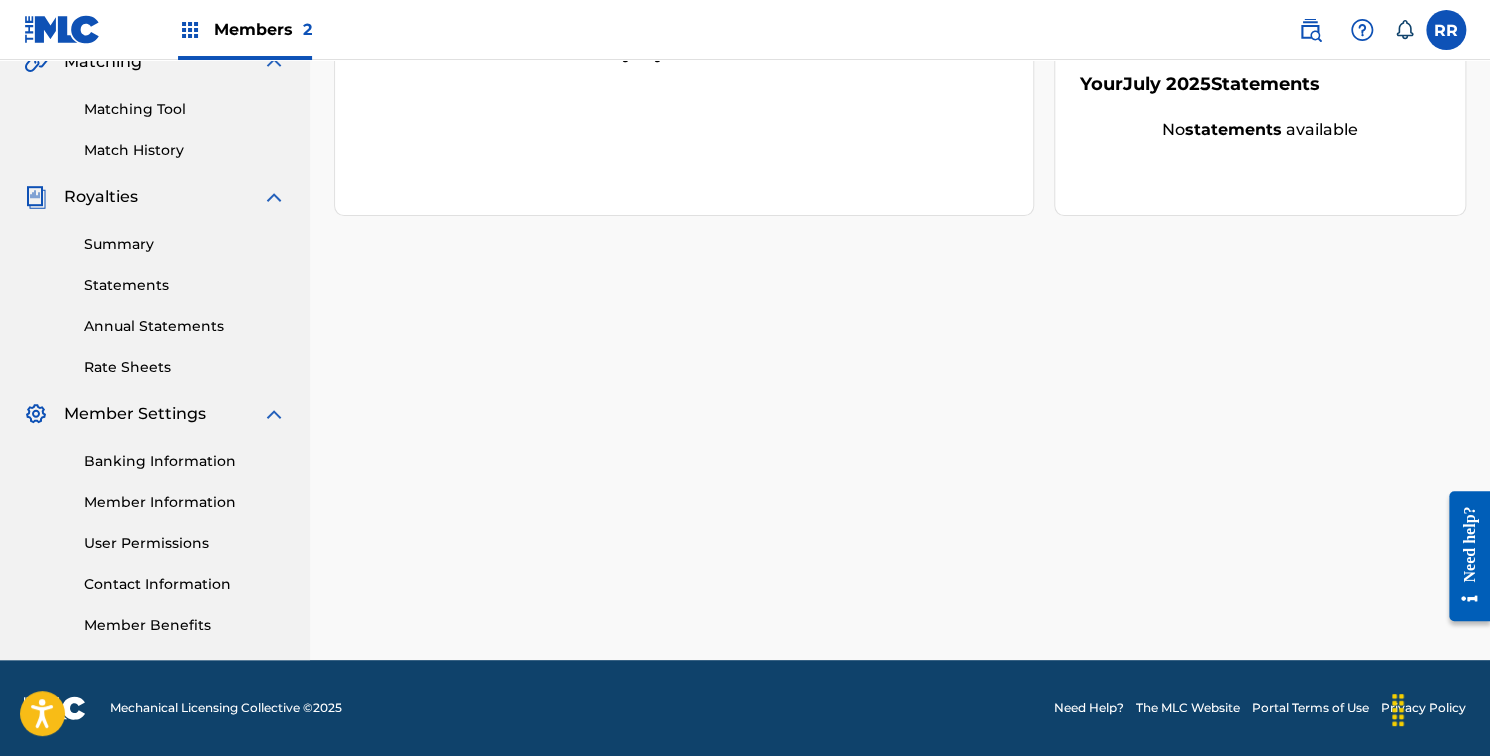 click on "Banking Information" at bounding box center [185, 461] 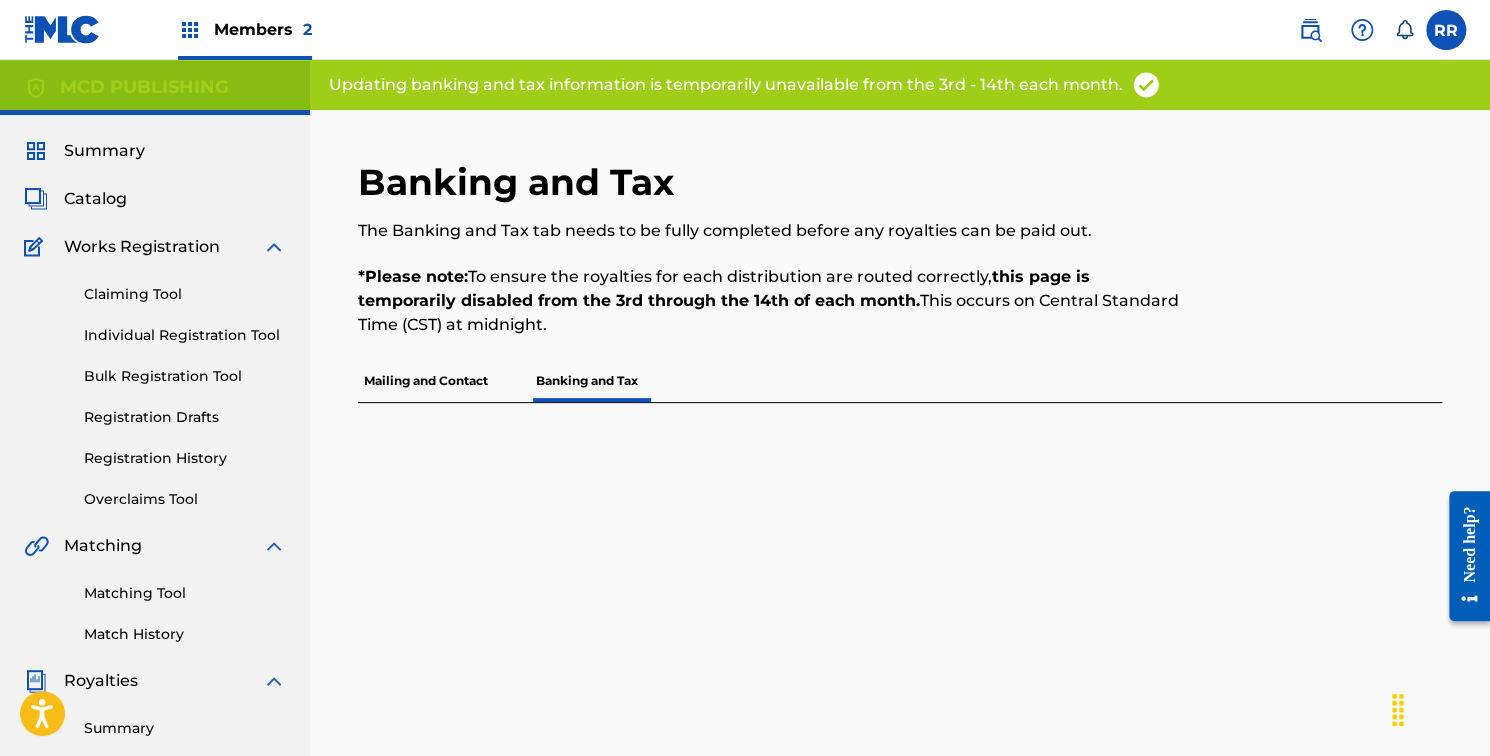 click on "Mailing and Contact" at bounding box center (426, 381) 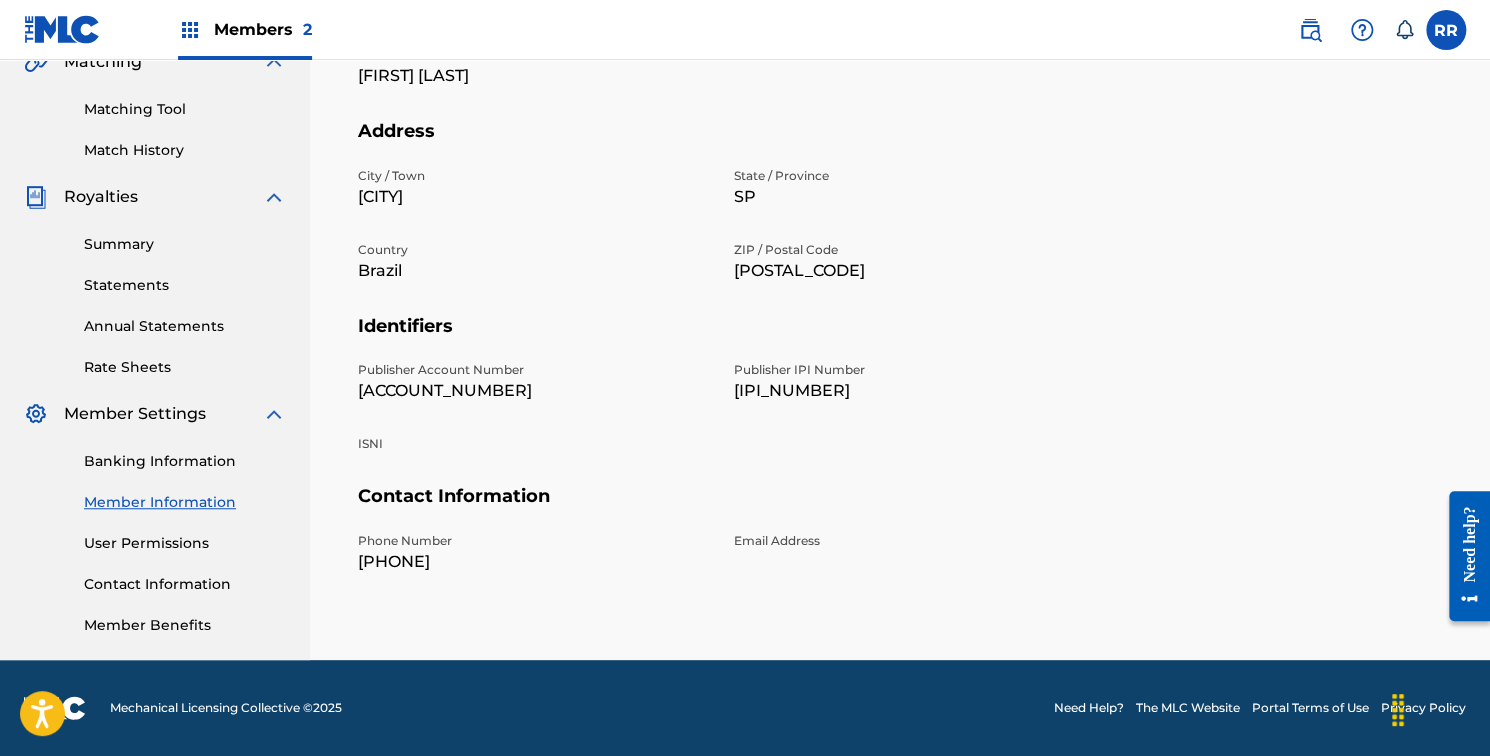 scroll, scrollTop: 0, scrollLeft: 0, axis: both 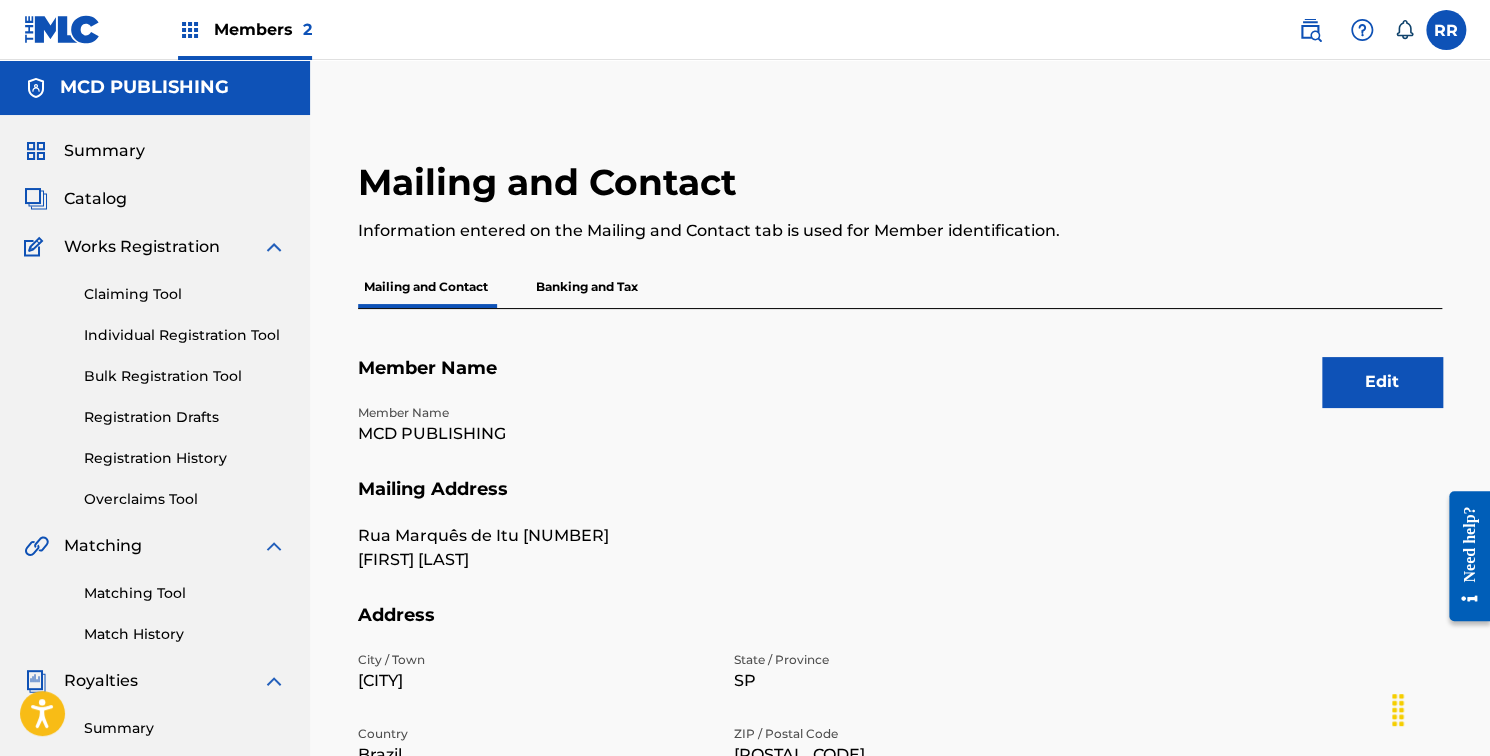 click on "Banking and Tax" at bounding box center [587, 287] 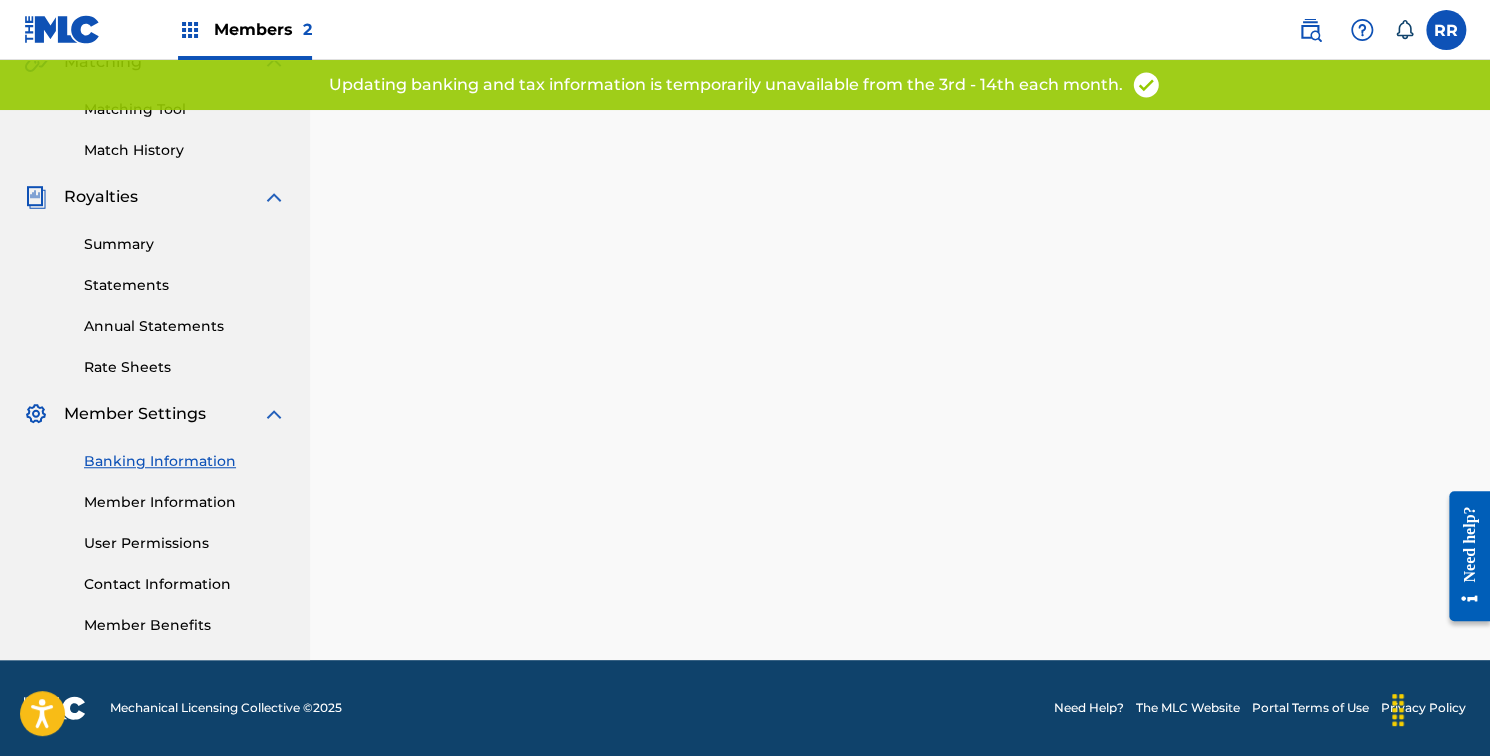 scroll, scrollTop: 0, scrollLeft: 0, axis: both 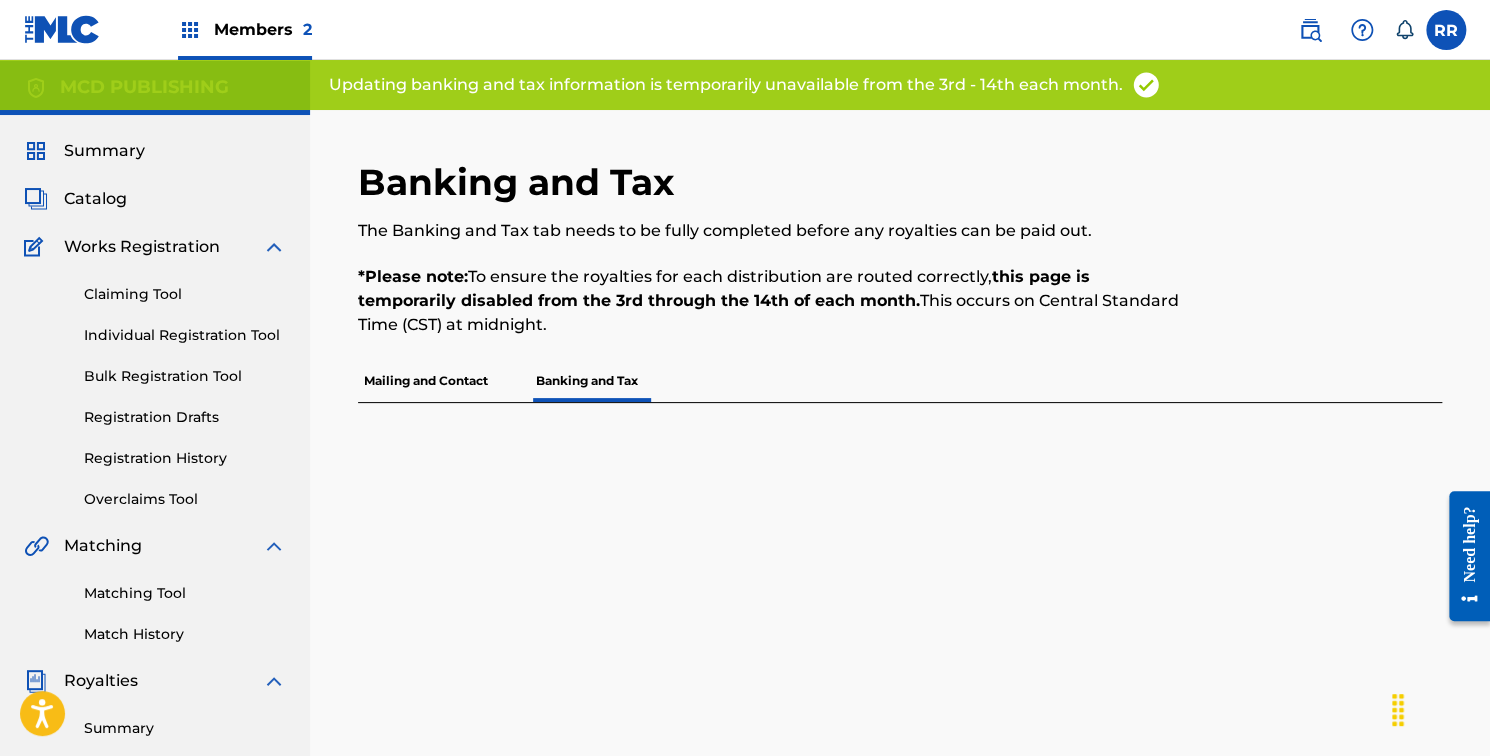 click on "Mailing and Contact" at bounding box center (426, 381) 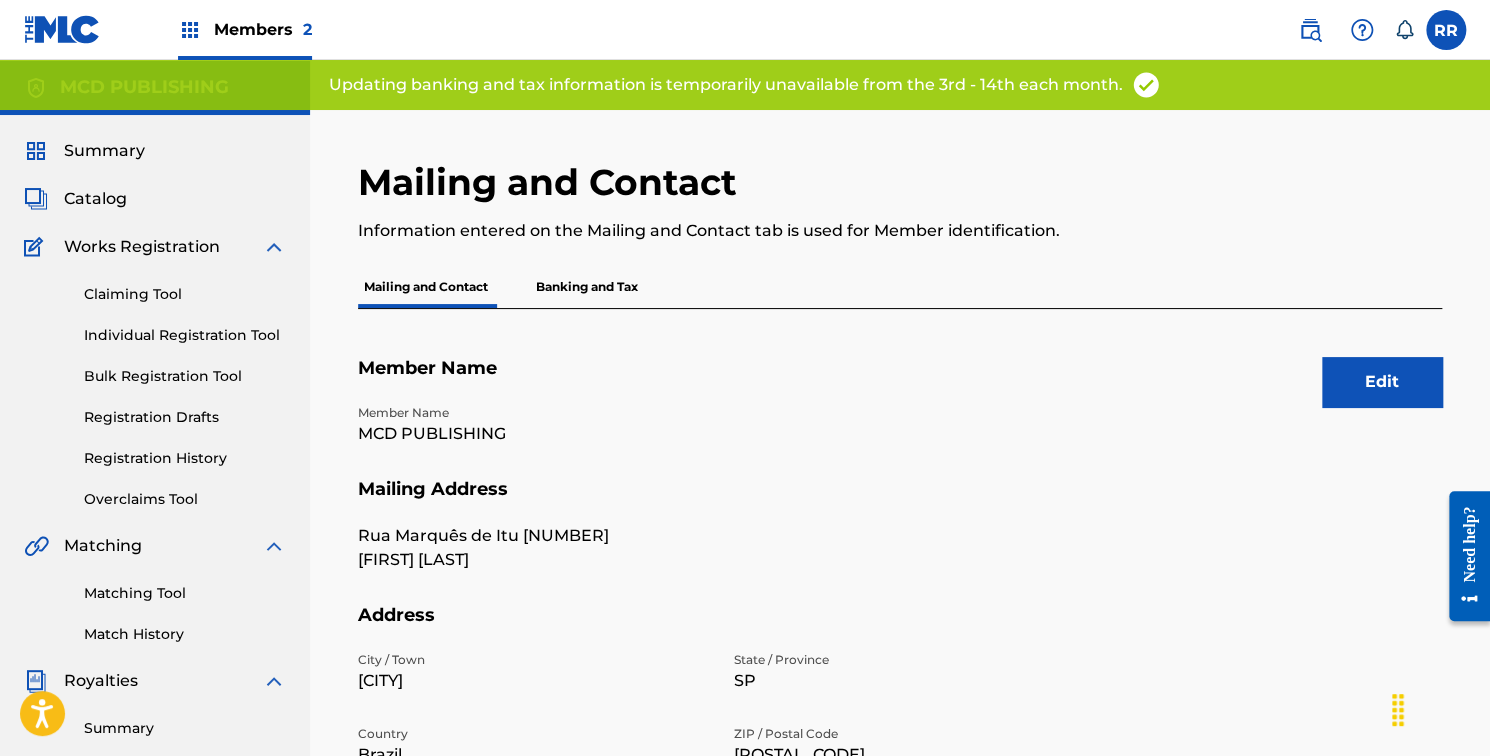 click on "Banking and Tax" at bounding box center (587, 287) 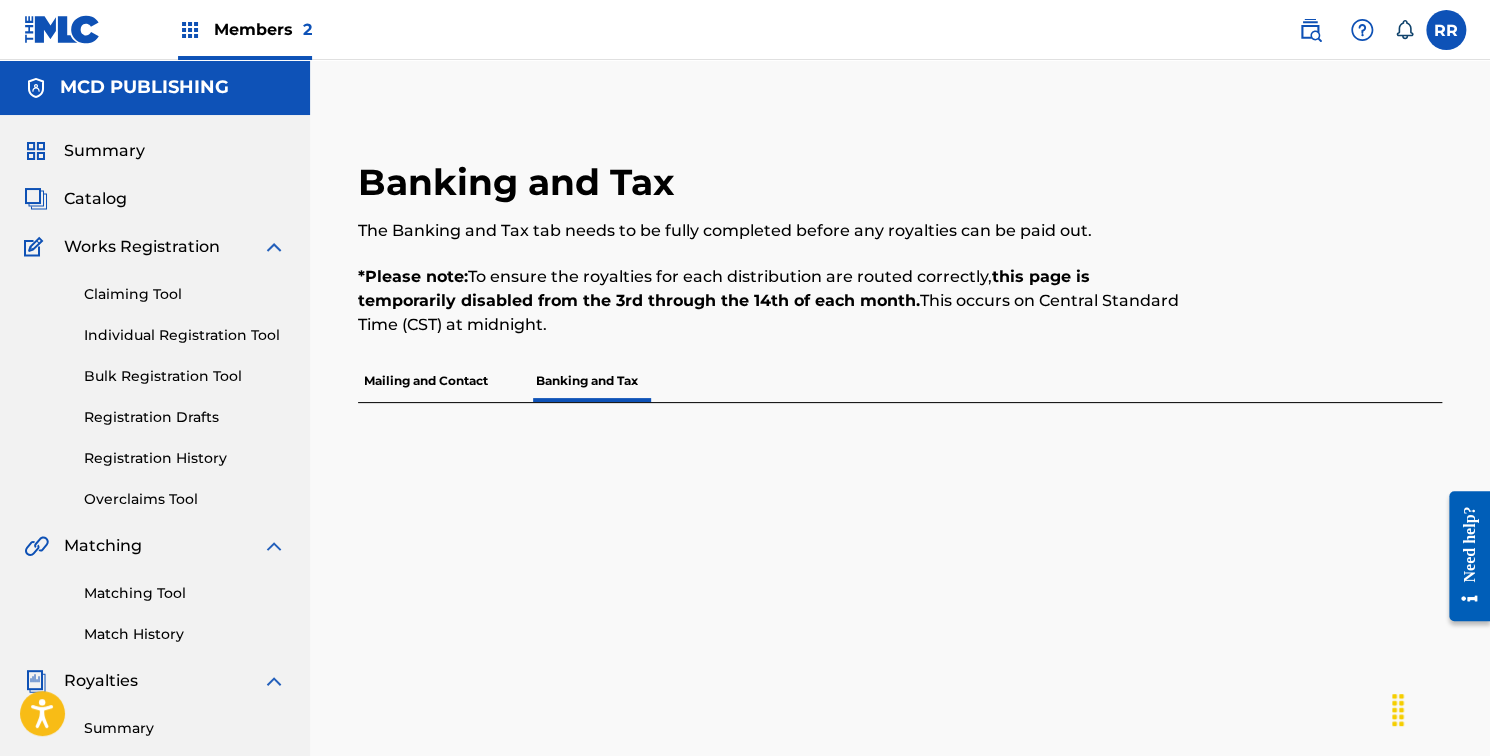 click on "Mailing and Contact" at bounding box center [426, 381] 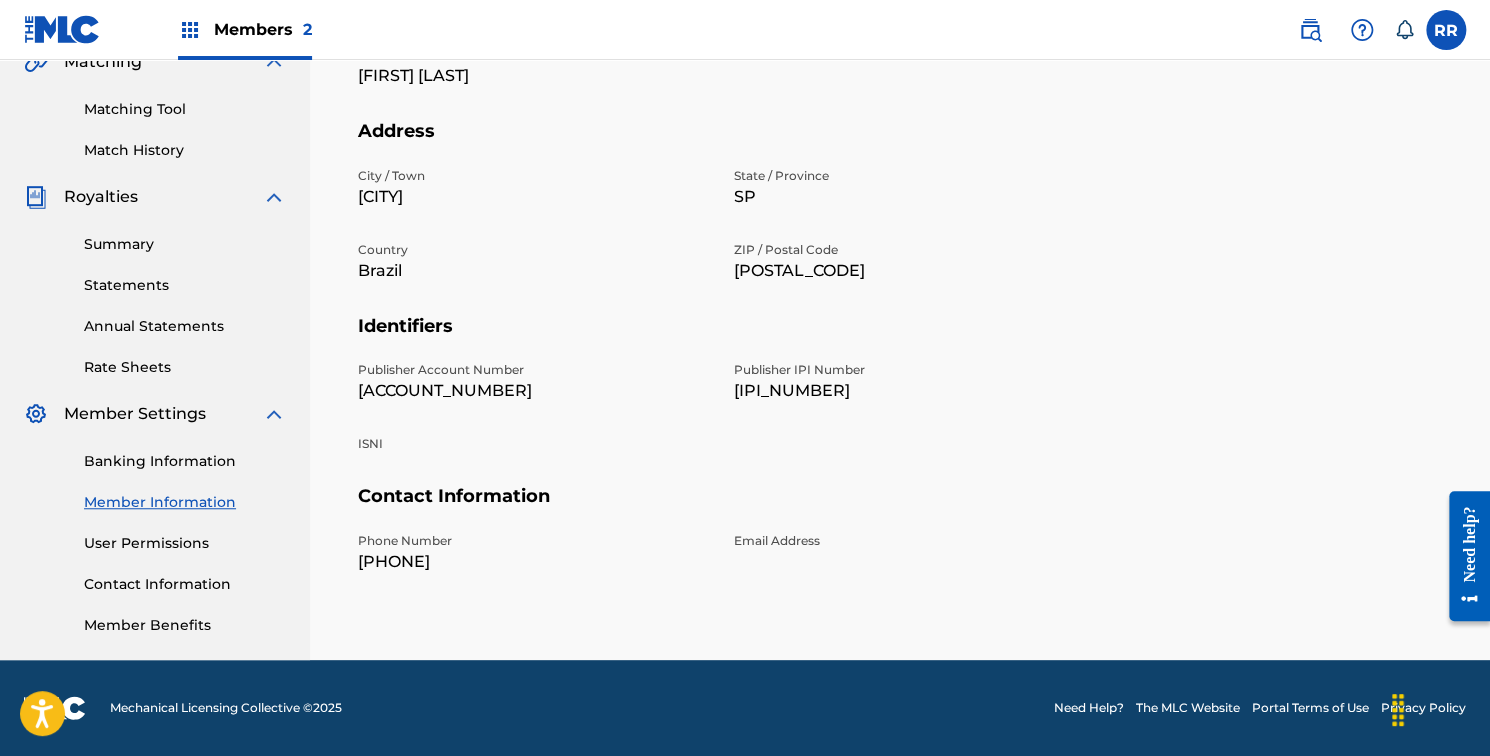 scroll, scrollTop: 0, scrollLeft: 0, axis: both 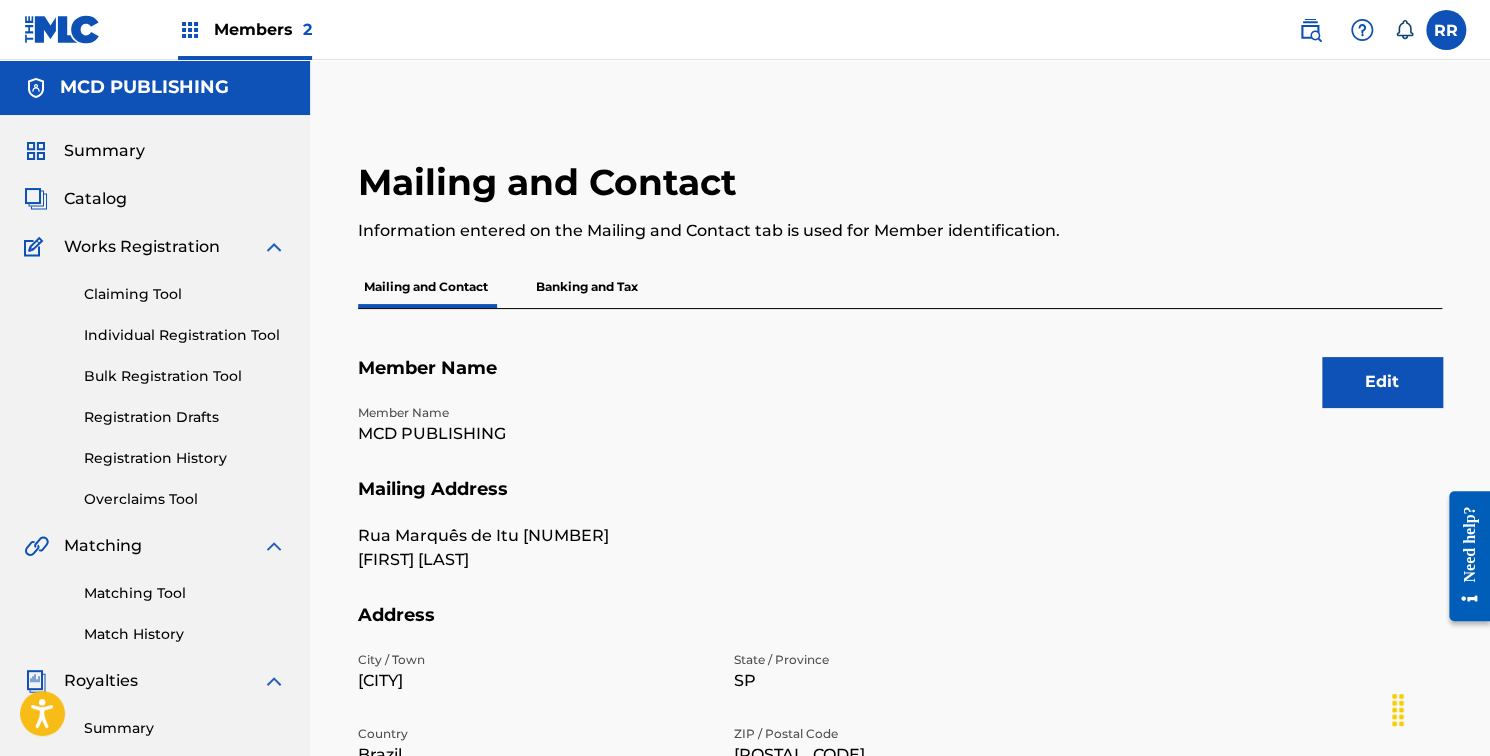 click at bounding box center (274, 247) 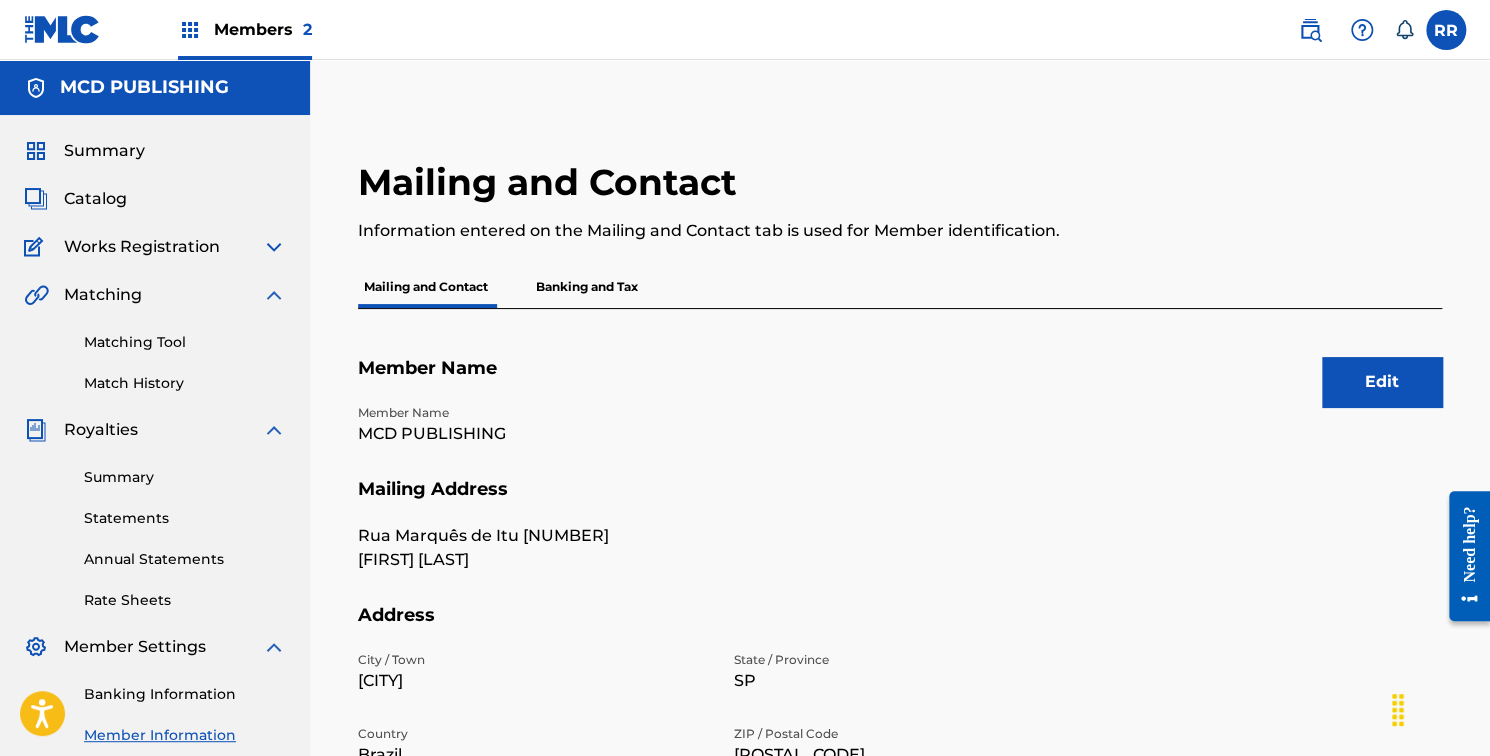 click at bounding box center [274, 295] 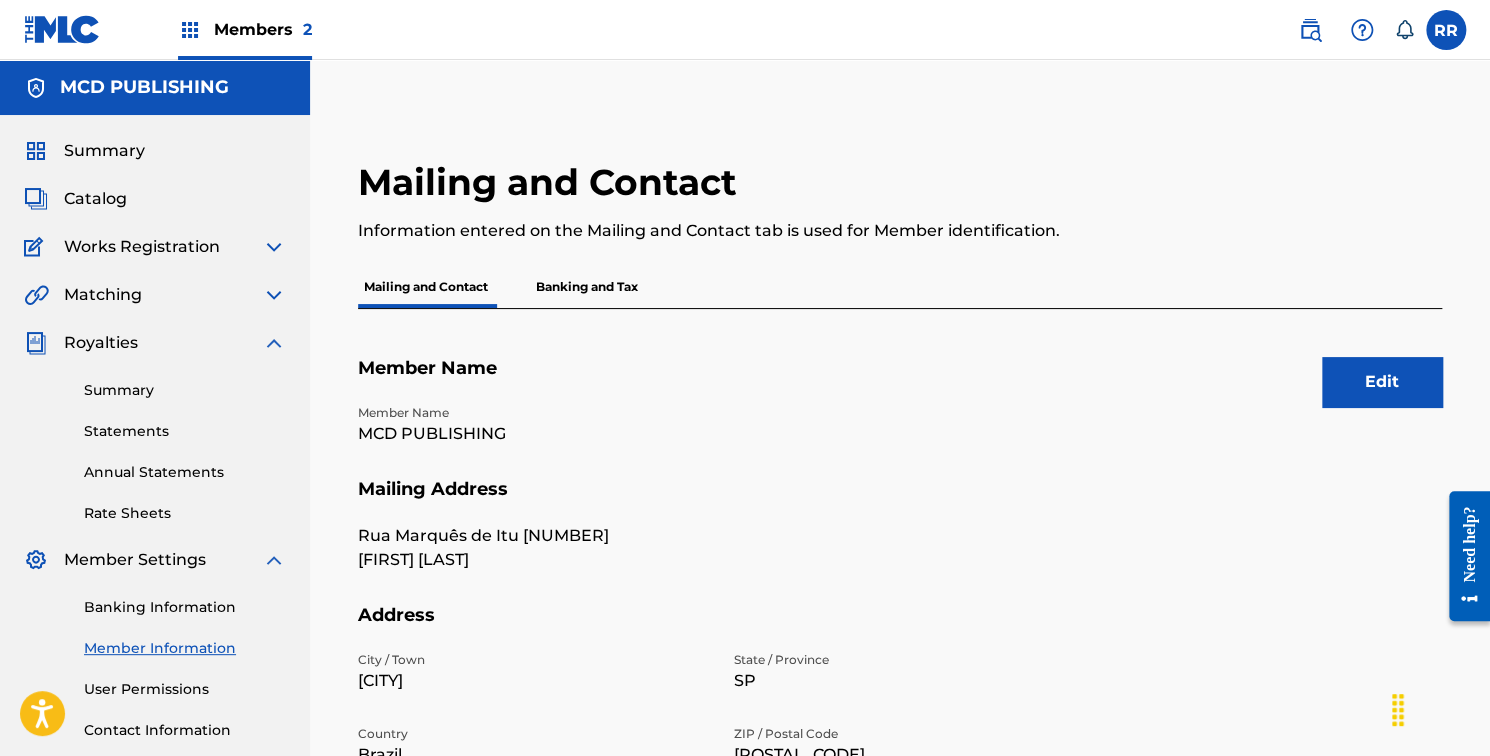 click at bounding box center [274, 343] 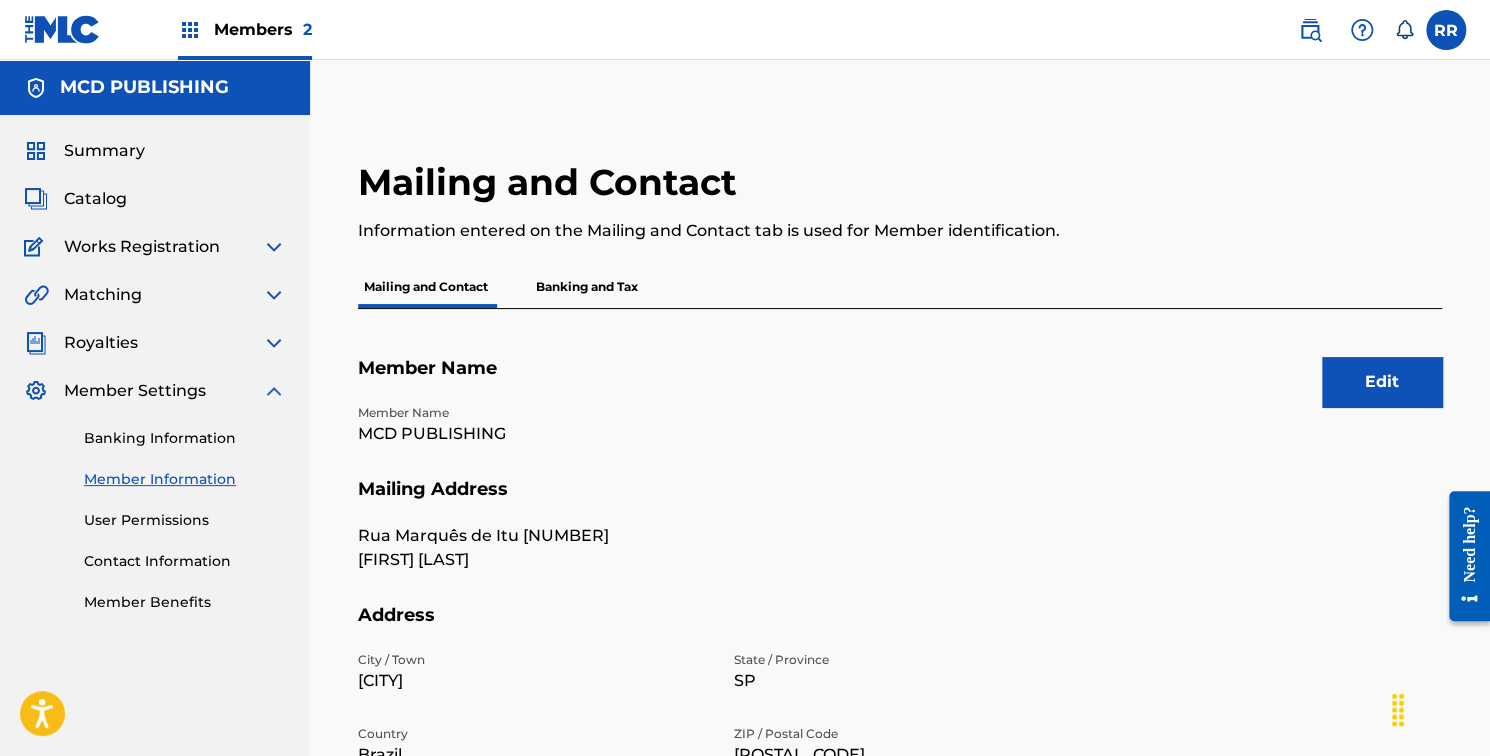 click at bounding box center (274, 391) 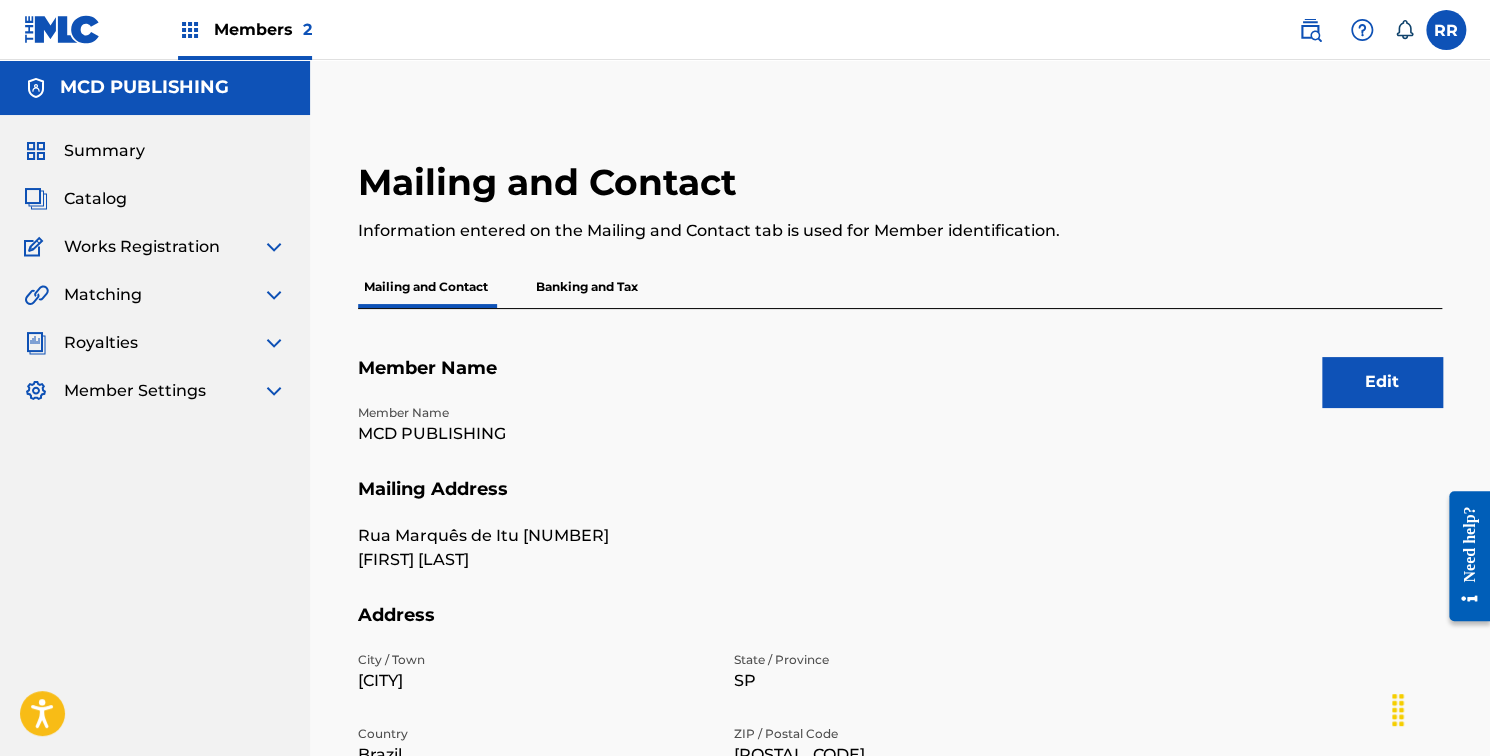 click at bounding box center (274, 247) 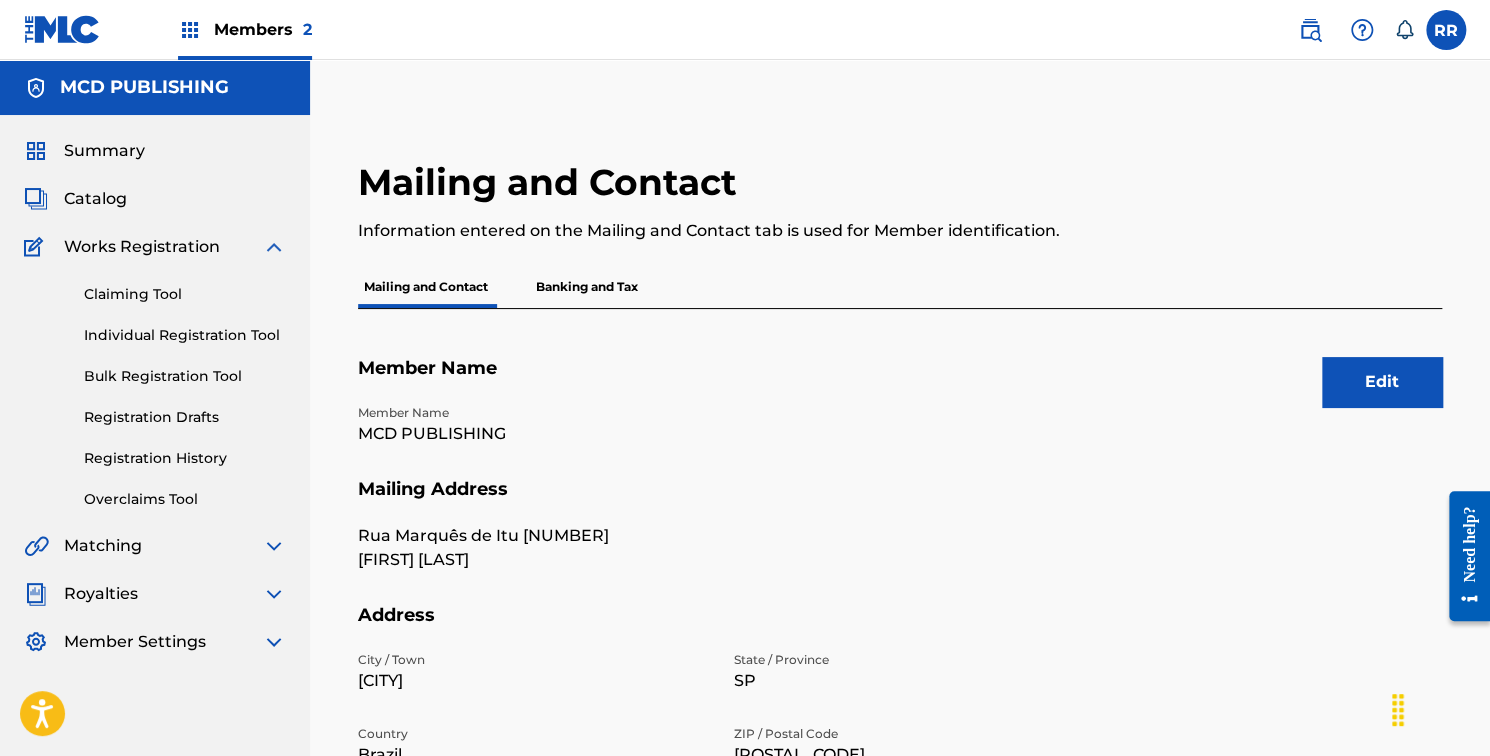 click on "Claiming Tool" at bounding box center [185, 294] 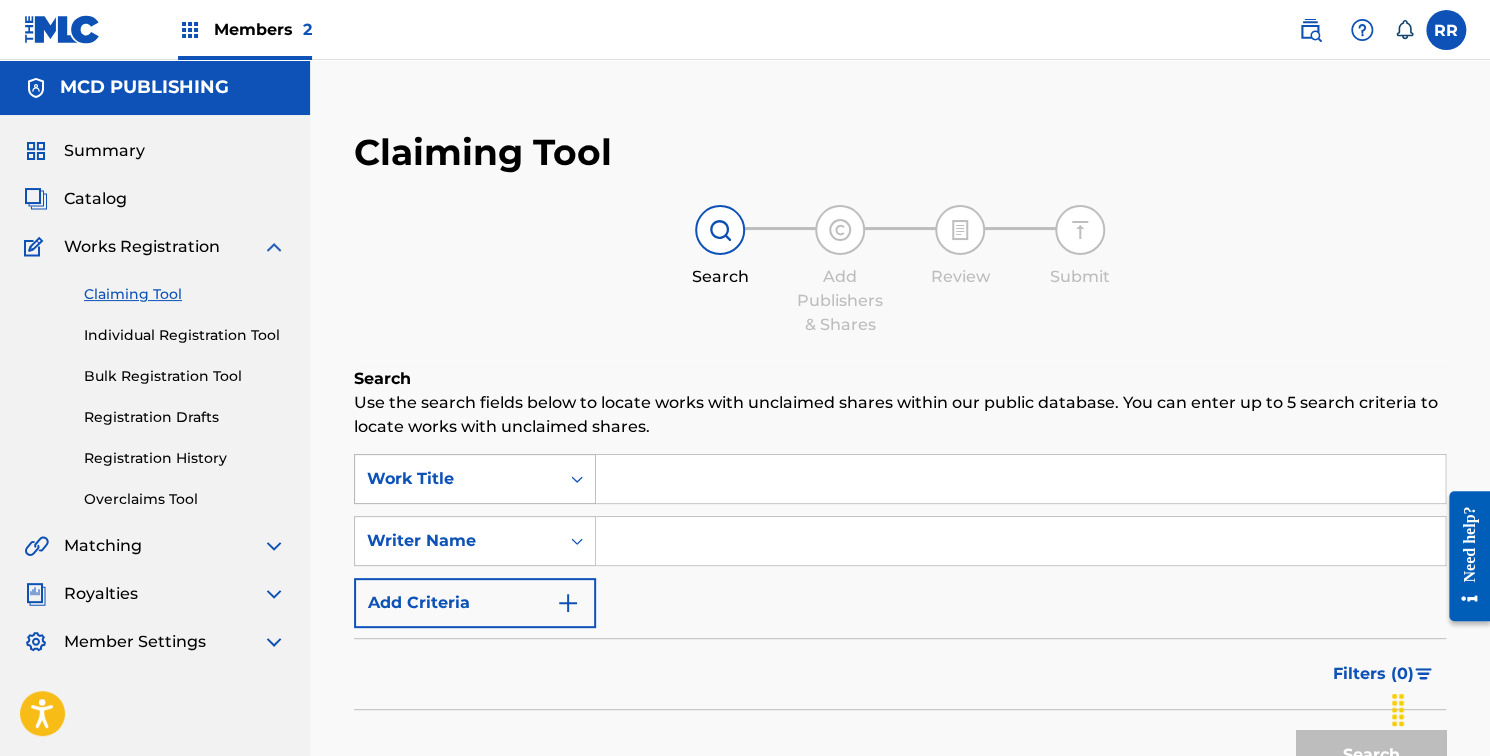 click on "Work Title" at bounding box center [475, 479] 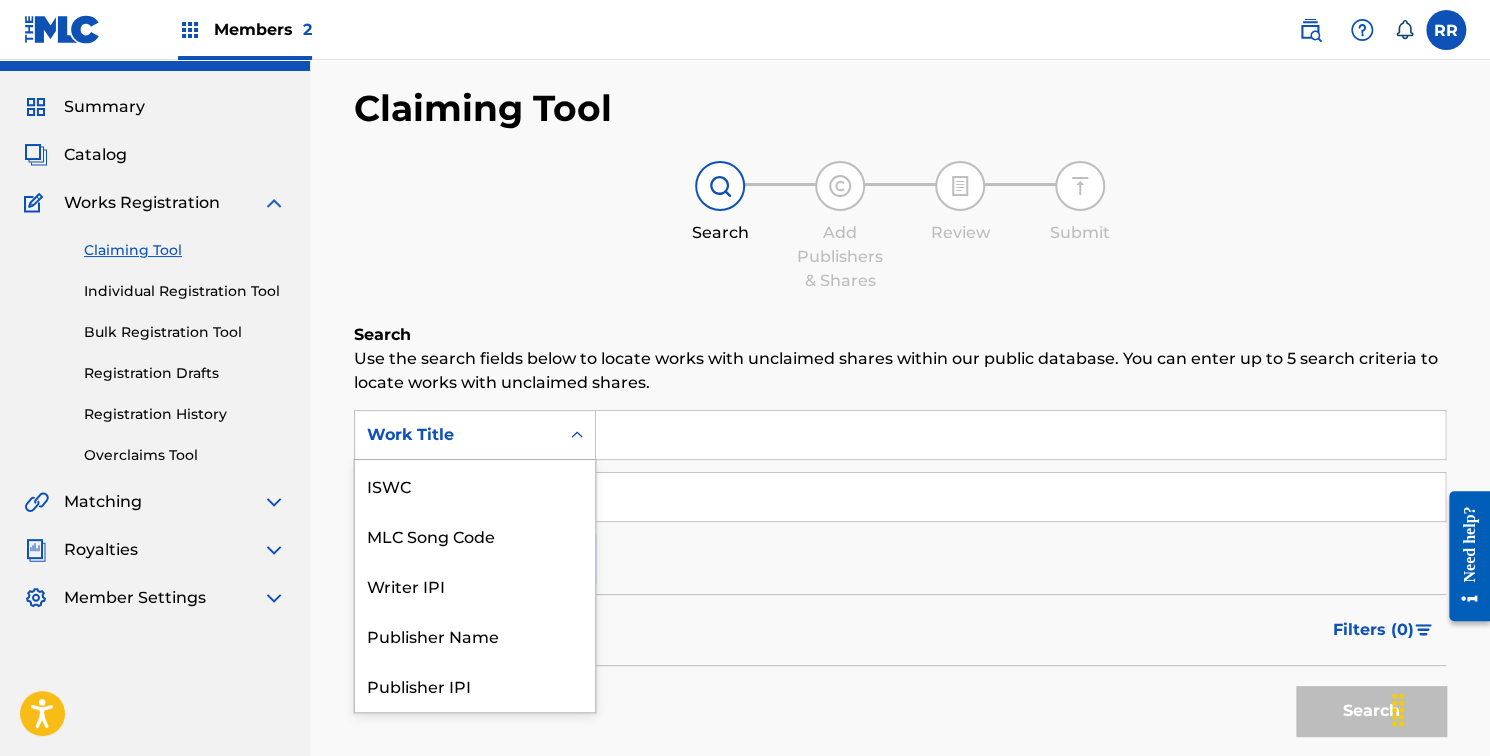 scroll, scrollTop: 48, scrollLeft: 0, axis: vertical 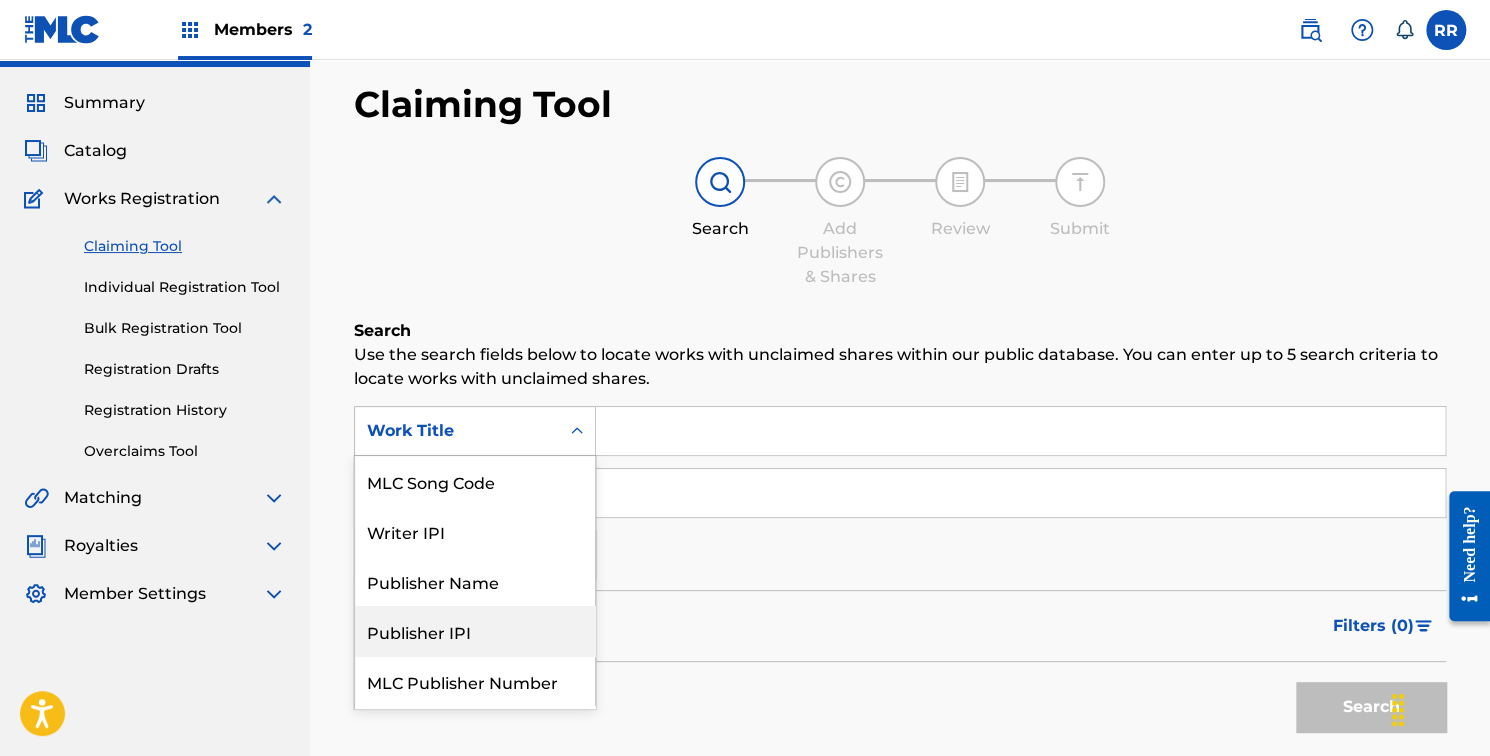click on "Publisher IPI" at bounding box center (475, 631) 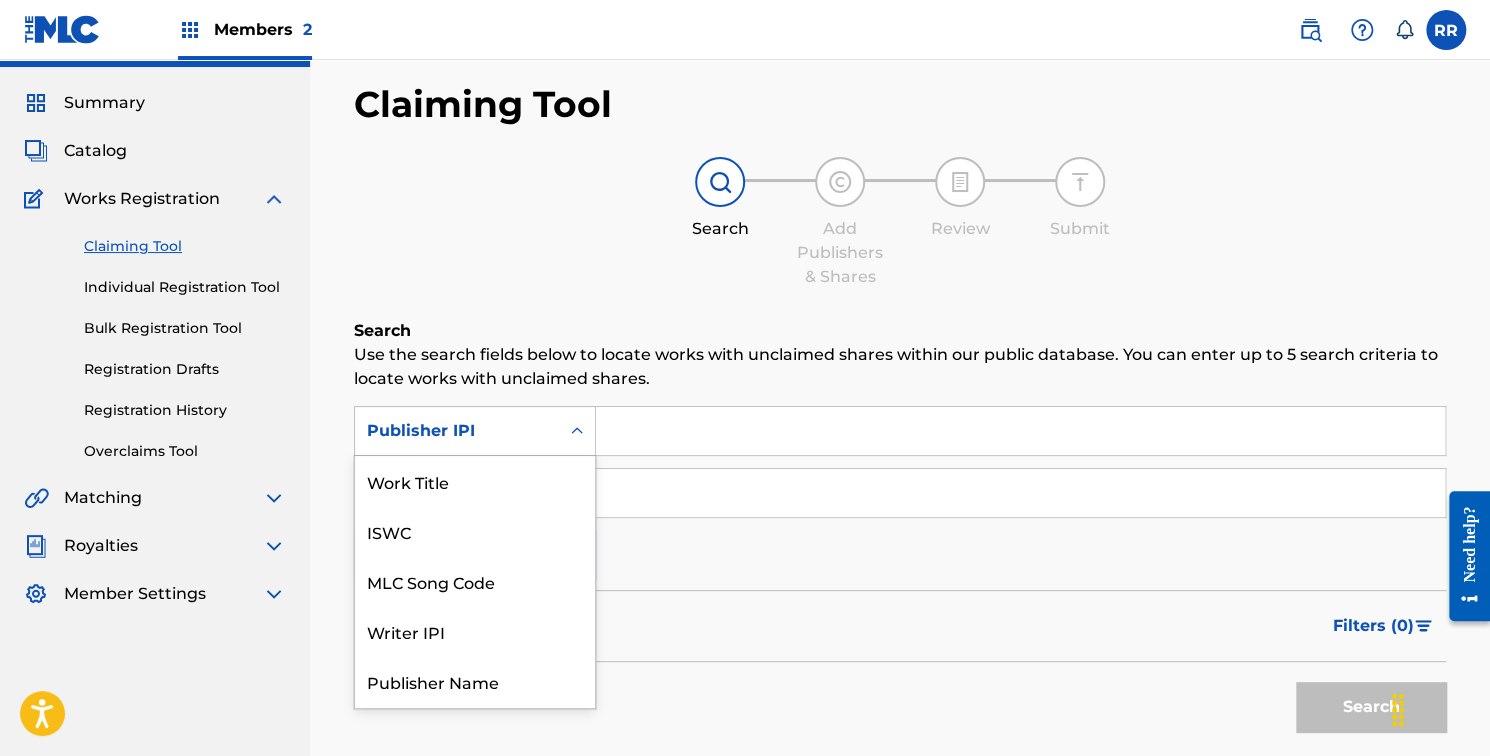 click 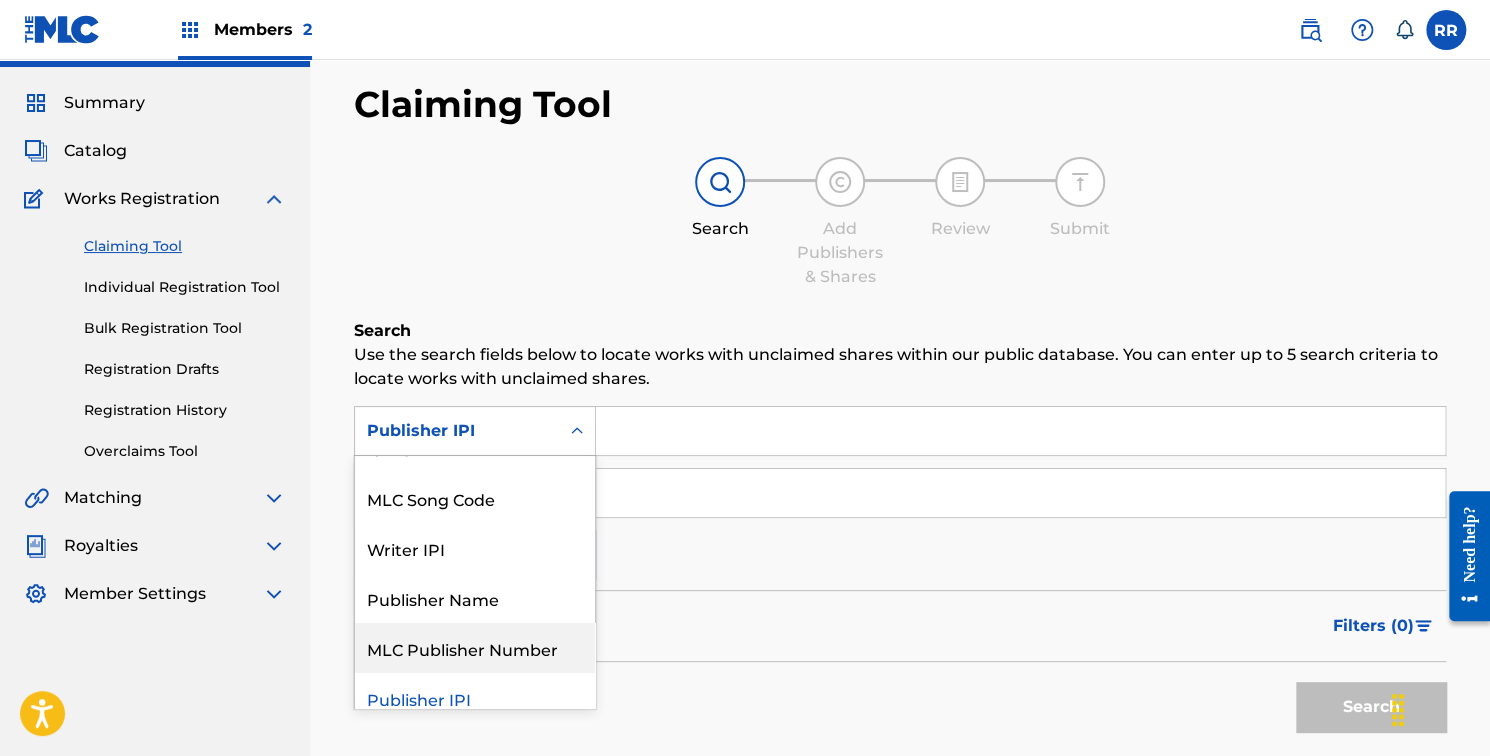 scroll, scrollTop: 98, scrollLeft: 0, axis: vertical 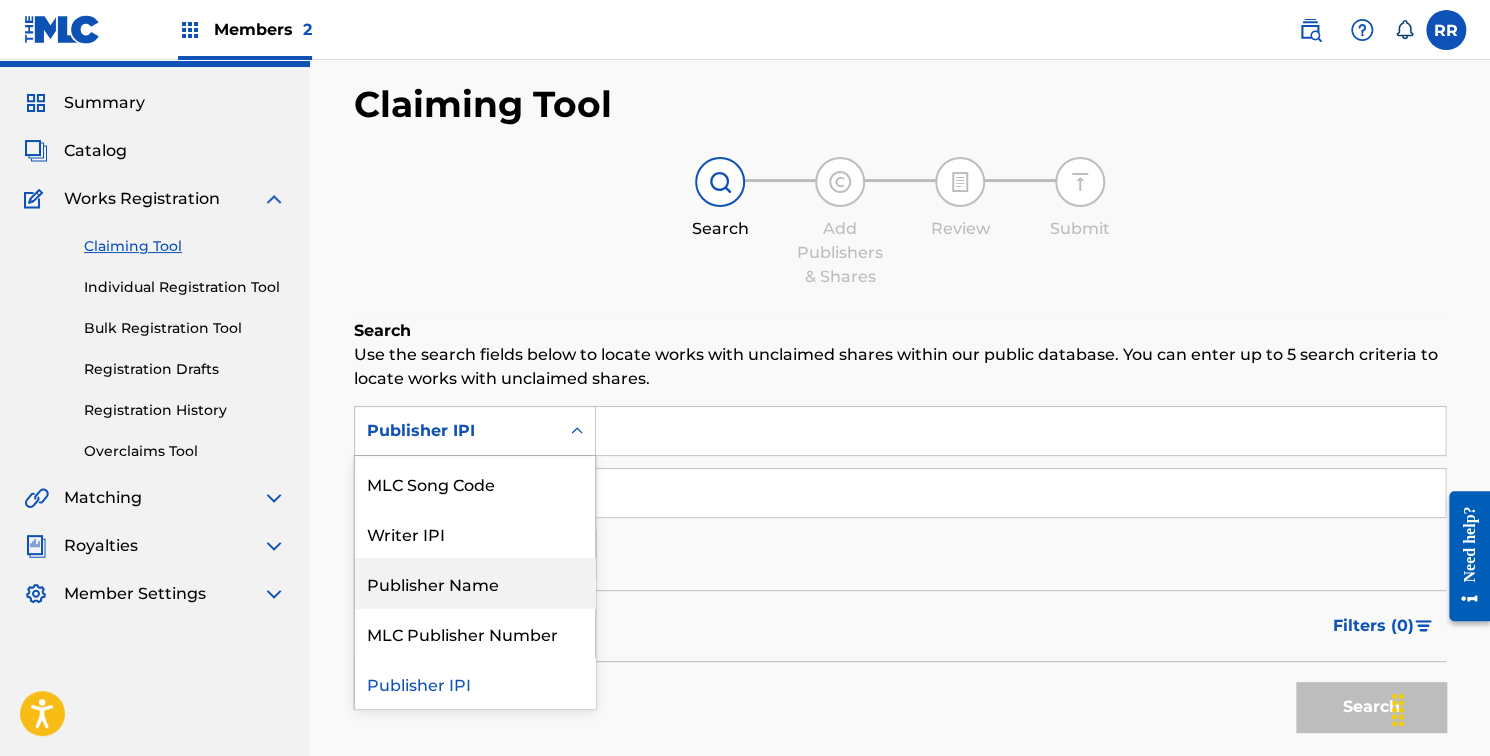 click on "Publisher Name" at bounding box center (475, 583) 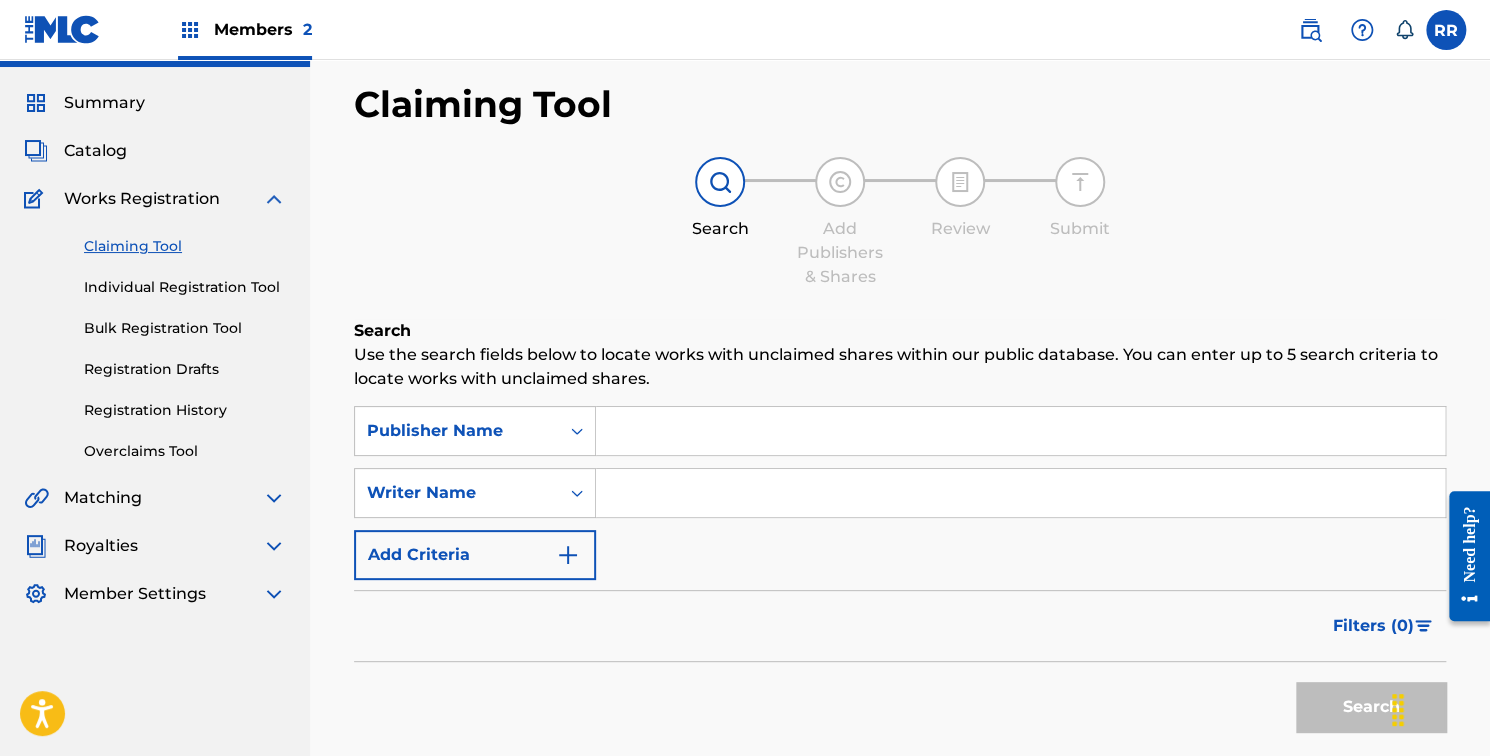 click at bounding box center (1020, 431) 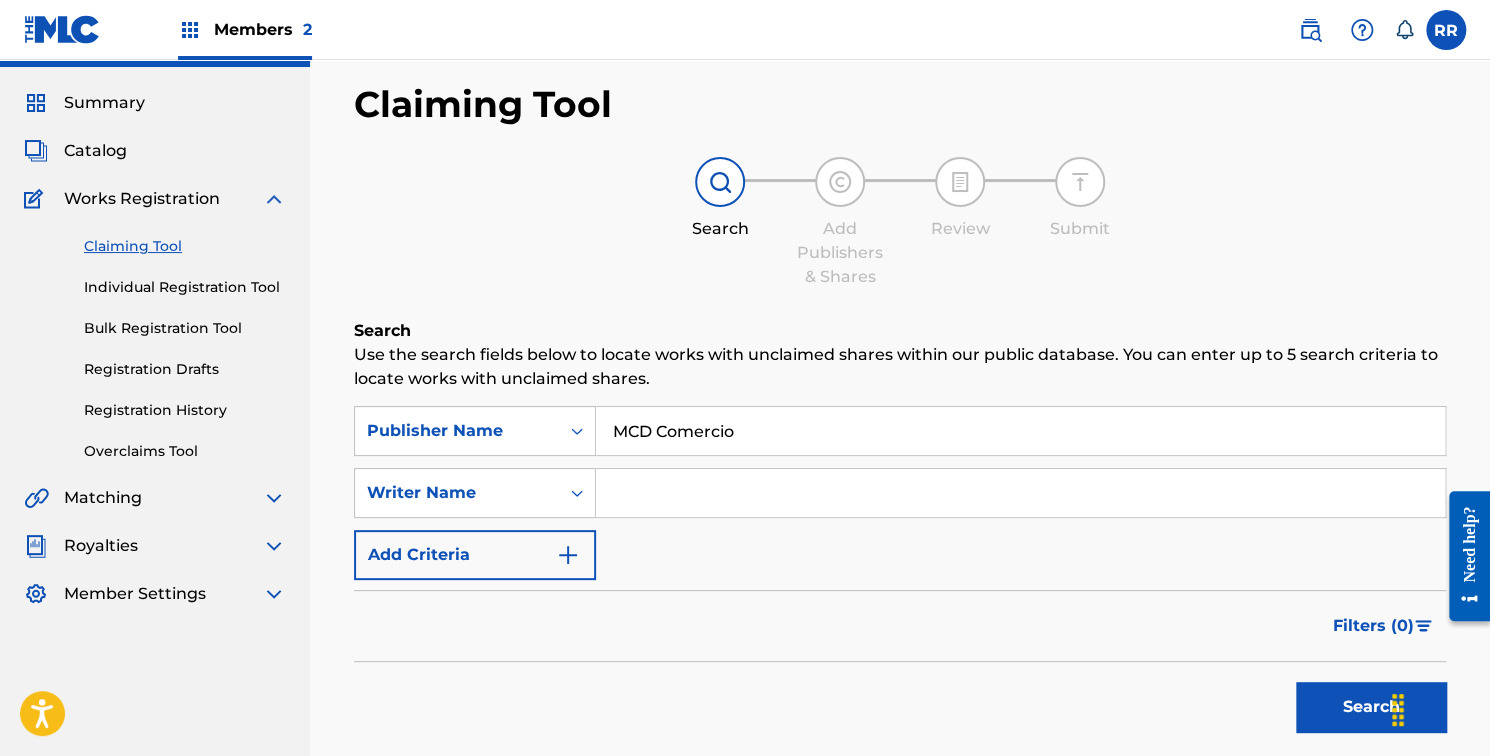 type on "MCD Comercio" 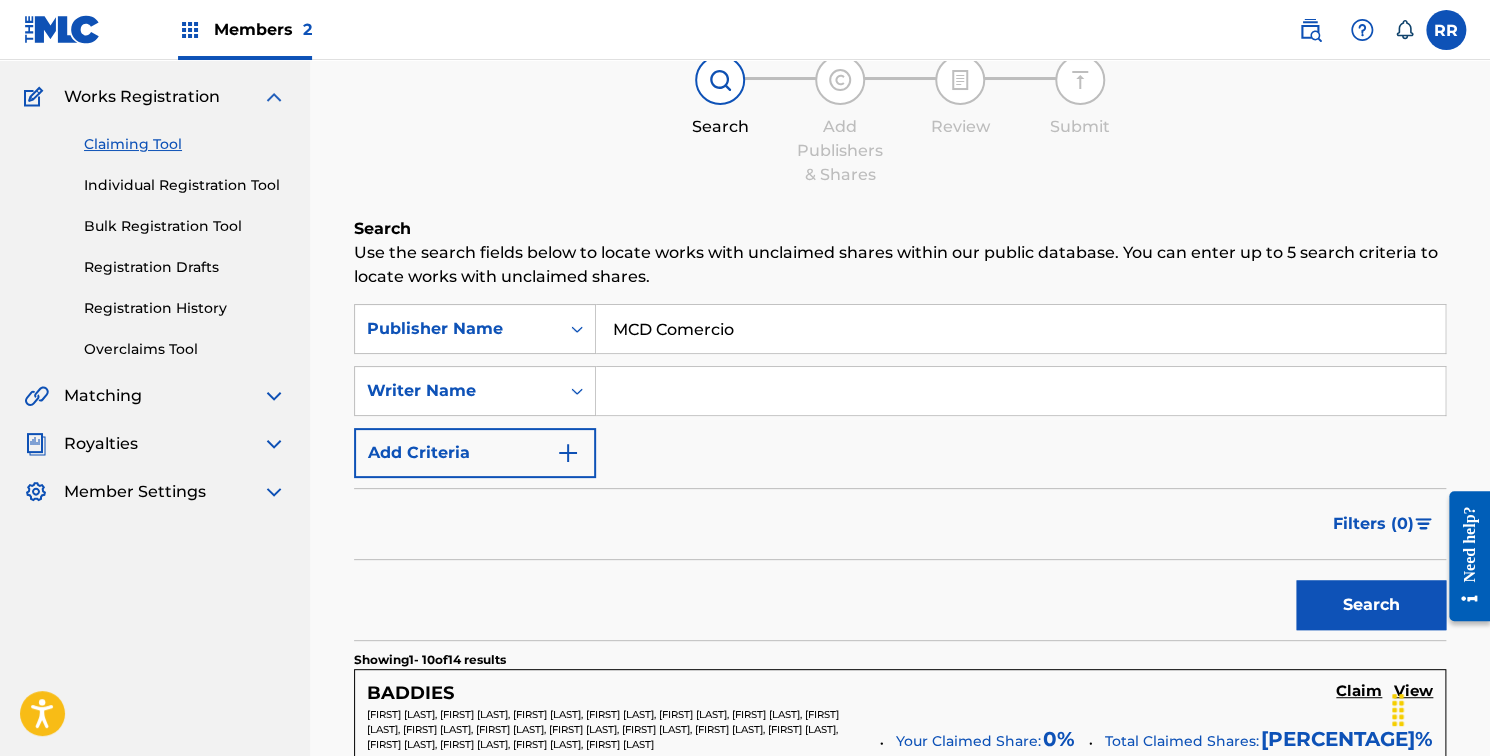 scroll, scrollTop: 0, scrollLeft: 0, axis: both 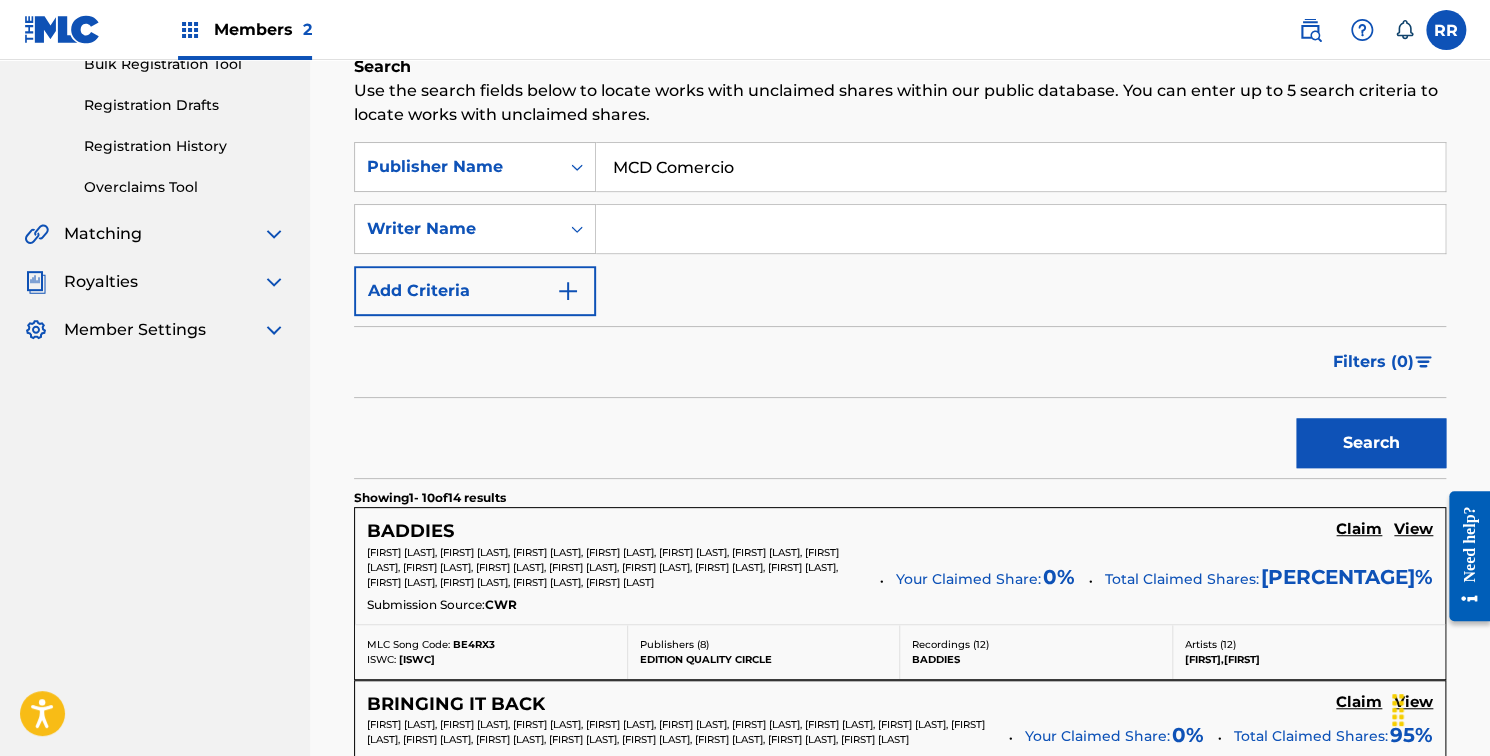 drag, startPoint x: 1485, startPoint y: 262, endPoint x: 1487, endPoint y: 294, distance: 32.06244 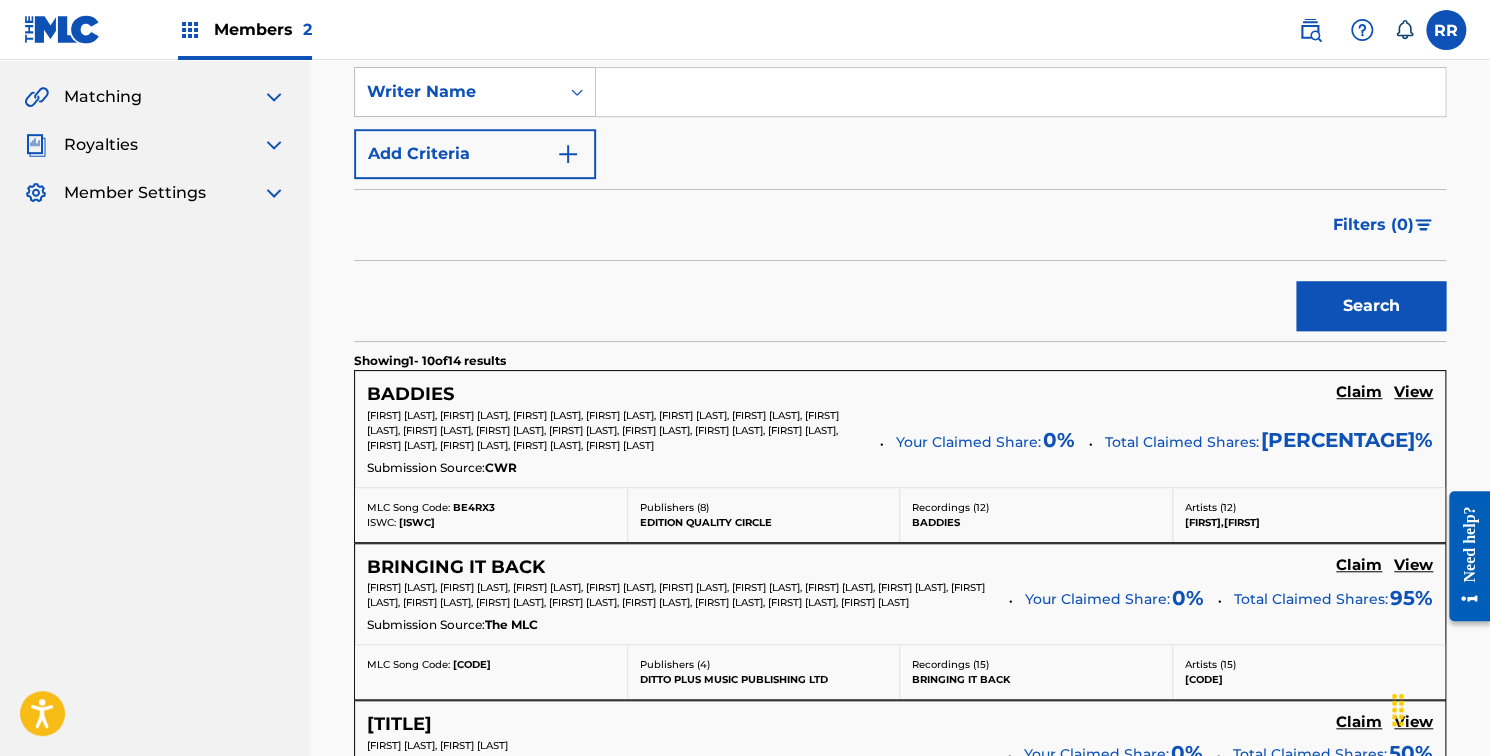 scroll, scrollTop: 508, scrollLeft: 0, axis: vertical 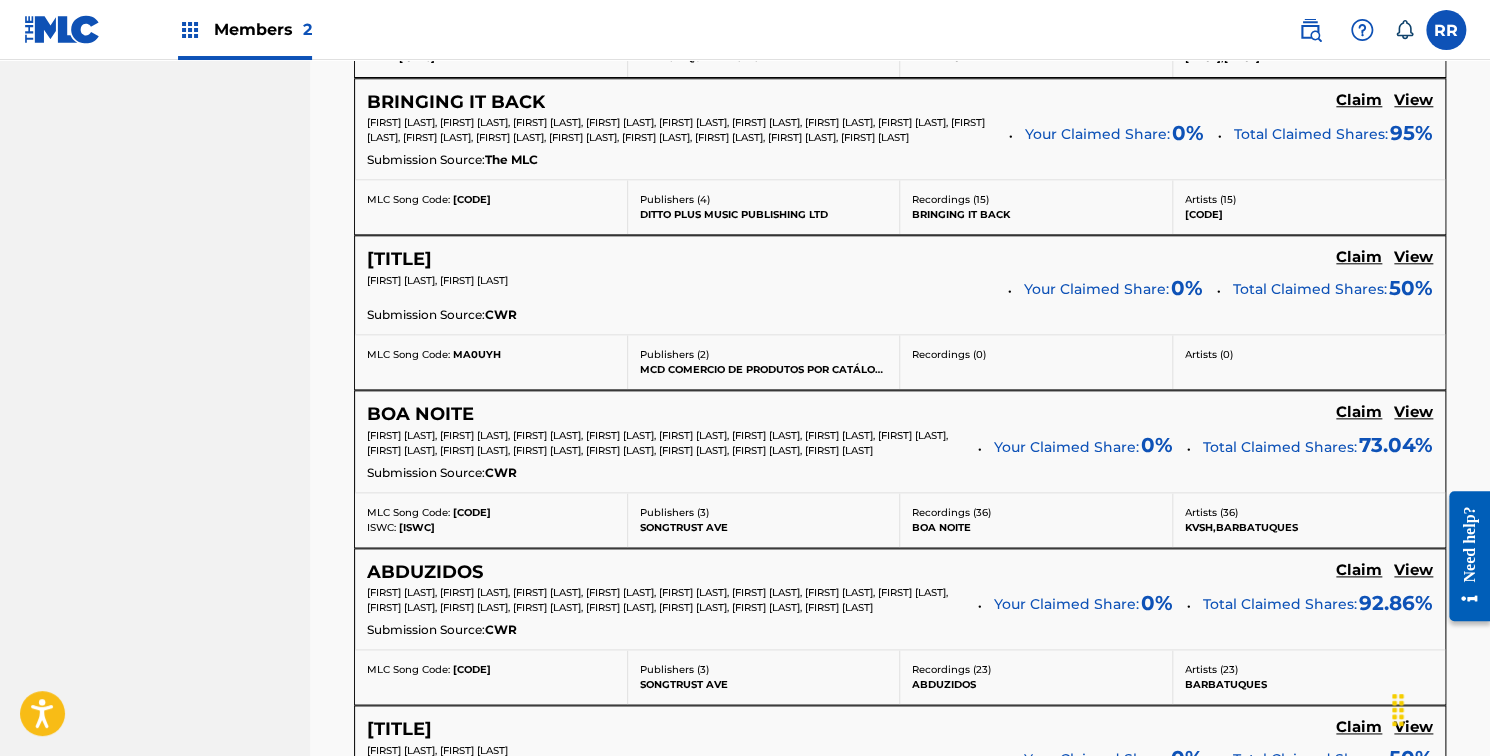 click on "Claim" at bounding box center (1359, -73) 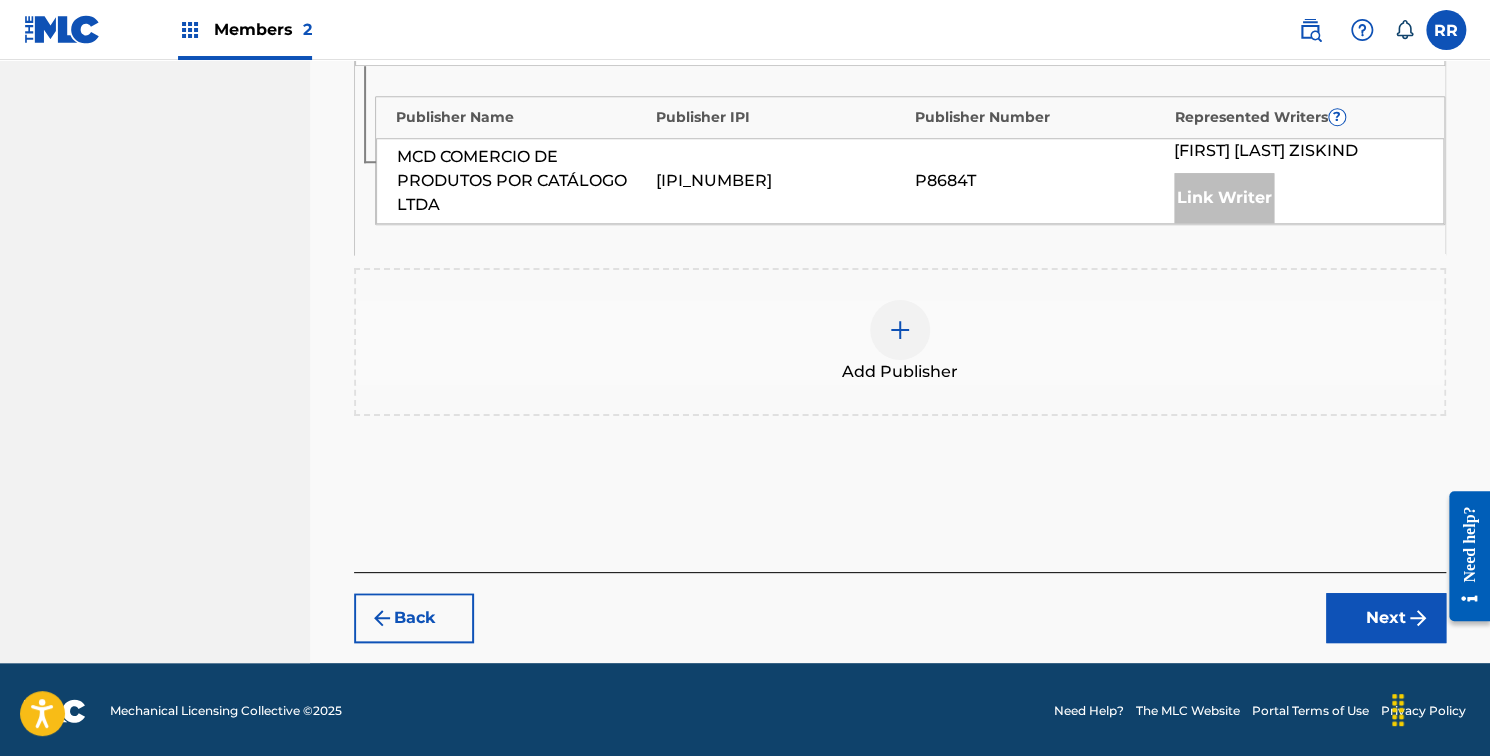 click on "Link Writer" at bounding box center [1224, 198] 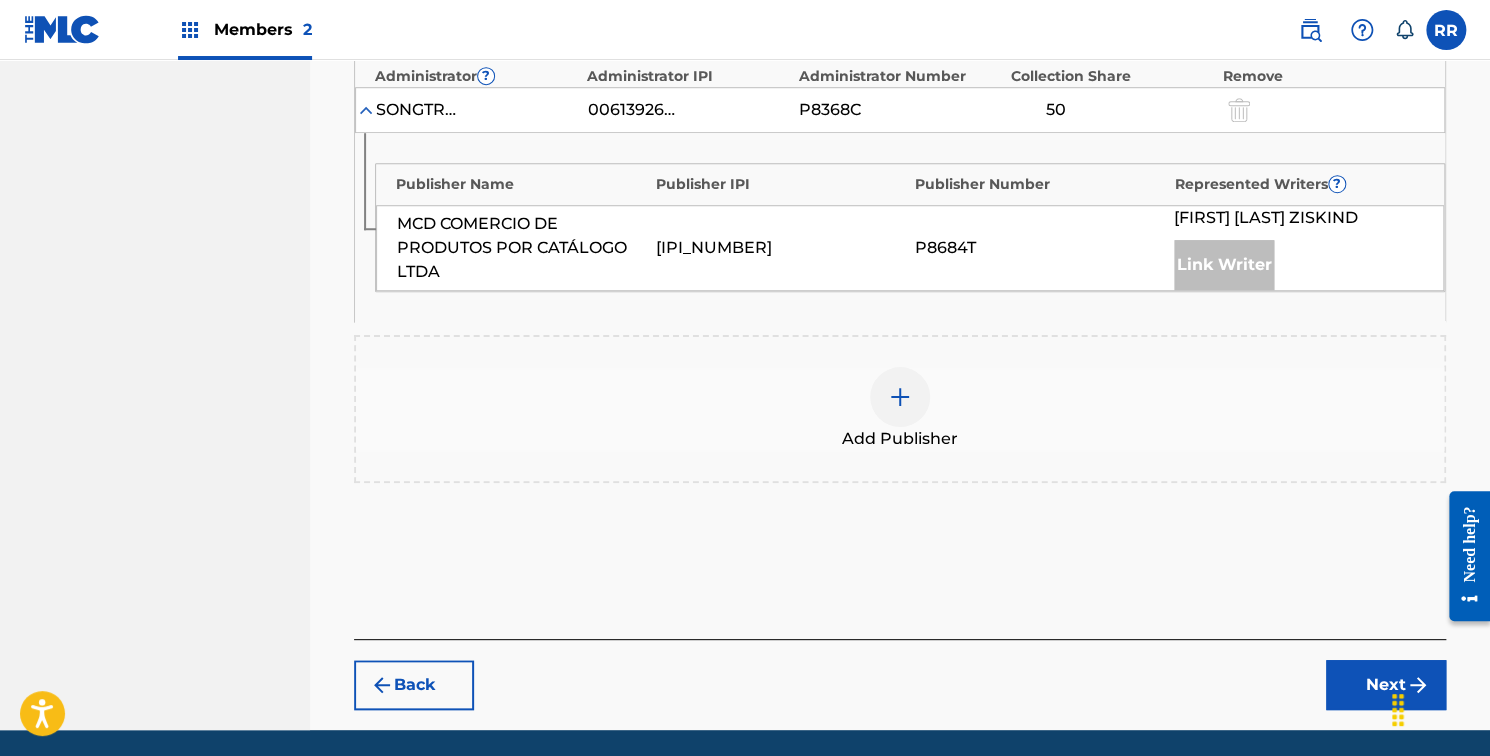 scroll, scrollTop: 644, scrollLeft: 0, axis: vertical 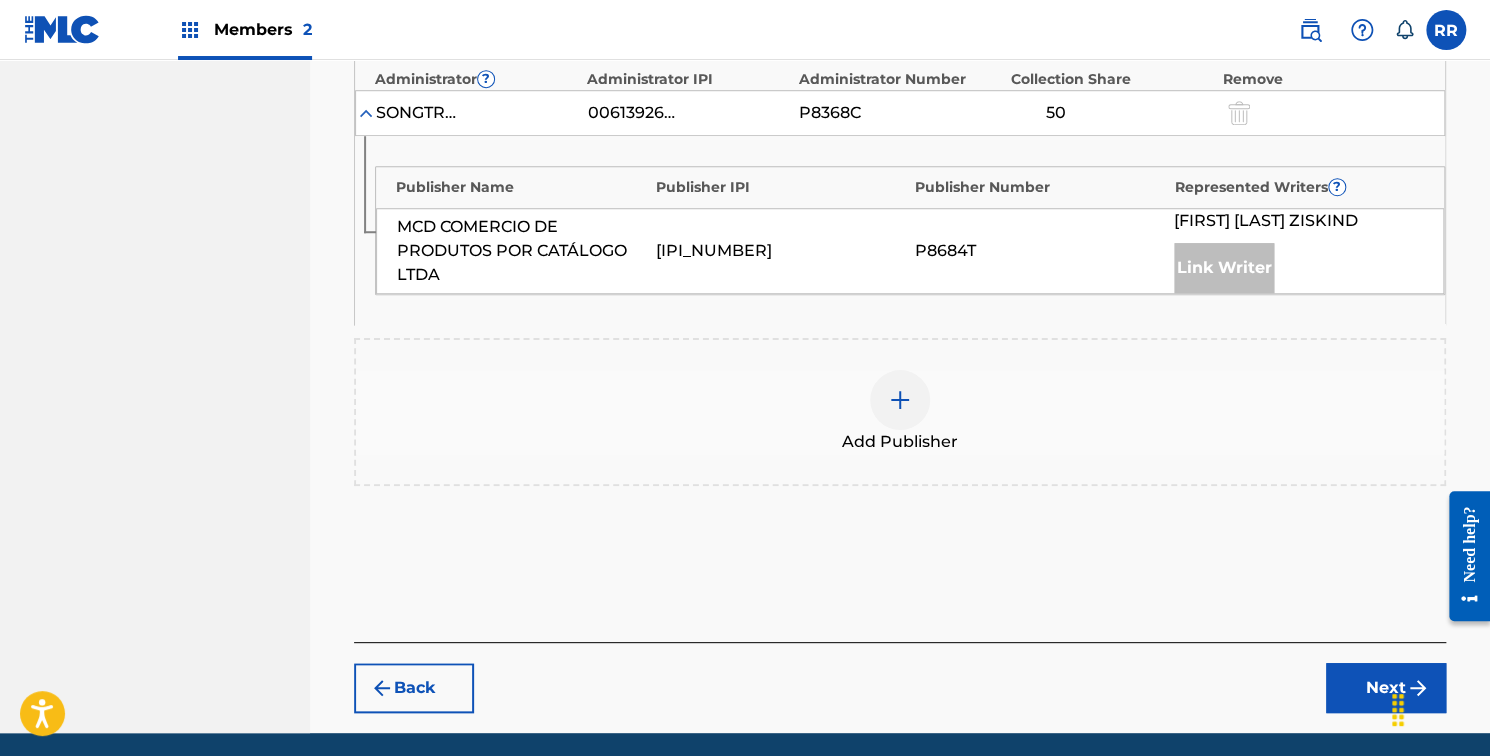 click at bounding box center [366, 113] 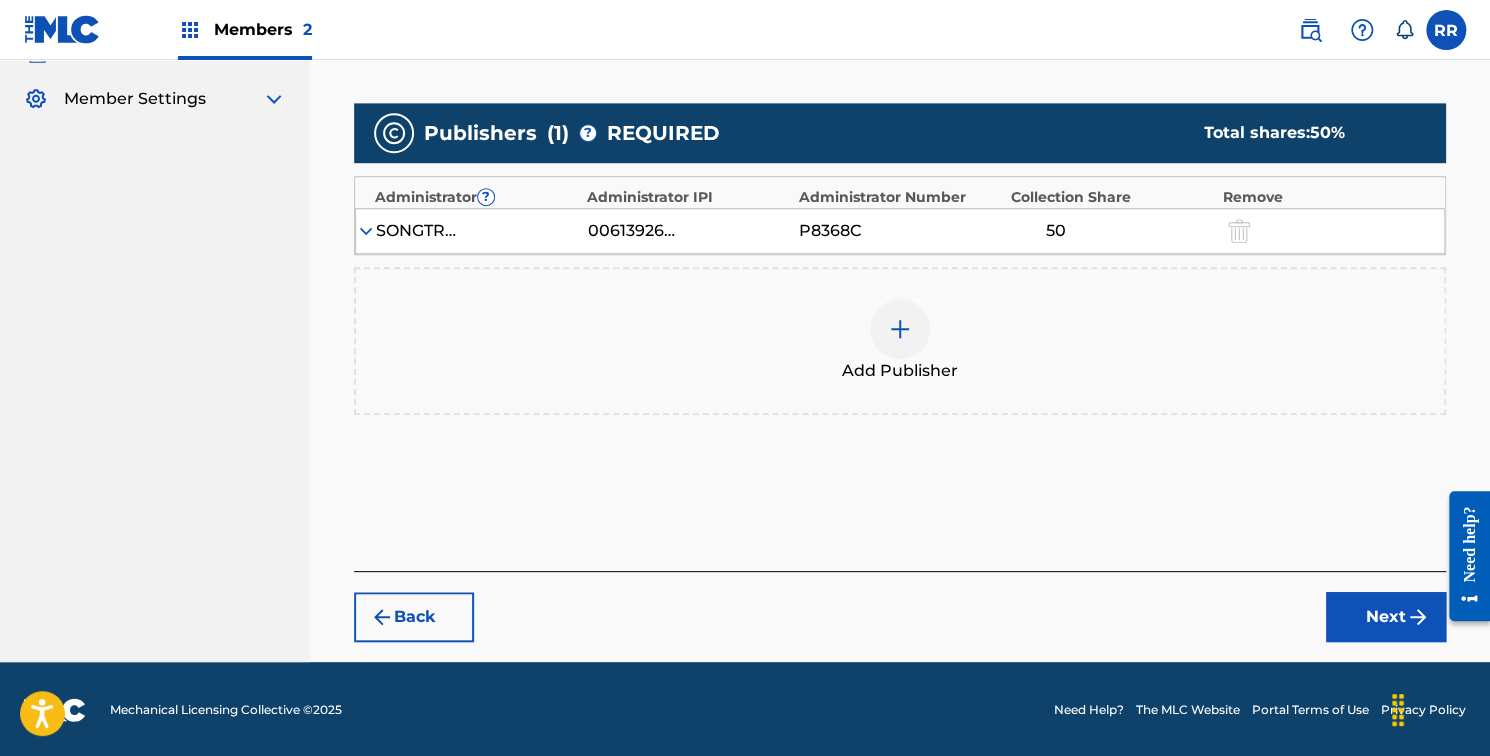 click at bounding box center (366, 231) 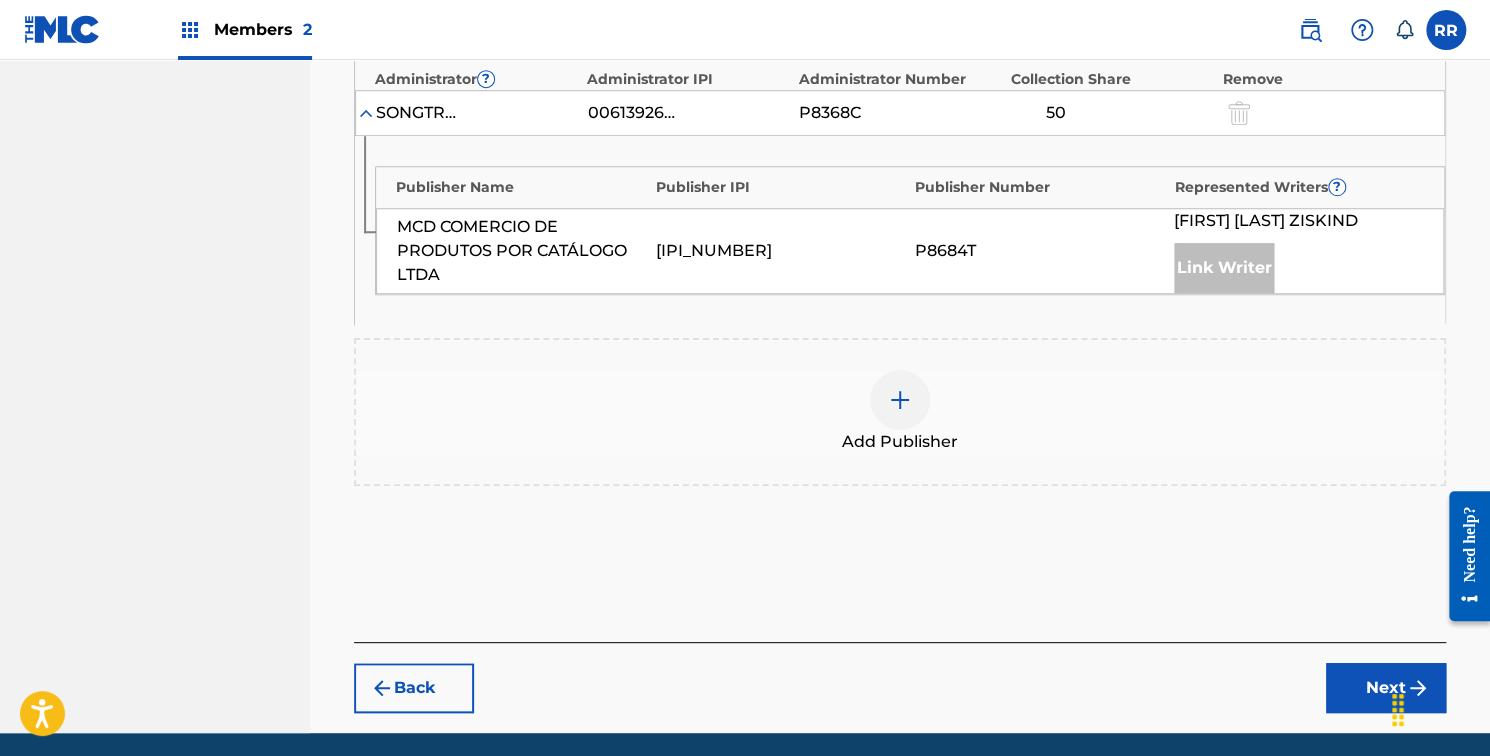 click at bounding box center (1237, 112) 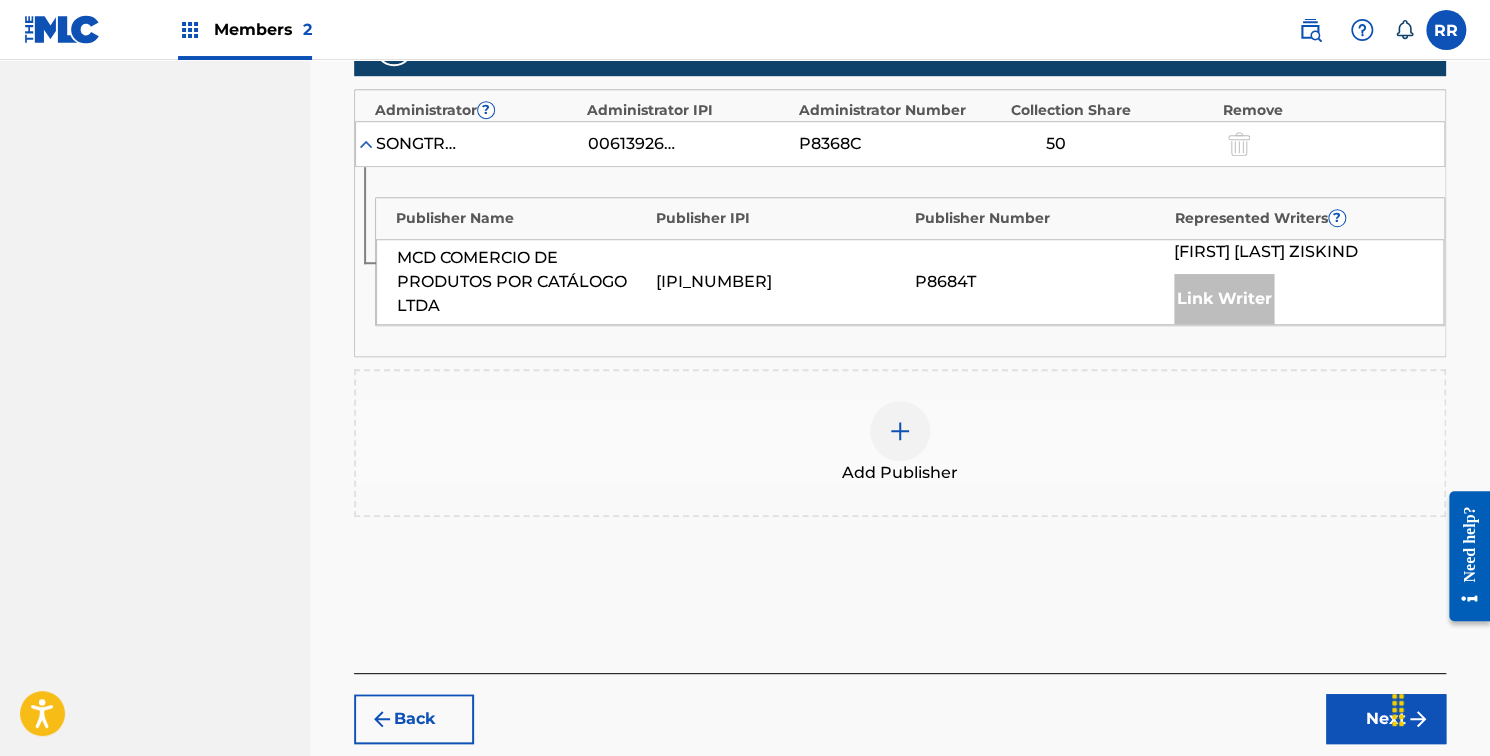 scroll, scrollTop: 577, scrollLeft: 0, axis: vertical 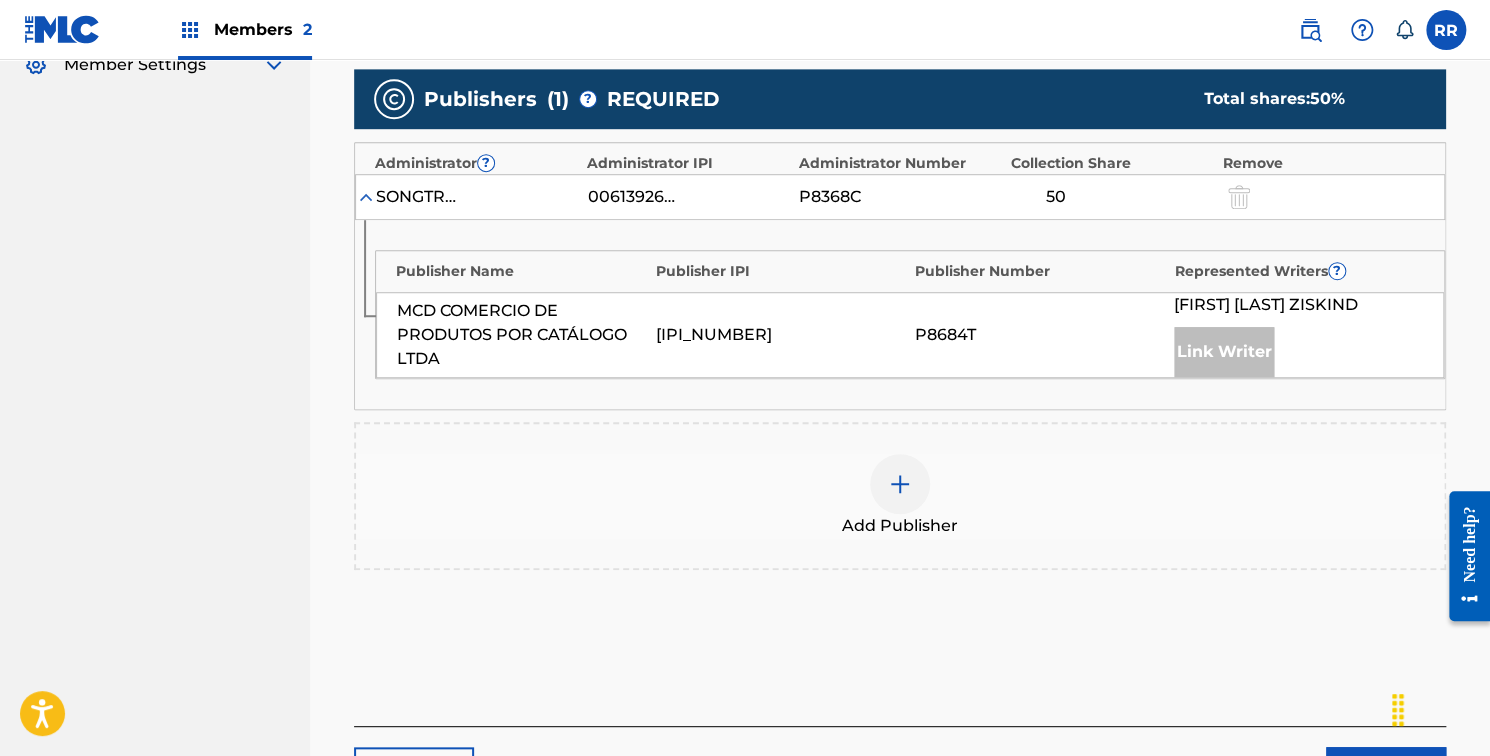 click on "Add Publisher" at bounding box center [900, 496] 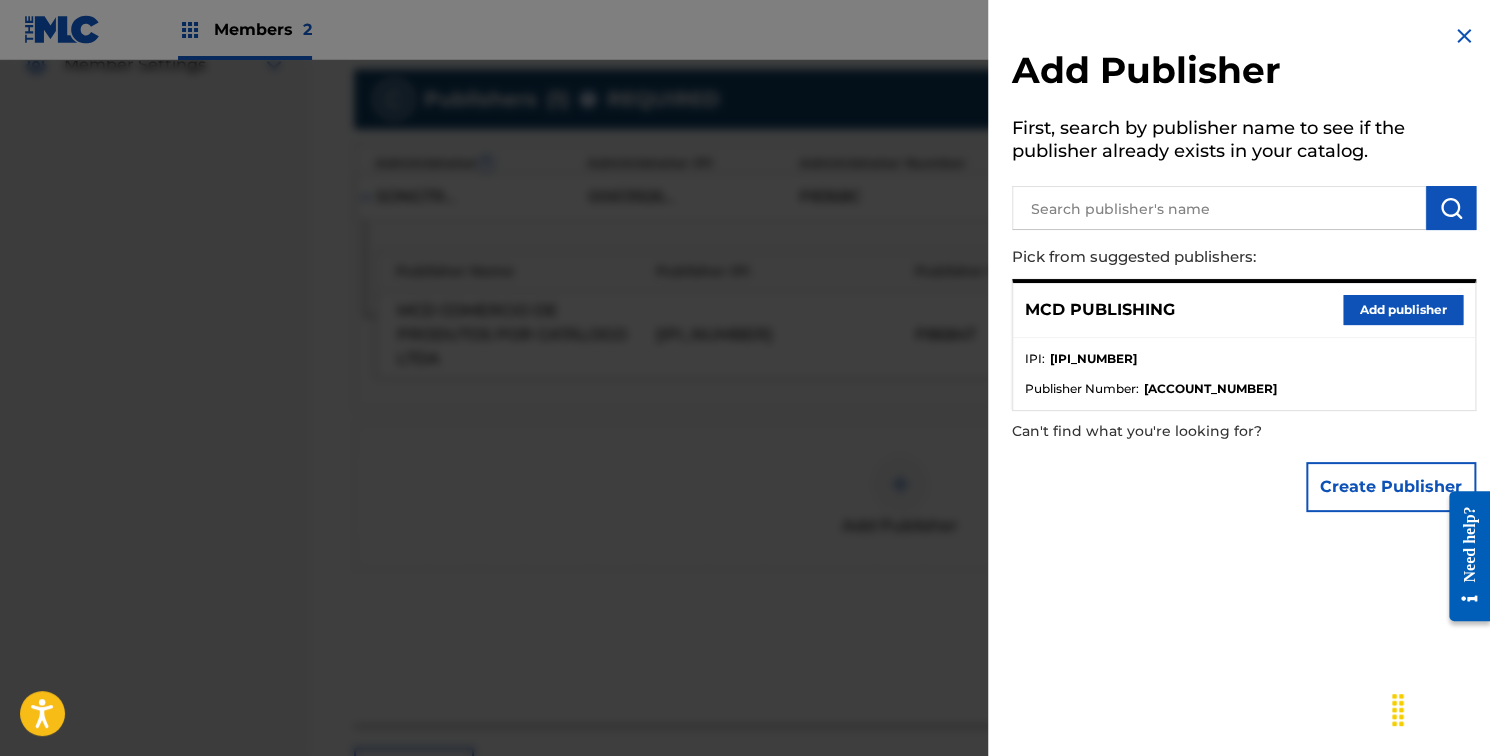 click at bounding box center [1464, 36] 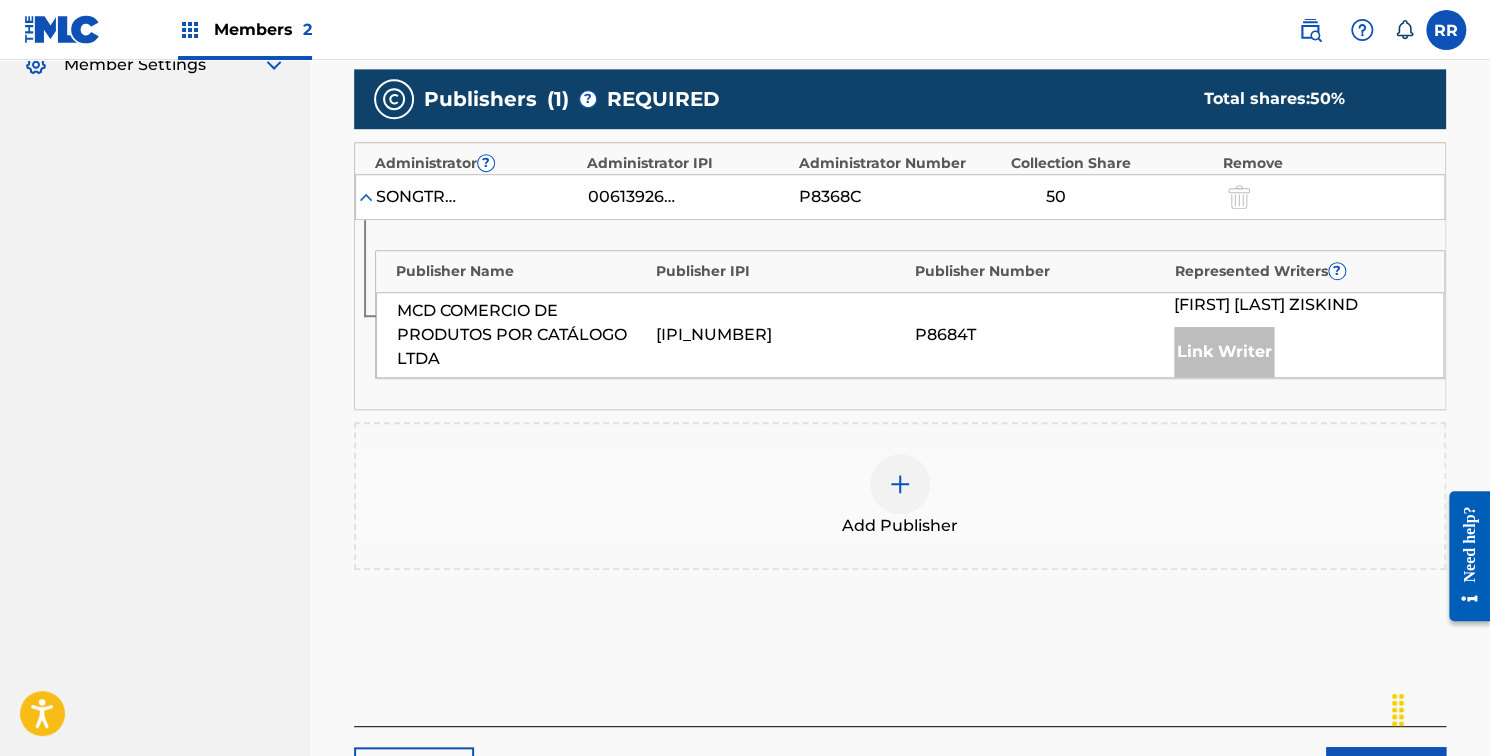 click at bounding box center (900, 484) 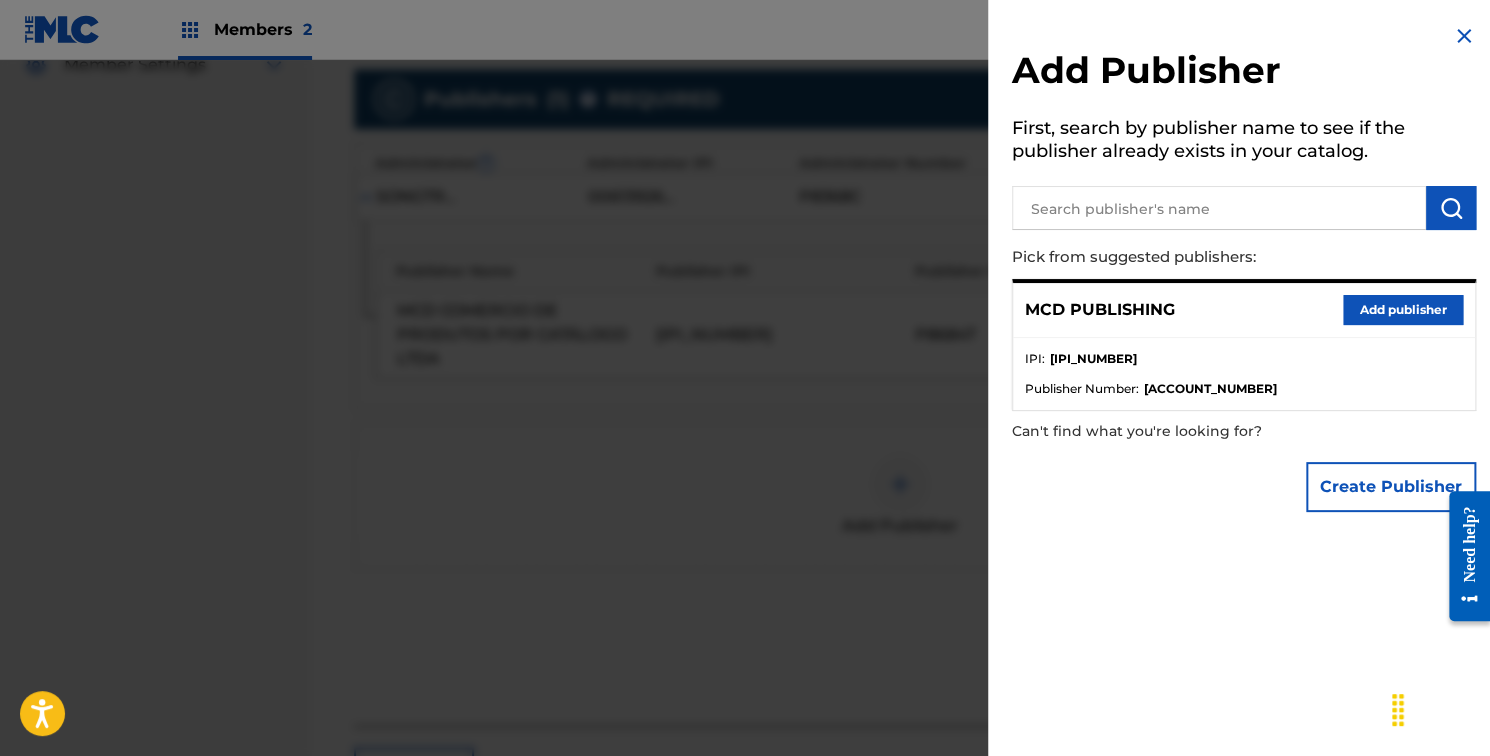 click on "Add publisher" at bounding box center [1403, 310] 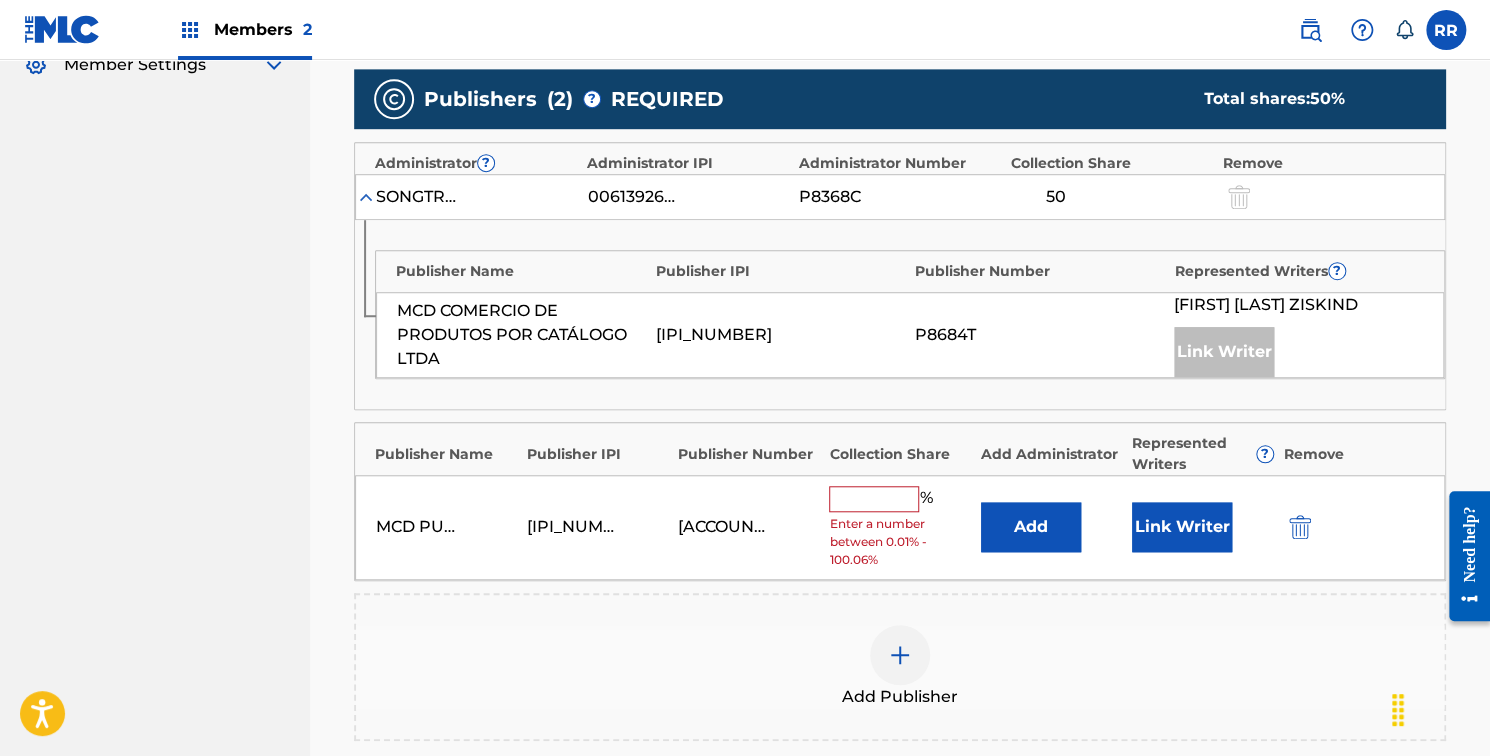 click at bounding box center (874, 499) 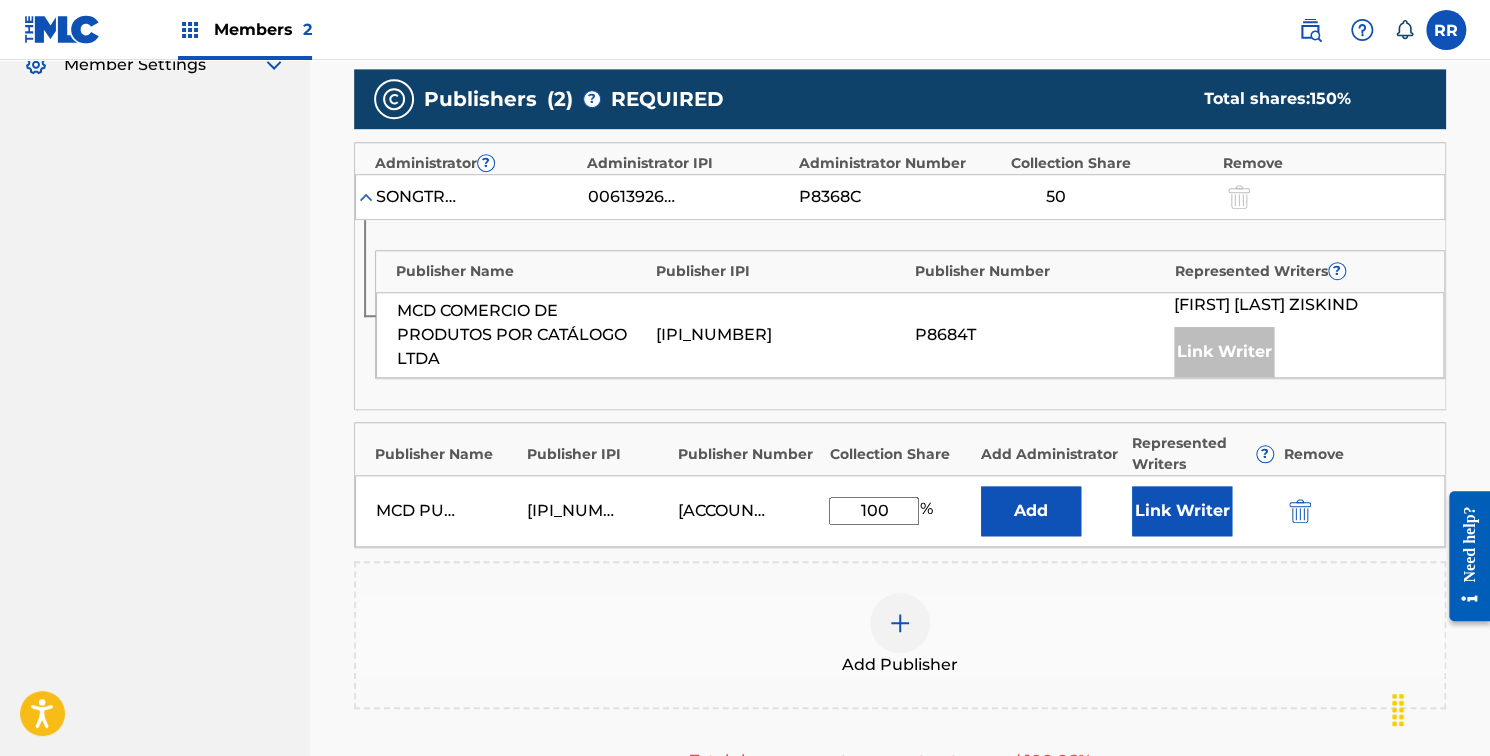 type on "100" 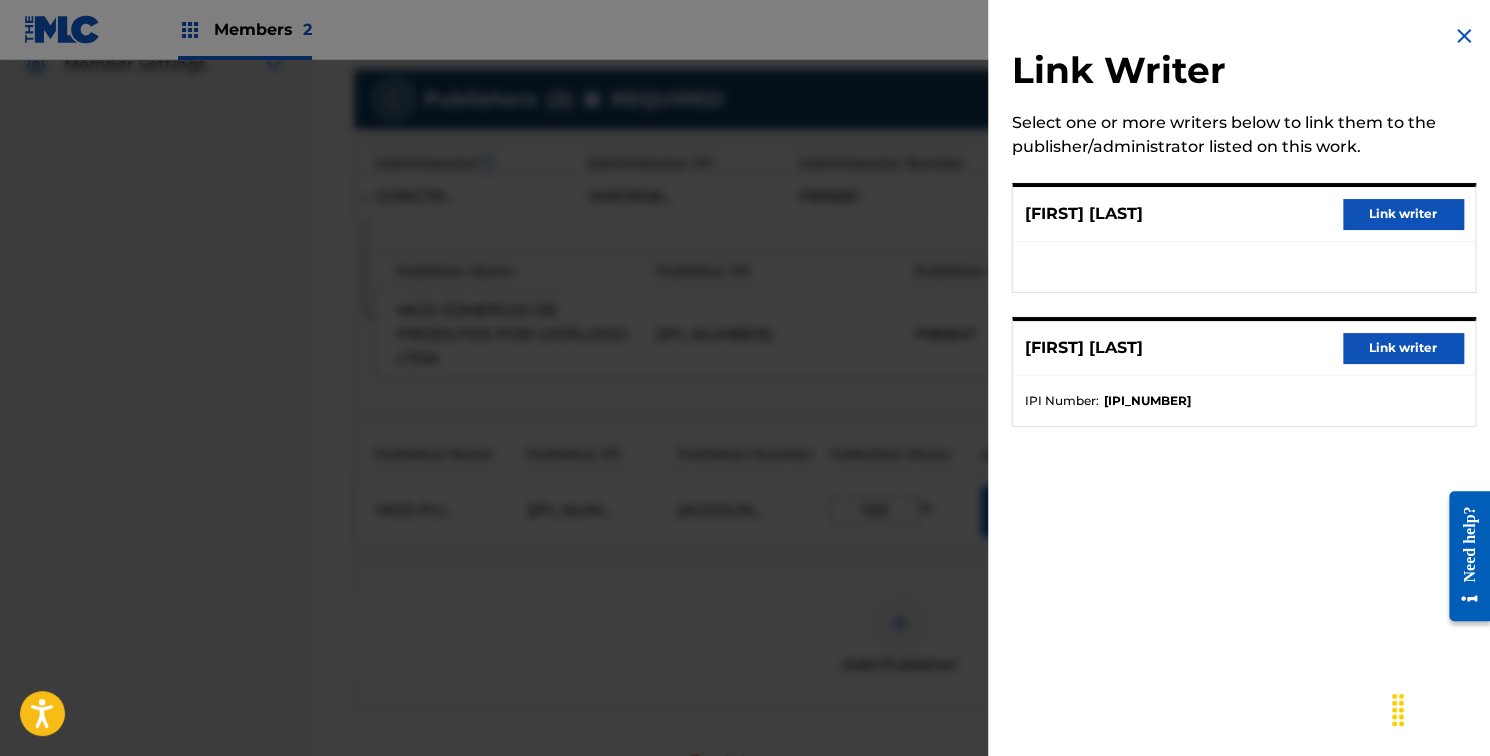click at bounding box center (1464, 36) 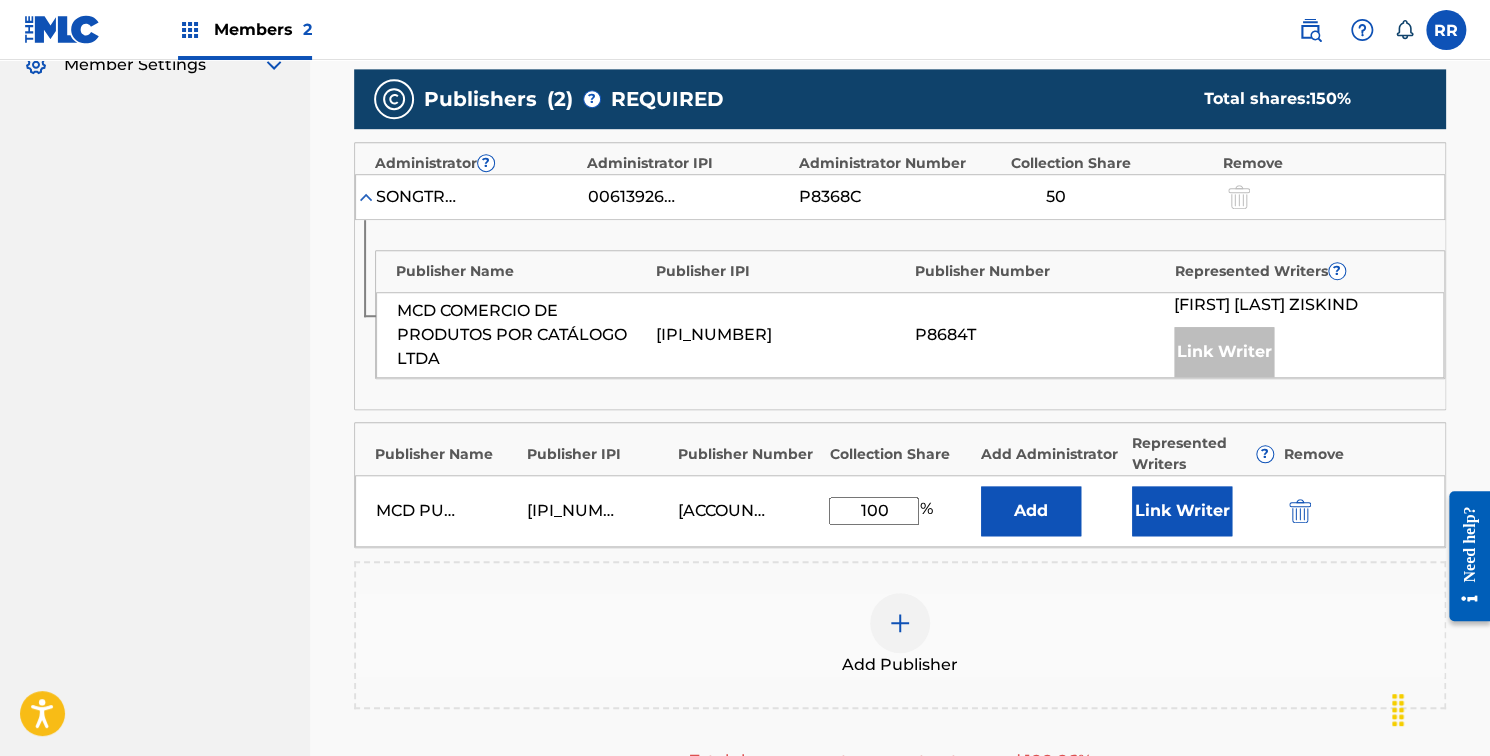click at bounding box center [1300, 511] 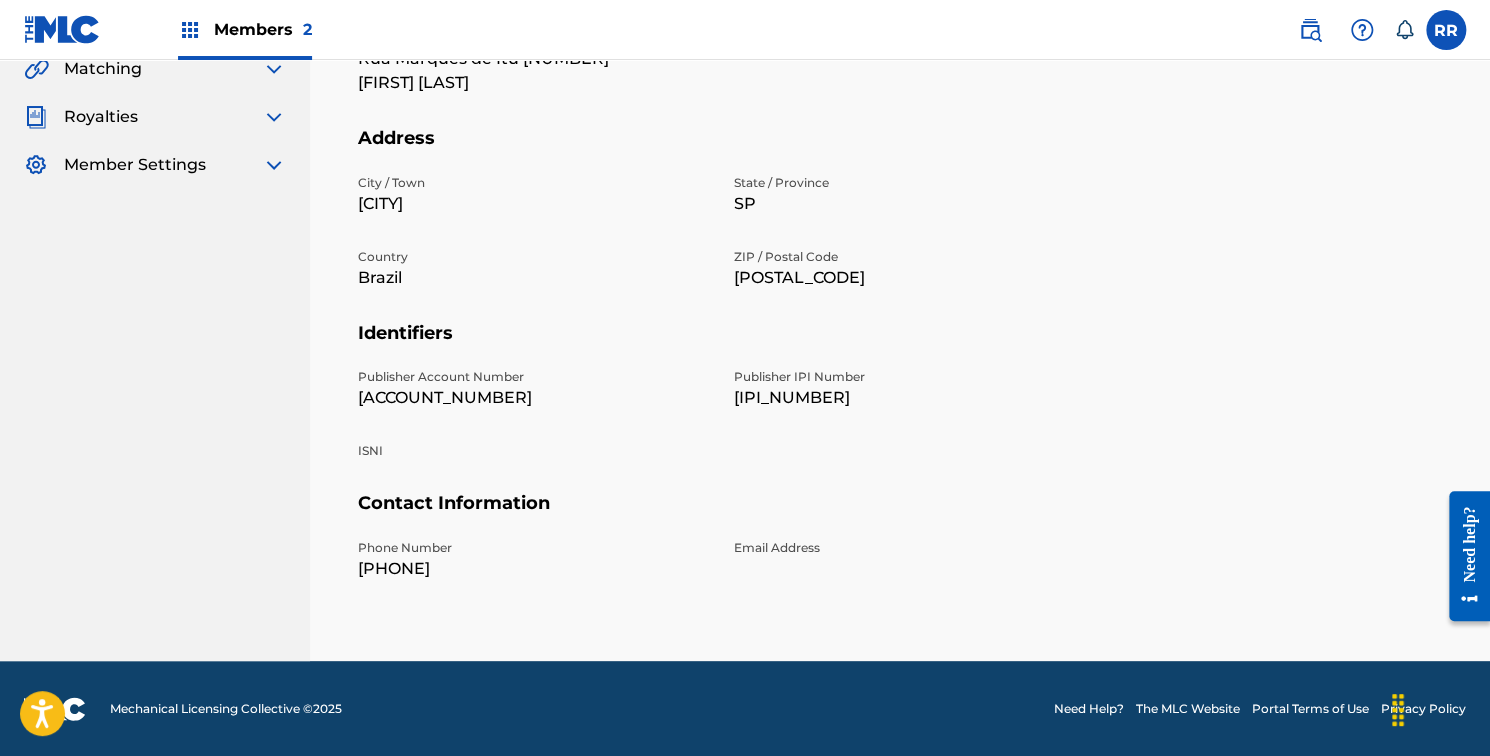 scroll, scrollTop: 0, scrollLeft: 0, axis: both 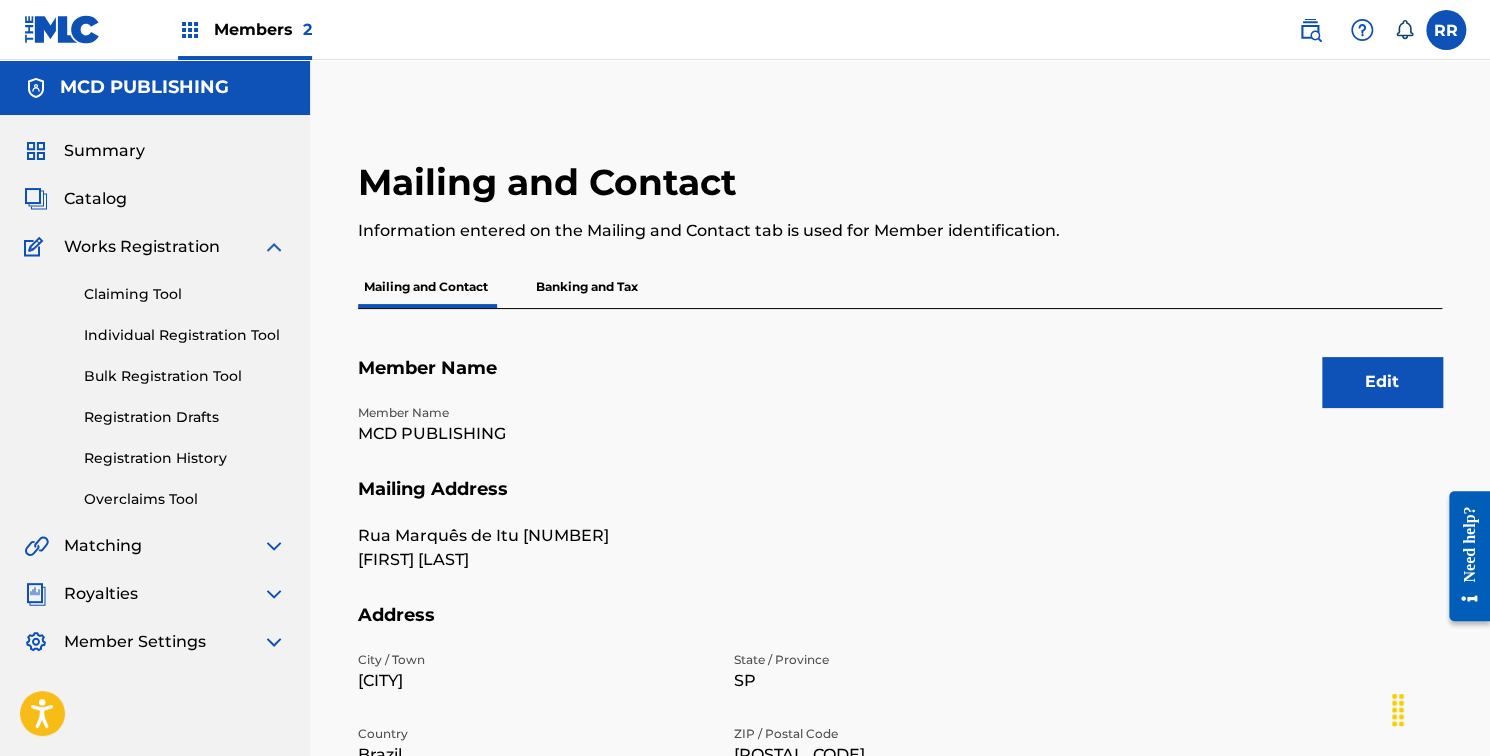 click on "Claiming Tool" at bounding box center [185, 294] 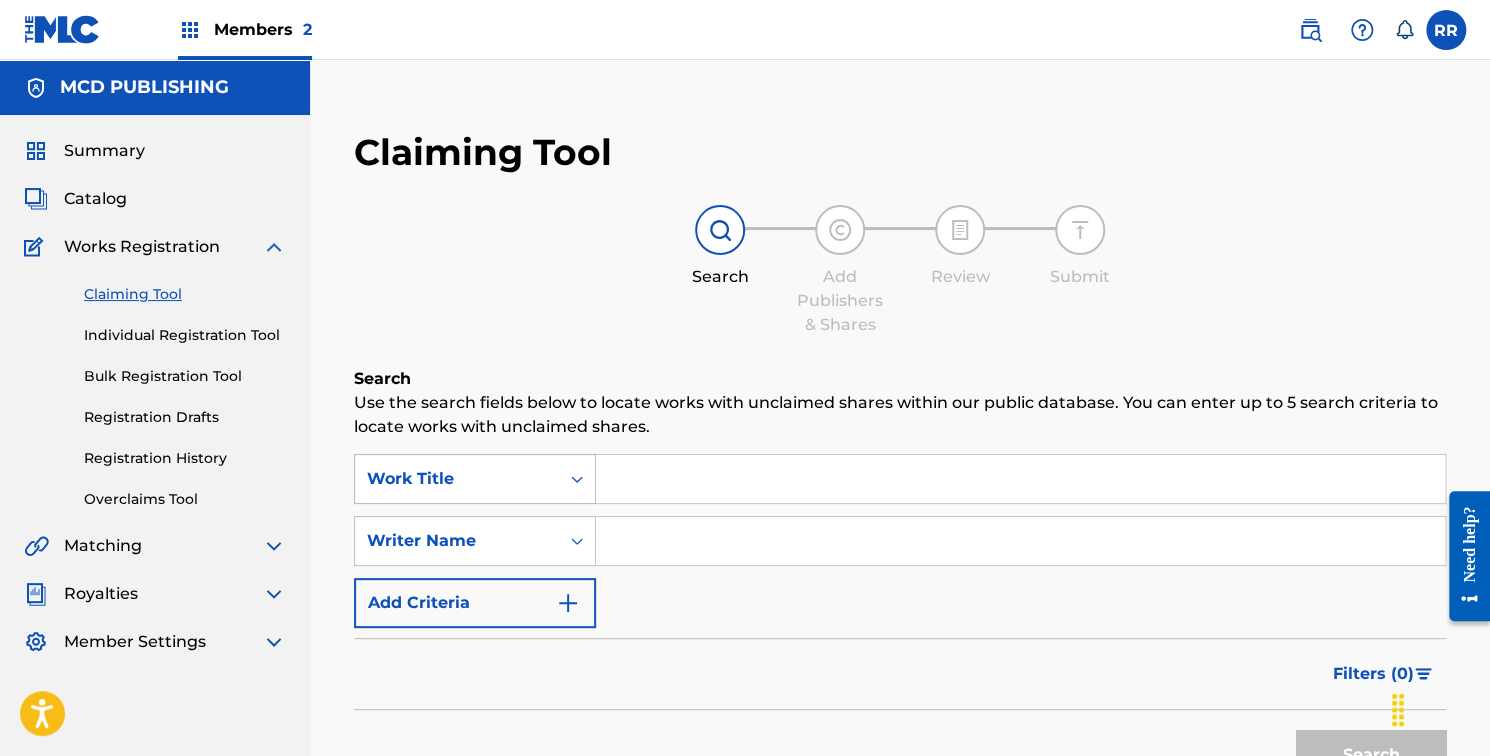 click on "Work Title" at bounding box center (475, 479) 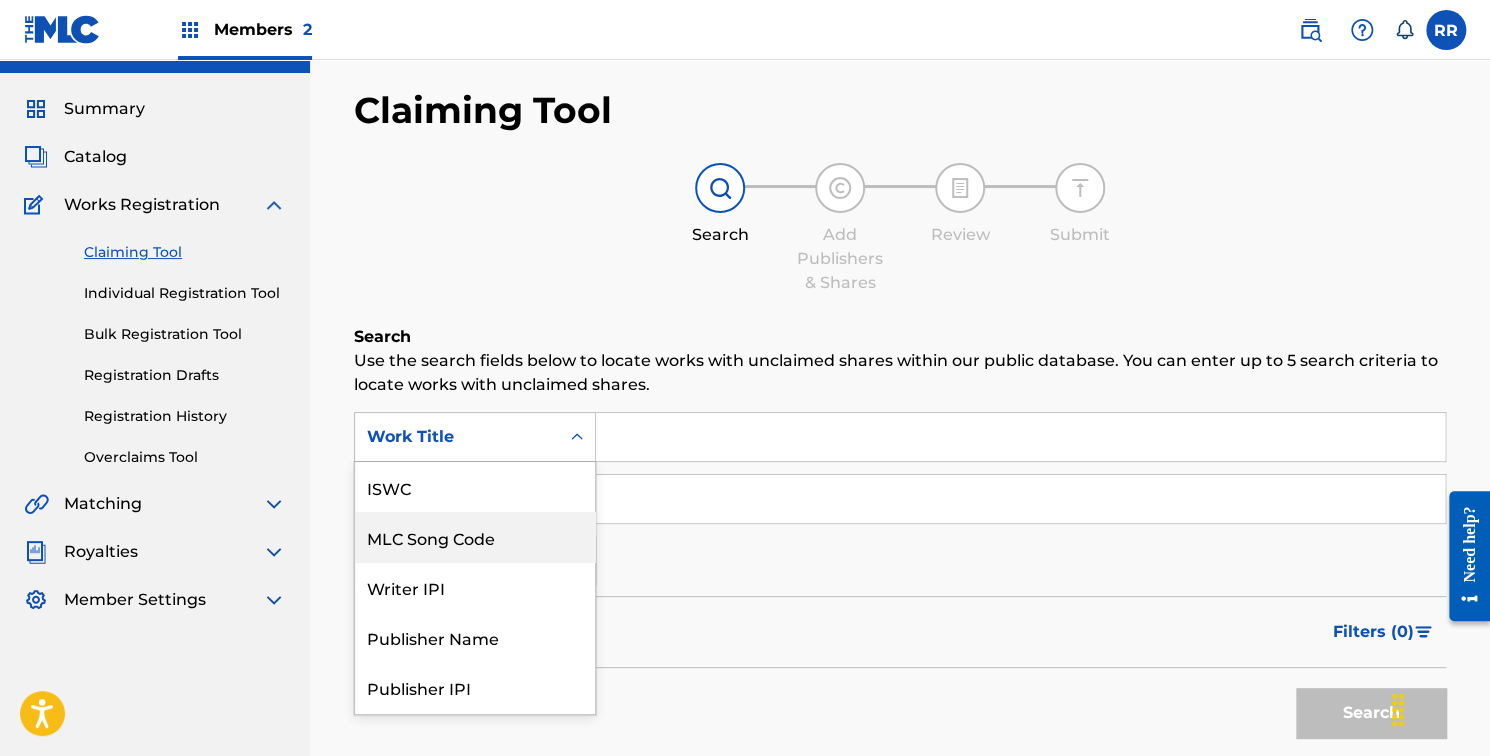 scroll, scrollTop: 48, scrollLeft: 0, axis: vertical 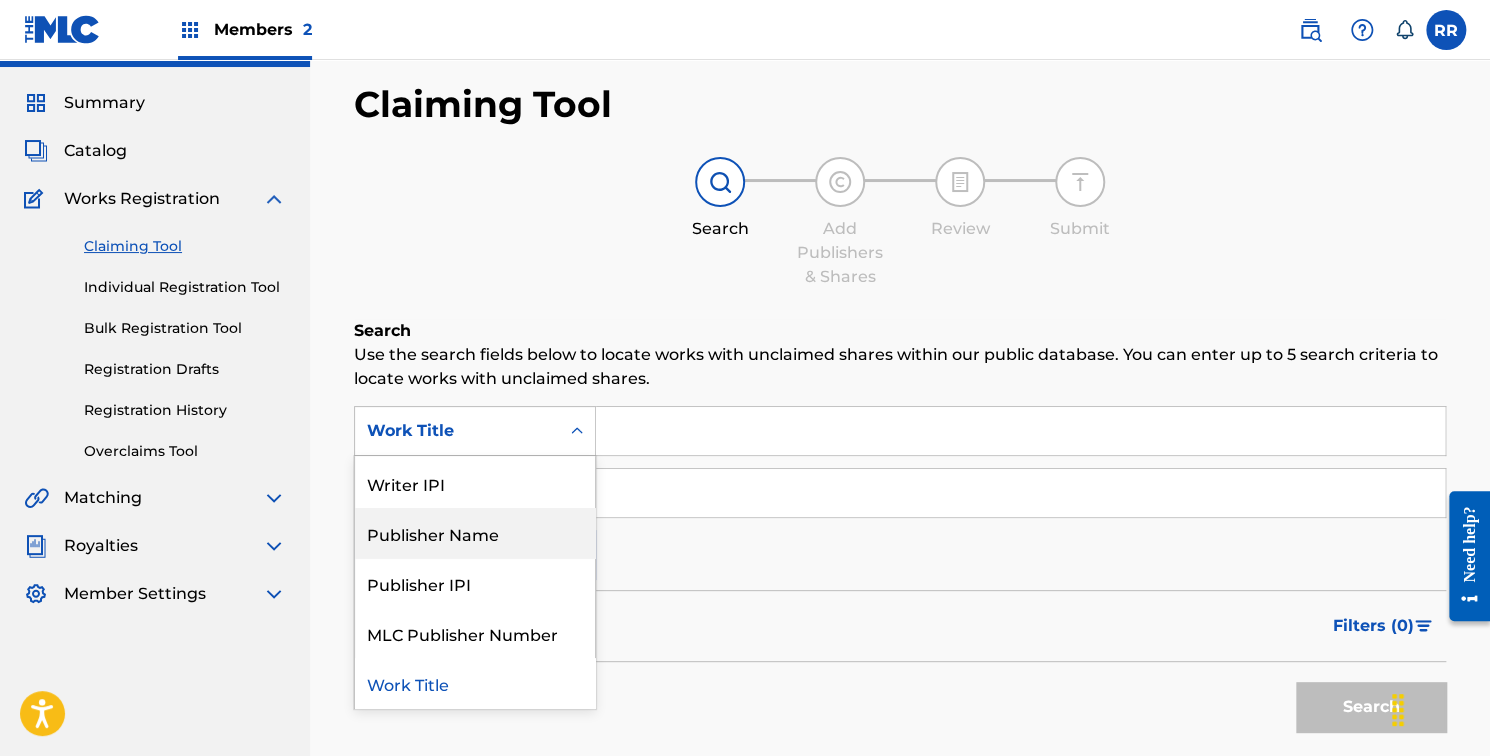 click on "Publisher Name" at bounding box center (475, 533) 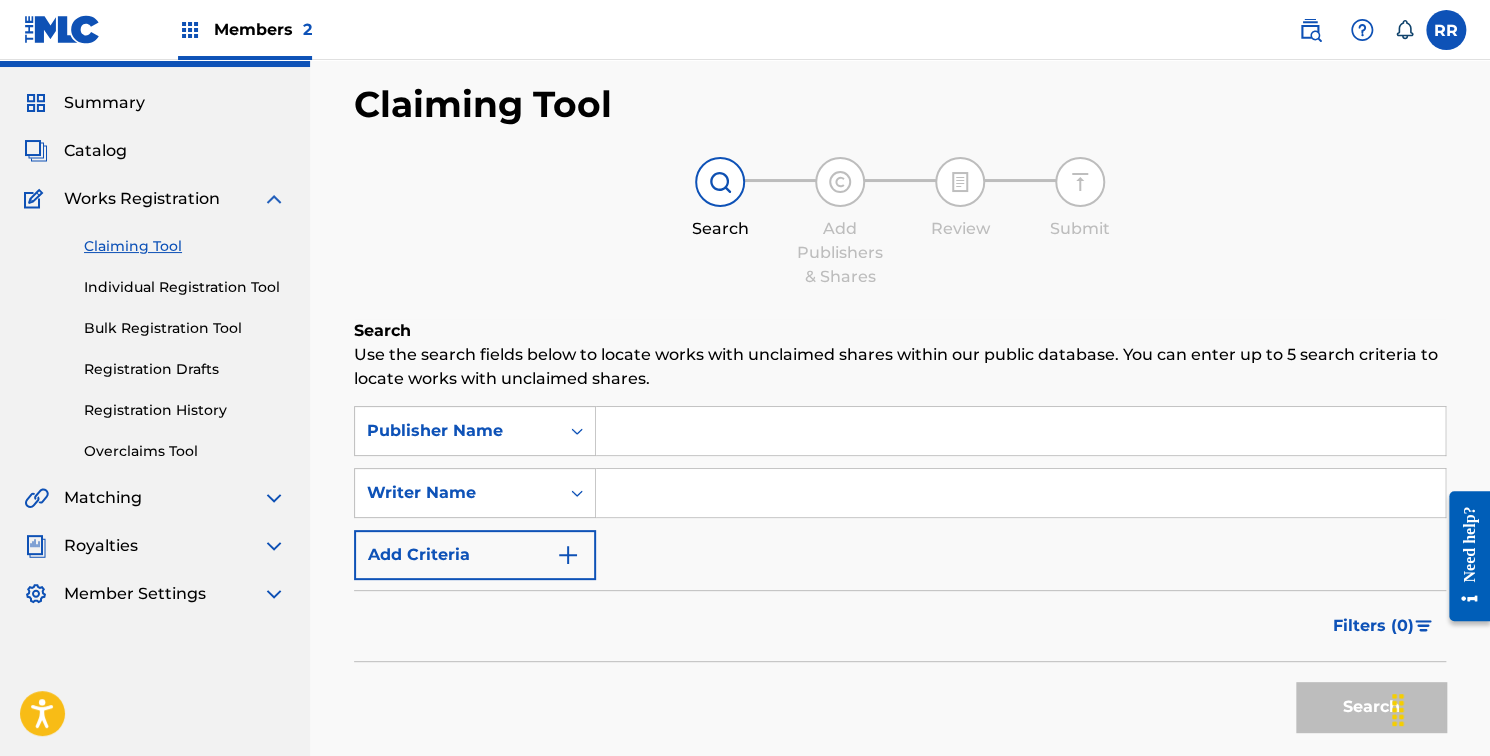 click at bounding box center (1020, 431) 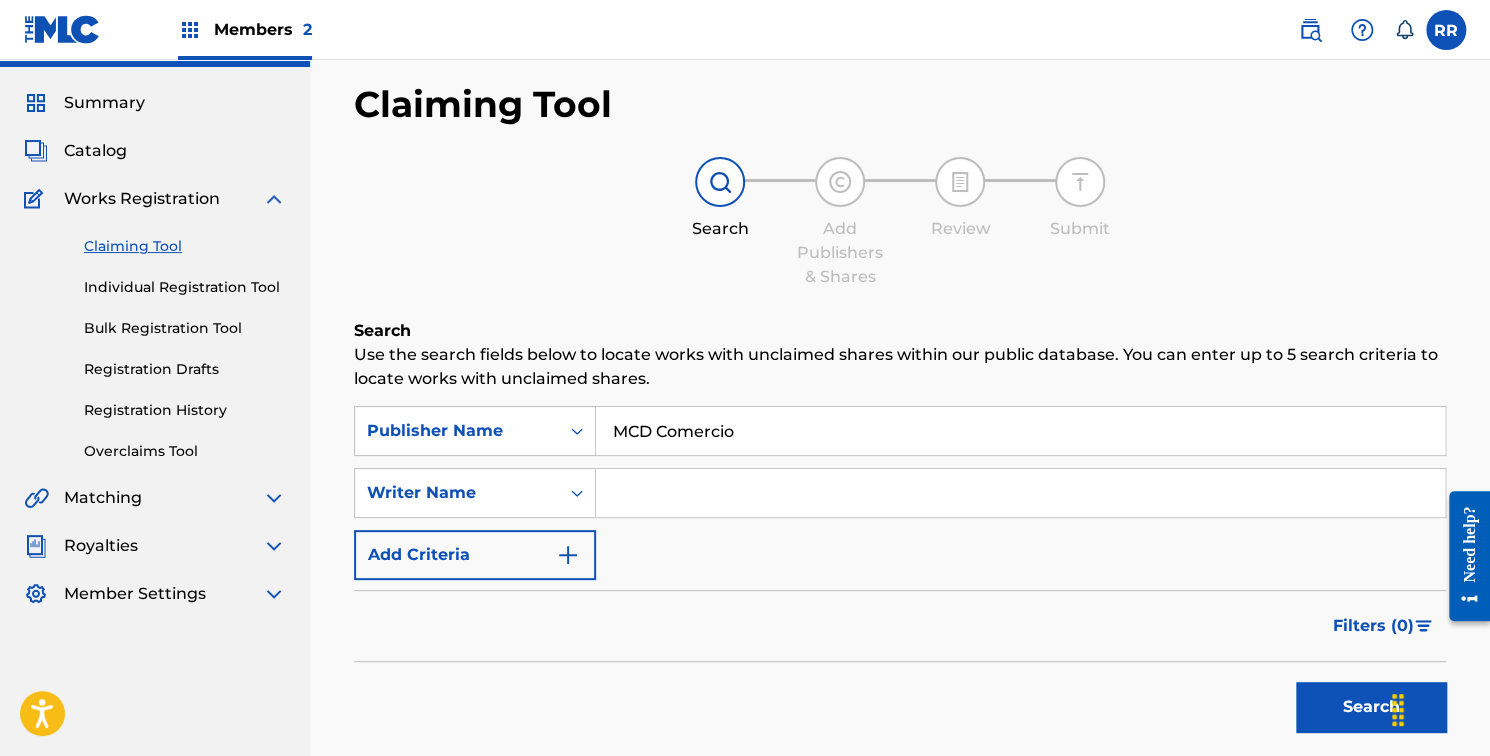 click on "Search" at bounding box center (1371, 707) 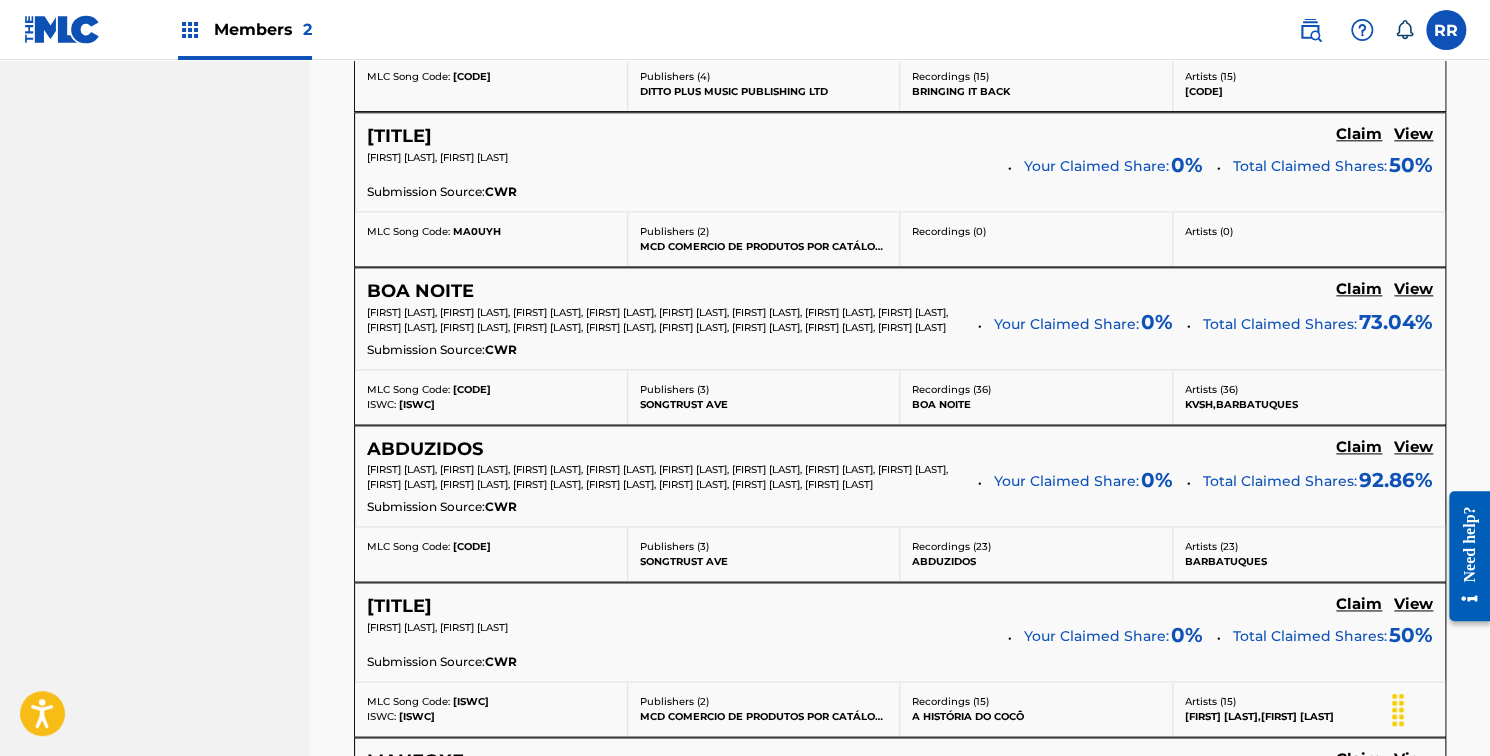 scroll, scrollTop: 48, scrollLeft: 0, axis: vertical 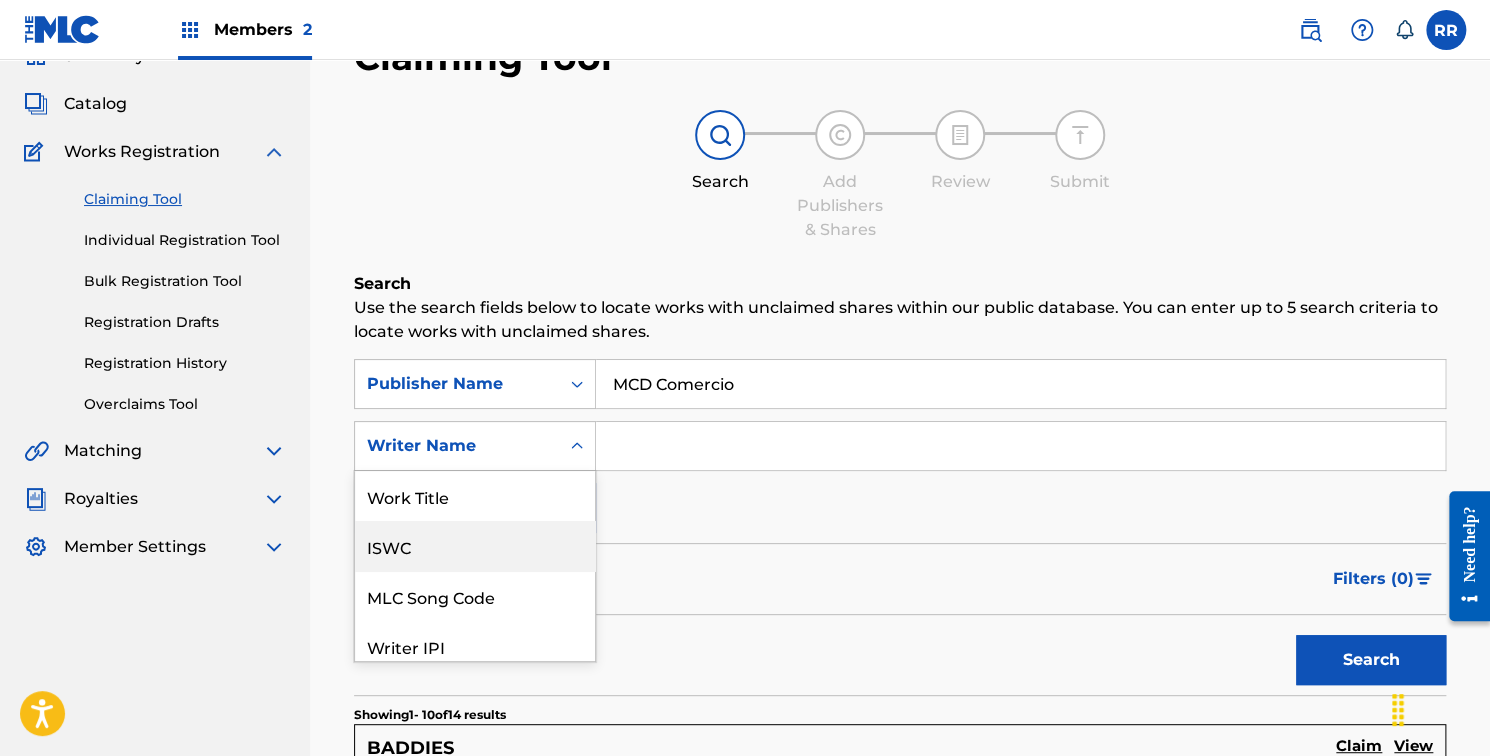 click on "7 results available. Use Up and Down to choose options, press Enter to select the currently focused option, press Escape to exit the menu, press Tab to select the option and exit the menu. Writer Name Work Title ISWC MLC Song Code Writer IPI Publisher IPI MLC Publisher Number Writer Name" at bounding box center [475, 446] 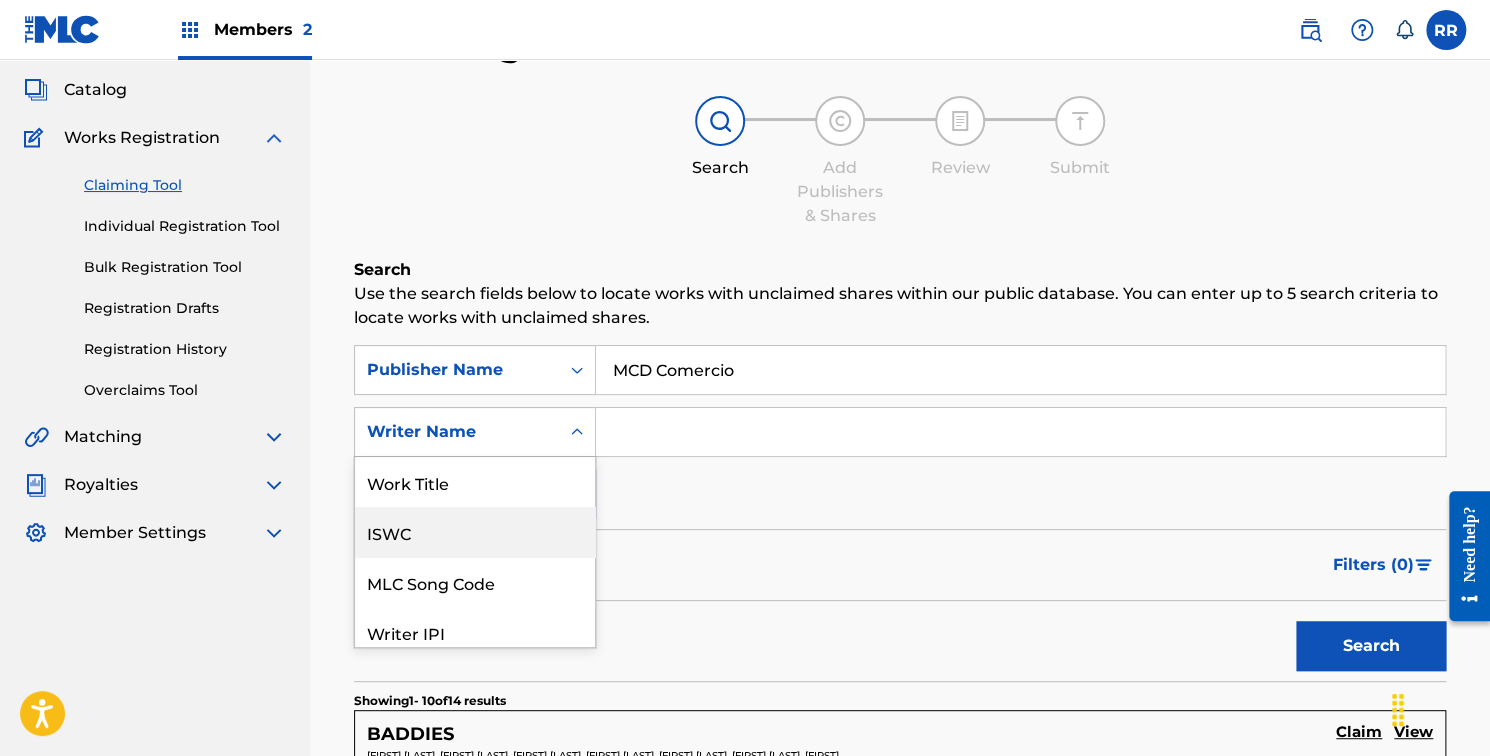 scroll, scrollTop: 50, scrollLeft: 0, axis: vertical 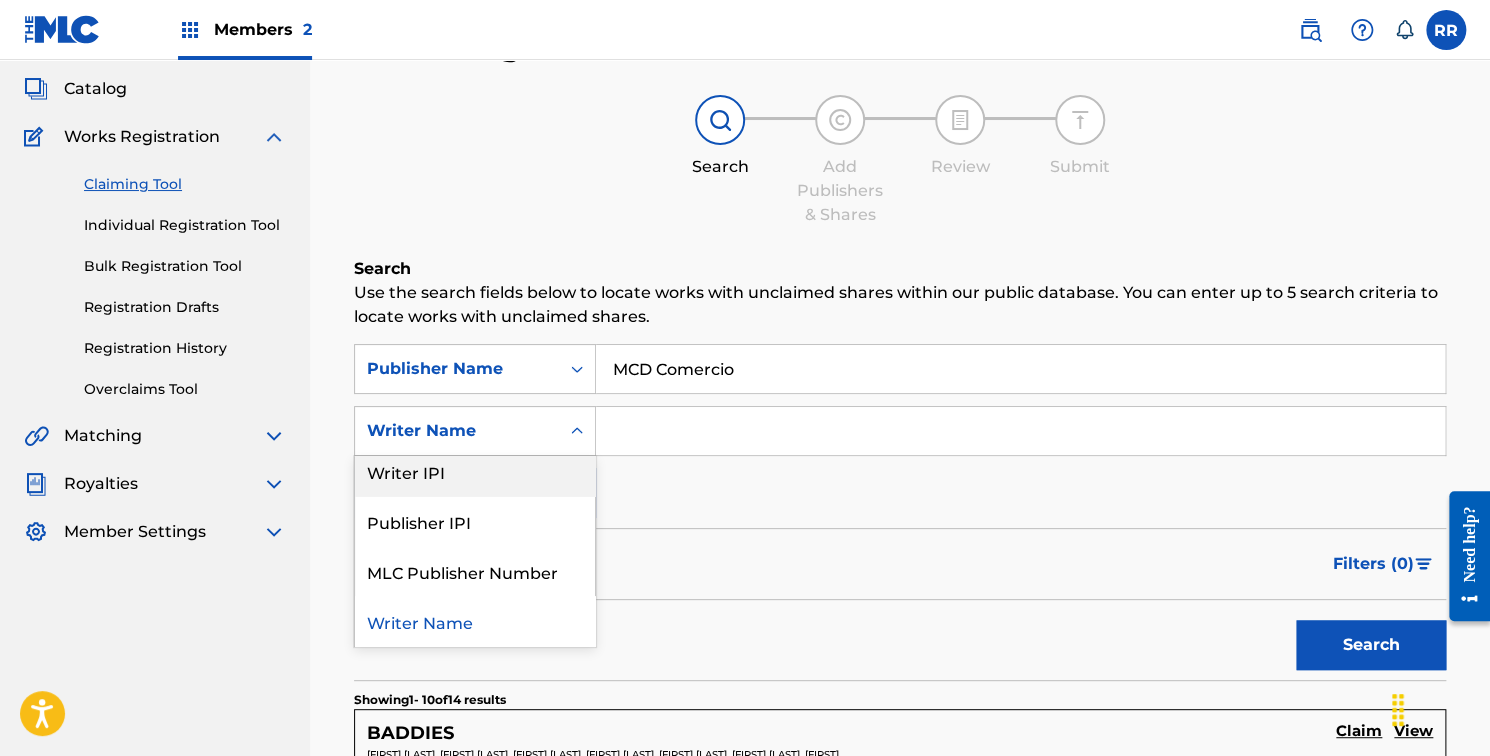 click on "Search" at bounding box center (900, 269) 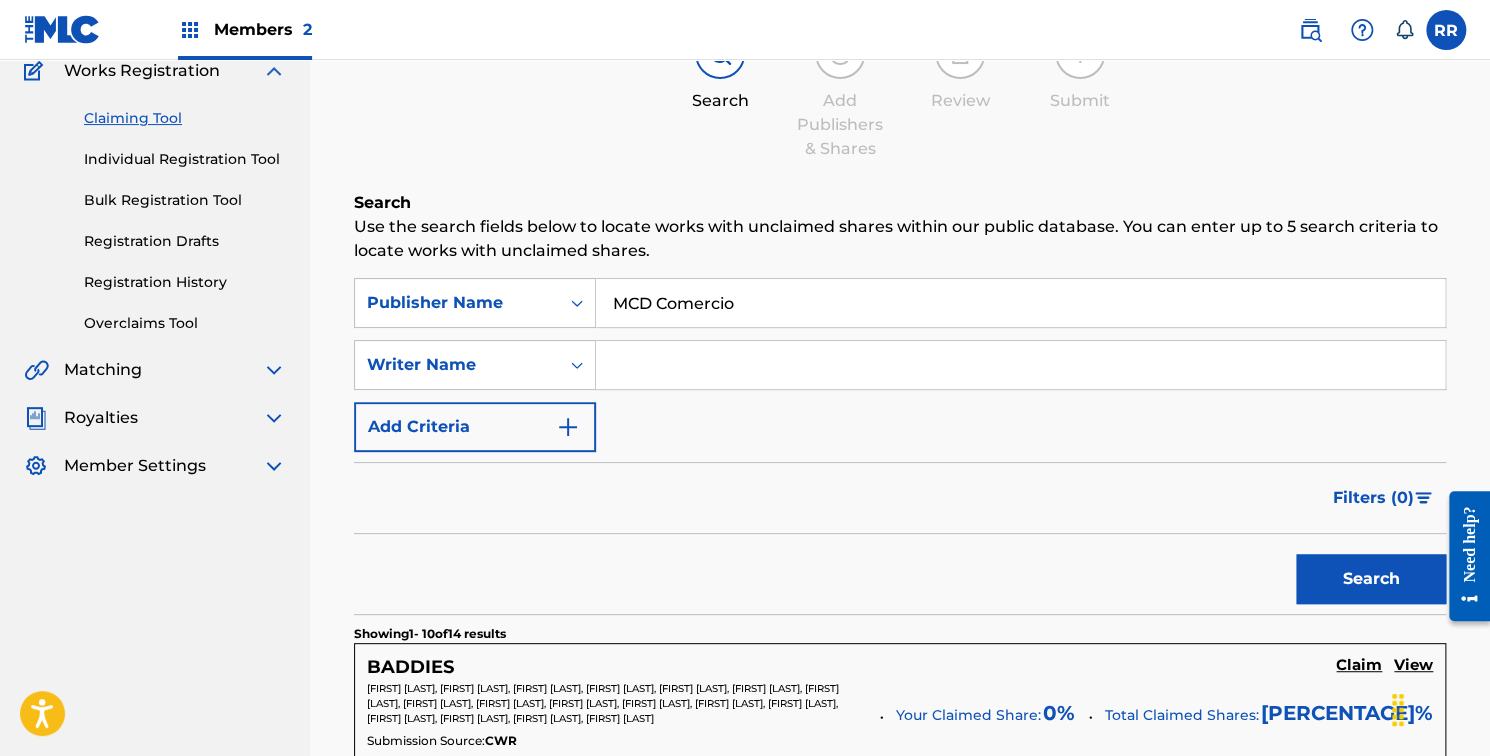 scroll, scrollTop: 202, scrollLeft: 0, axis: vertical 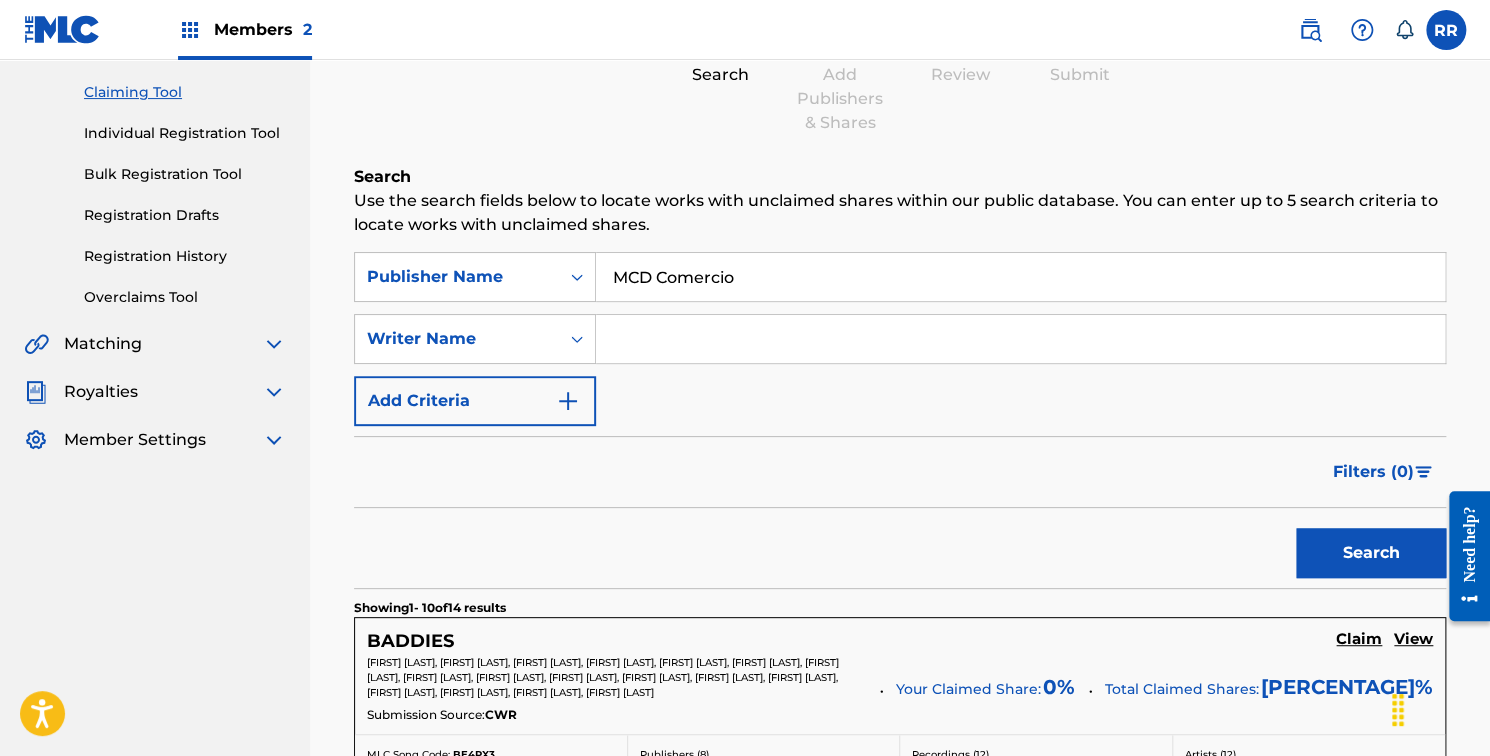 click at bounding box center (1020, 339) 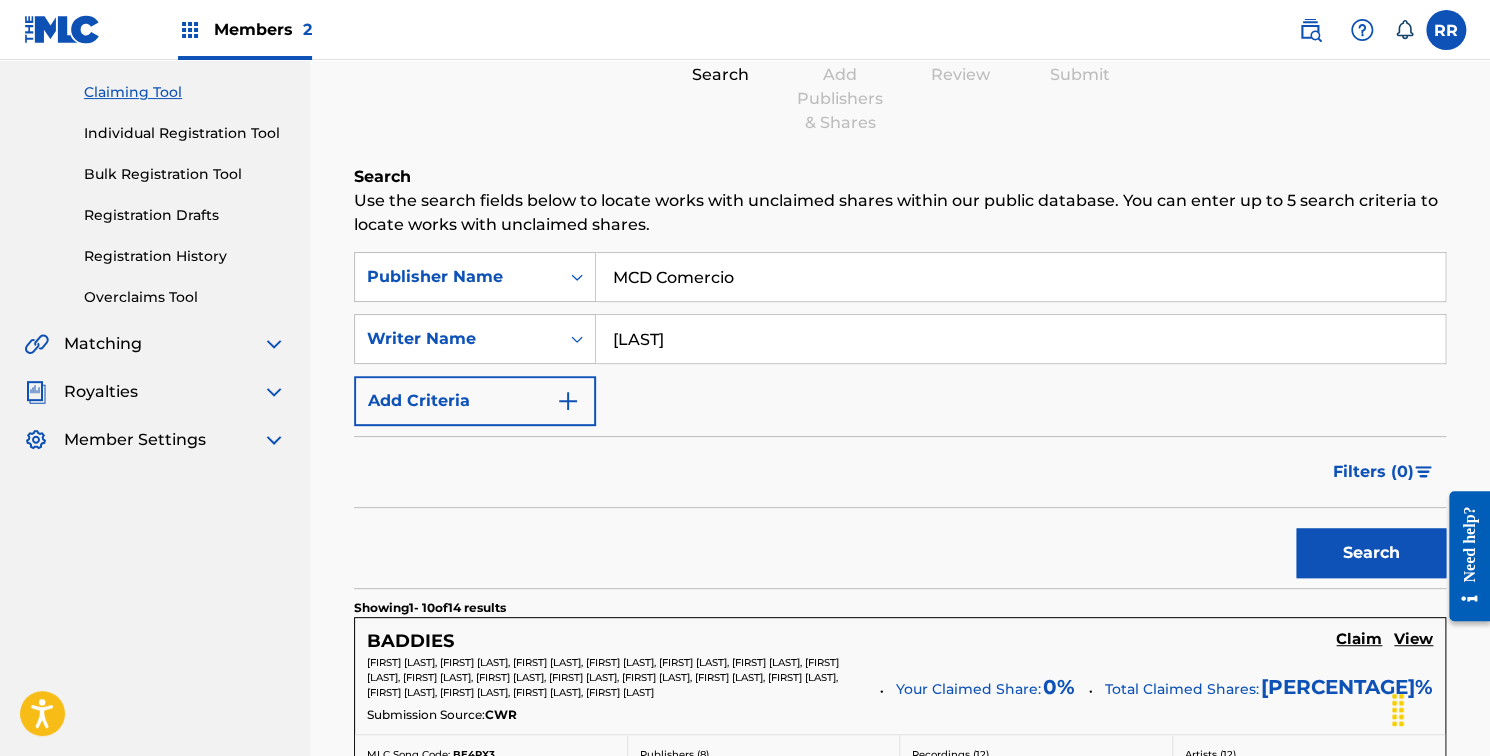 type on "[LAST]" 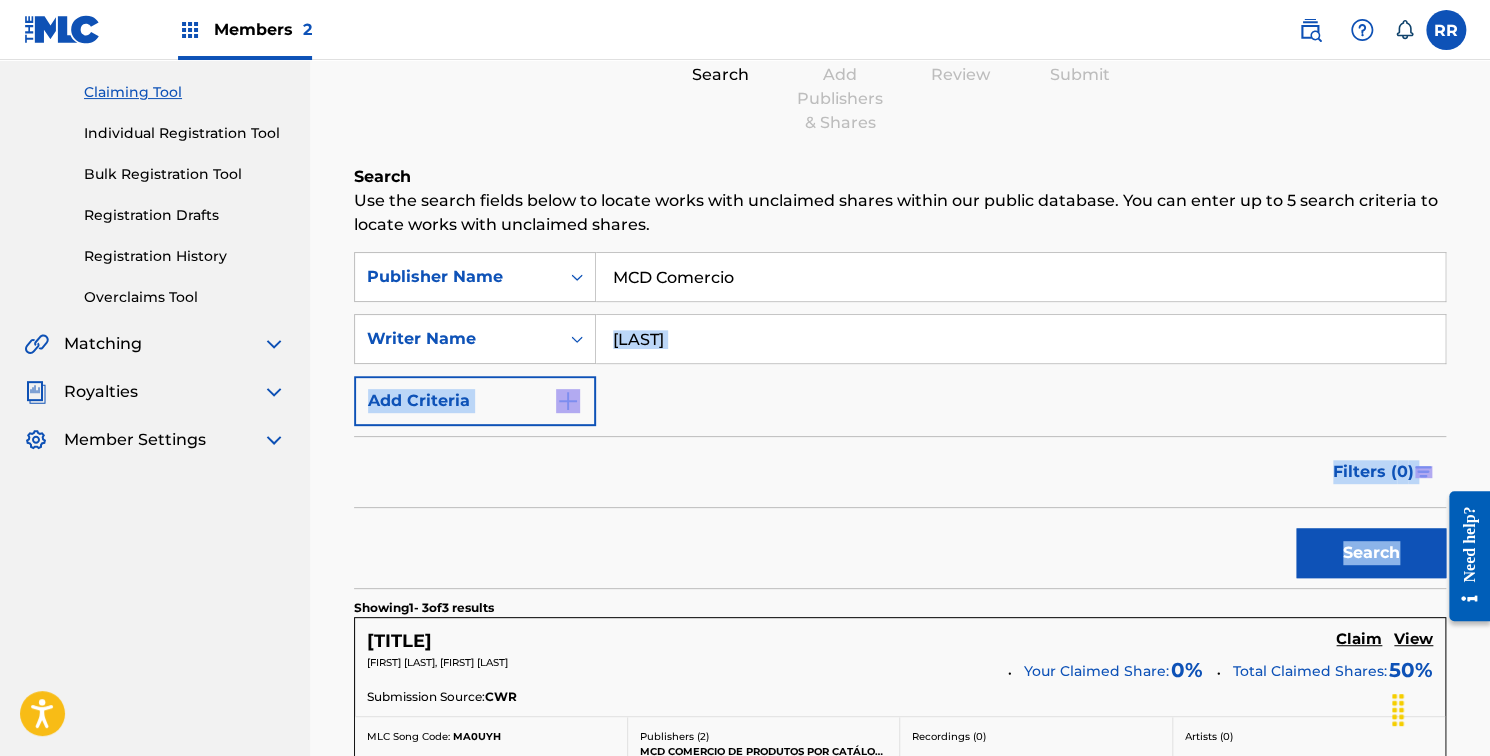 drag, startPoint x: 1488, startPoint y: 344, endPoint x: 1495, endPoint y: 566, distance: 222.11034 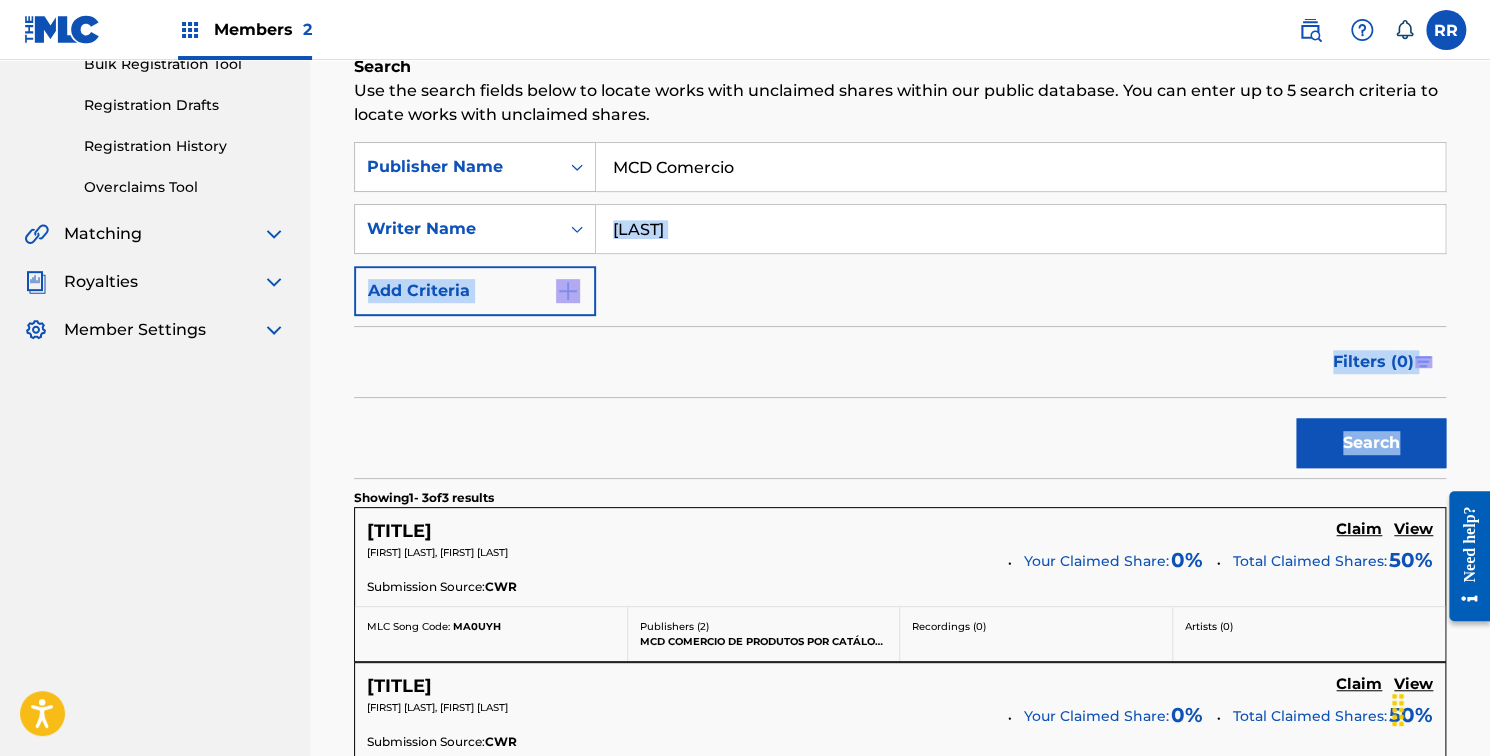 scroll, scrollTop: 352, scrollLeft: 0, axis: vertical 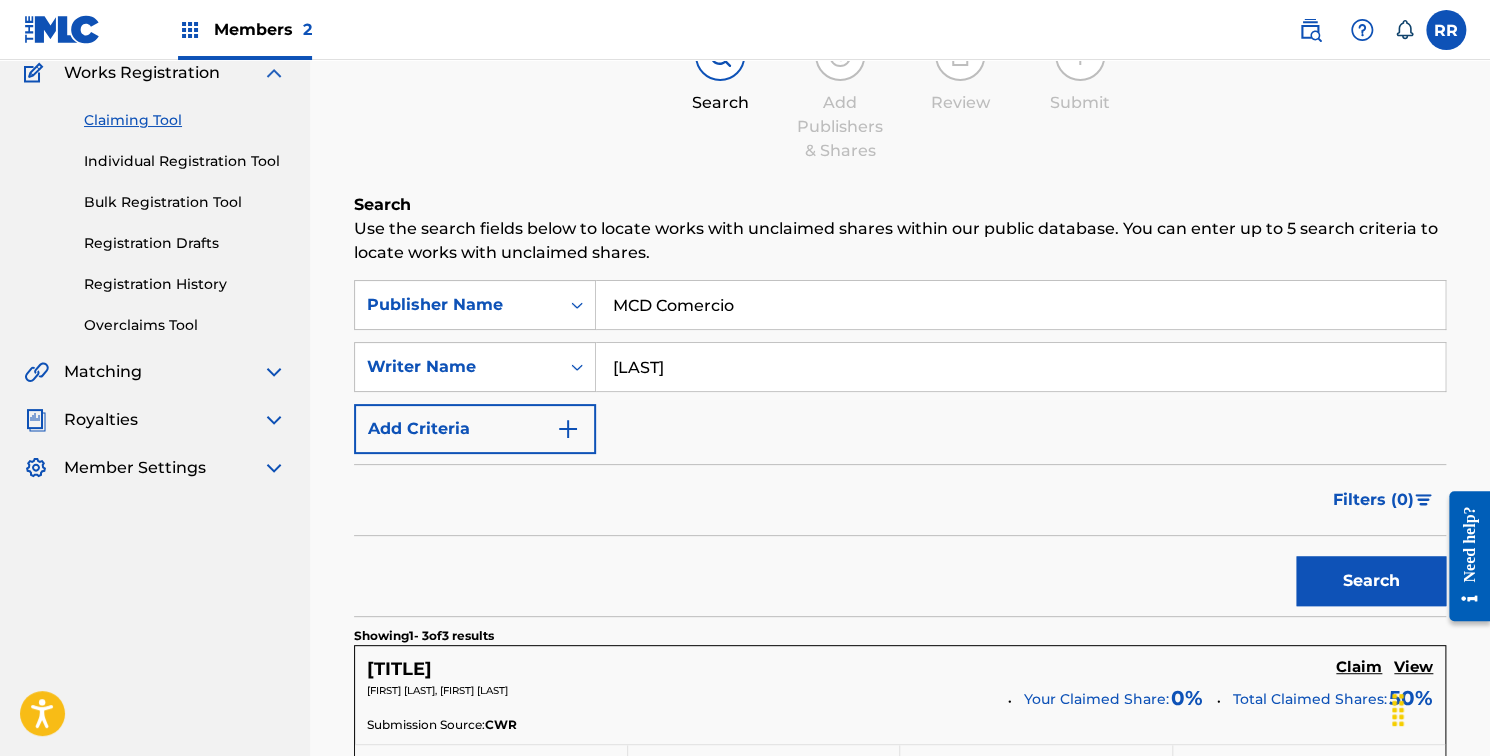 drag, startPoint x: 688, startPoint y: 370, endPoint x: 616, endPoint y: 369, distance: 72.00694 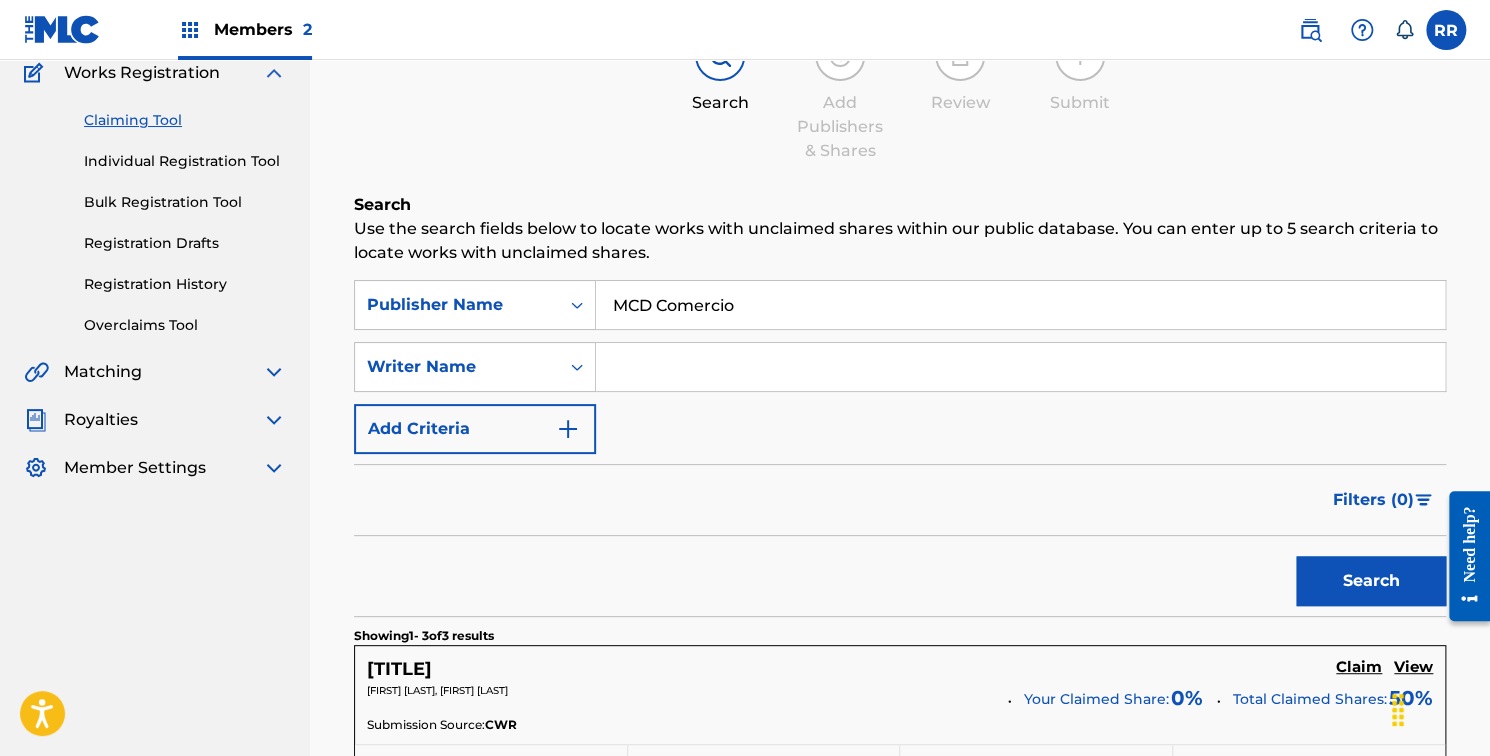 scroll, scrollTop: 836, scrollLeft: 0, axis: vertical 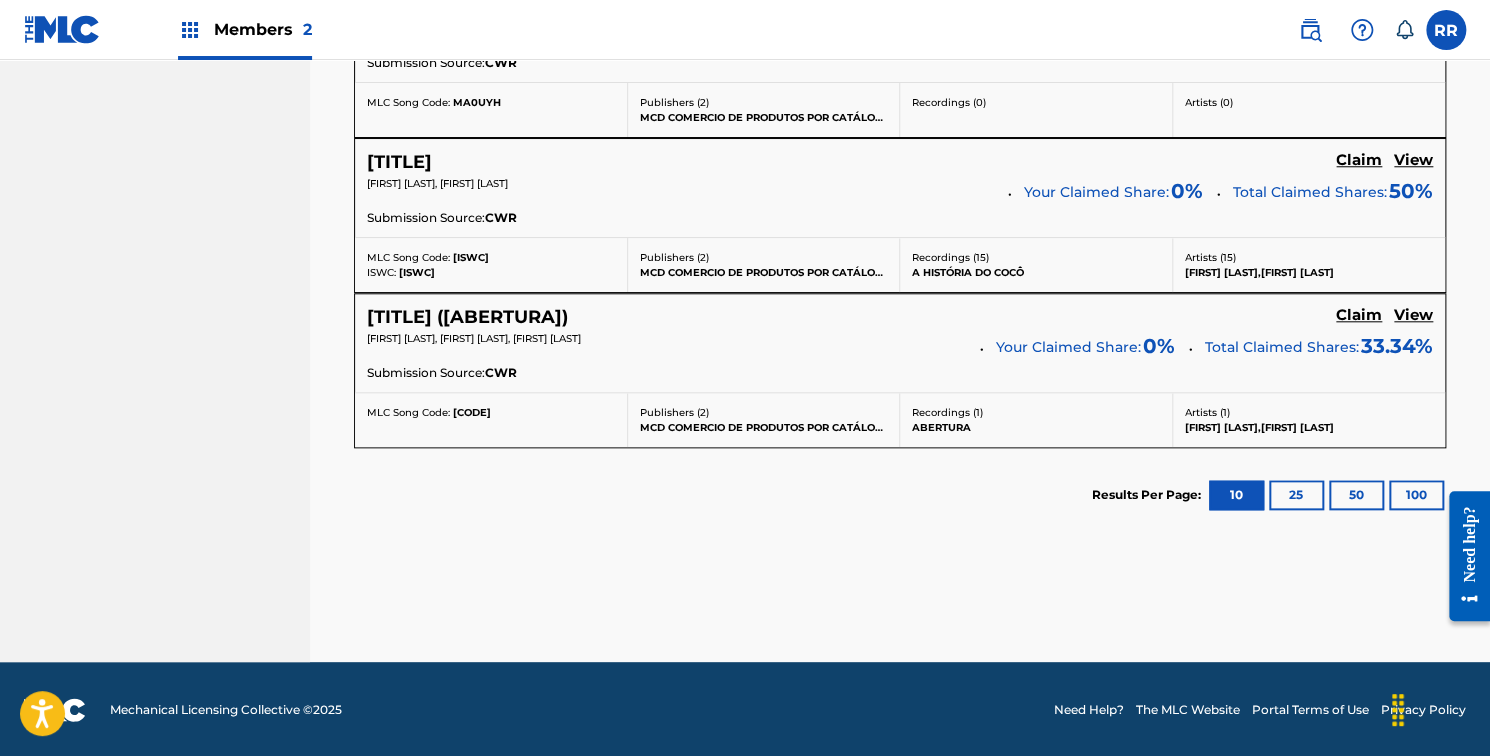 type 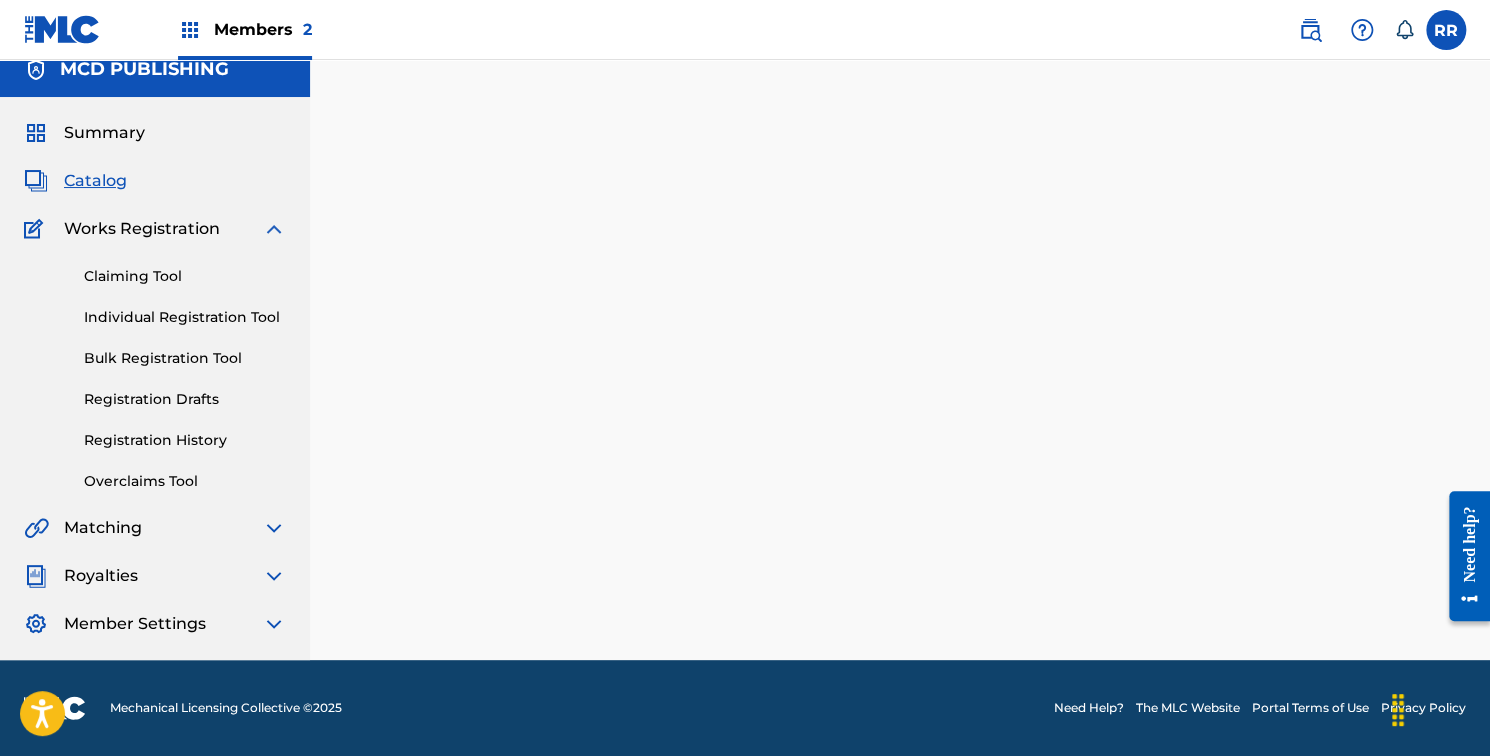 scroll, scrollTop: 0, scrollLeft: 0, axis: both 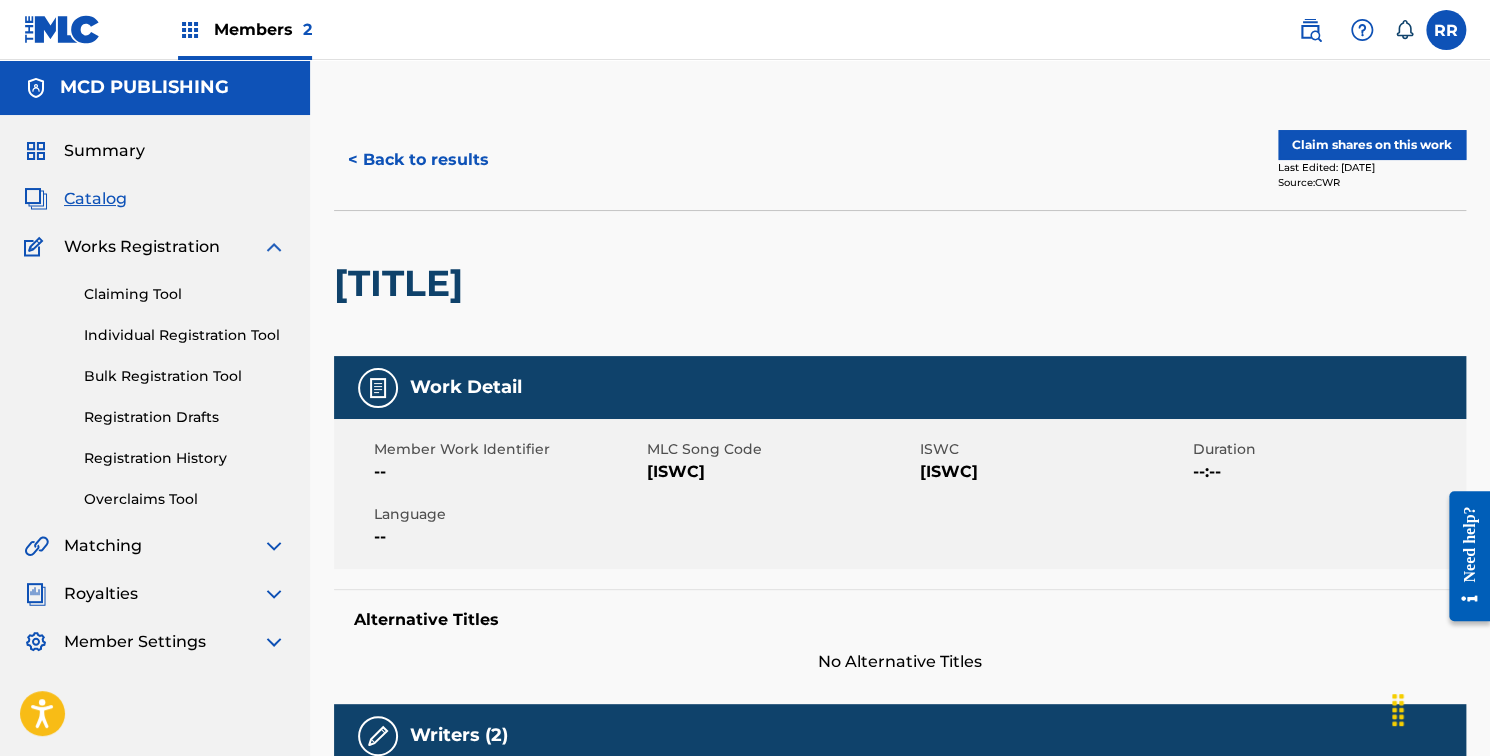 drag, startPoint x: 1487, startPoint y: 218, endPoint x: 1495, endPoint y: 247, distance: 30.083218 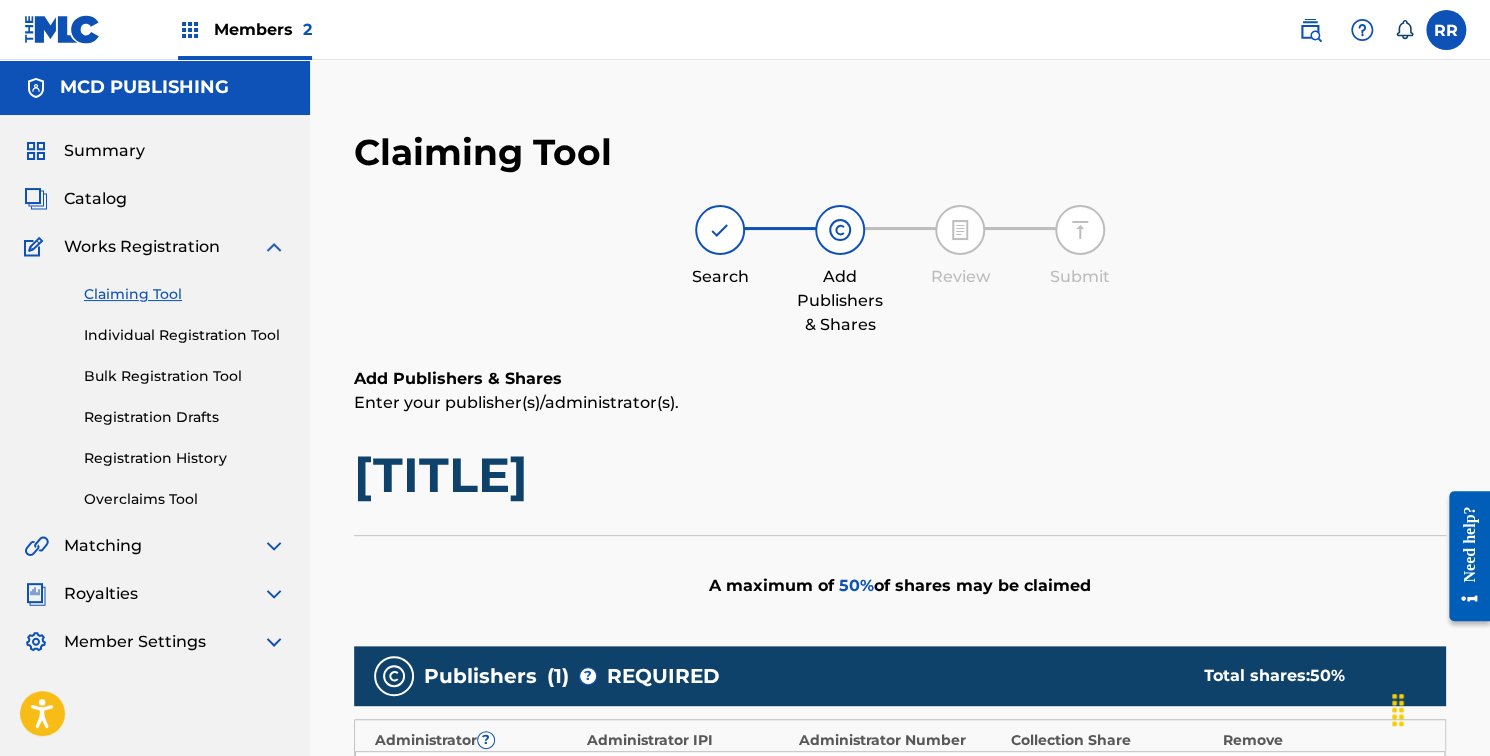 drag, startPoint x: 1488, startPoint y: 230, endPoint x: 1491, endPoint y: 305, distance: 75.059975 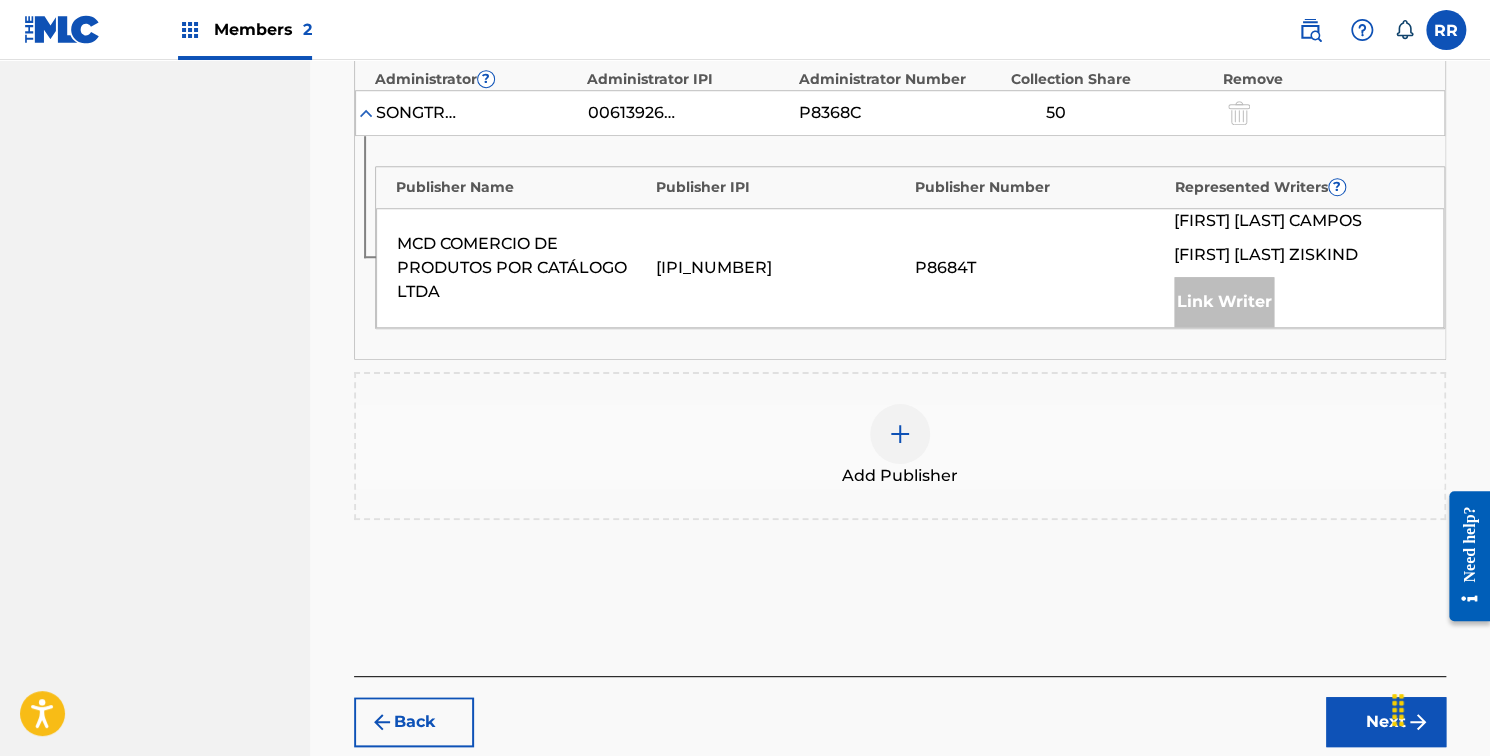 click on "Link Writer" at bounding box center (1224, 302) 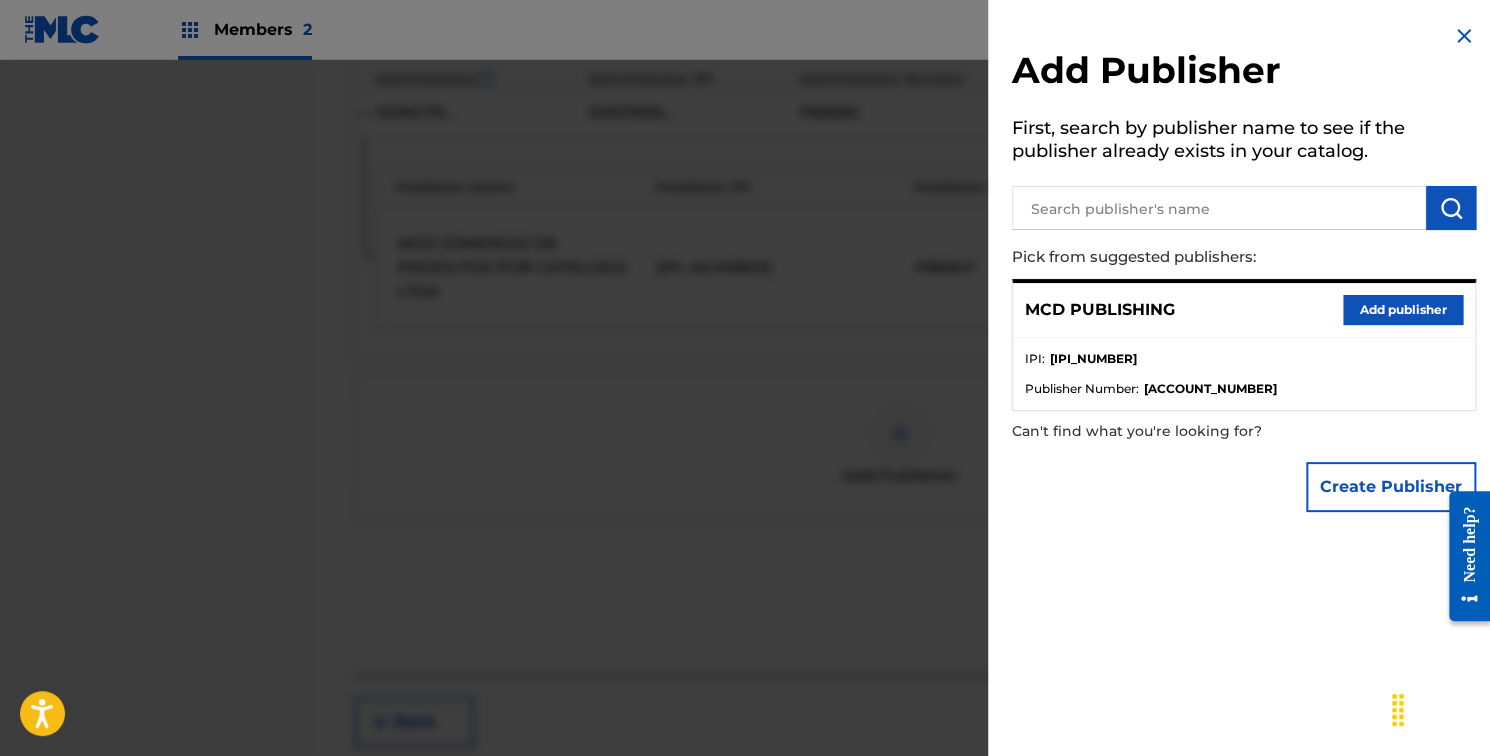 click on "MCD PUBLISHING Add publisher" at bounding box center (1244, 310) 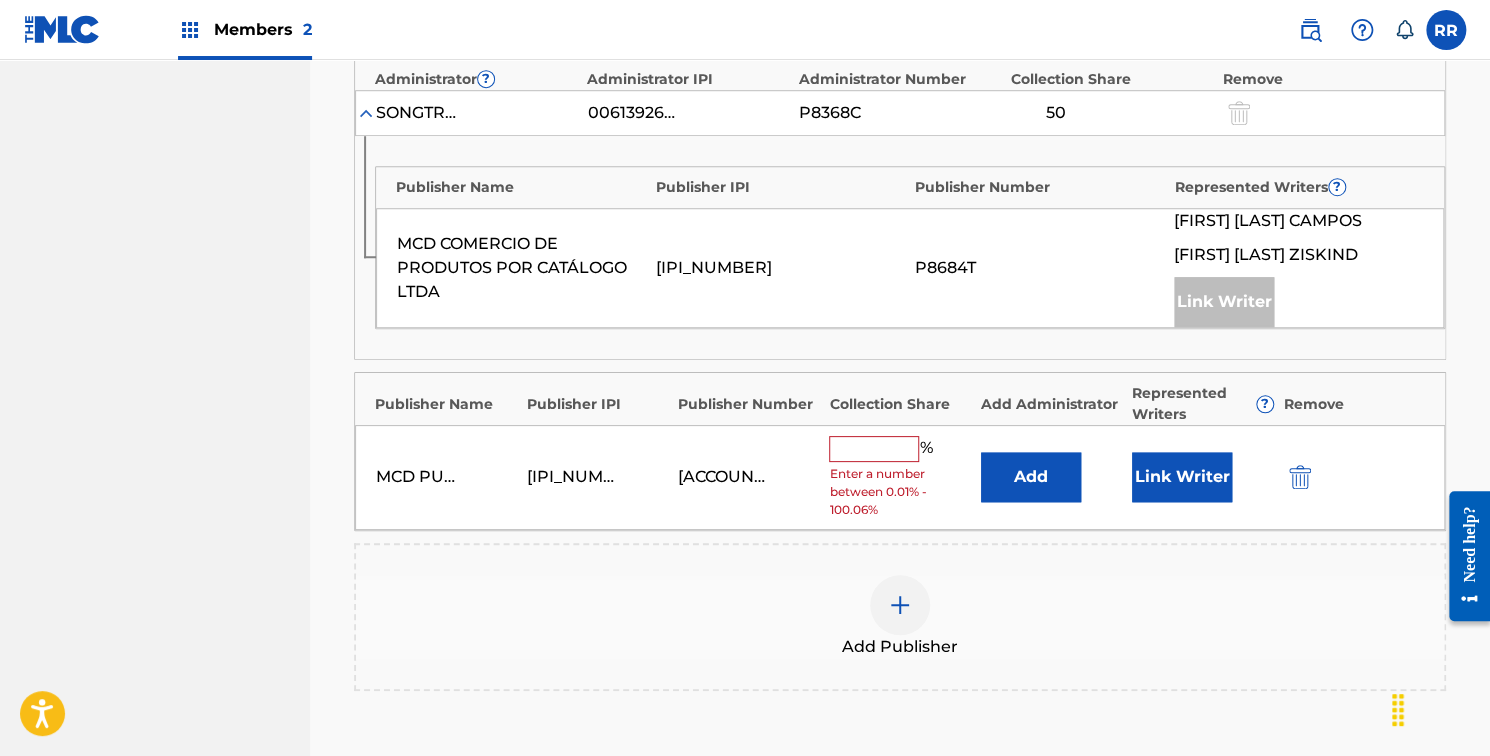click on "MCD PUBLISHING [IPI_NUMBER] [ACCOUNT_NUMBER] % Enter a number between [PERCENTAGE]% - [PERCENTAGE]% Add Link Writer" at bounding box center (900, 477) 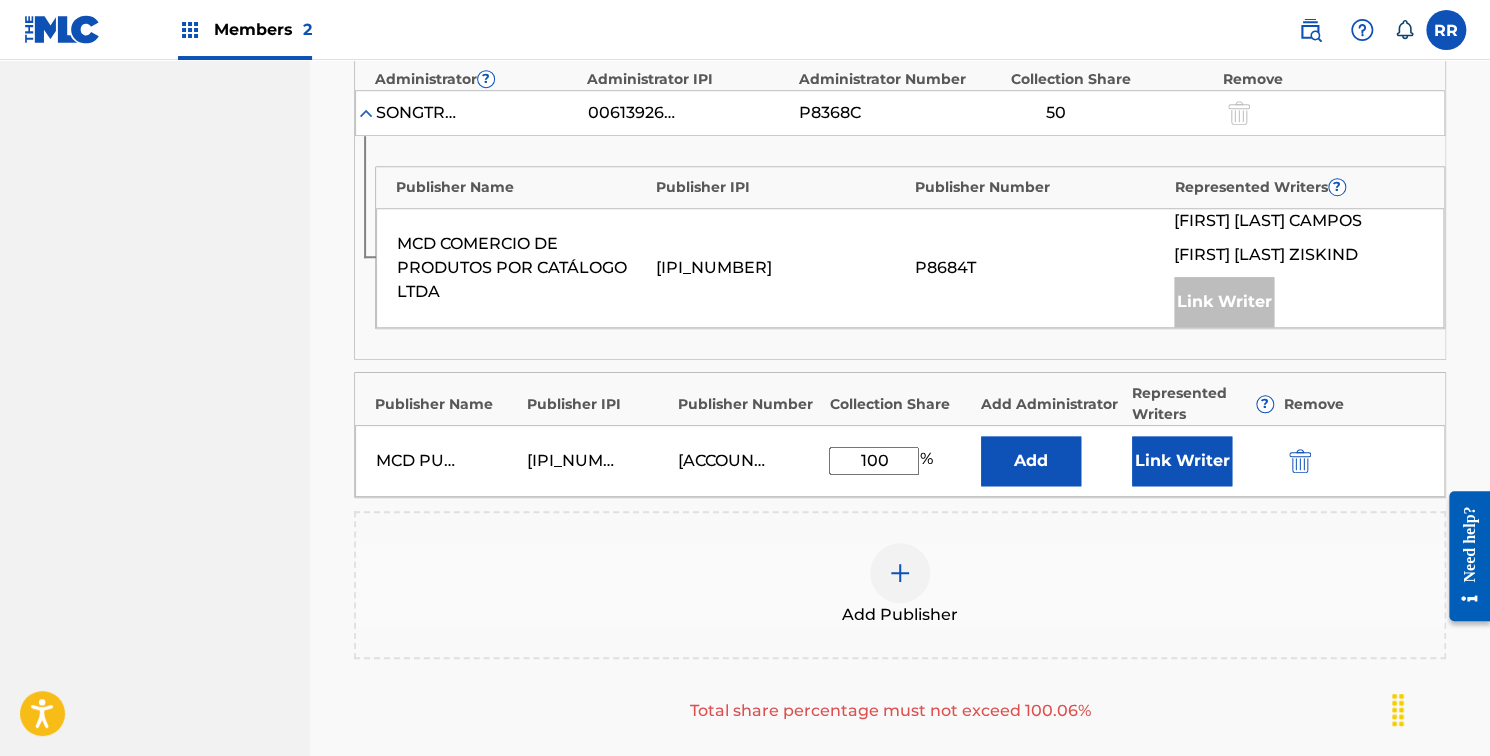 type on "100" 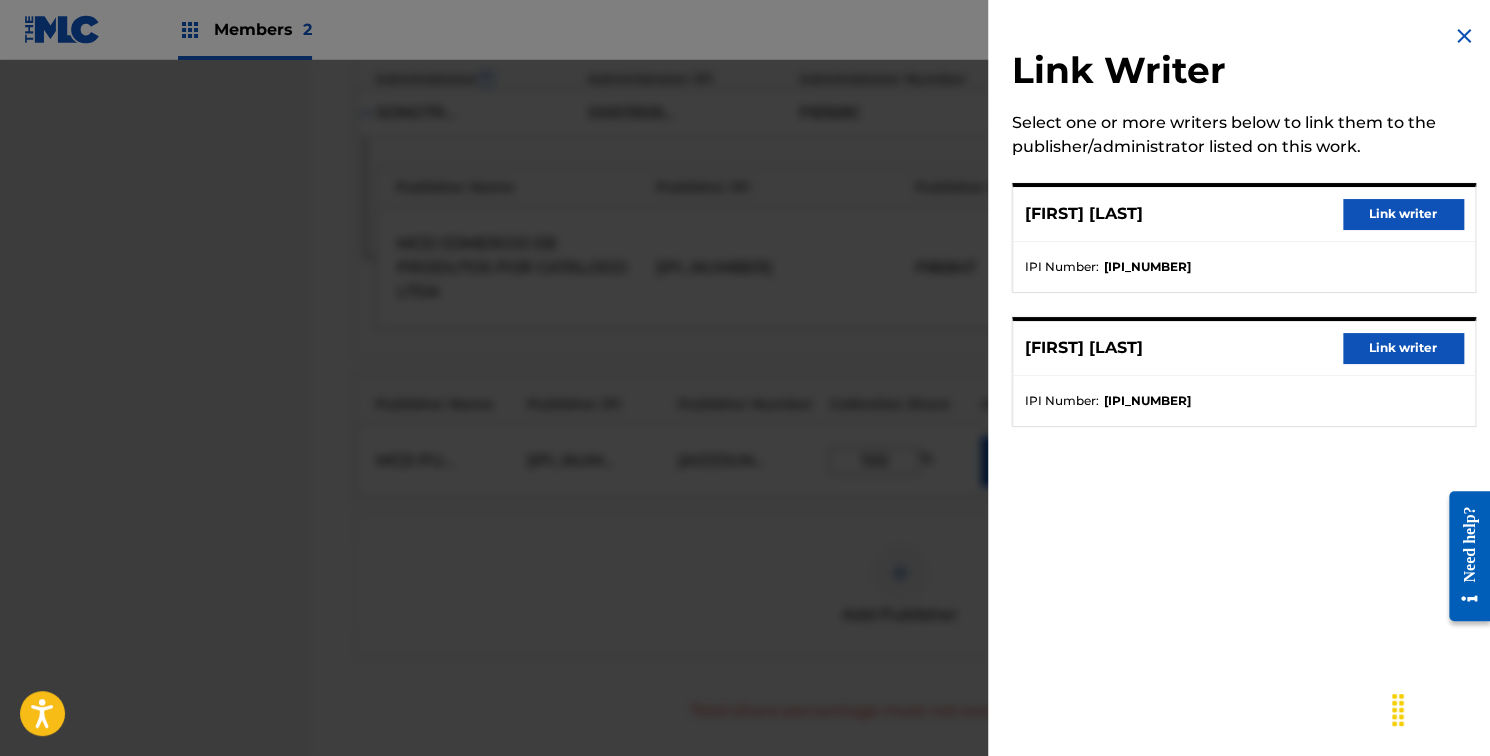 click on "Link writer" at bounding box center (1403, 214) 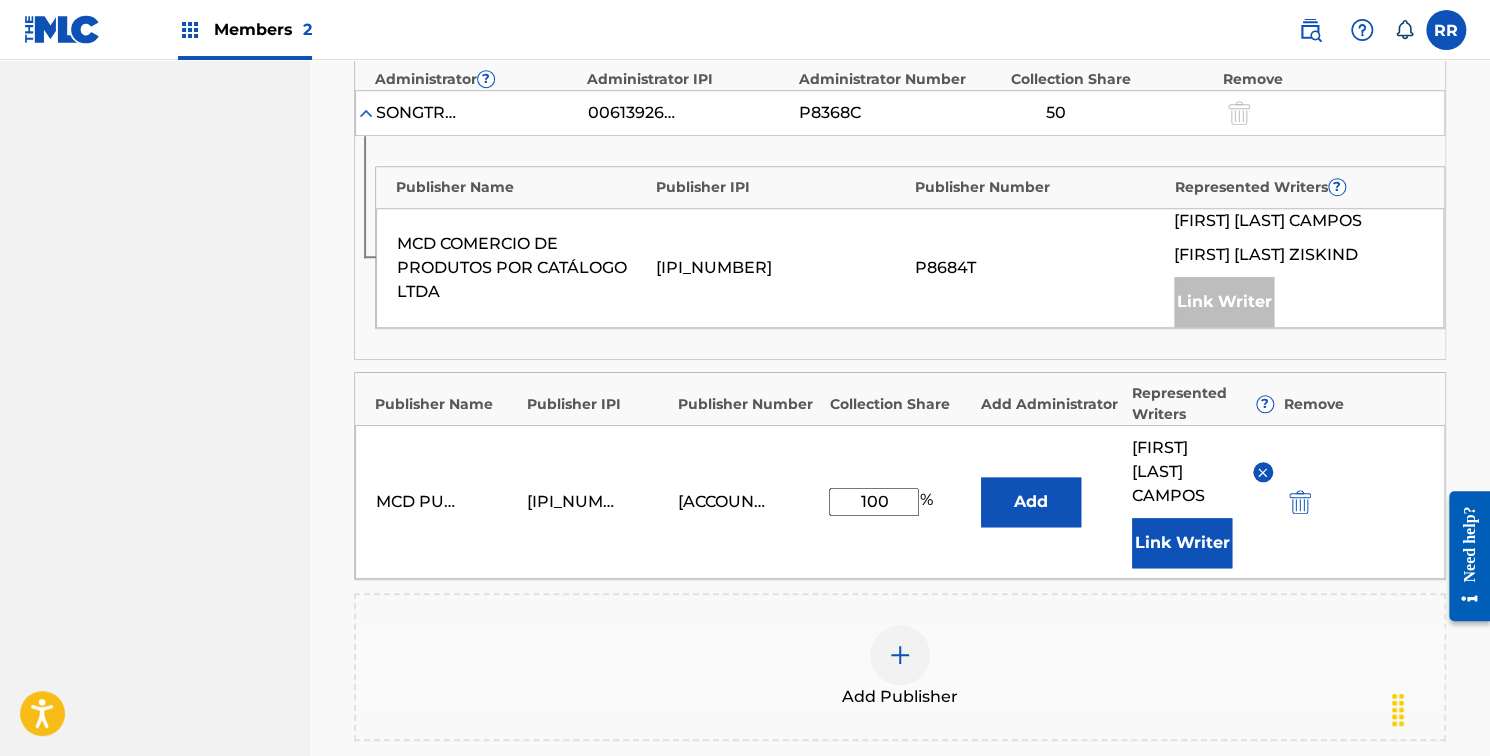 click on "Link Writer" at bounding box center [1182, 543] 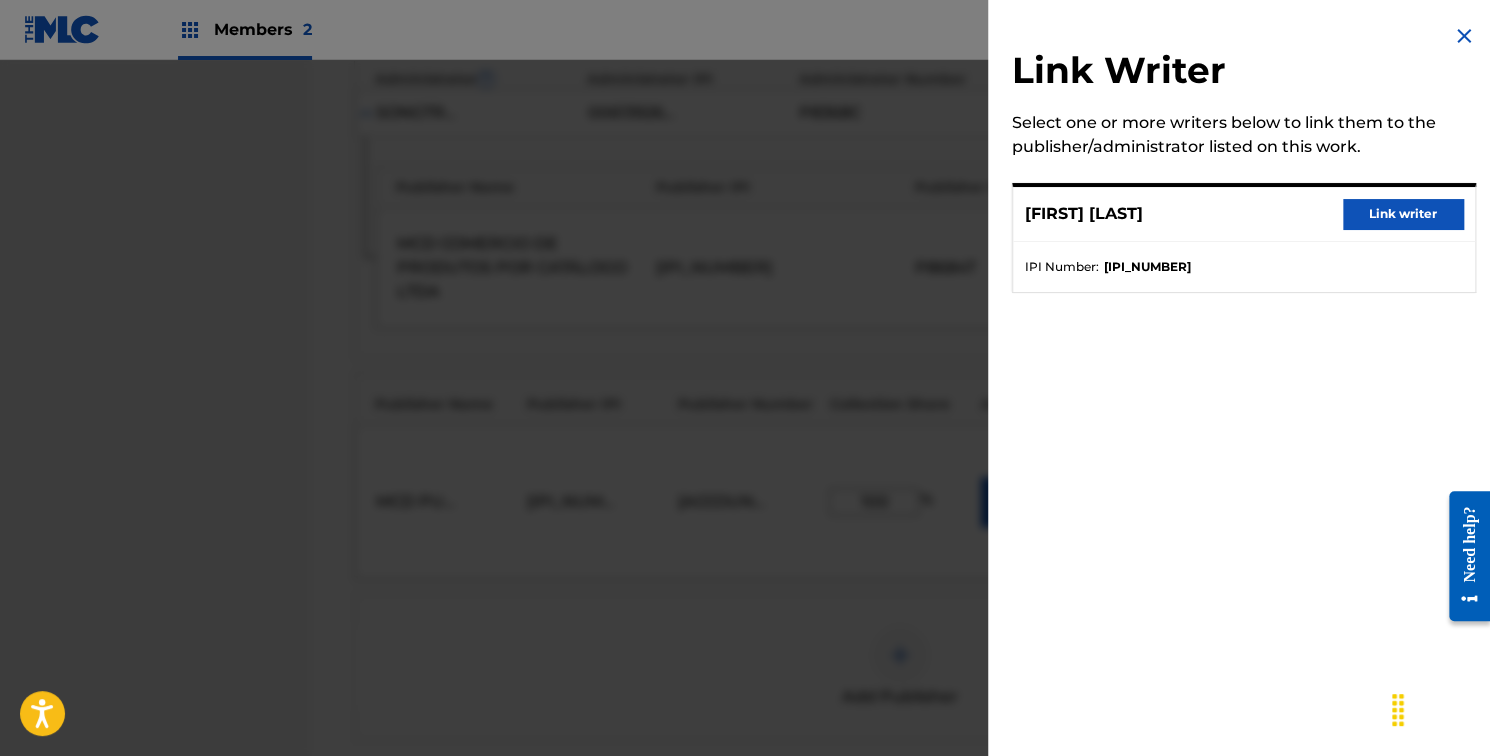 click on "Link writer" at bounding box center (1403, 214) 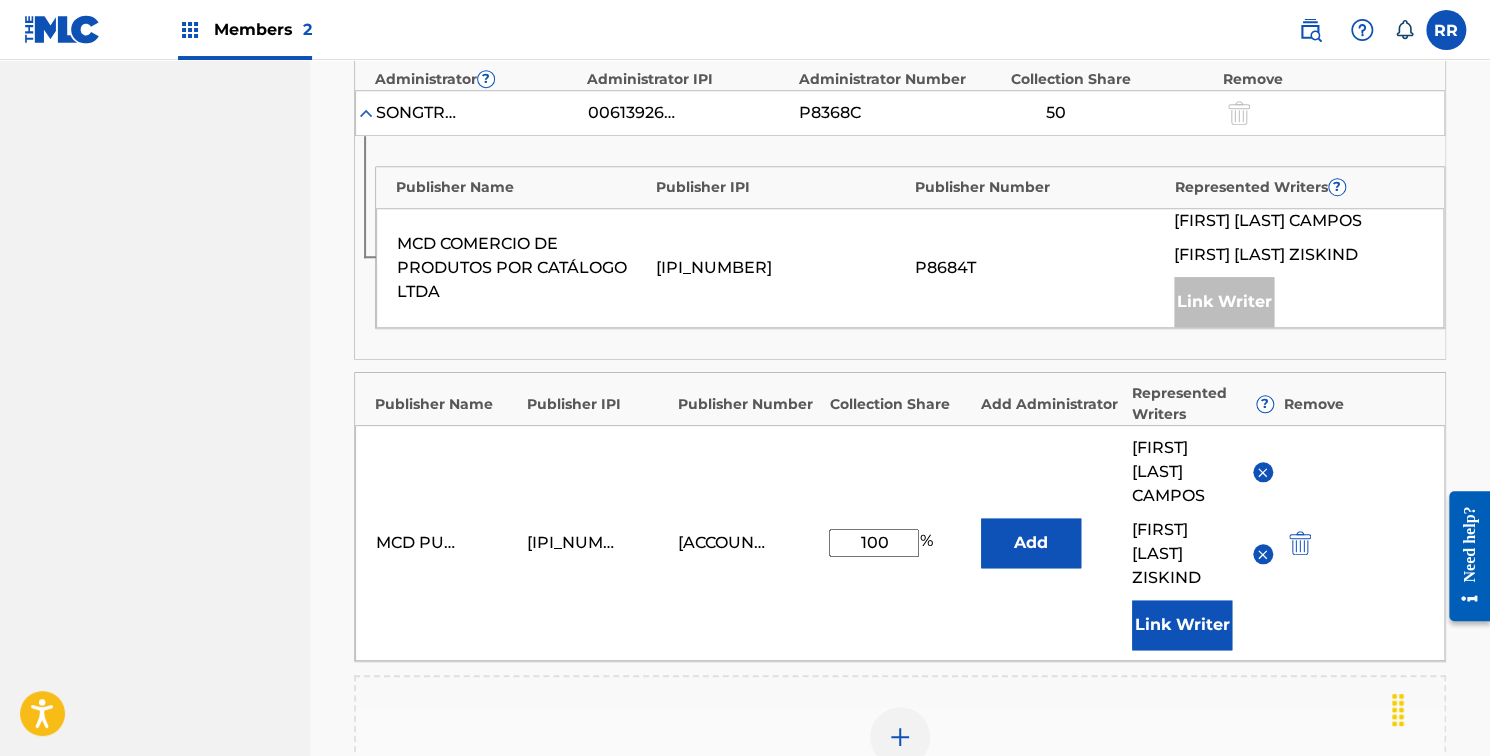 click at bounding box center [1237, 112] 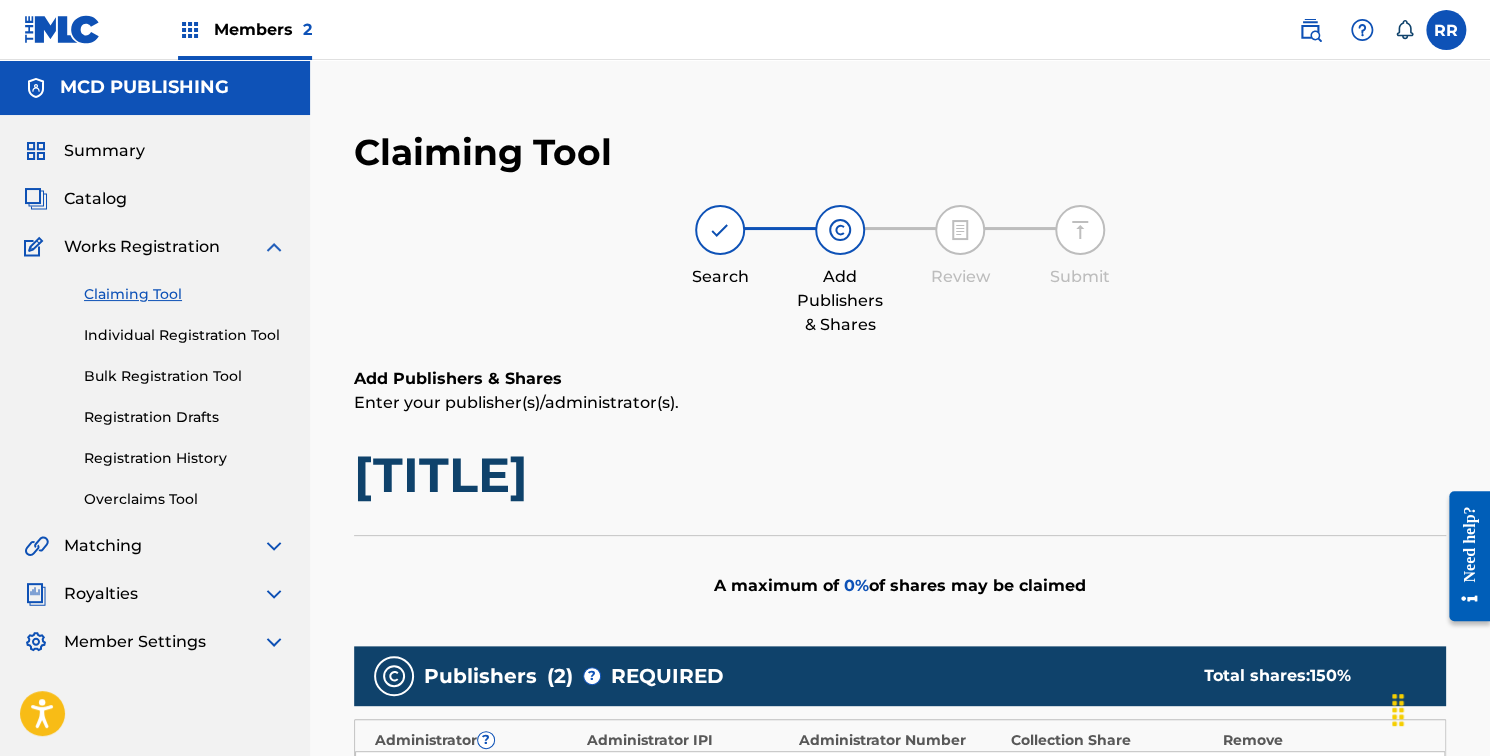 scroll, scrollTop: 547, scrollLeft: 0, axis: vertical 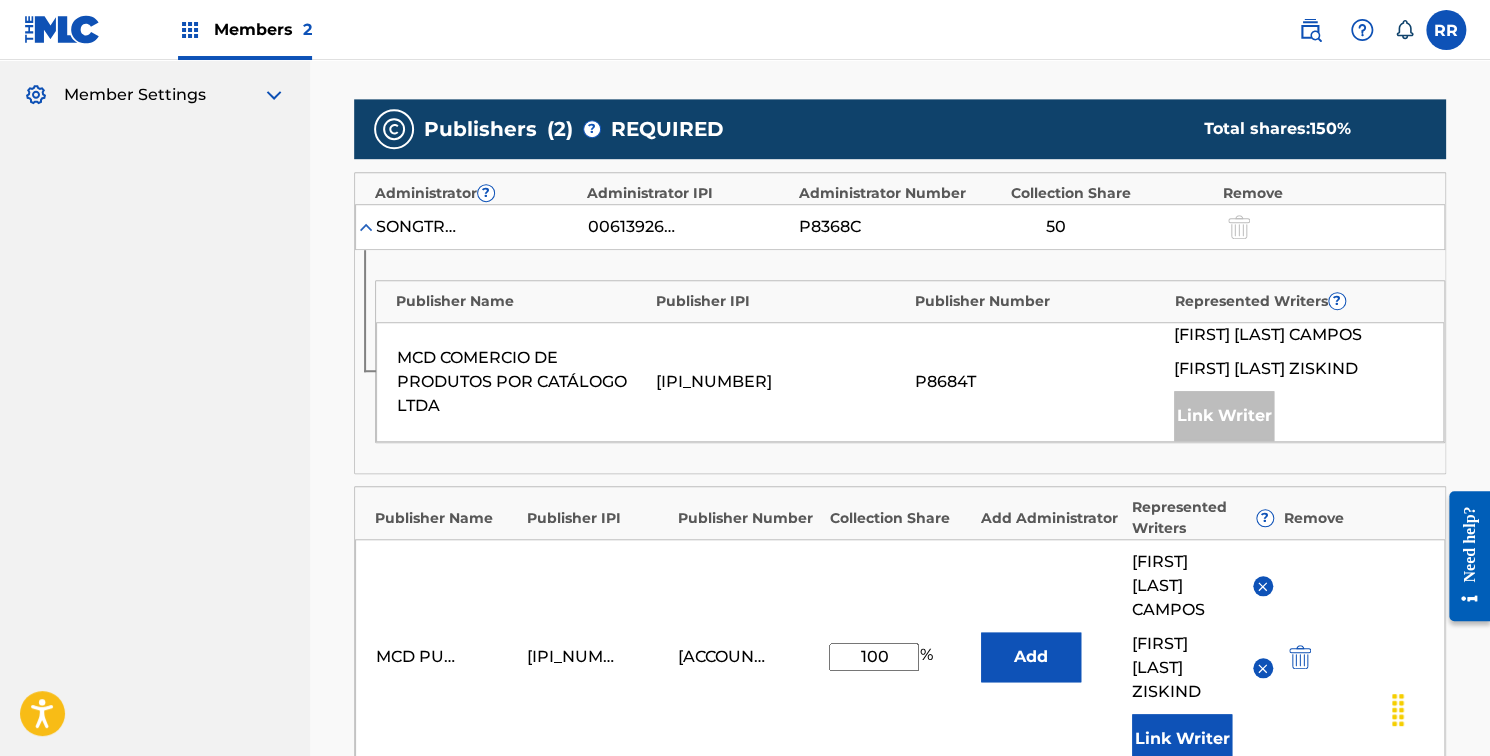 click at bounding box center (1237, 226) 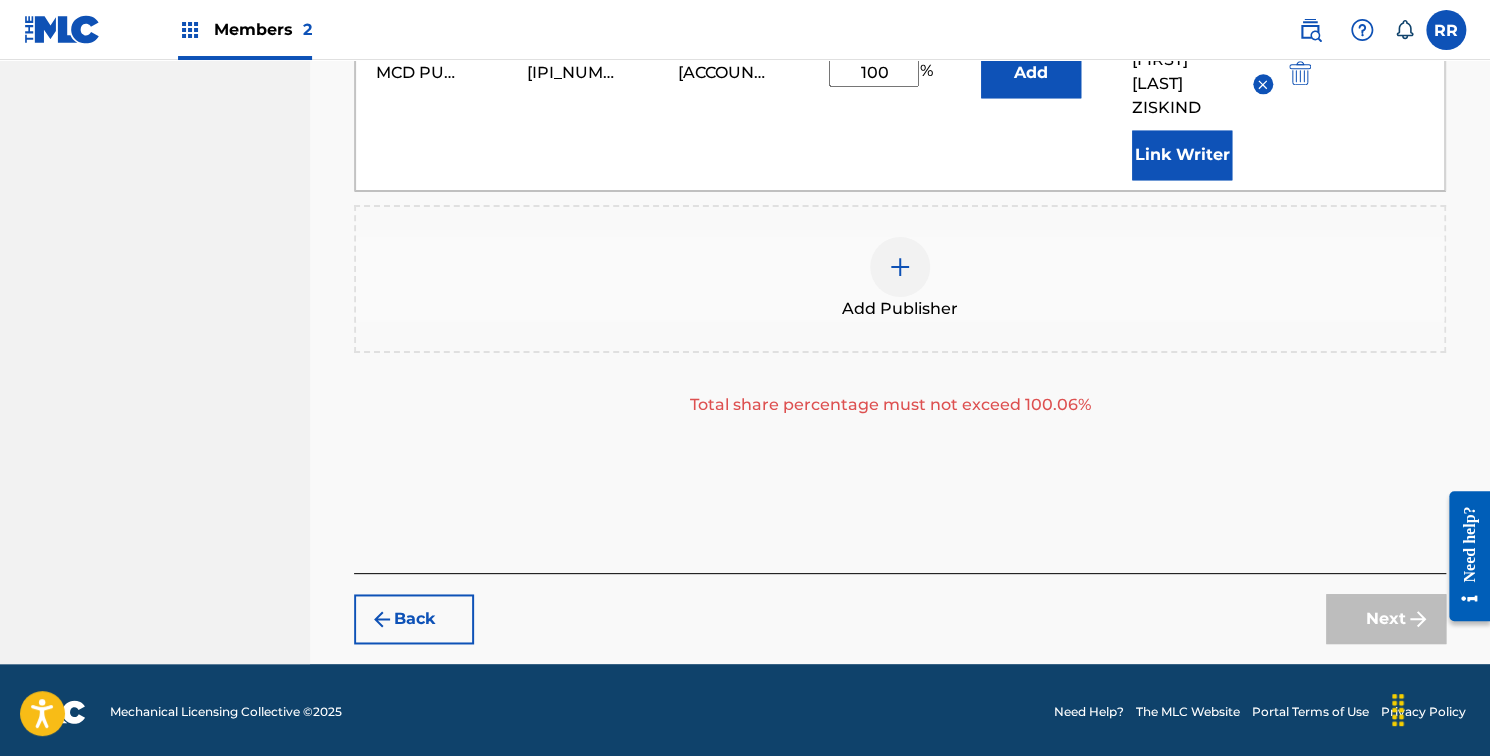 scroll, scrollTop: 0, scrollLeft: 0, axis: both 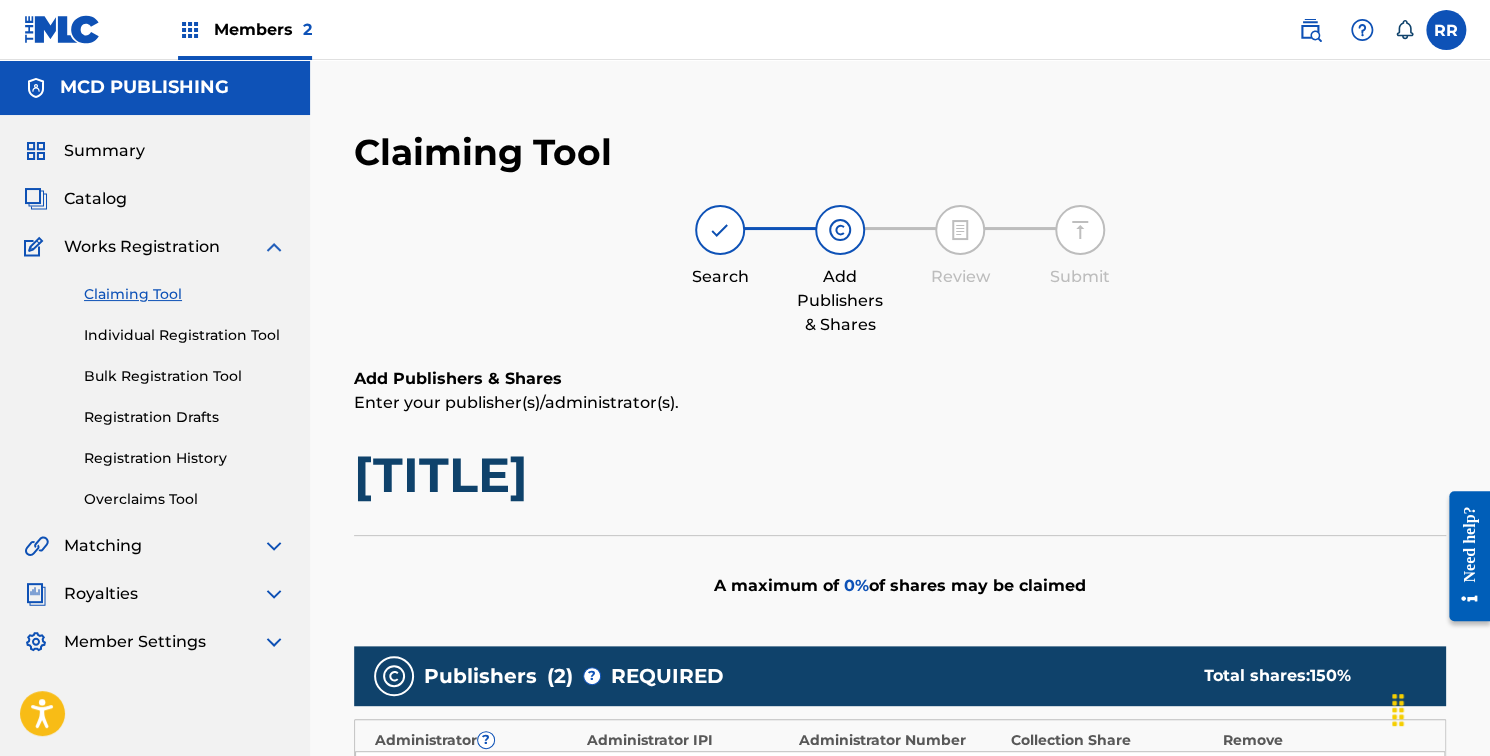 click at bounding box center [1362, 30] 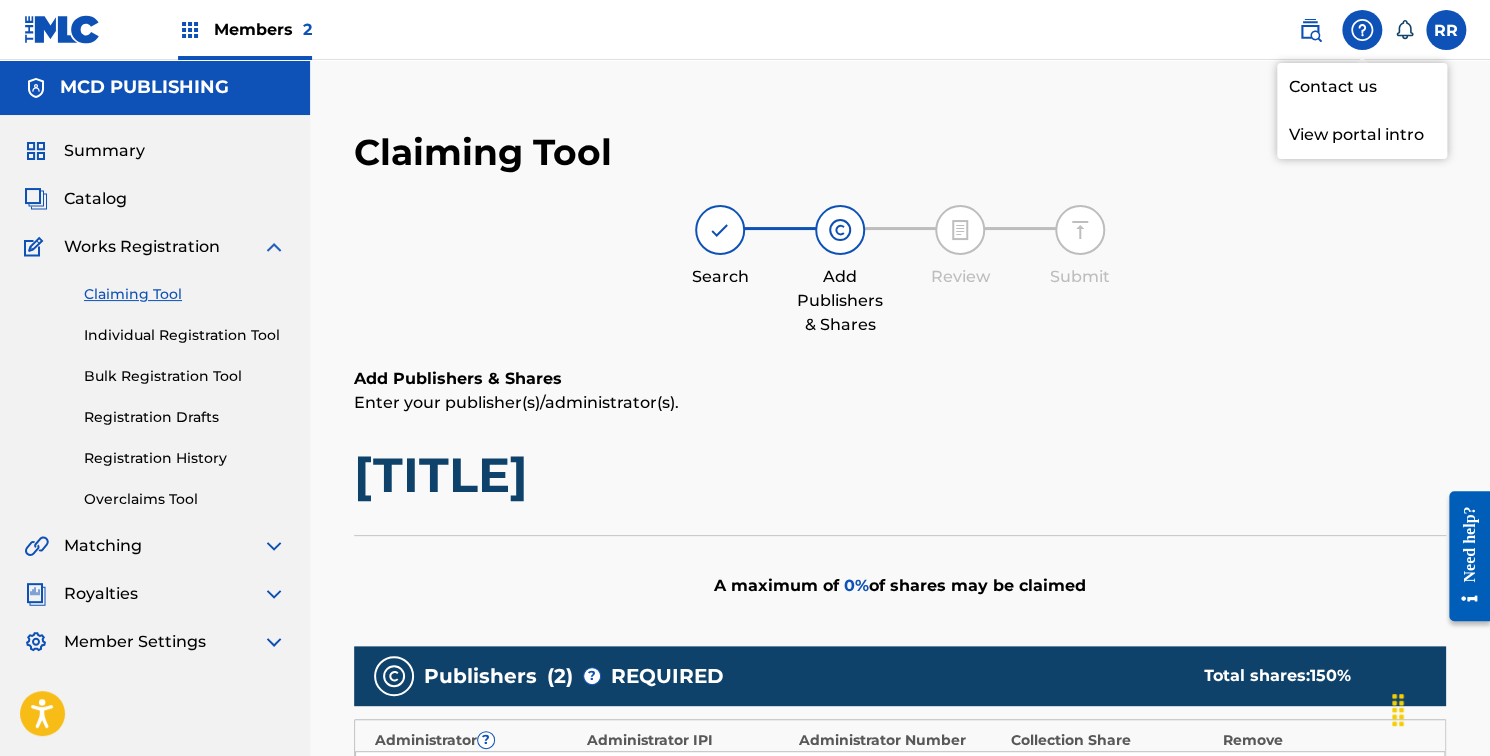 click on "Need help?" at bounding box center [1469, 543] 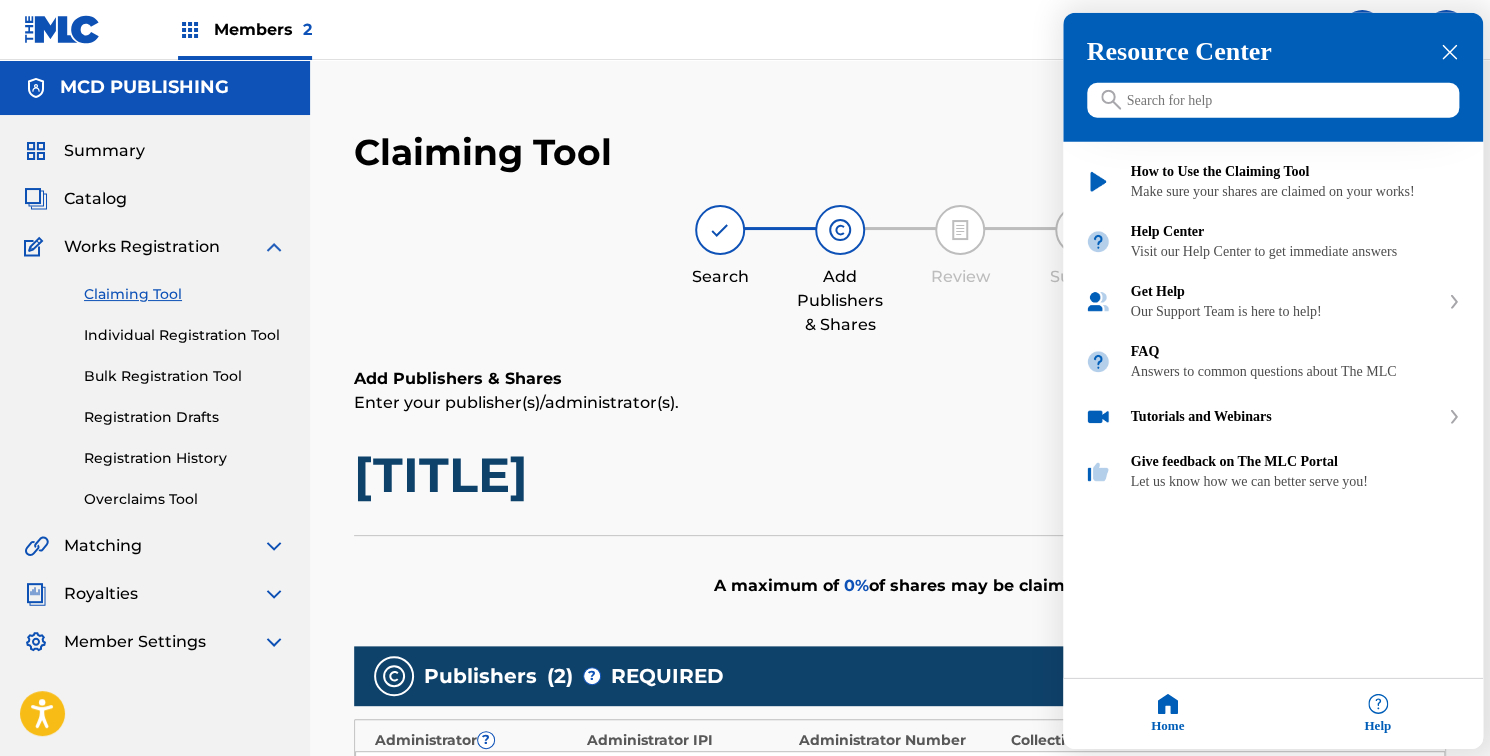 click at bounding box center (1273, 100) 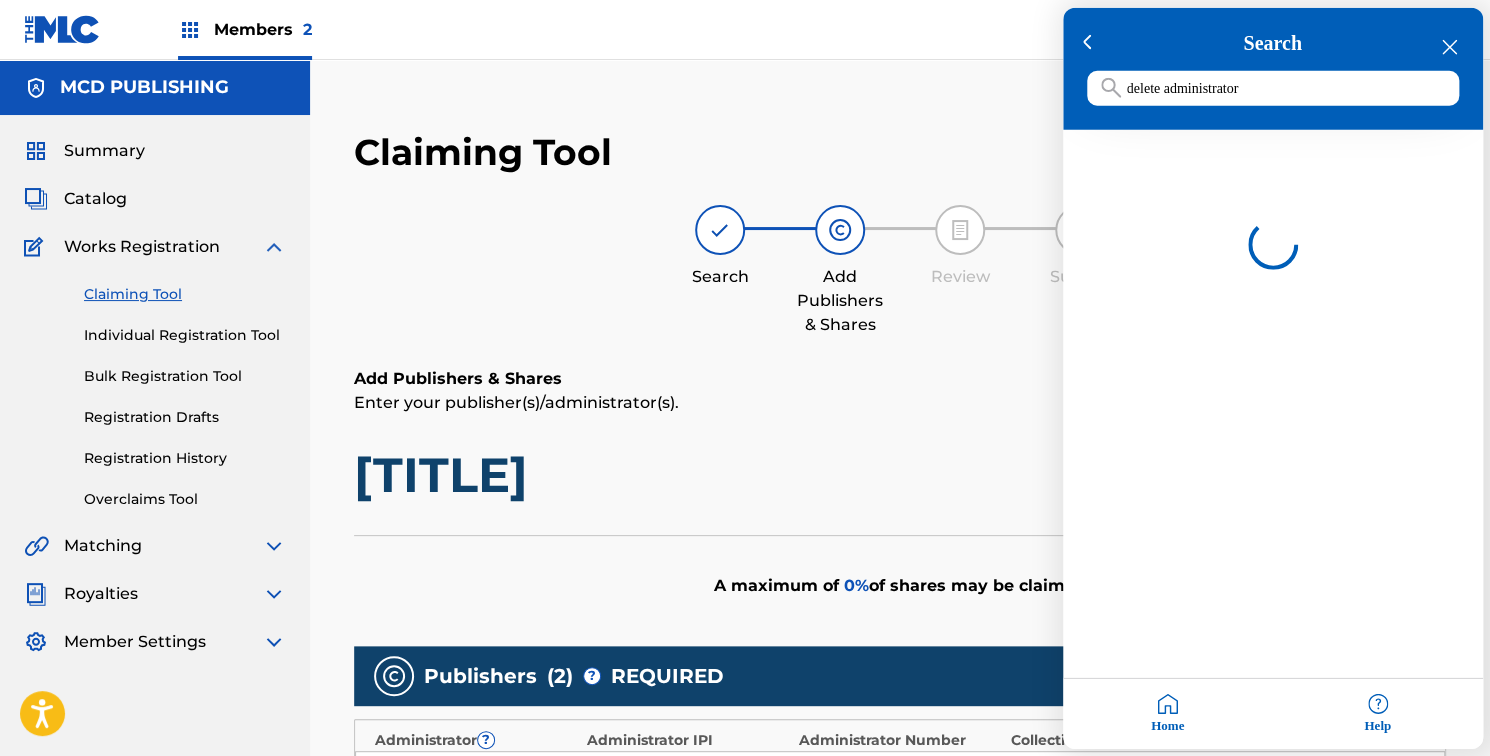 type on "delete administrator" 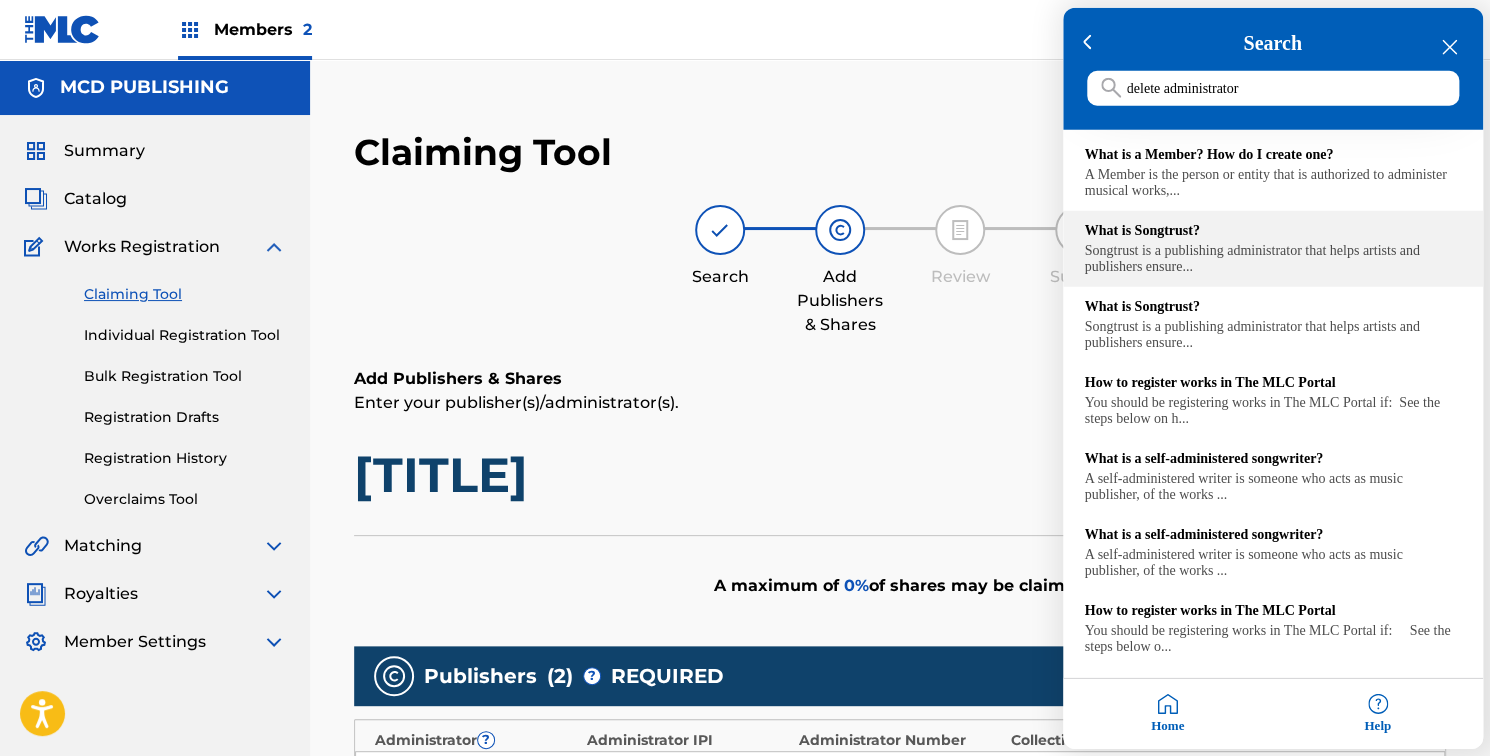 scroll, scrollTop: 274, scrollLeft: 0, axis: vertical 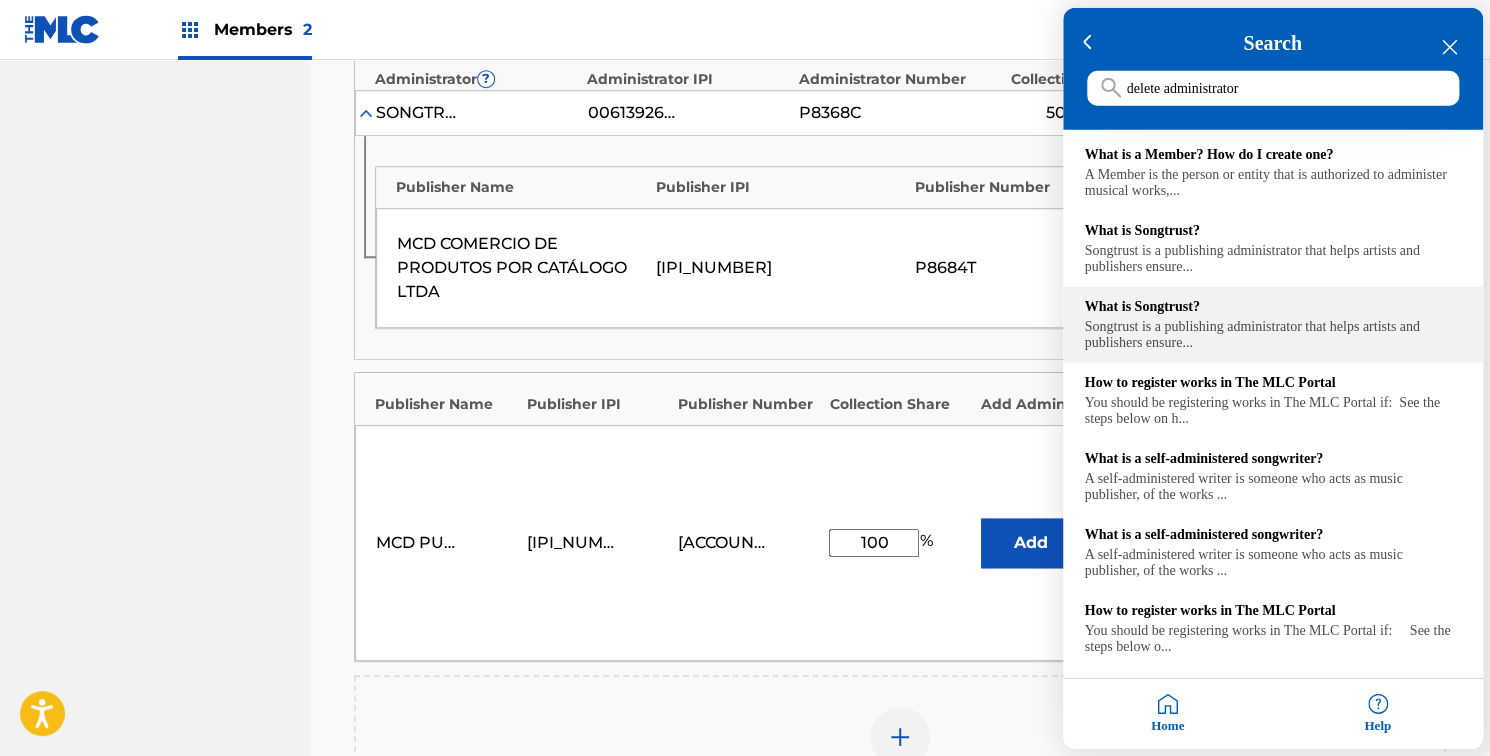 click on "Songtrust is a publishing administrator that helps artists and publishers ensure..." at bounding box center (1273, 335) 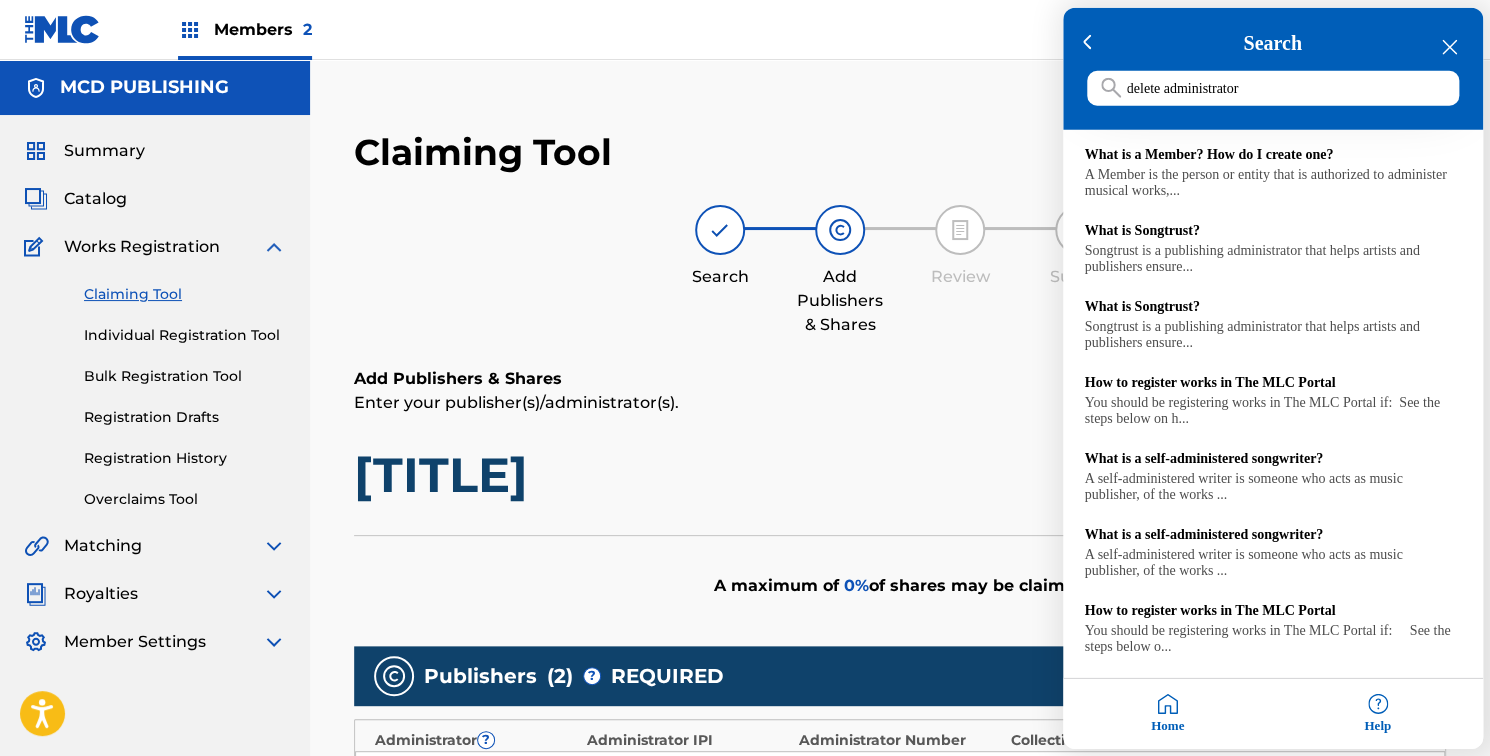 scroll, scrollTop: 0, scrollLeft: 0, axis: both 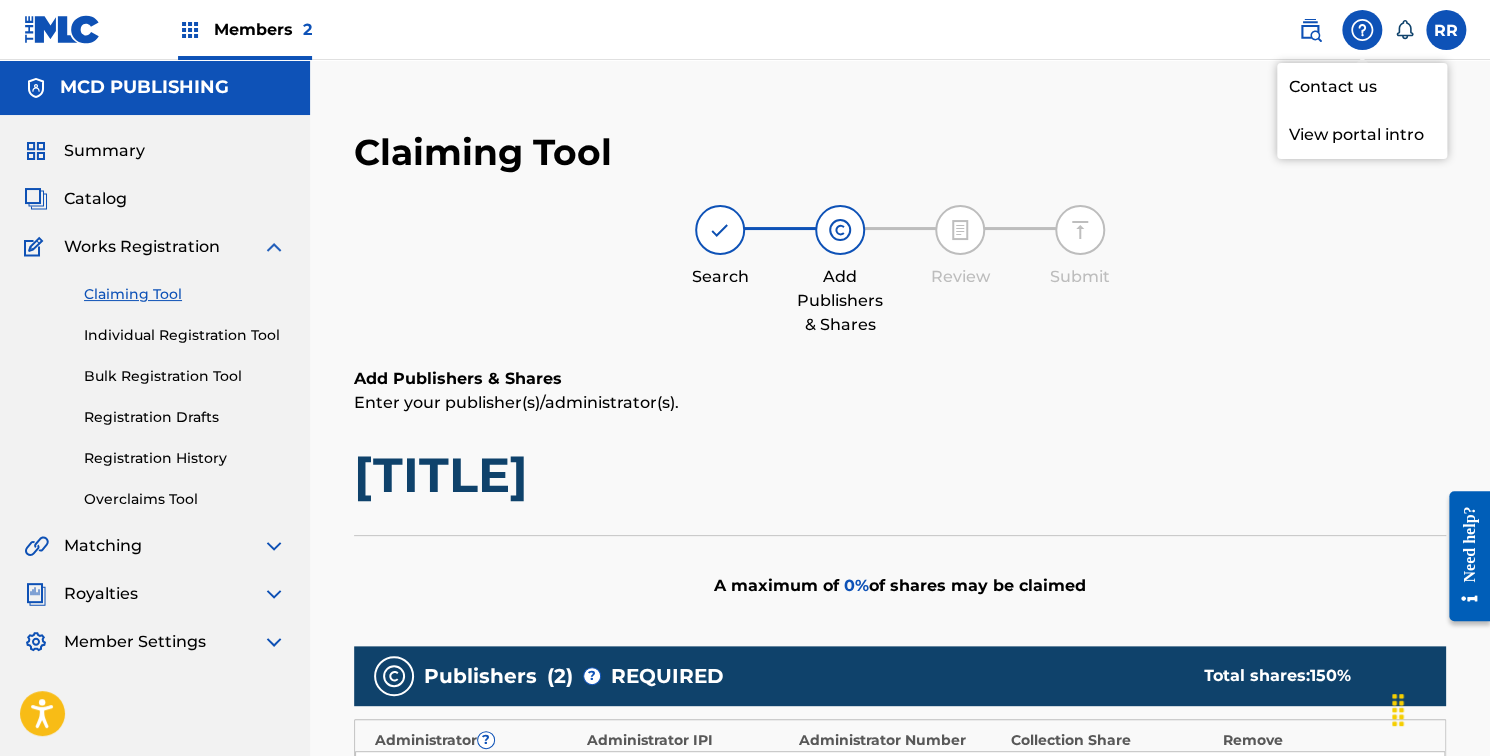 click at bounding box center (274, 247) 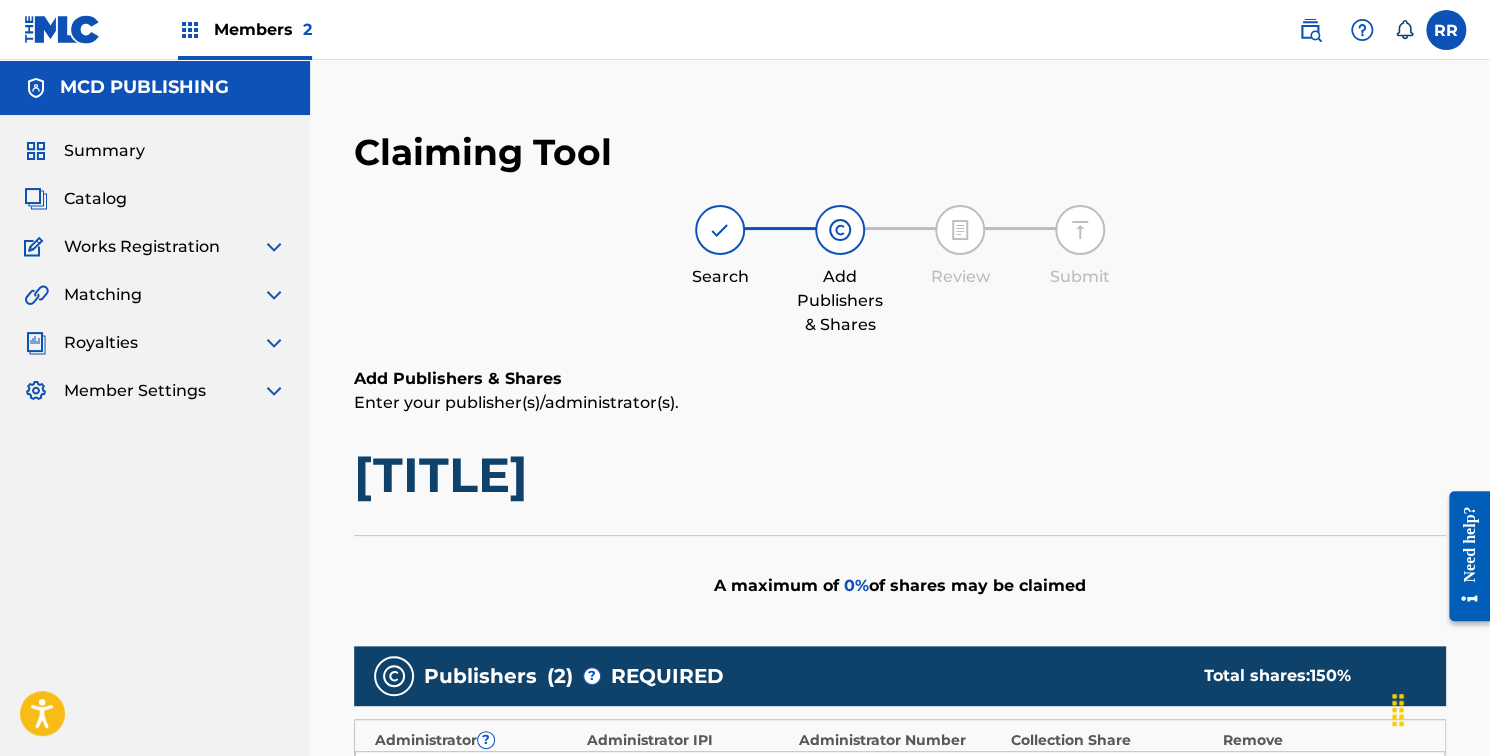 click at bounding box center [274, 391] 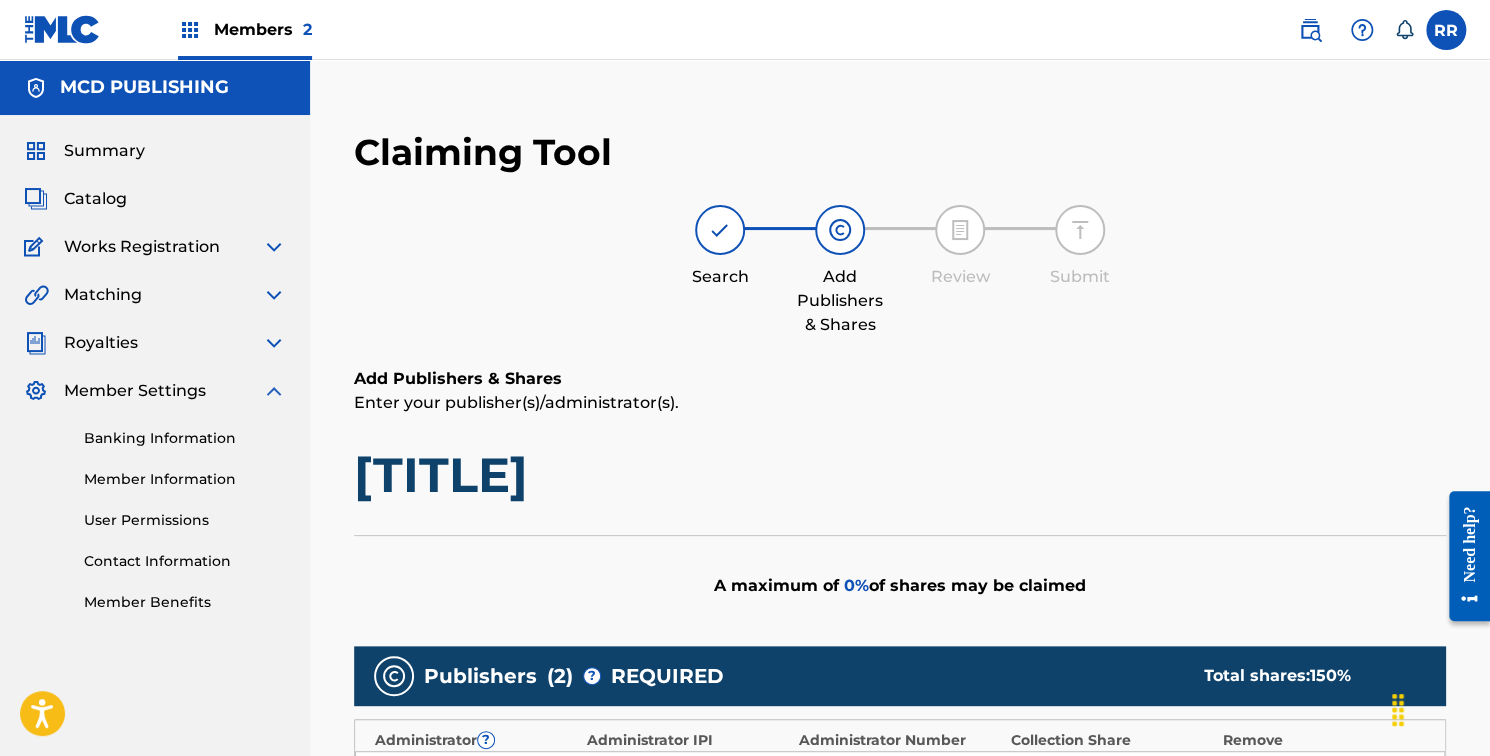 click on "Member Information" at bounding box center [185, 479] 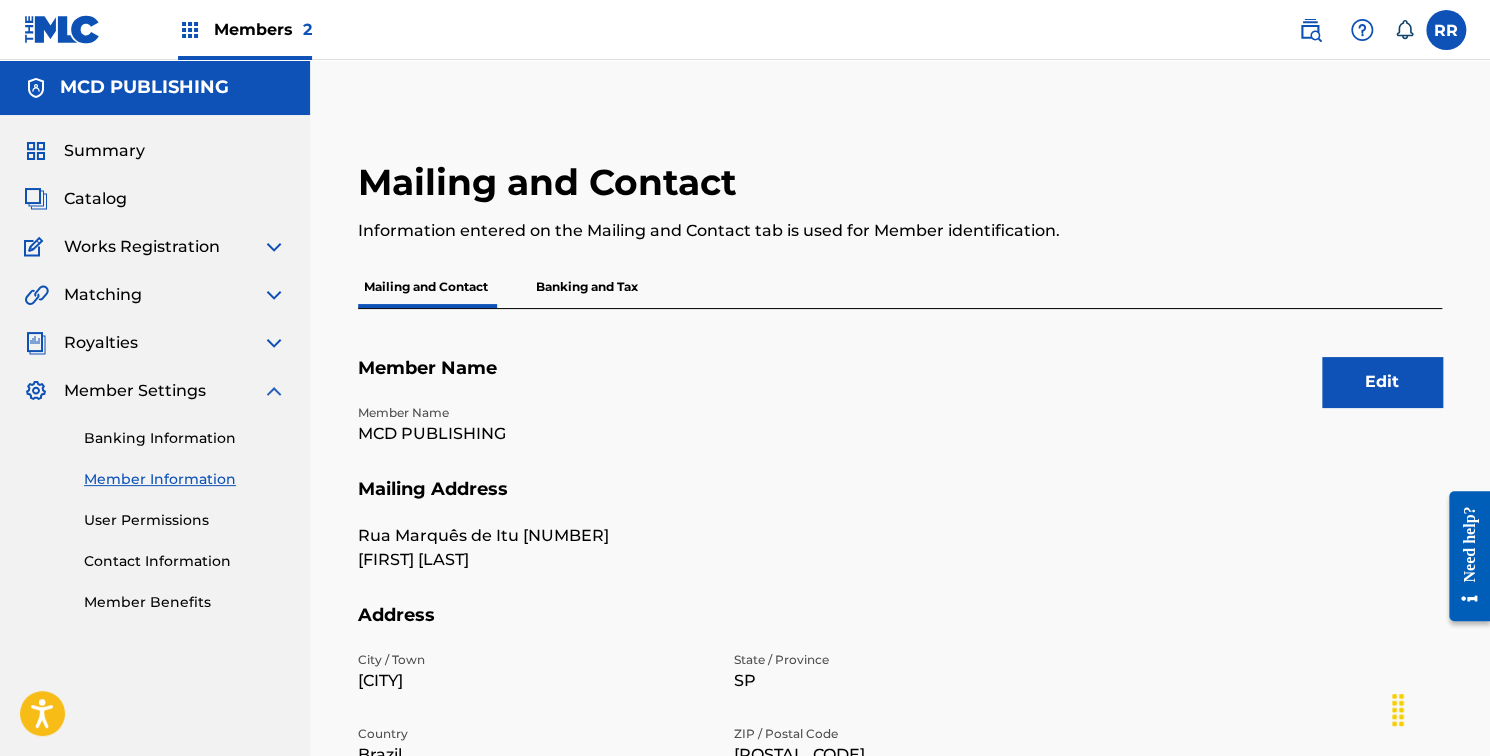 scroll, scrollTop: 477, scrollLeft: 0, axis: vertical 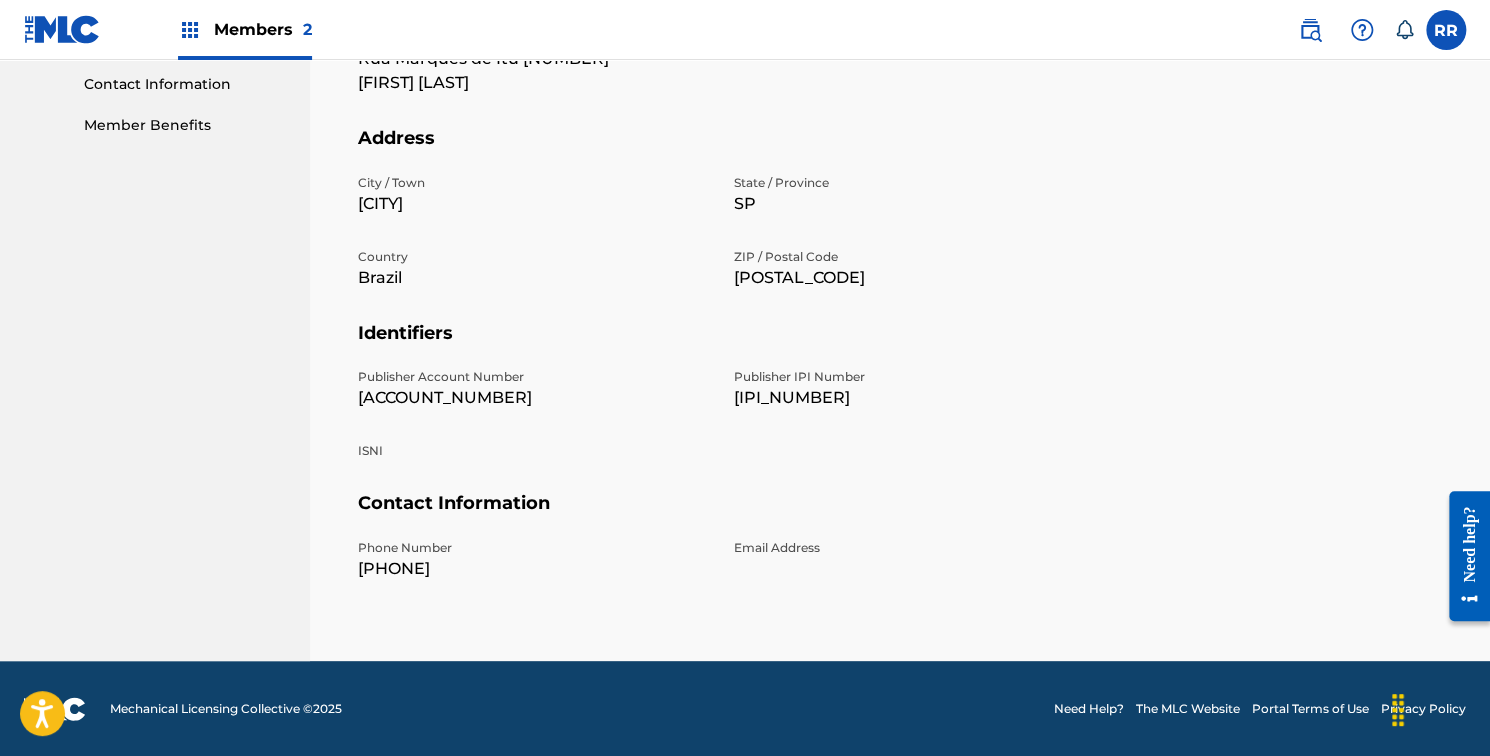 click on "[ACCOUNT_NUMBER]" at bounding box center (534, 398) 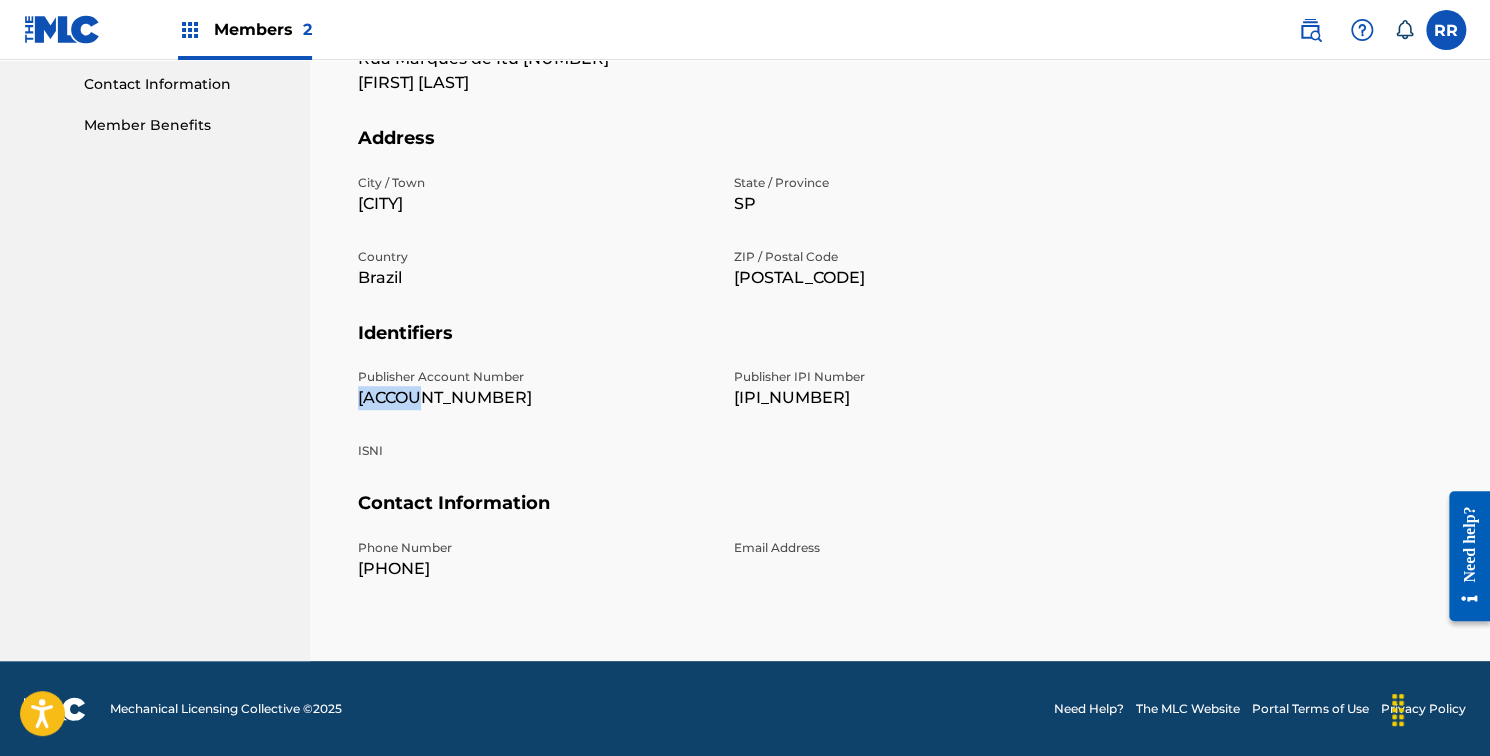 click on "[ACCOUNT_NUMBER]" at bounding box center [534, 398] 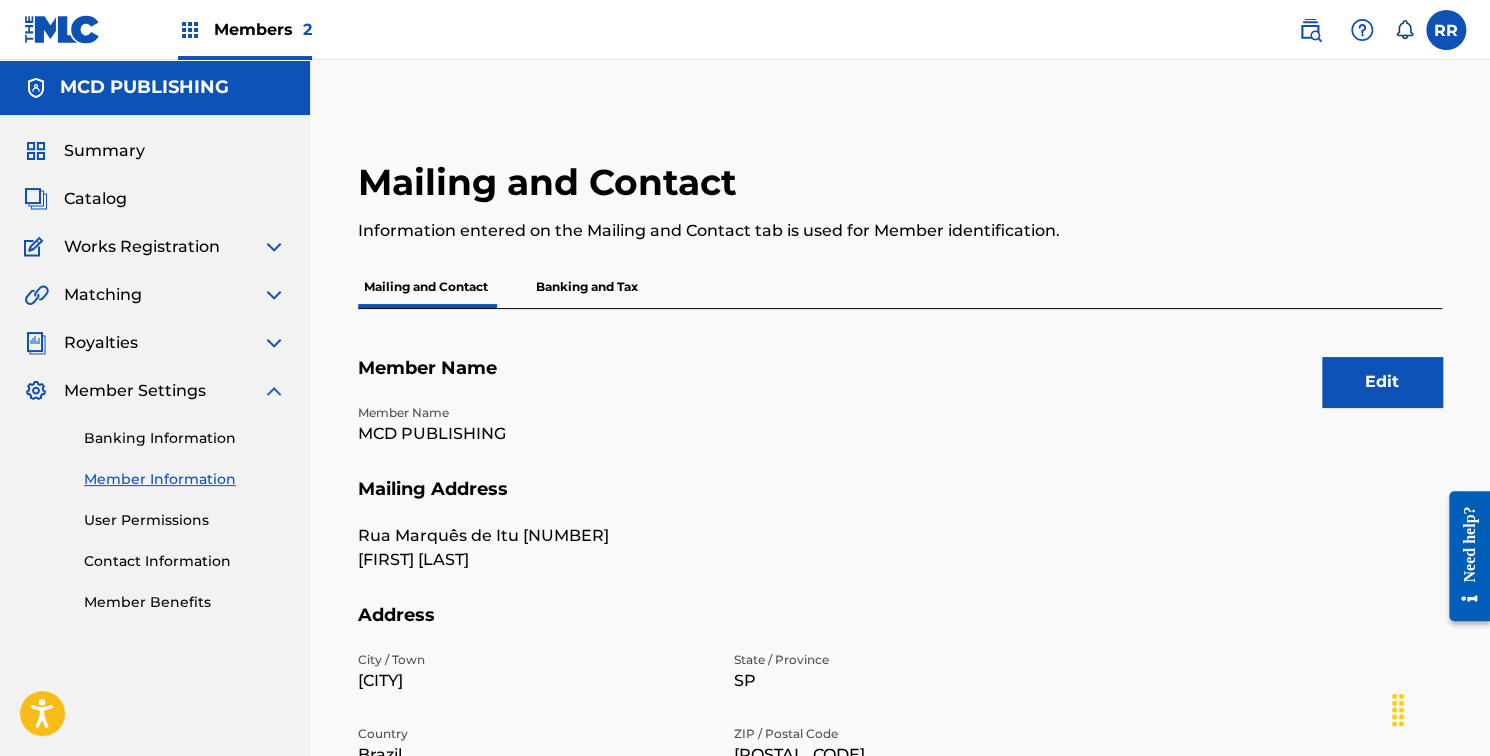 scroll, scrollTop: 0, scrollLeft: 0, axis: both 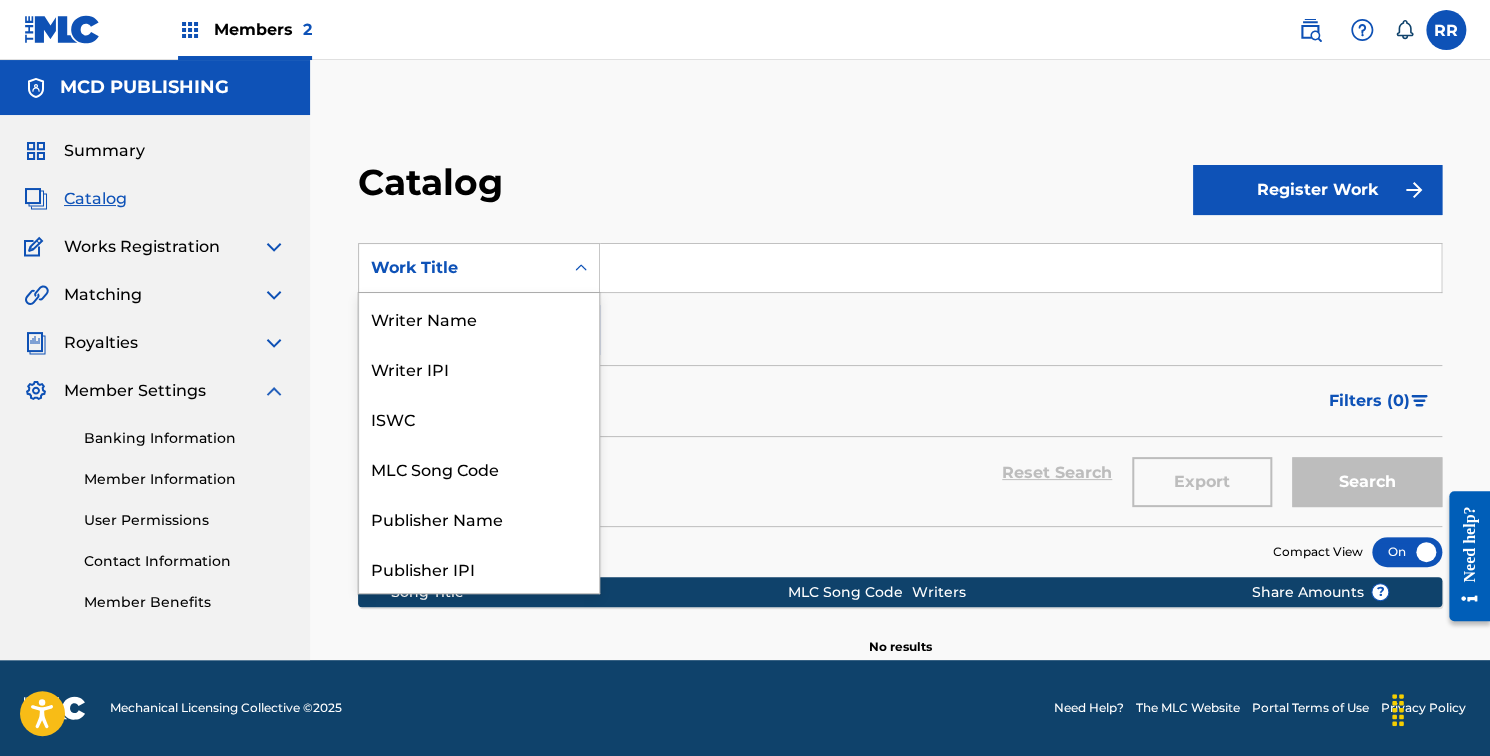 click at bounding box center (581, 268) 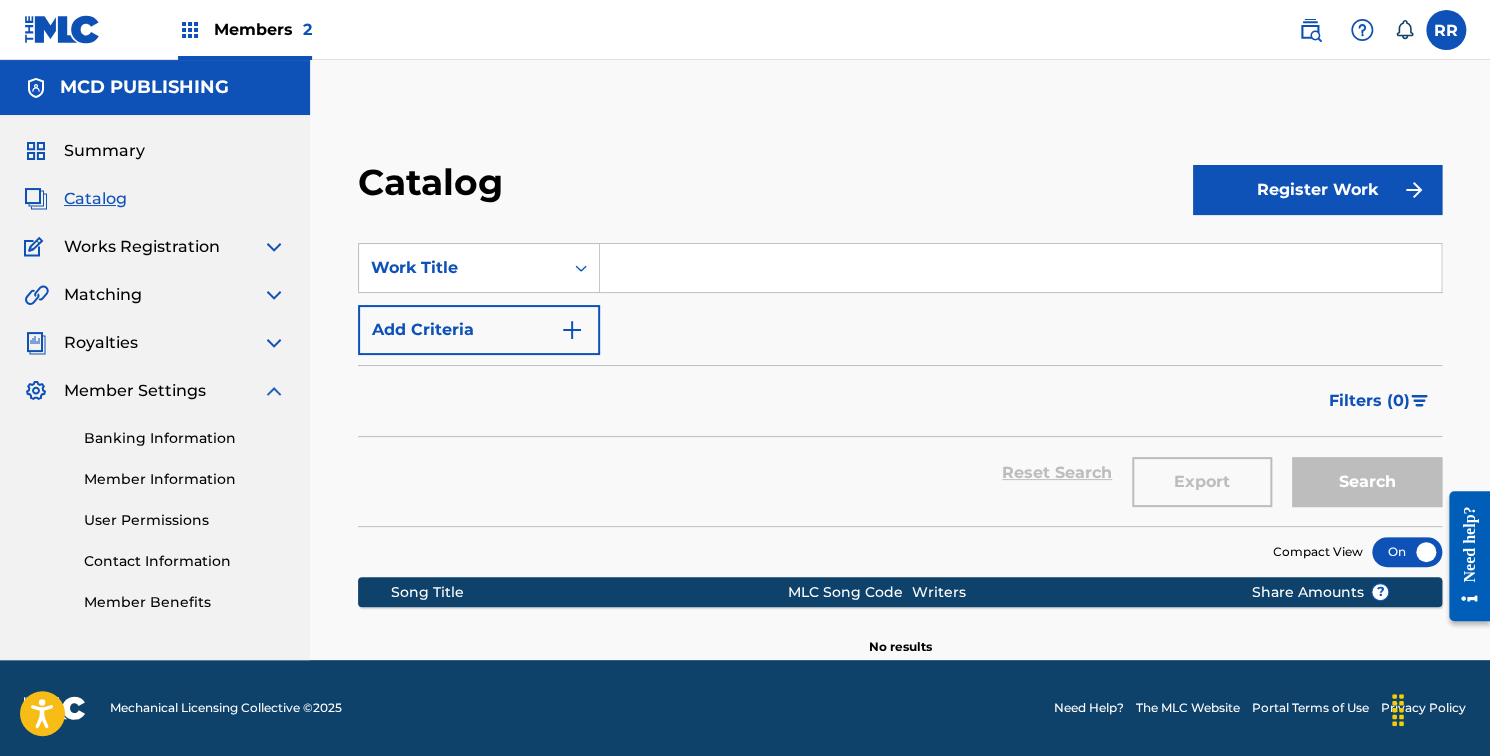 click on "Members    2" at bounding box center [263, 29] 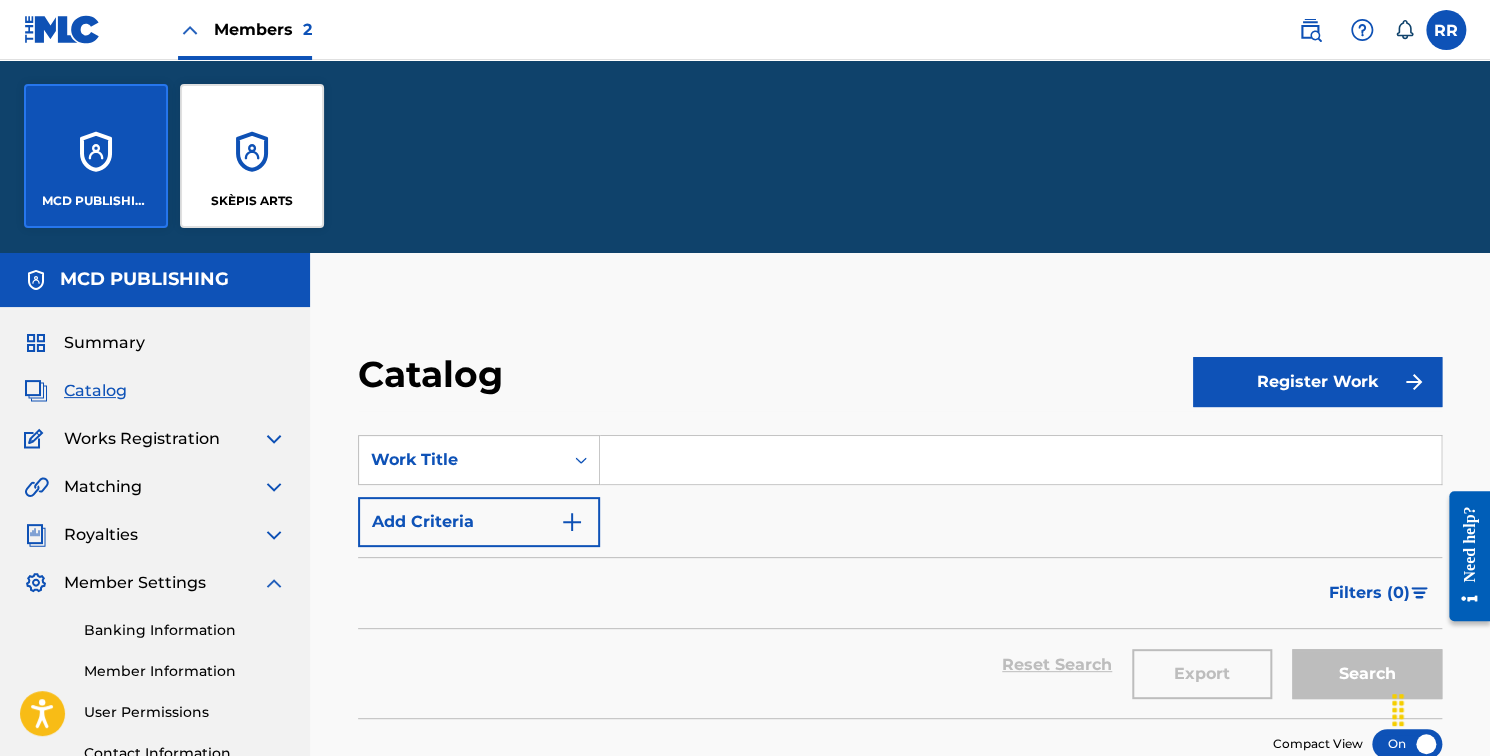 click on "MCD PUBLISHING" at bounding box center [96, 201] 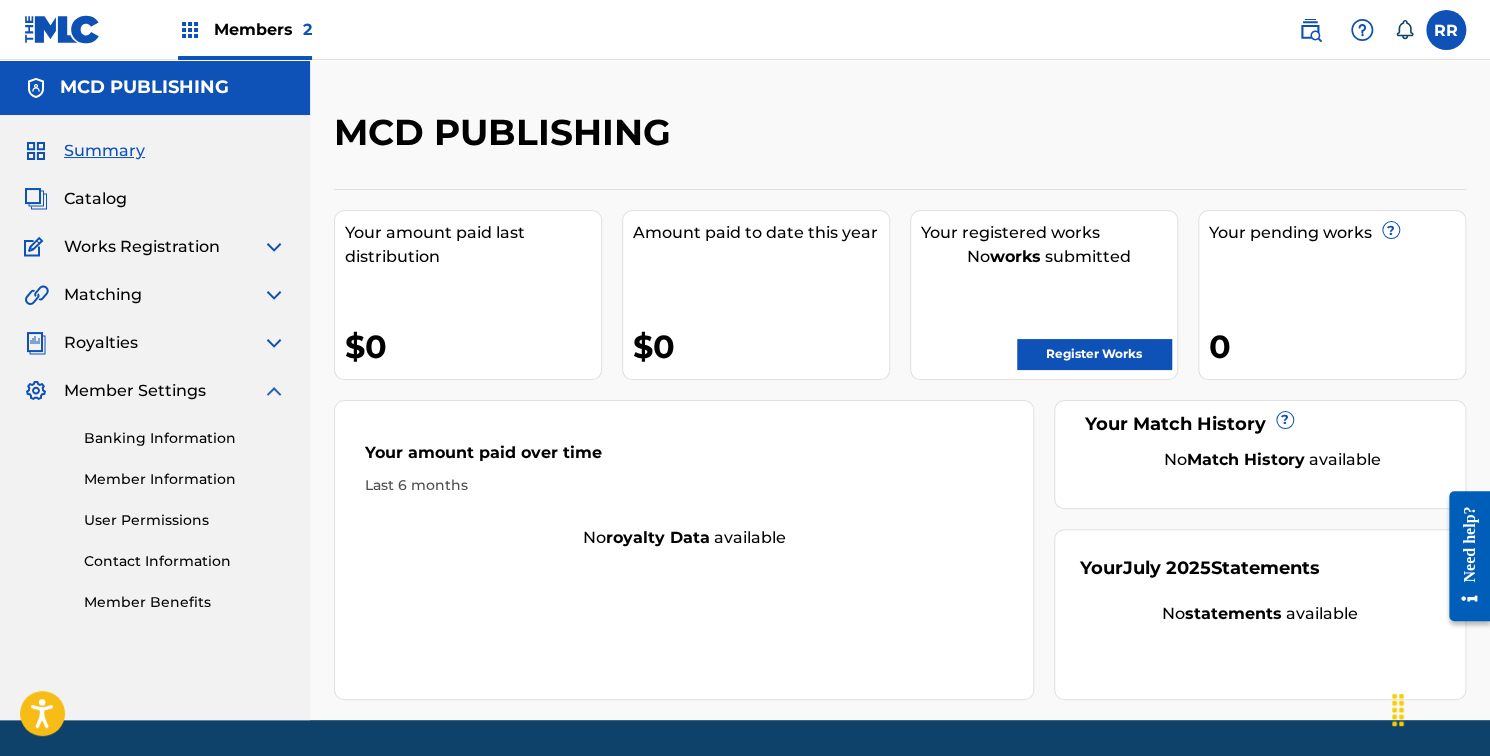click on "Member Information" at bounding box center [185, 479] 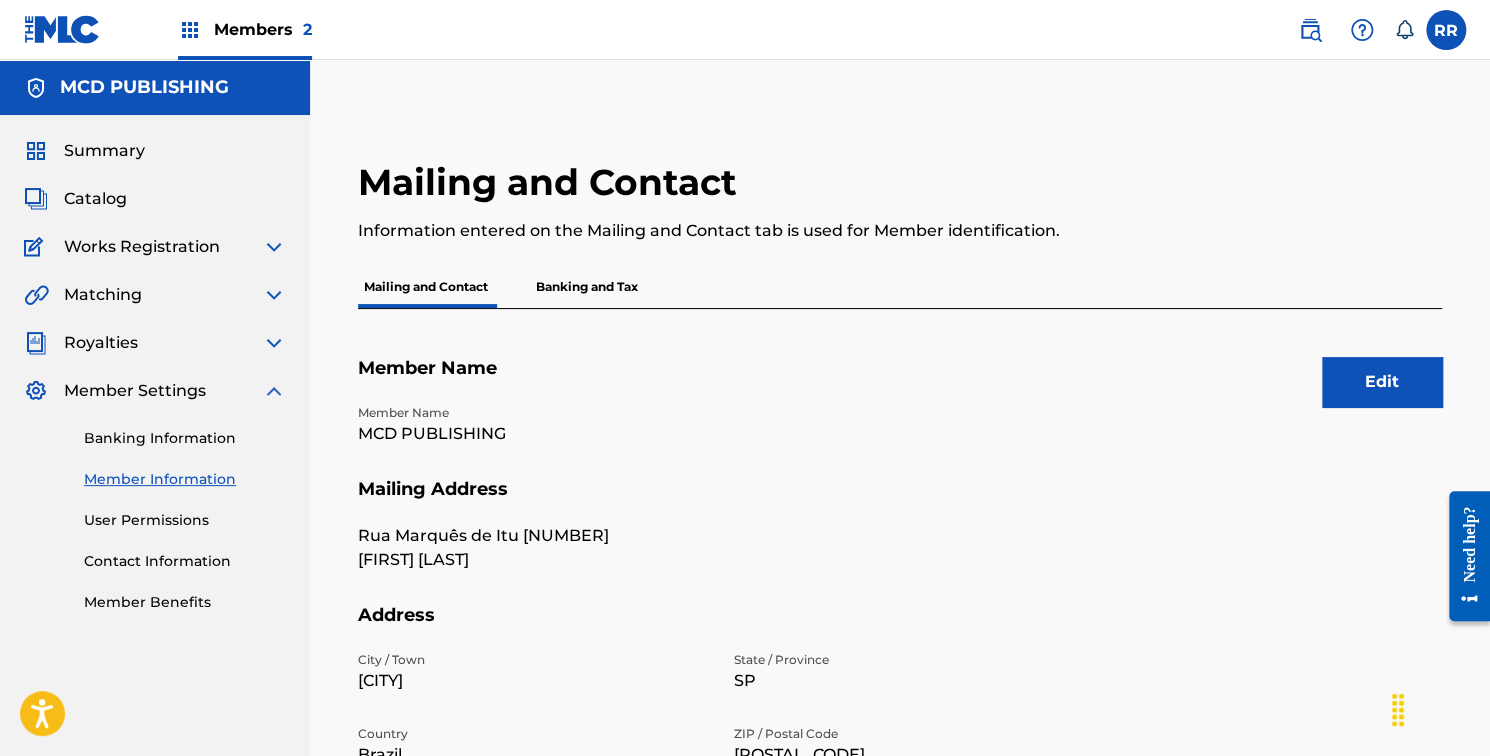 click on "Edit" at bounding box center [1382, 382] 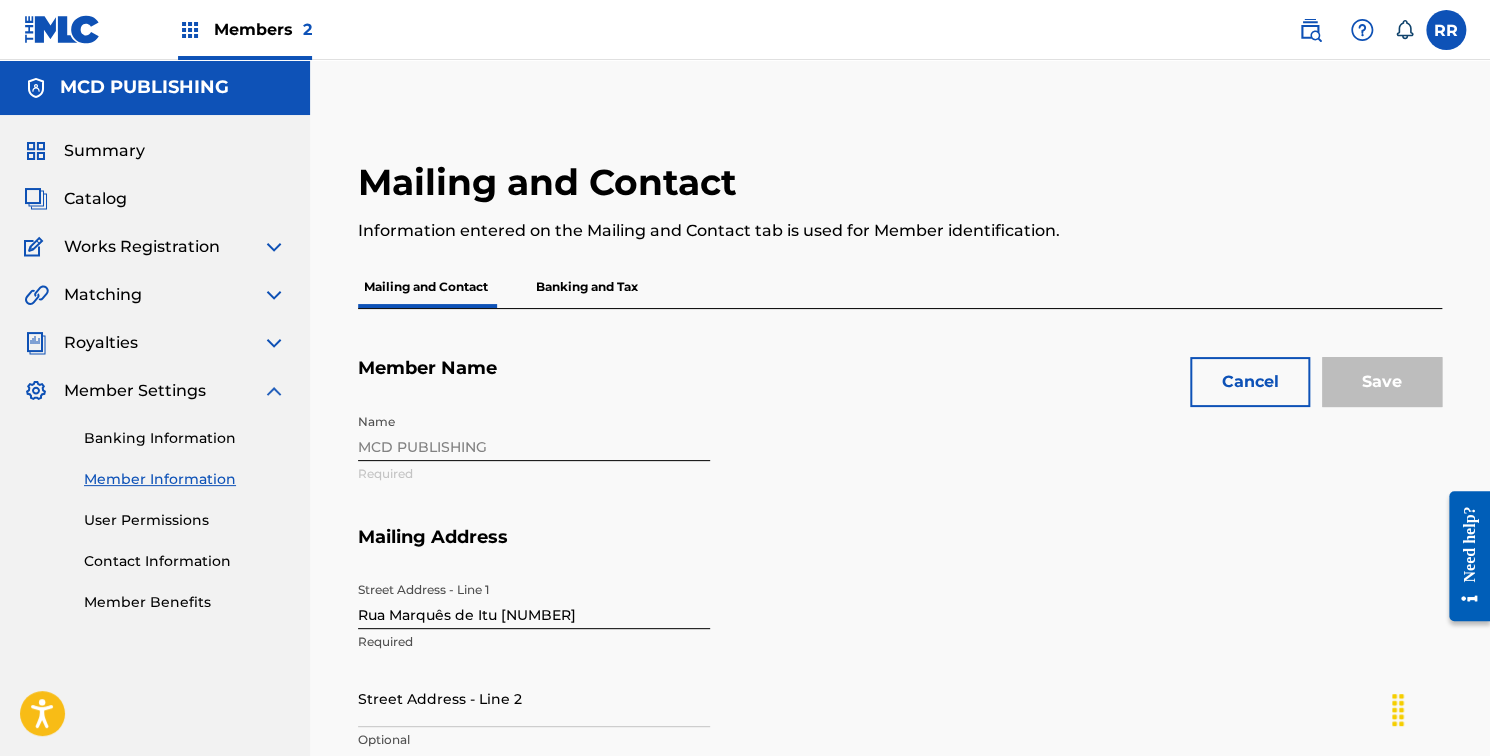 click on "Name MCD PUBLISHING Required" at bounding box center [722, 465] 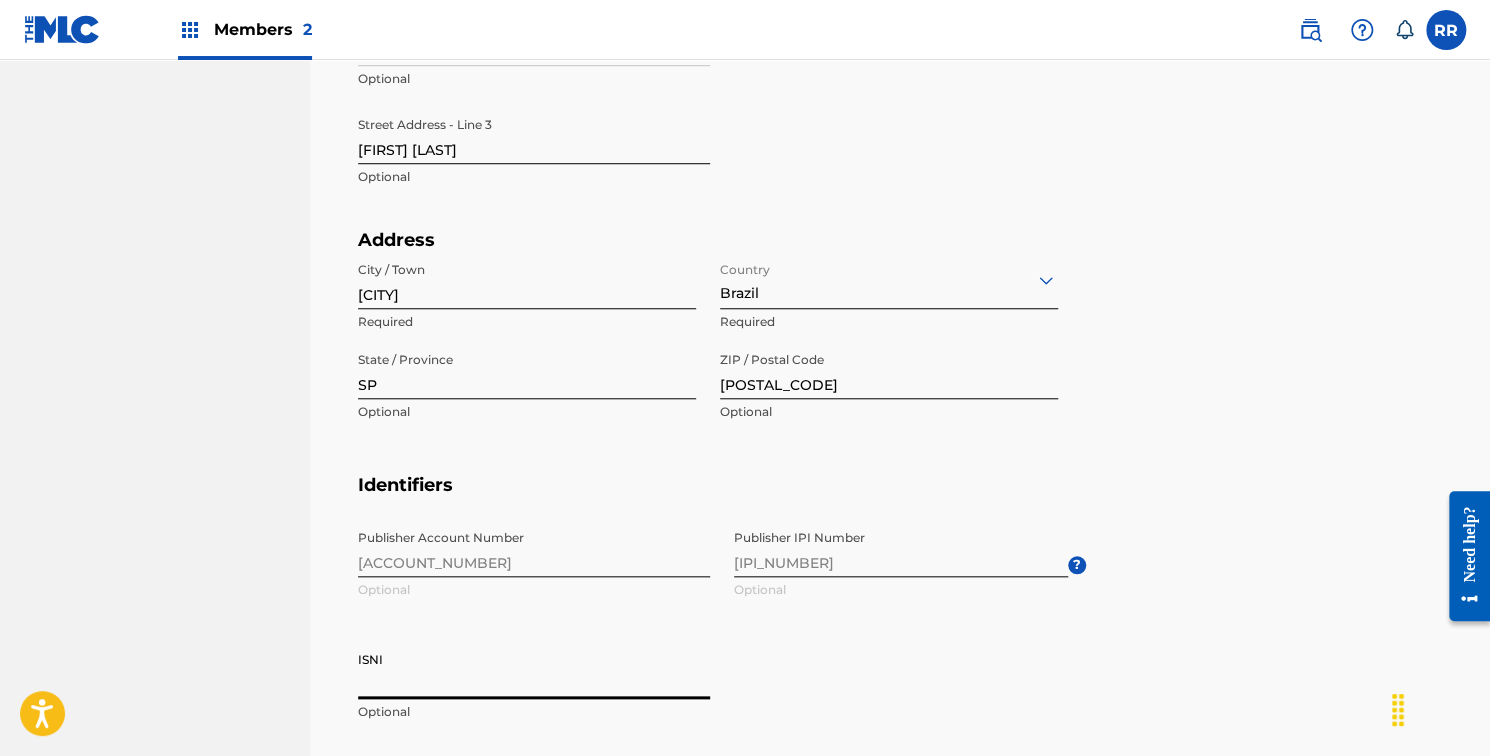 click on "ISNI" at bounding box center [534, 670] 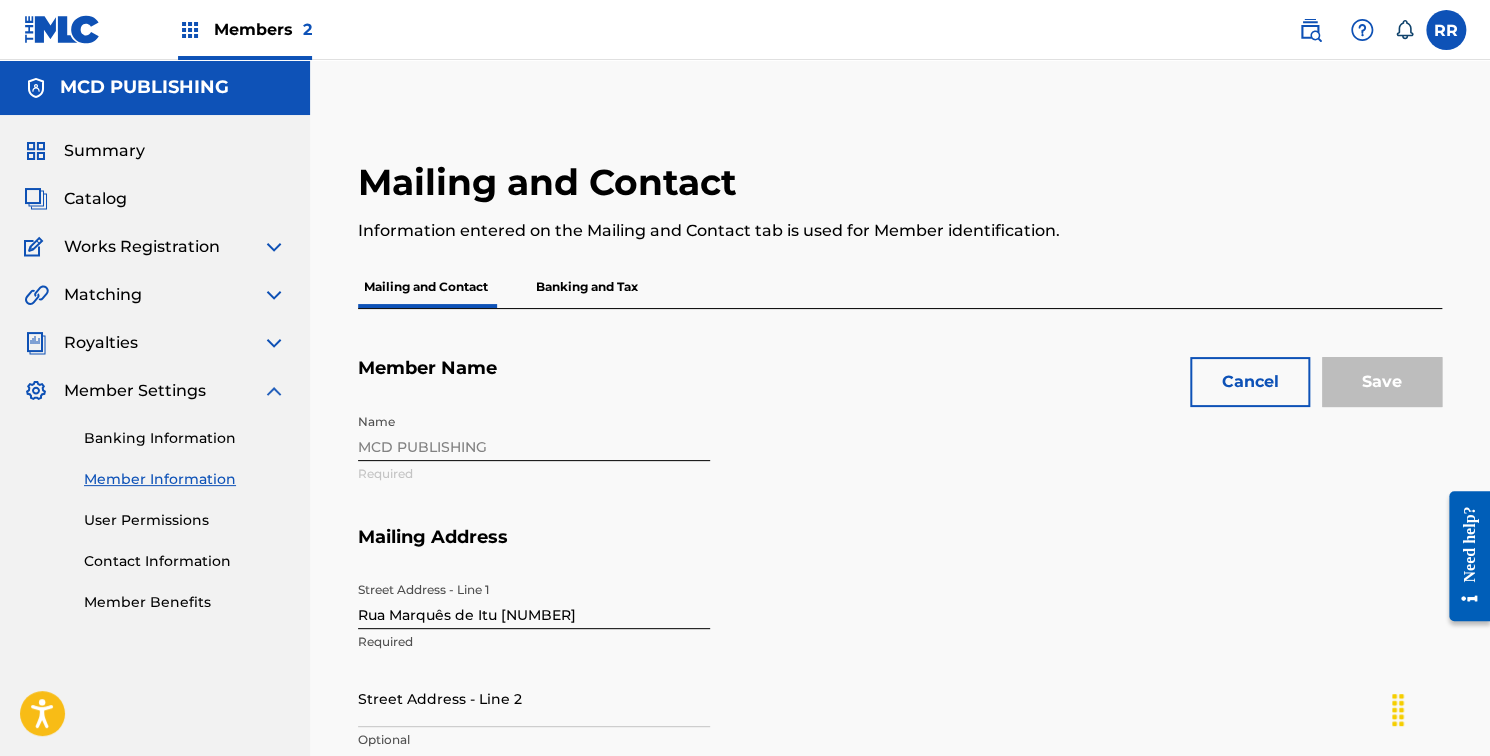 click on "Name MCD PUBLISHING Required" at bounding box center [722, 465] 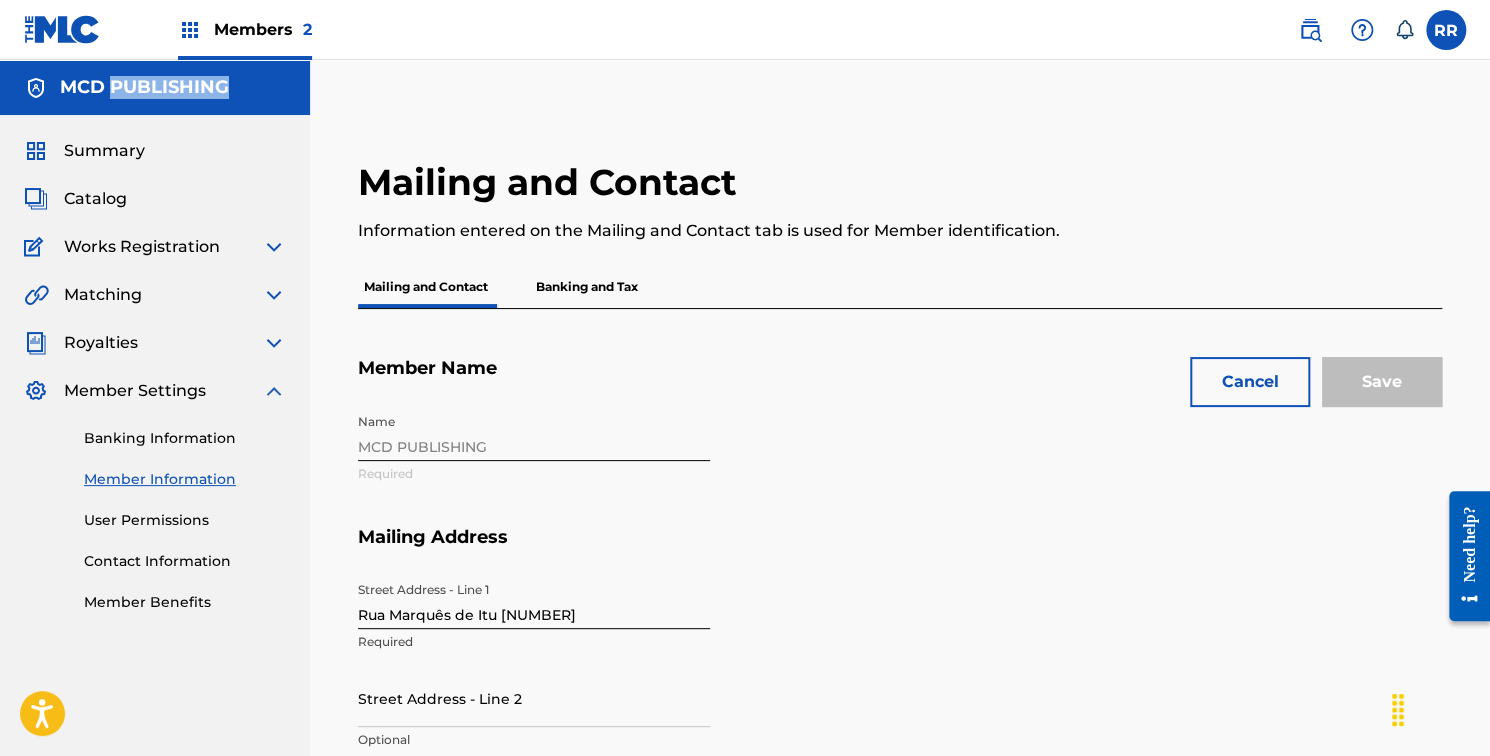 click on "MCD PUBLISHING" at bounding box center (144, 87) 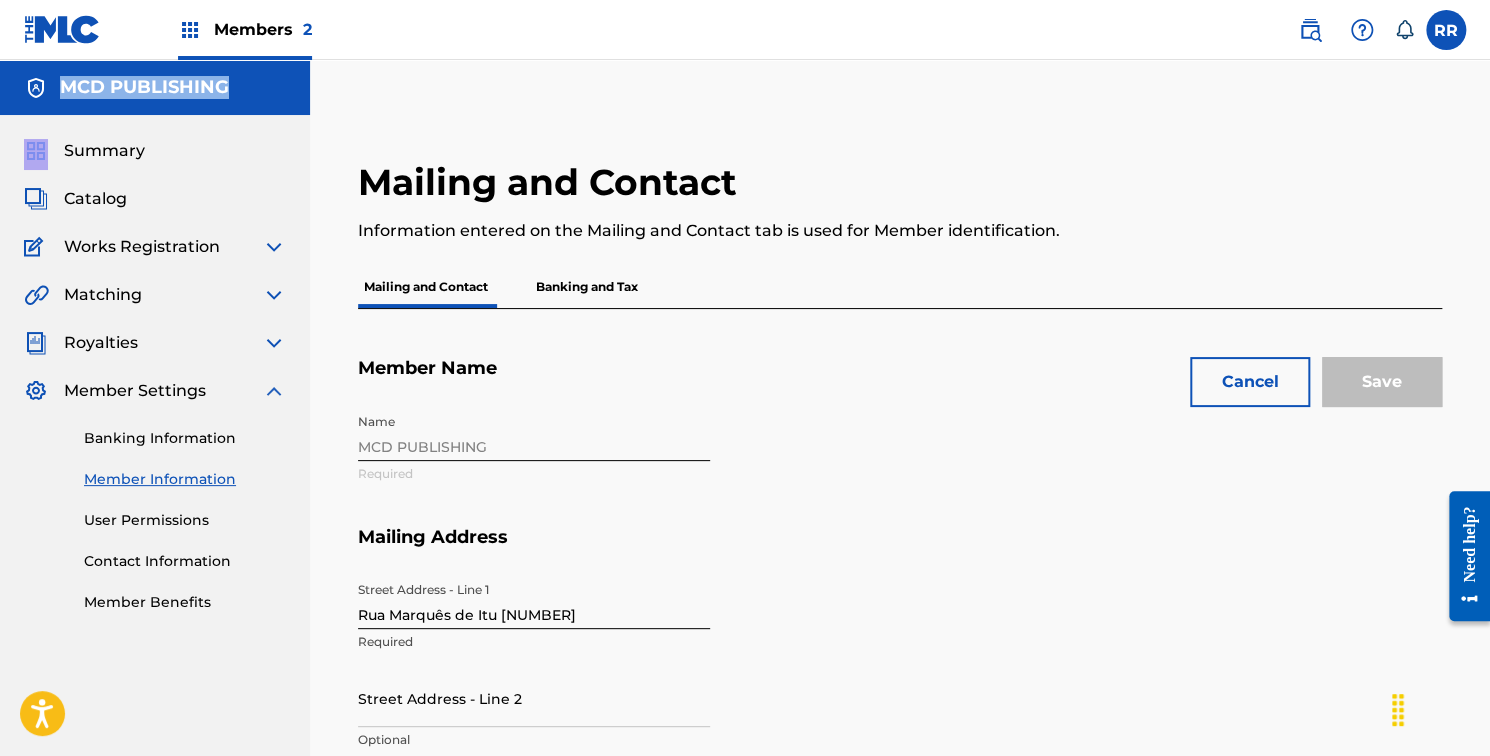 click on "MCD PUBLISHING" at bounding box center [144, 87] 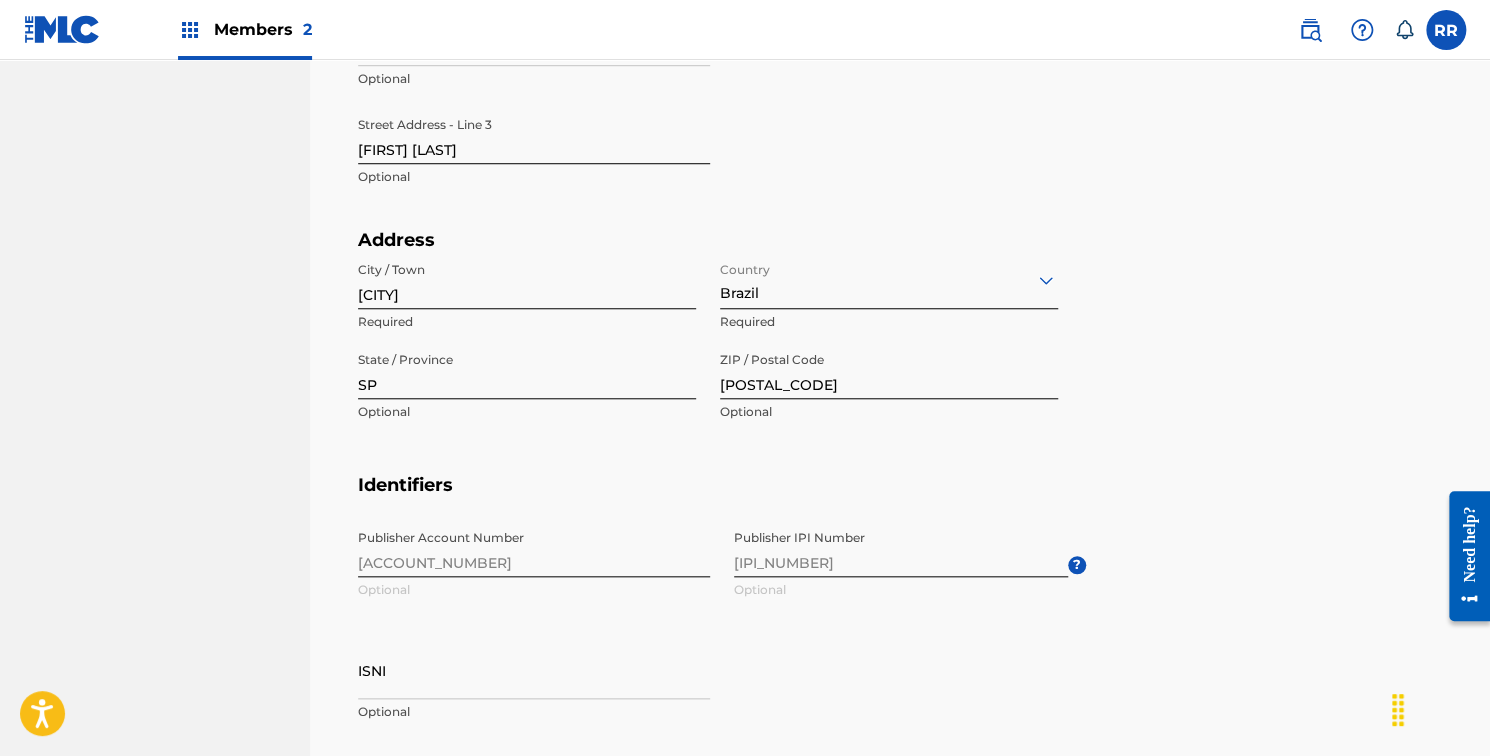scroll, scrollTop: 0, scrollLeft: 0, axis: both 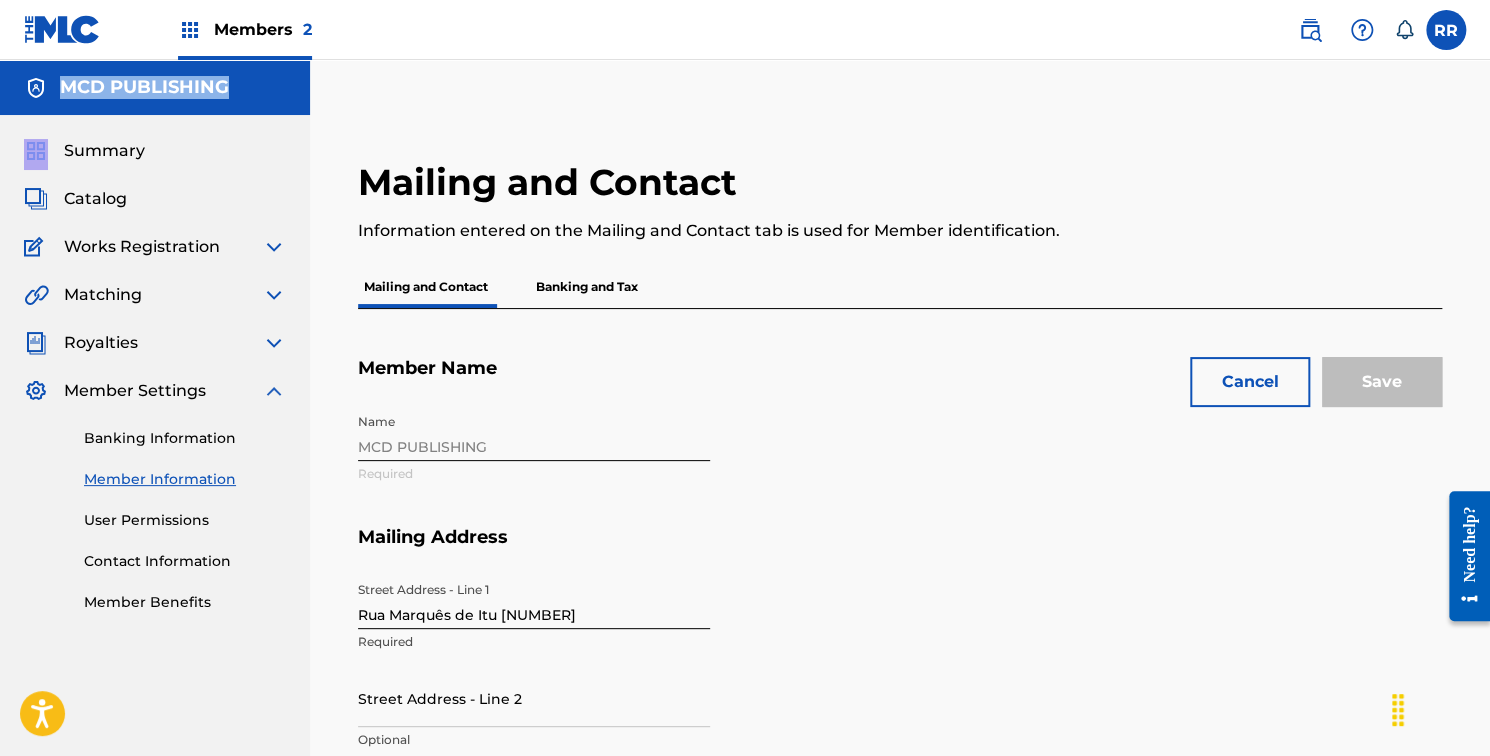 click at bounding box center [1446, 30] 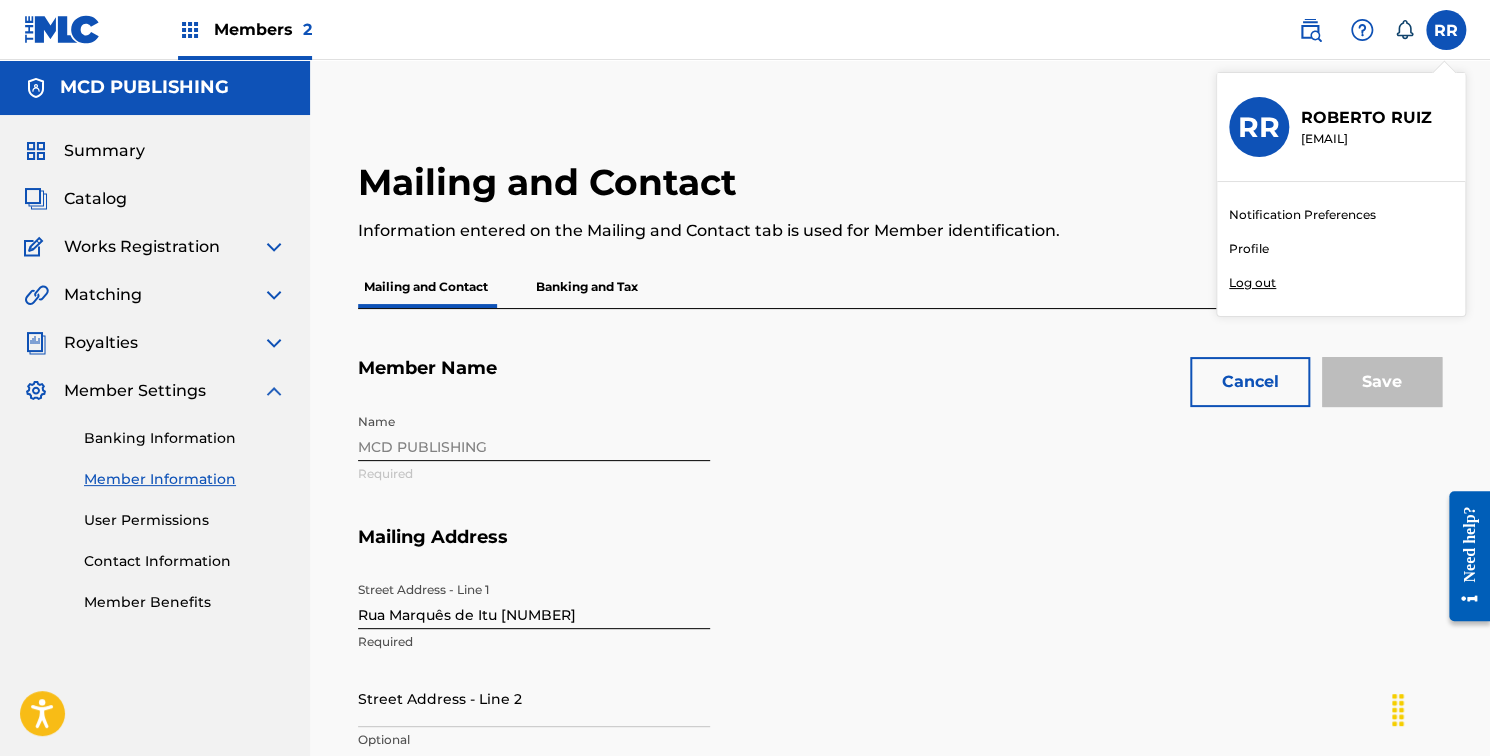 click on "Profile" at bounding box center [1249, 249] 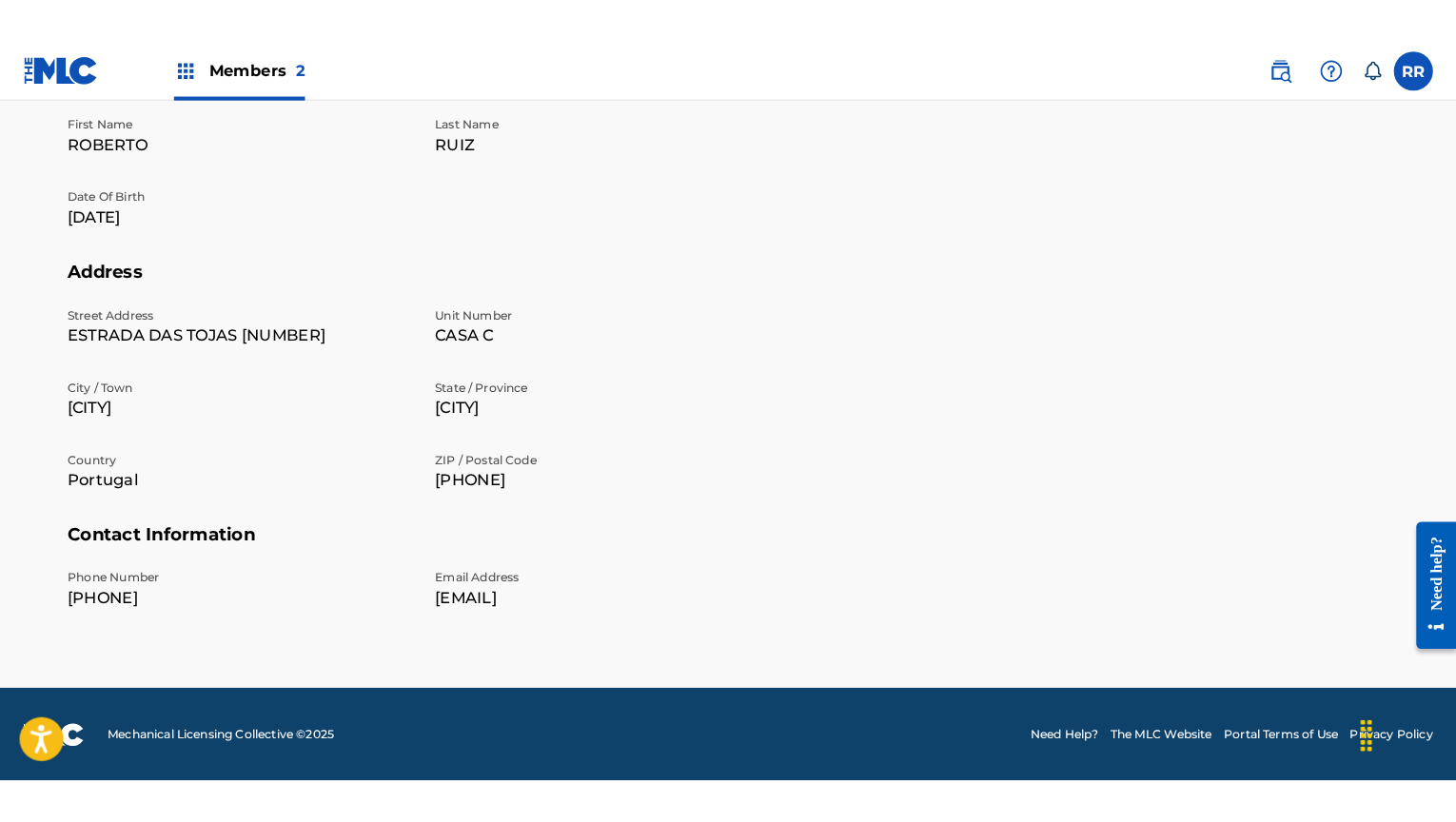 scroll, scrollTop: 0, scrollLeft: 0, axis: both 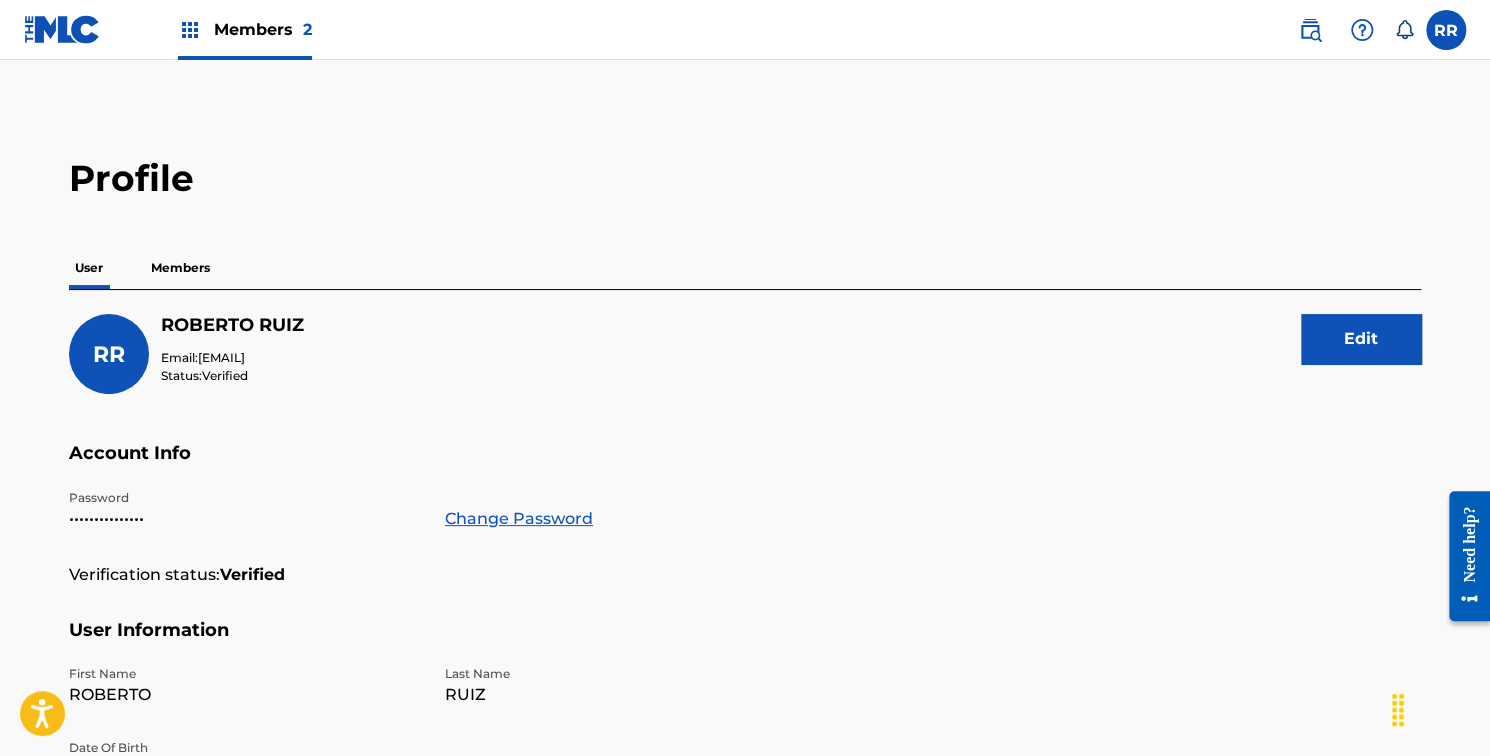 drag, startPoint x: 352, startPoint y: 359, endPoint x: 154, endPoint y: 314, distance: 203.04926 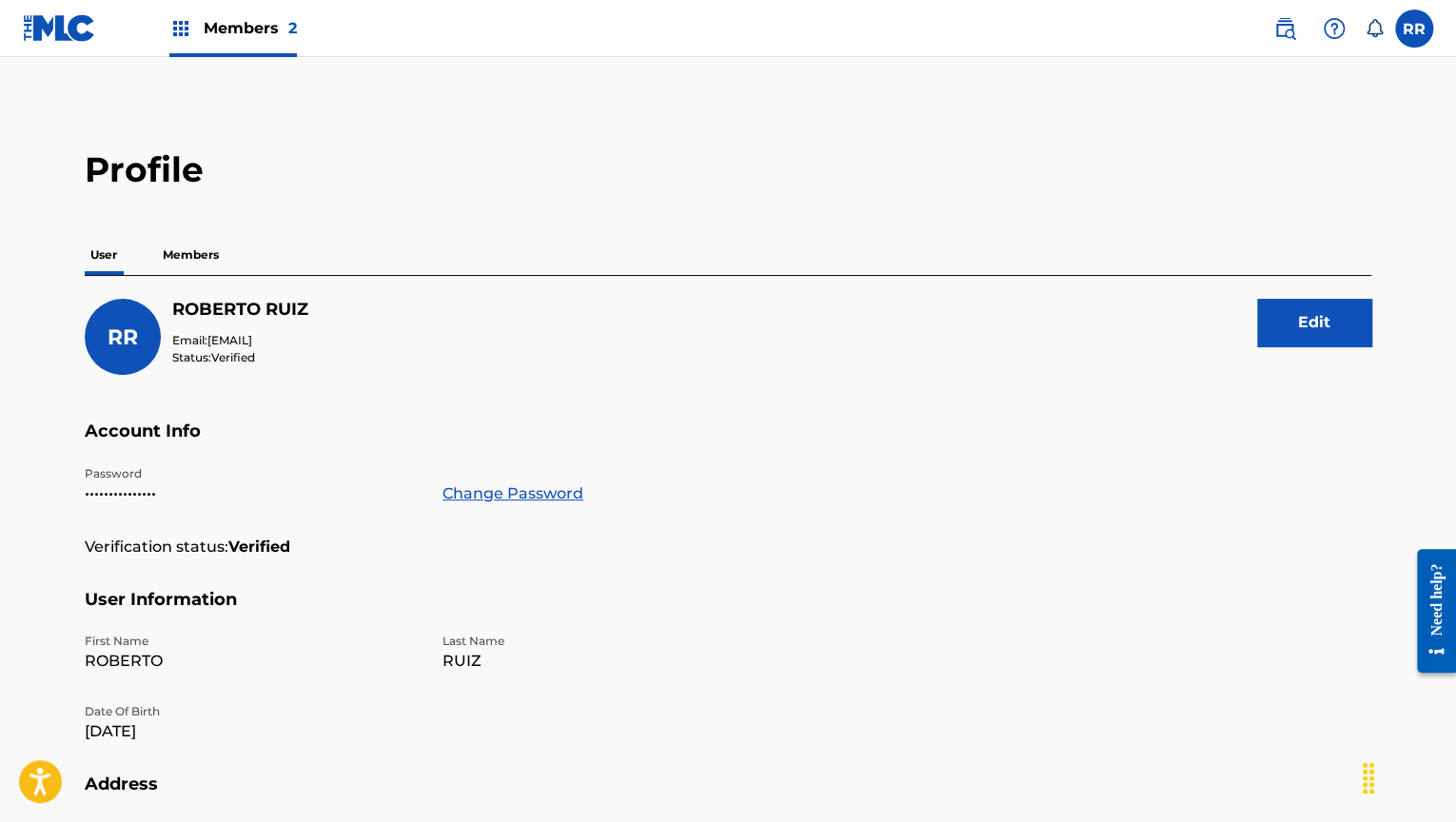 click on "Members    2" at bounding box center [250, 28] 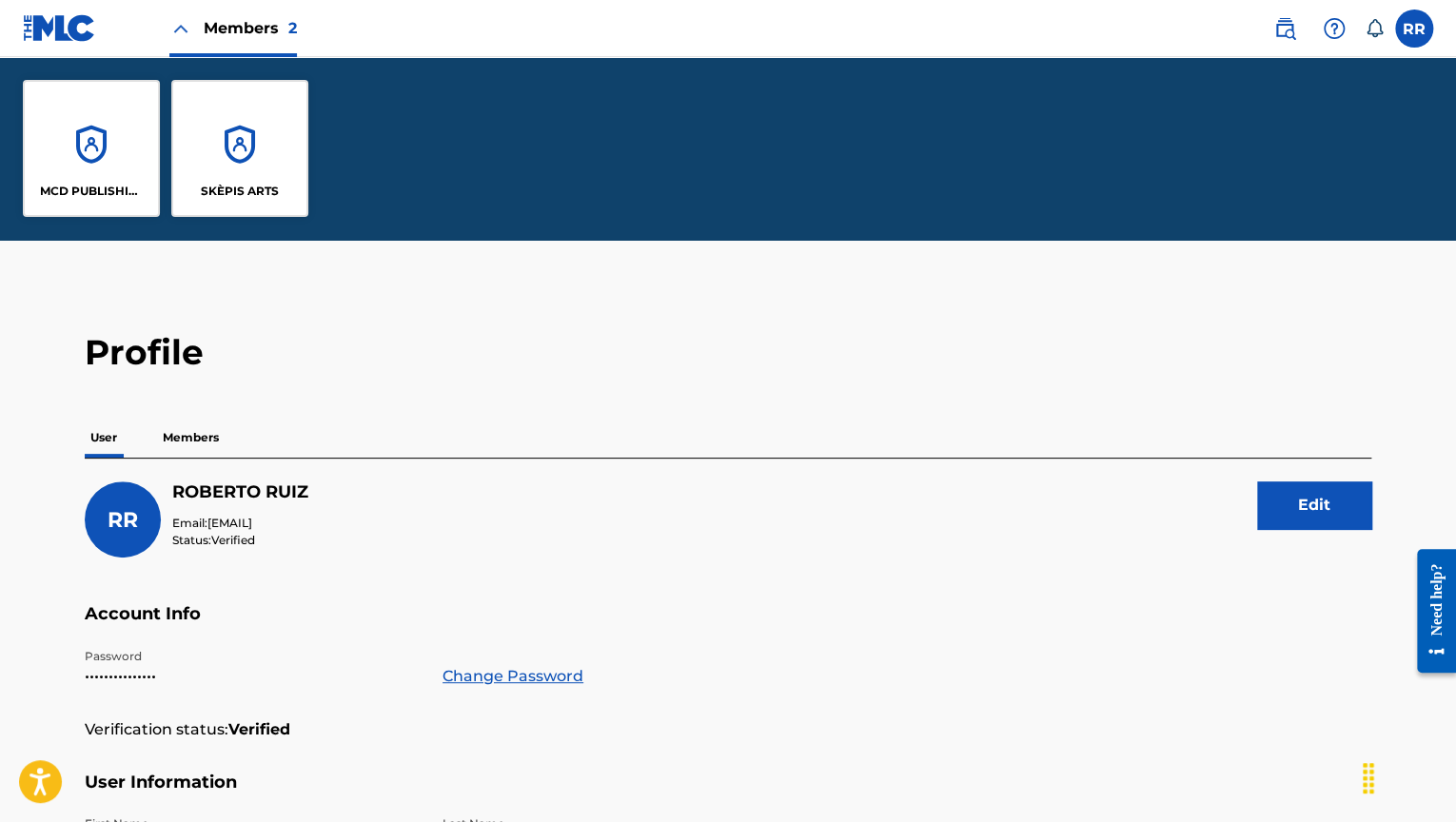 click on "MCD PUBLISHING" at bounding box center [91, 191] 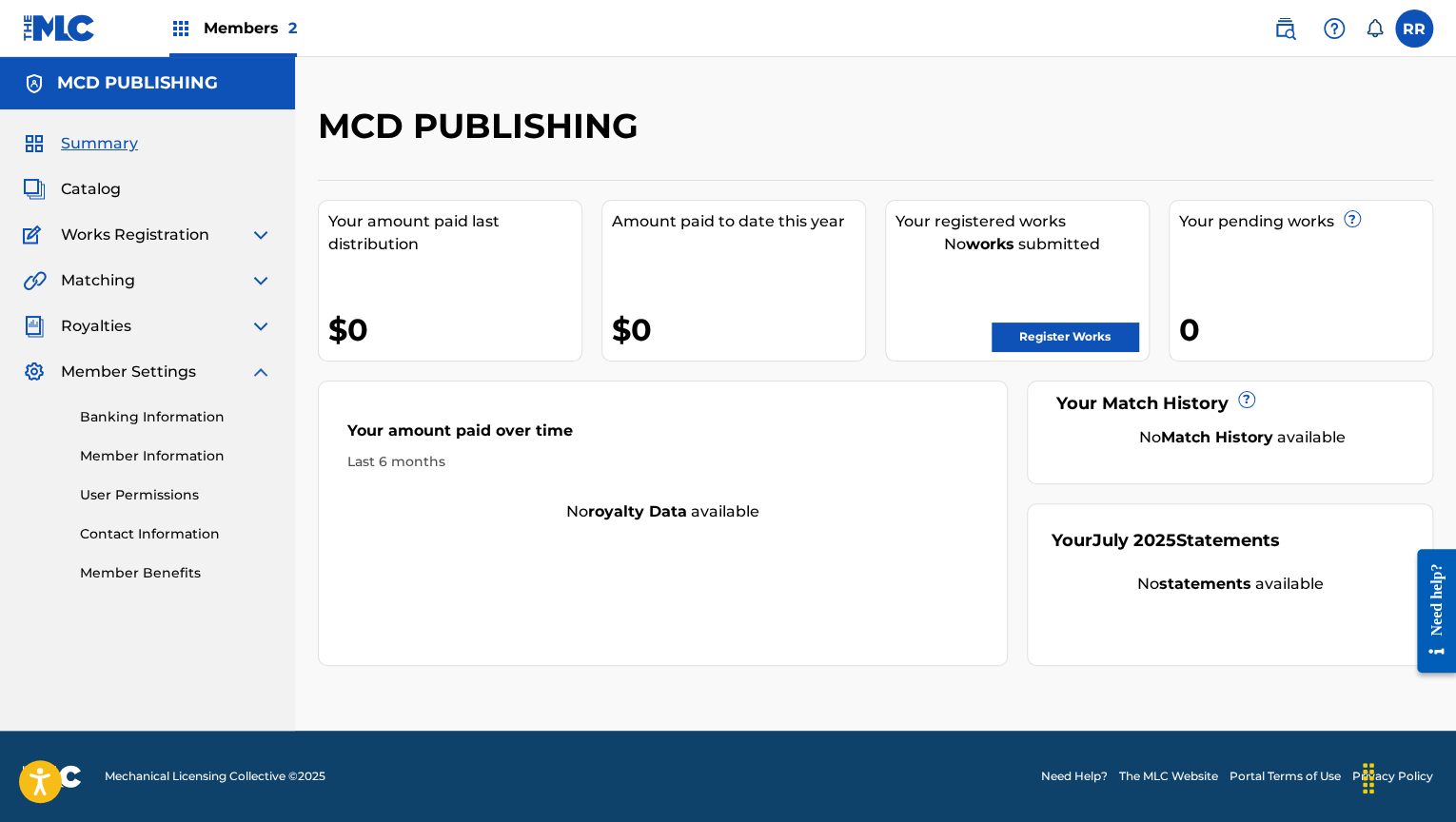 click on "MCD PUBLISHING" at bounding box center [482, 126] 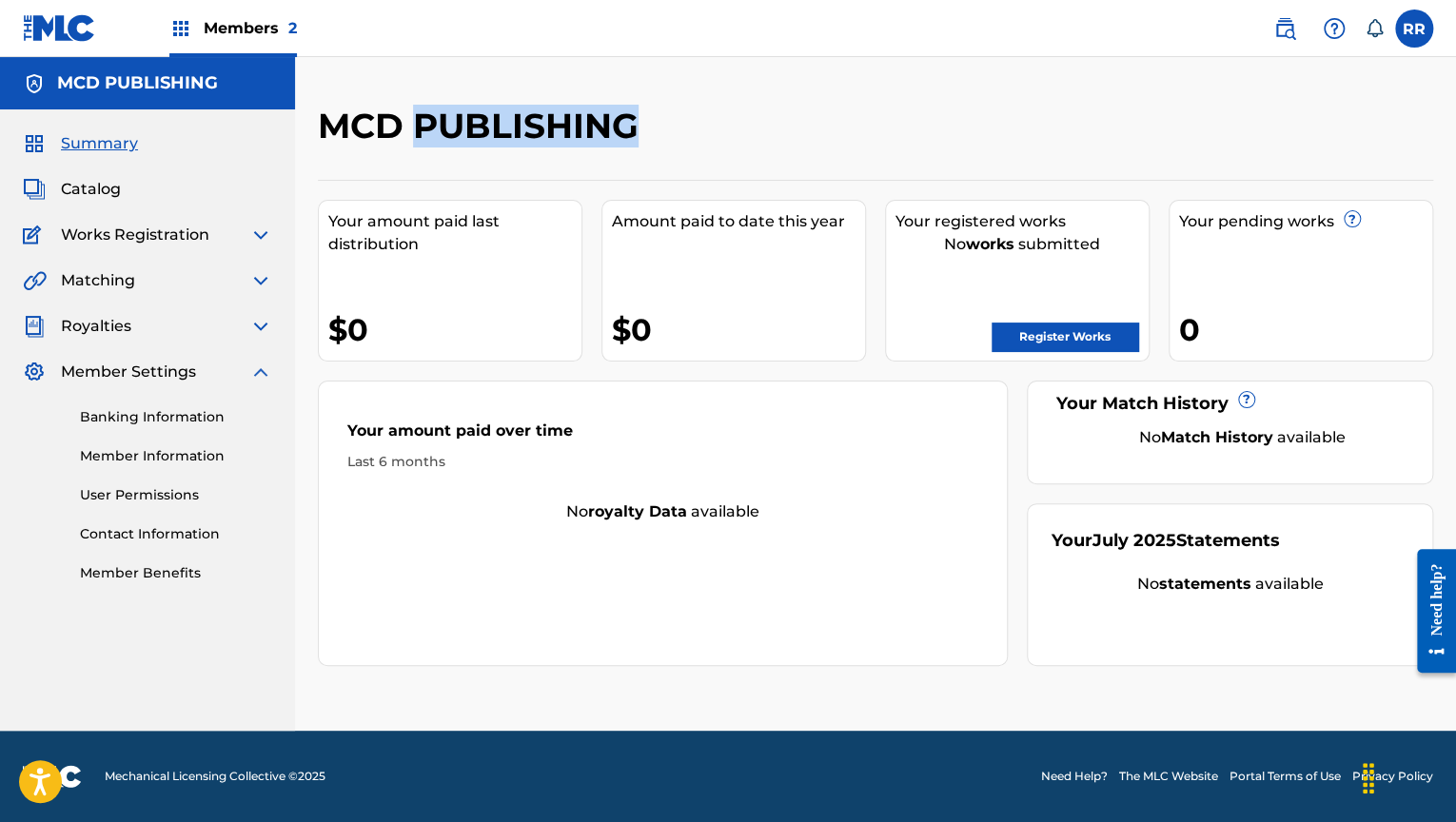 click on "MCD PUBLISHING" at bounding box center (482, 126) 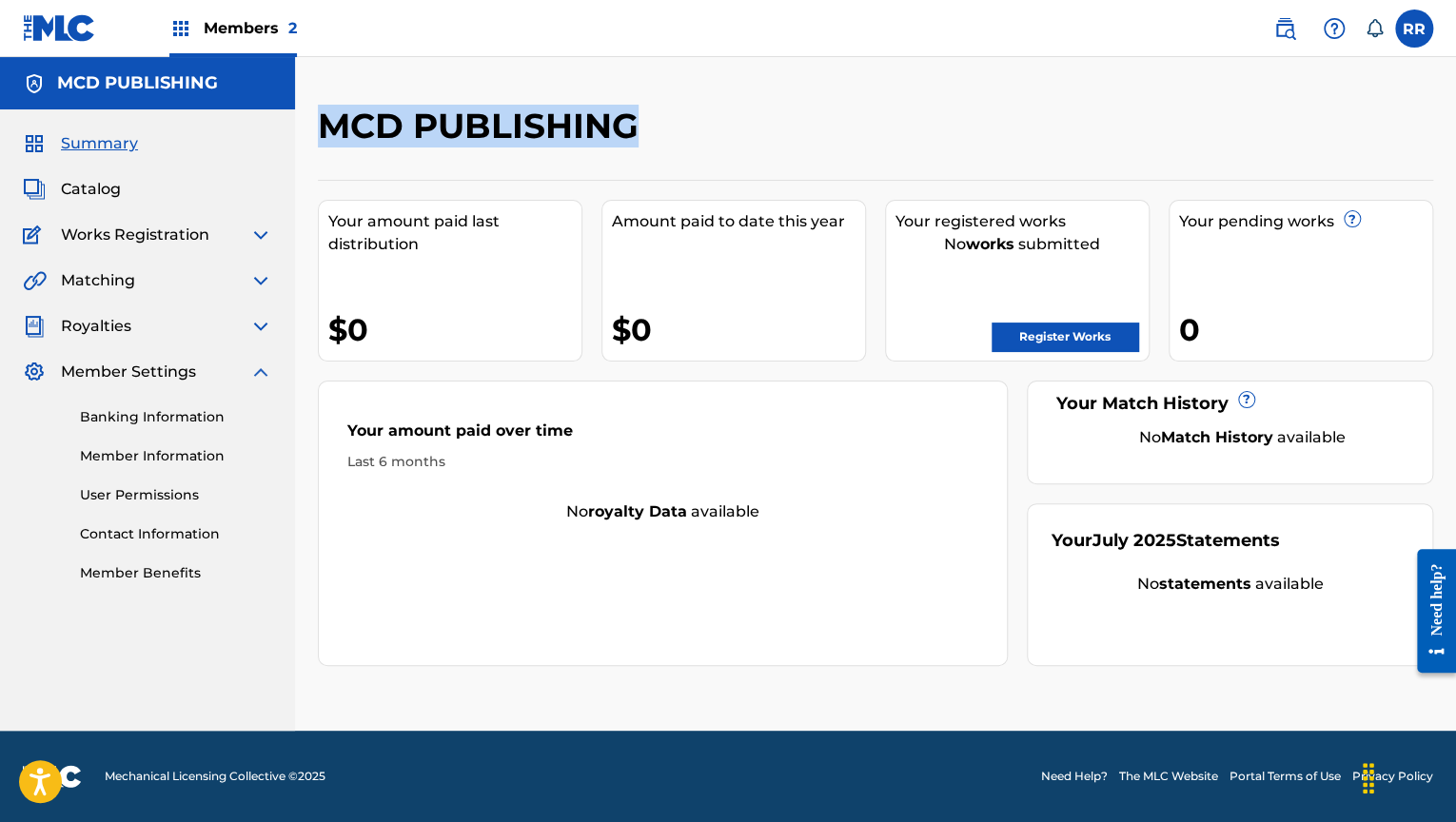 click on "MCD PUBLISHING" at bounding box center (482, 126) 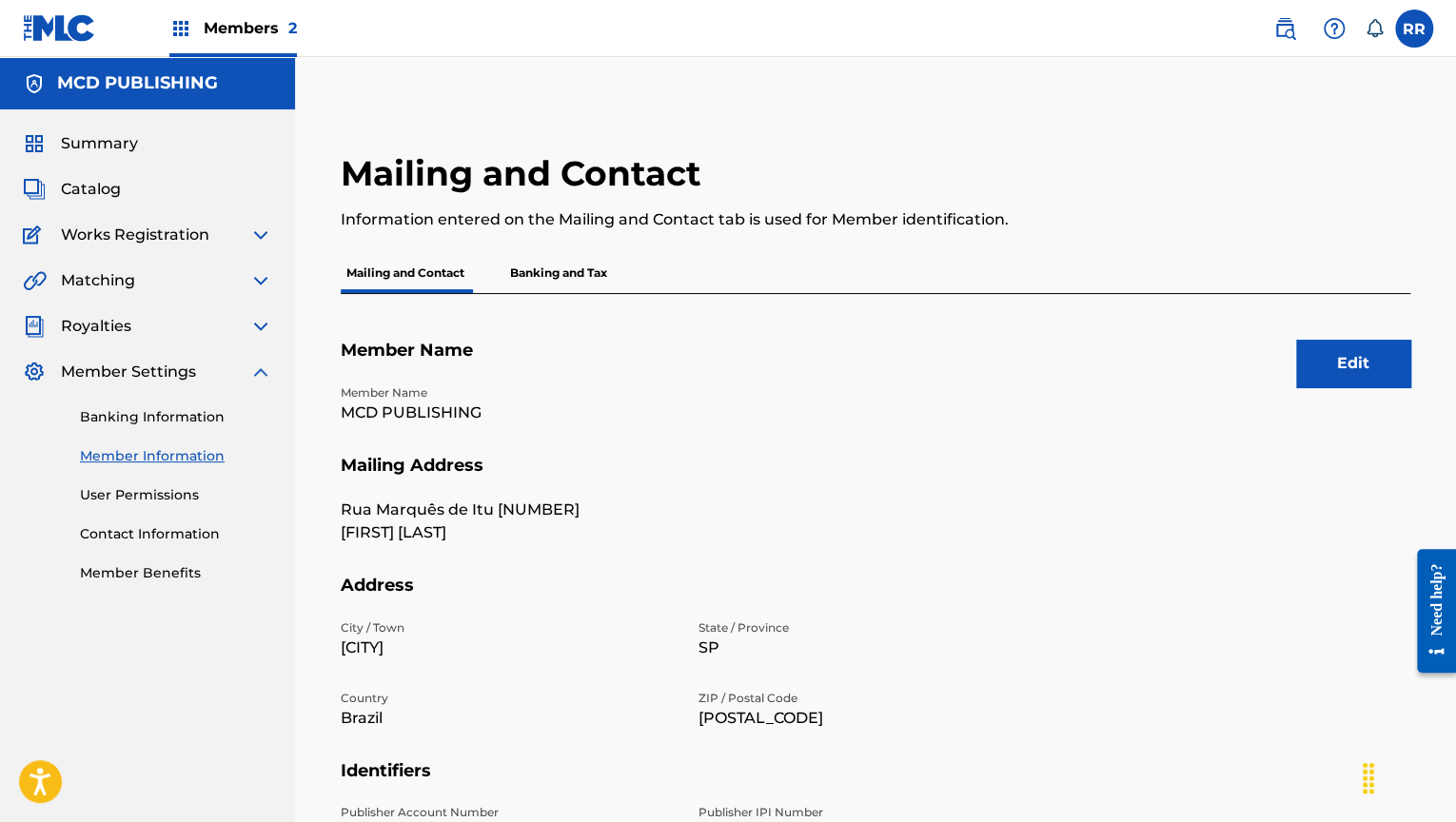 scroll, scrollTop: 351, scrollLeft: 0, axis: vertical 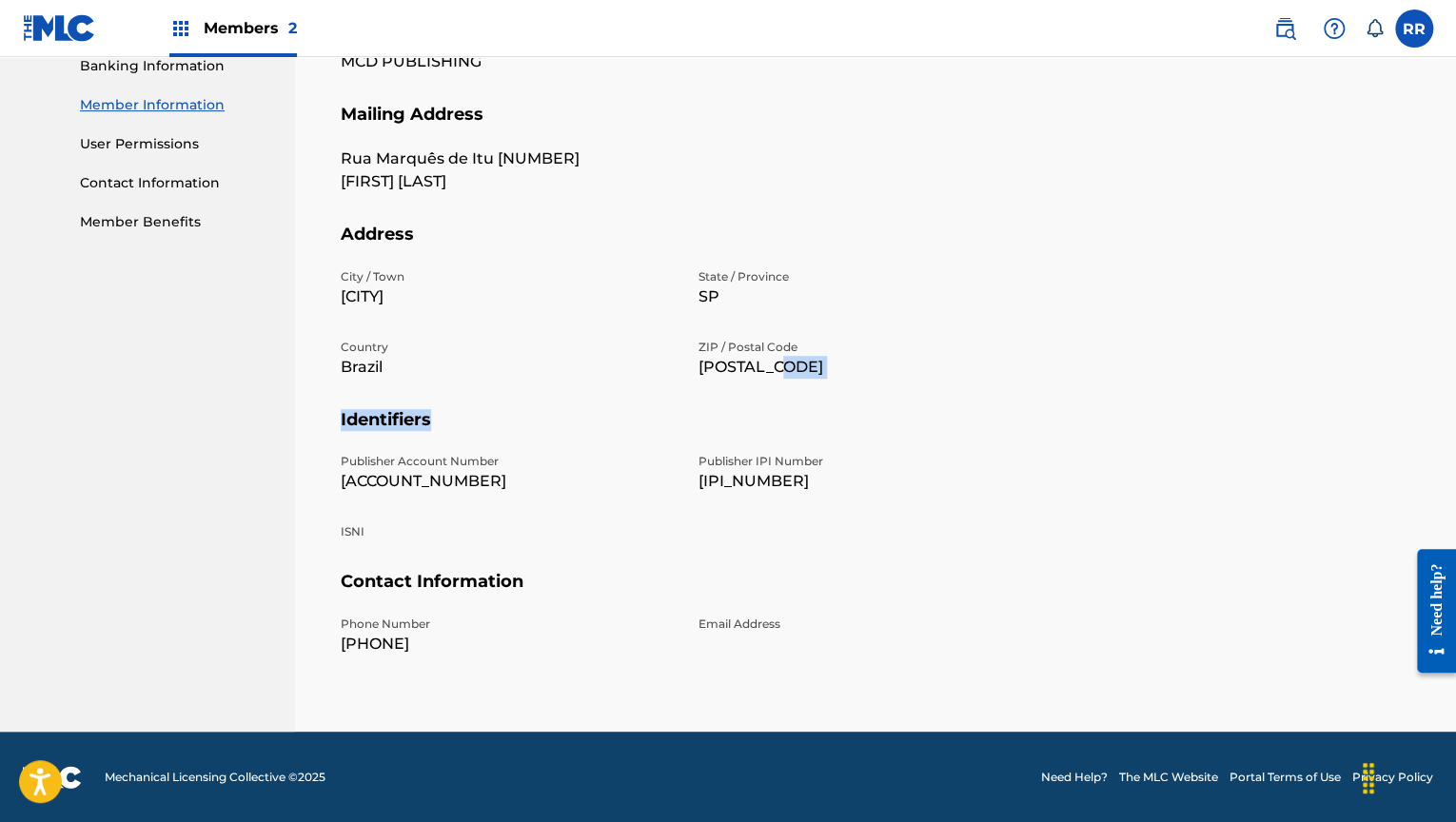 drag, startPoint x: 1454, startPoint y: 410, endPoint x: 1460, endPoint y: 365, distance: 45.39824 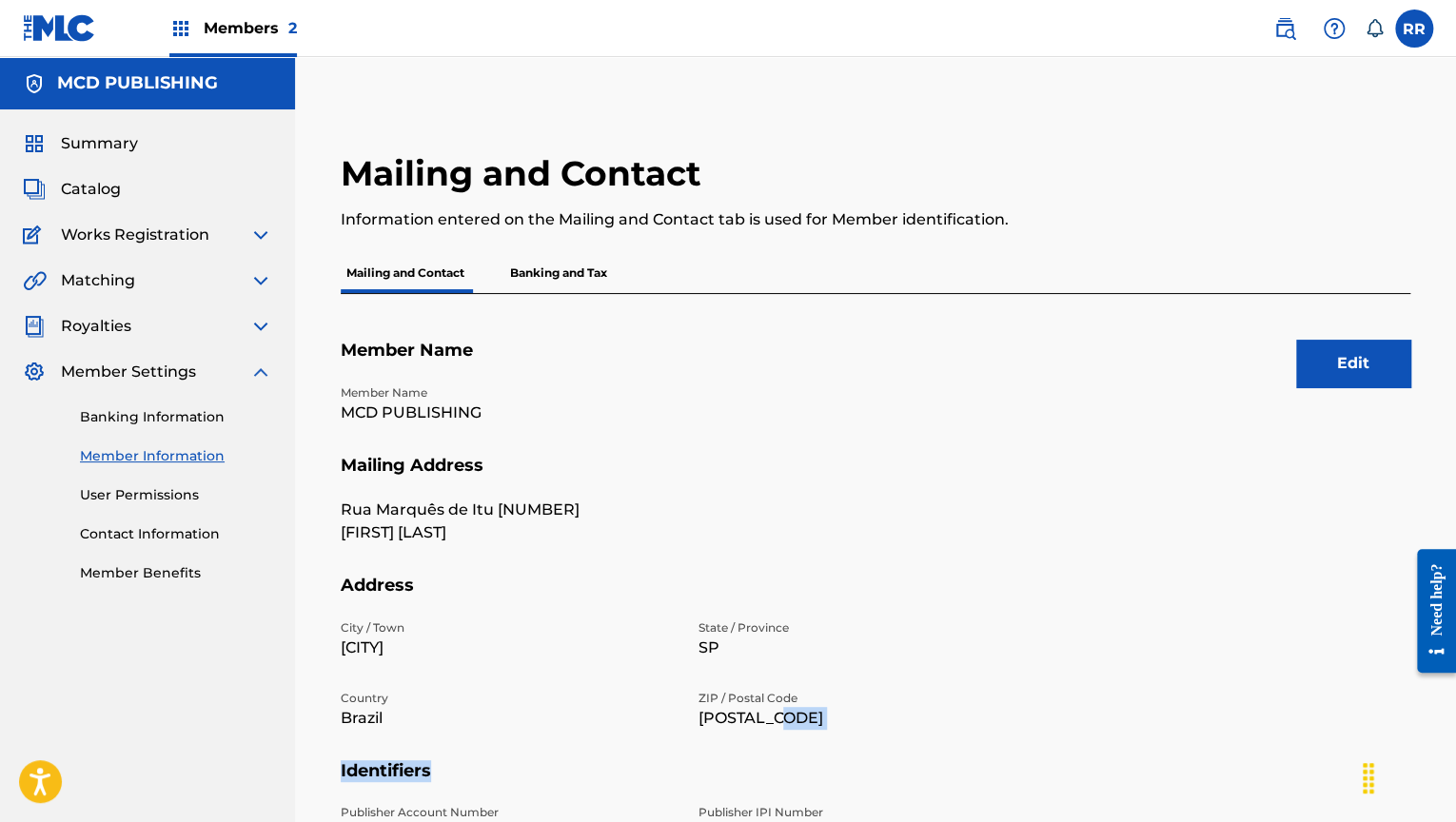 scroll, scrollTop: 351, scrollLeft: 0, axis: vertical 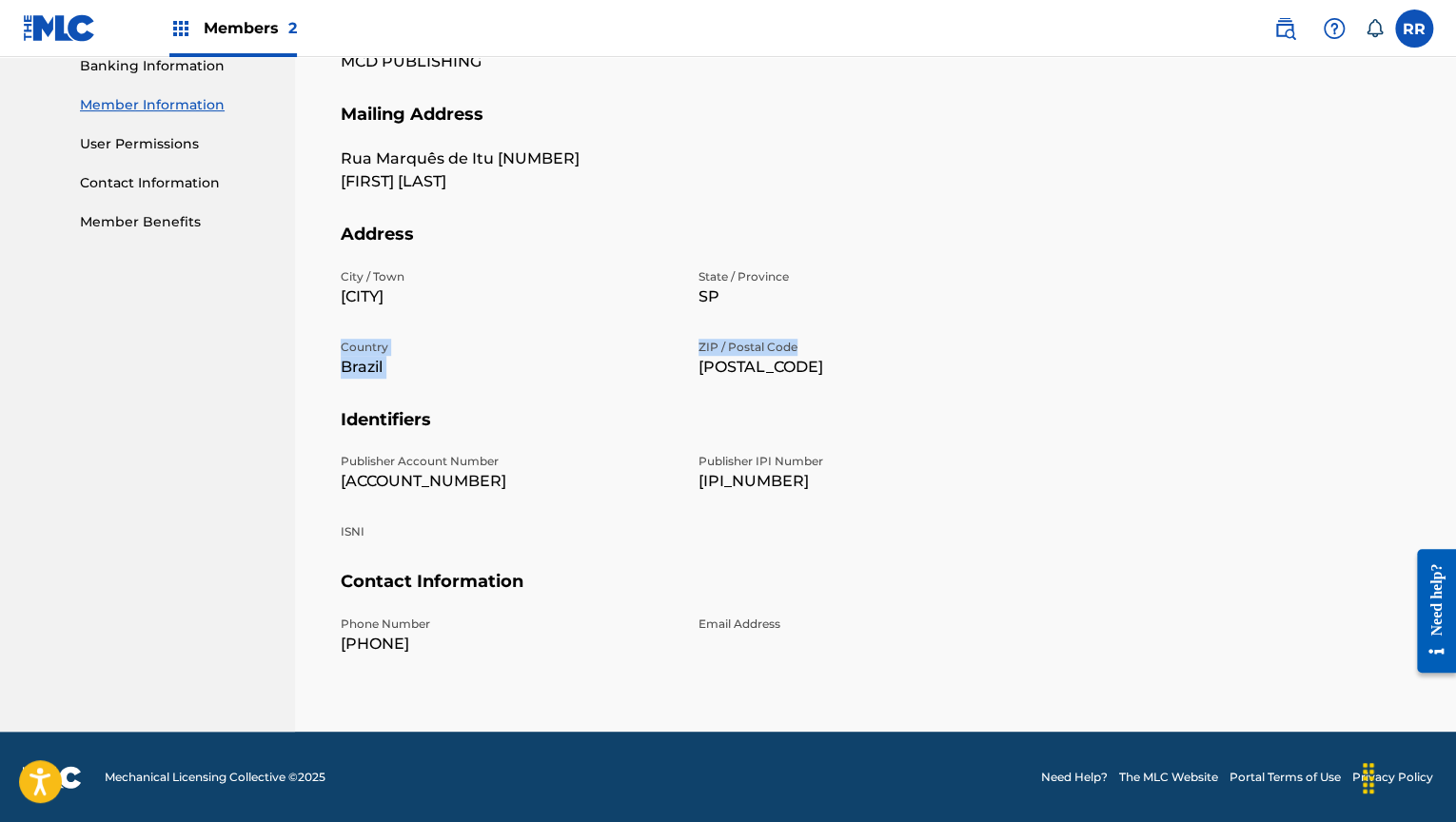 drag, startPoint x: 1454, startPoint y: 346, endPoint x: 1454, endPoint y: 317, distance: 29 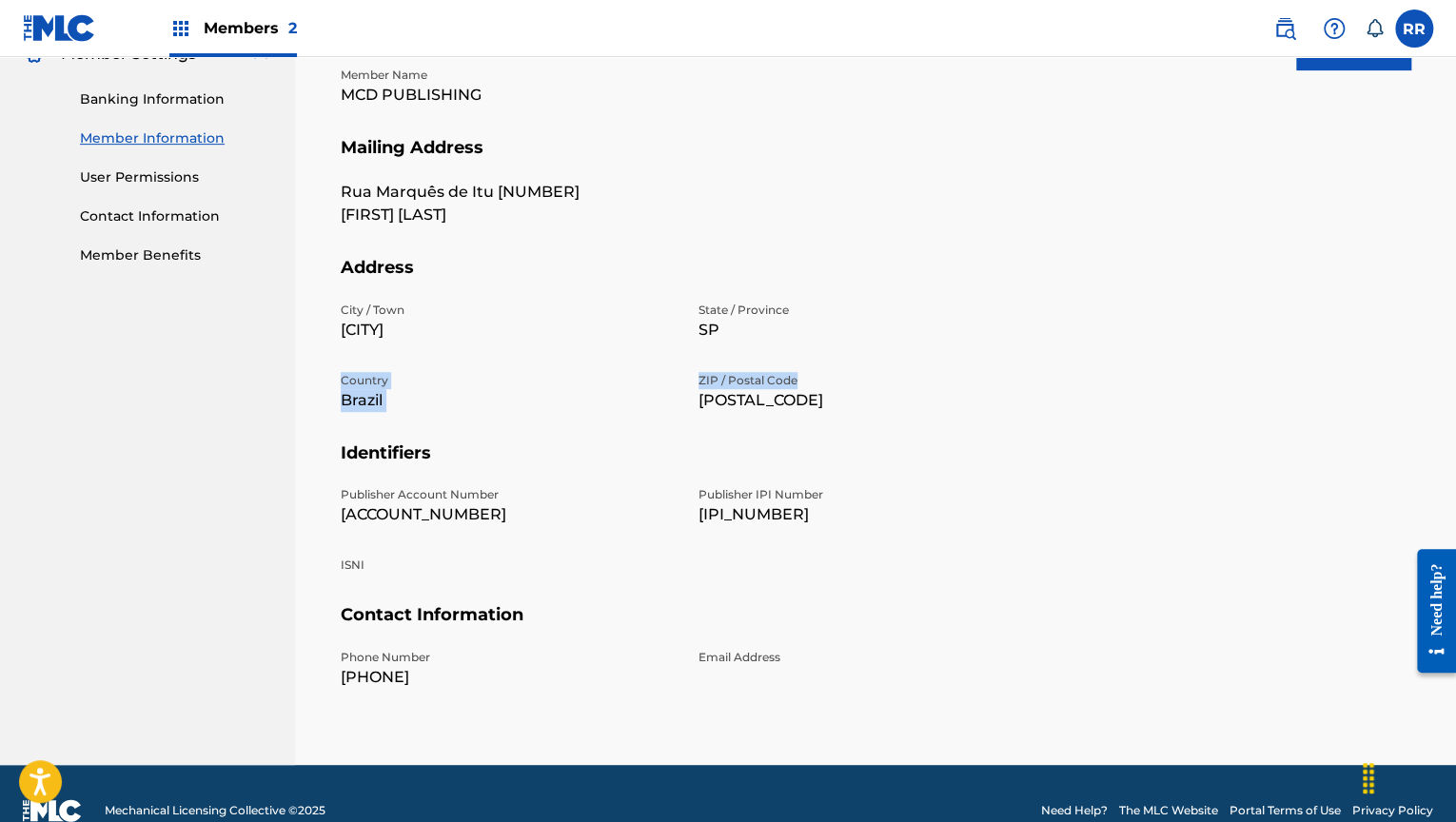 scroll, scrollTop: 311, scrollLeft: 0, axis: vertical 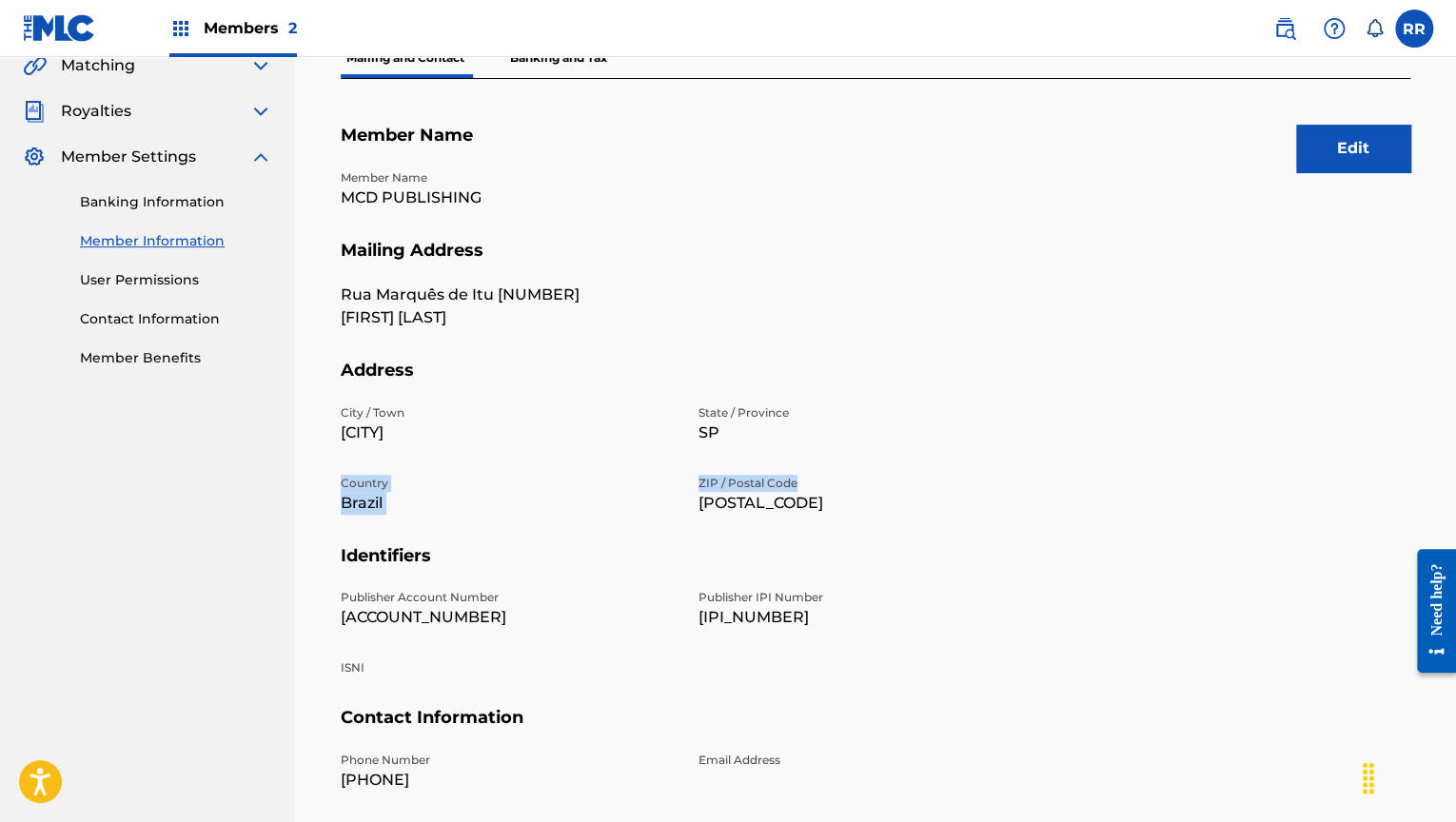 copy on "Country Brazil ZIP / Postal Code" 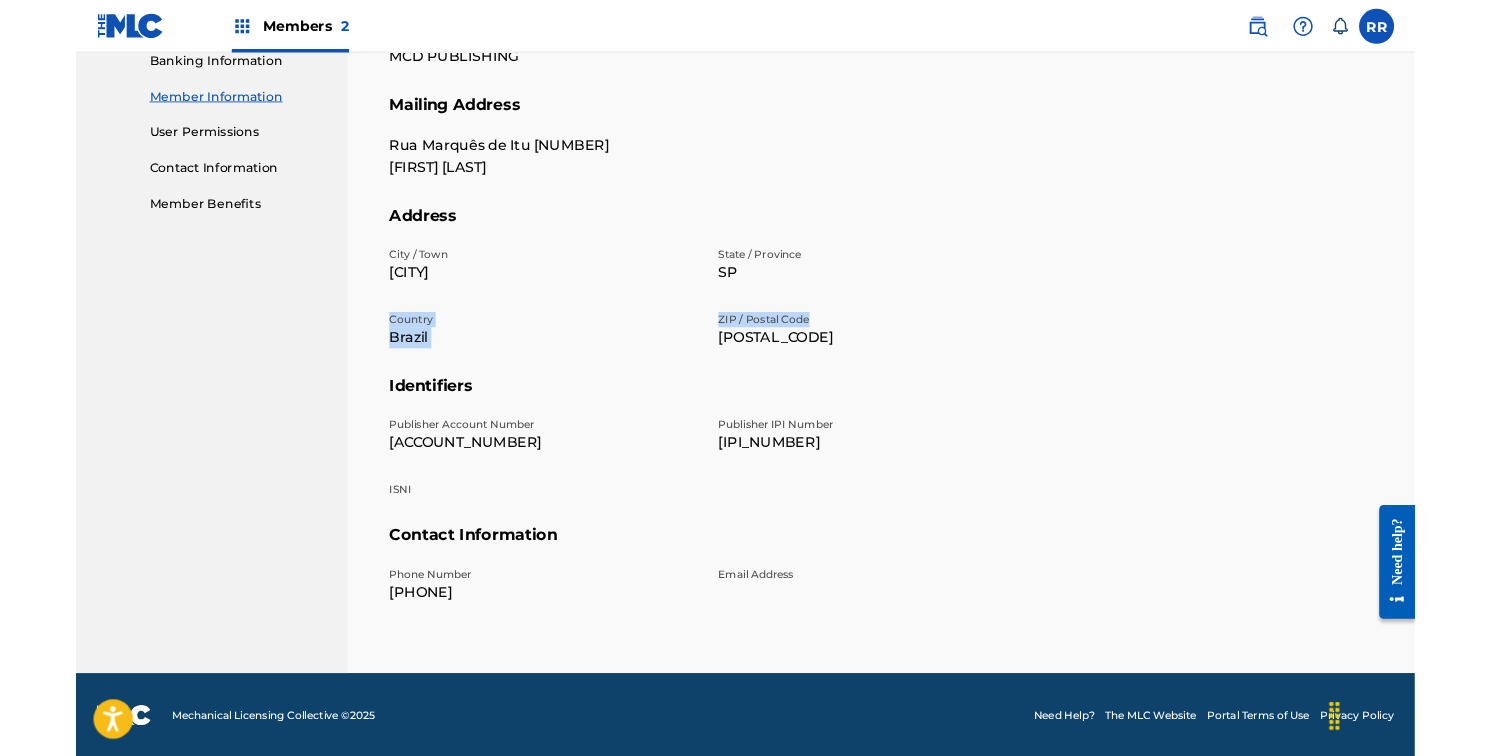 scroll, scrollTop: 0, scrollLeft: 0, axis: both 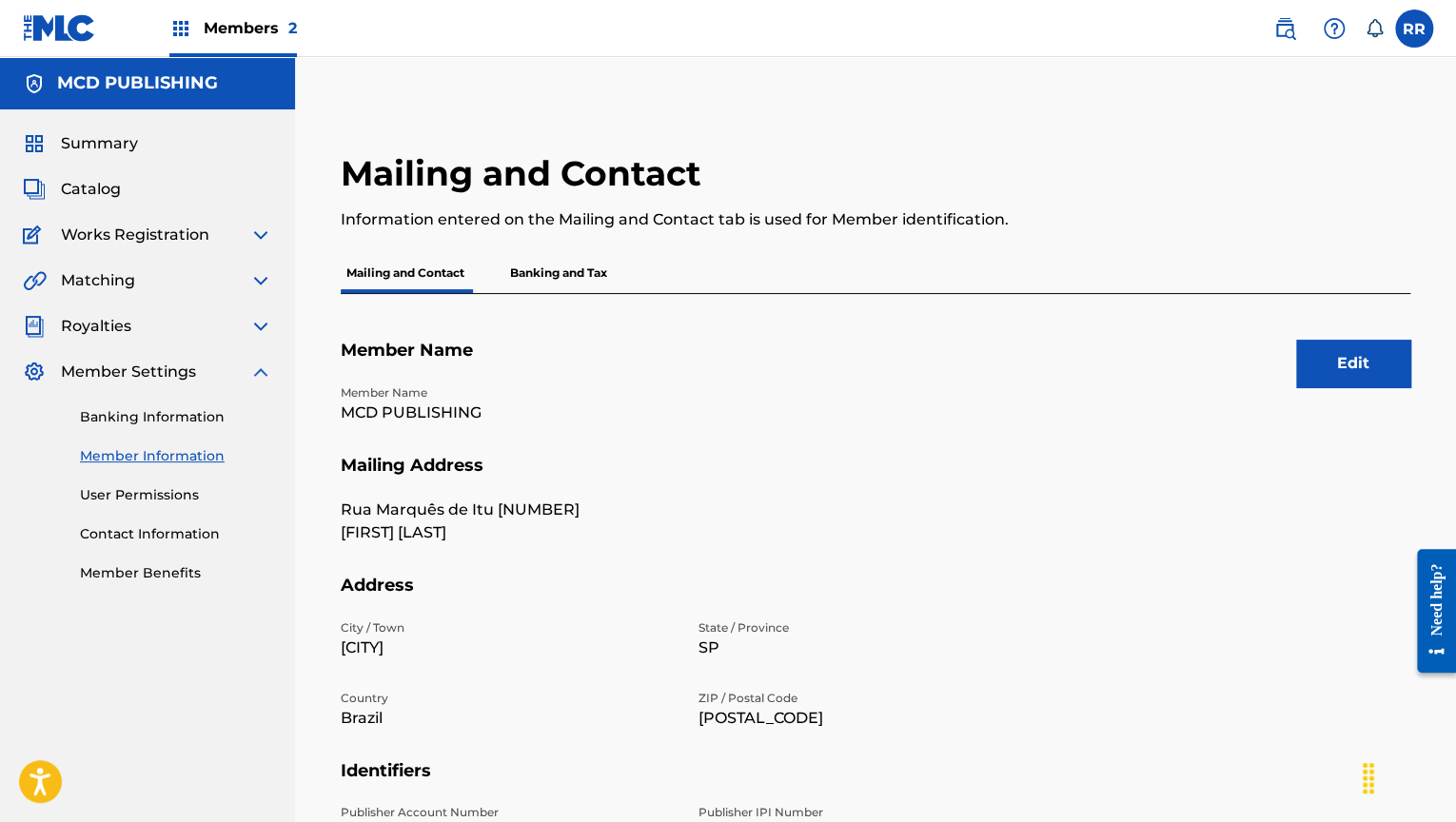 click on "Mailing and Contact  Information entered on the Mailing and Contact tab is used for Member identification." at bounding box center (752, 203) 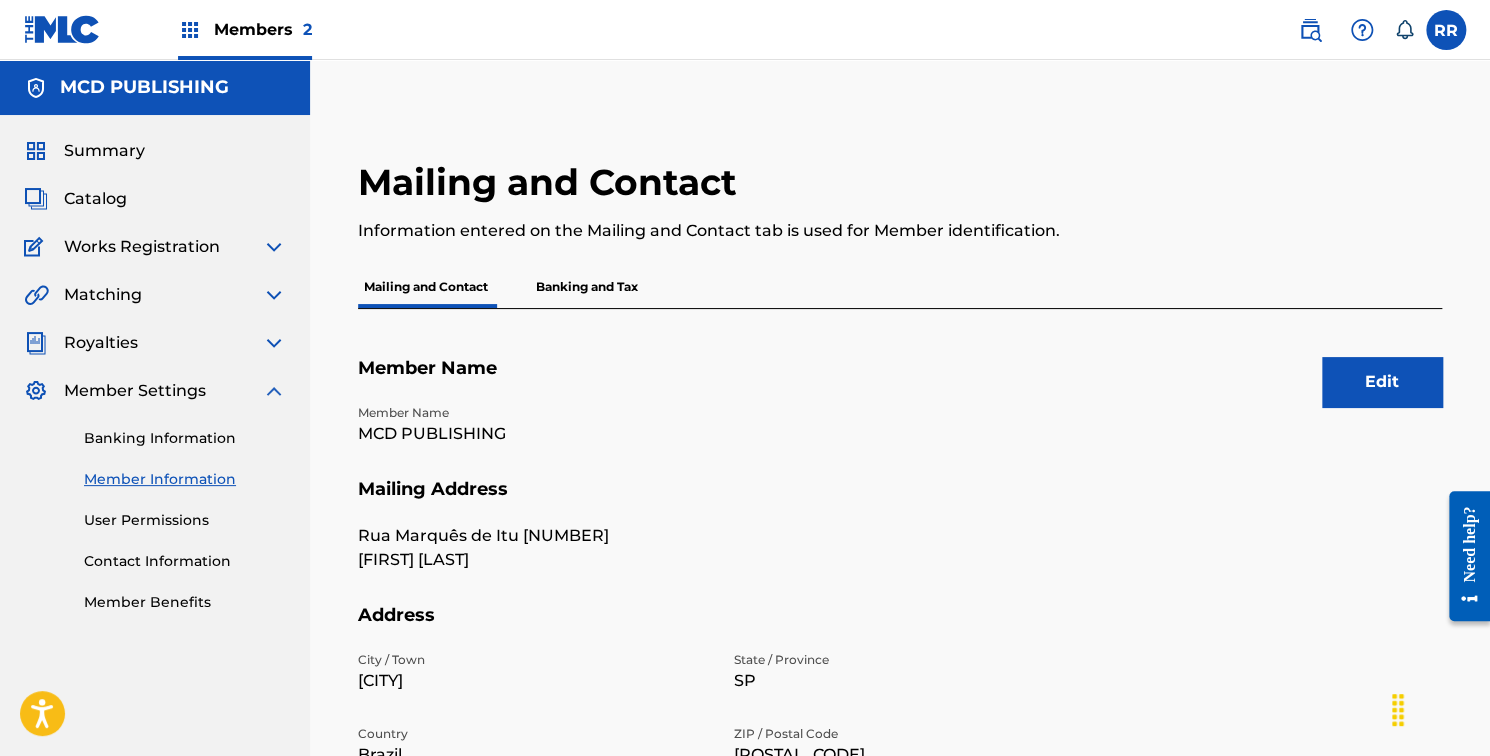 click on "Need help?" at bounding box center (1469, 543) 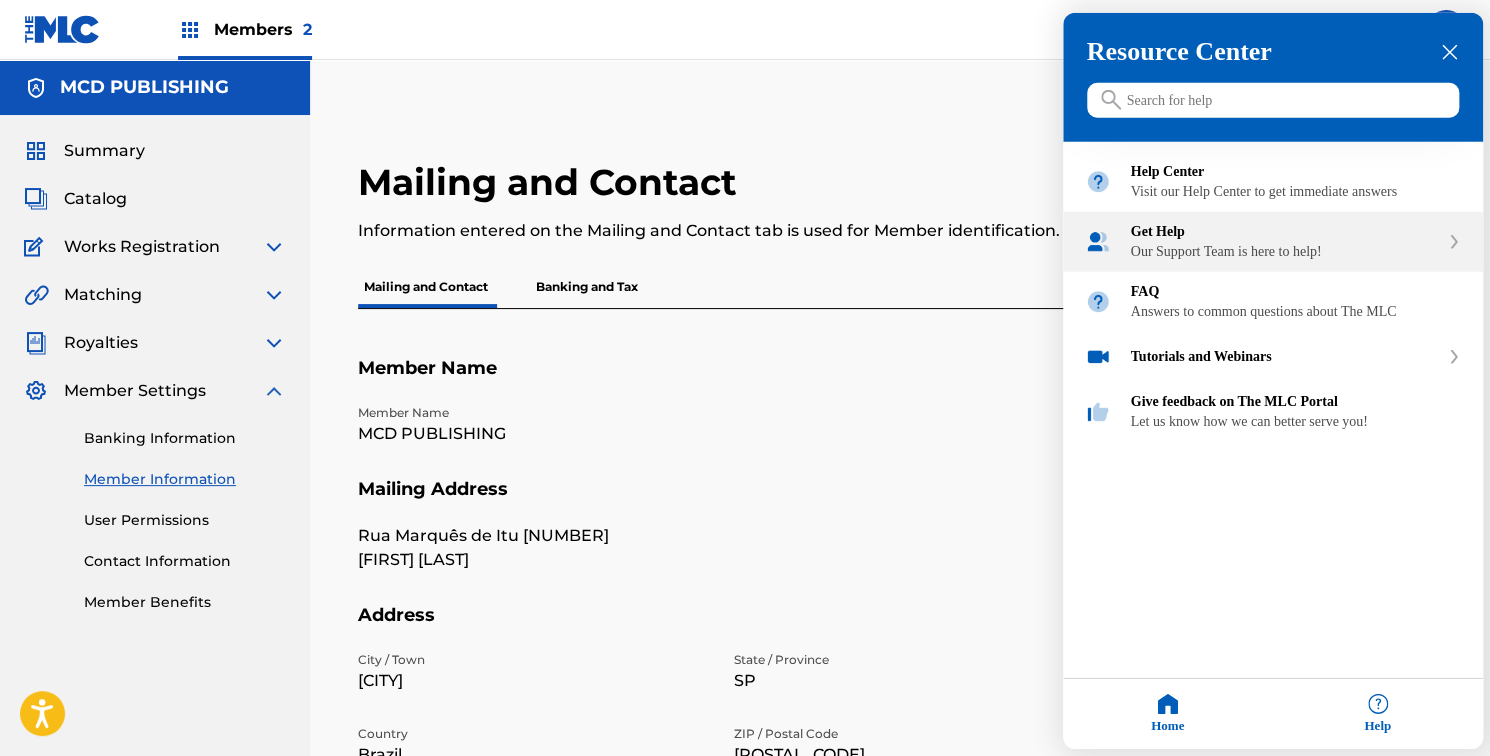 click on "Our Support Team is here to help!" at bounding box center (1285, 252) 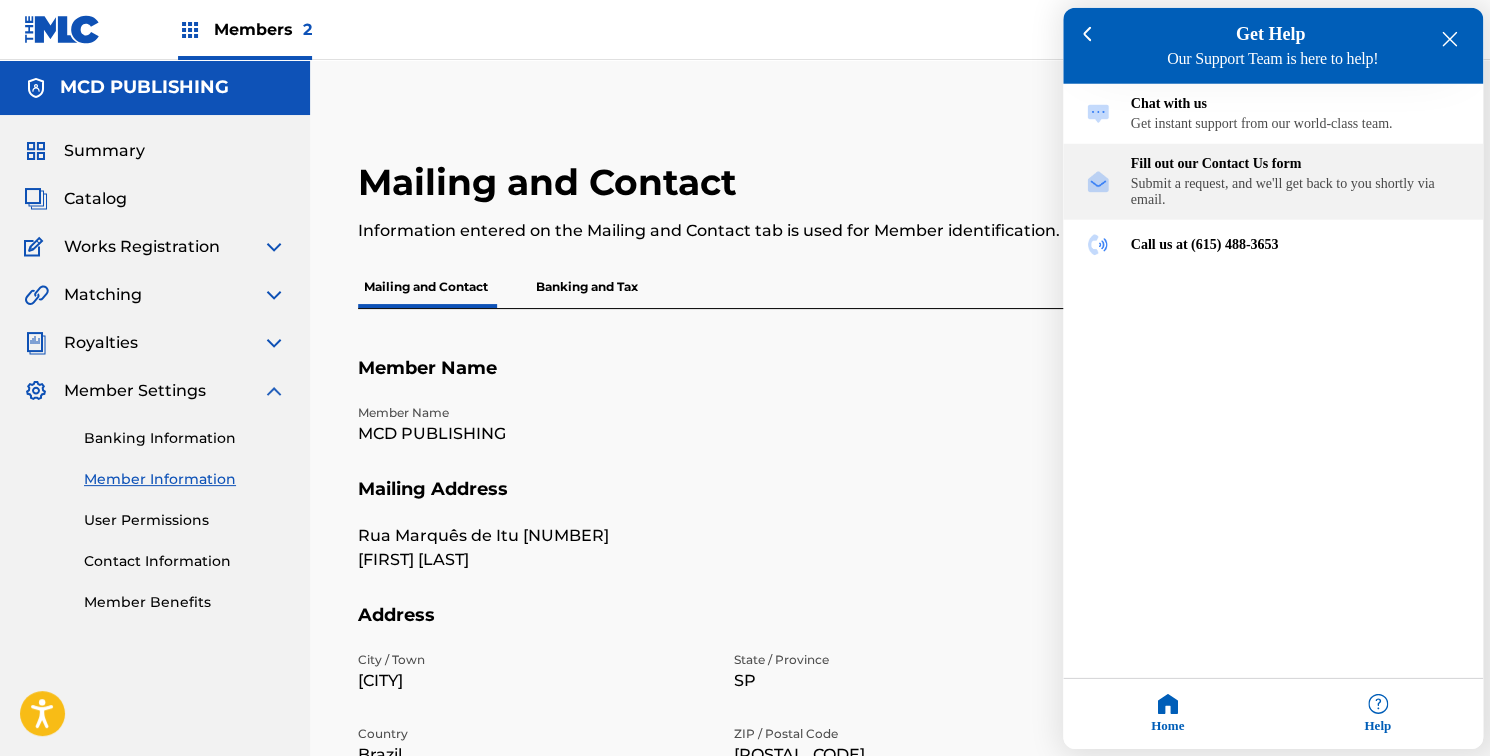 click on "Submit a request, and we'll get back to you shortly via email." at bounding box center [1296, 192] 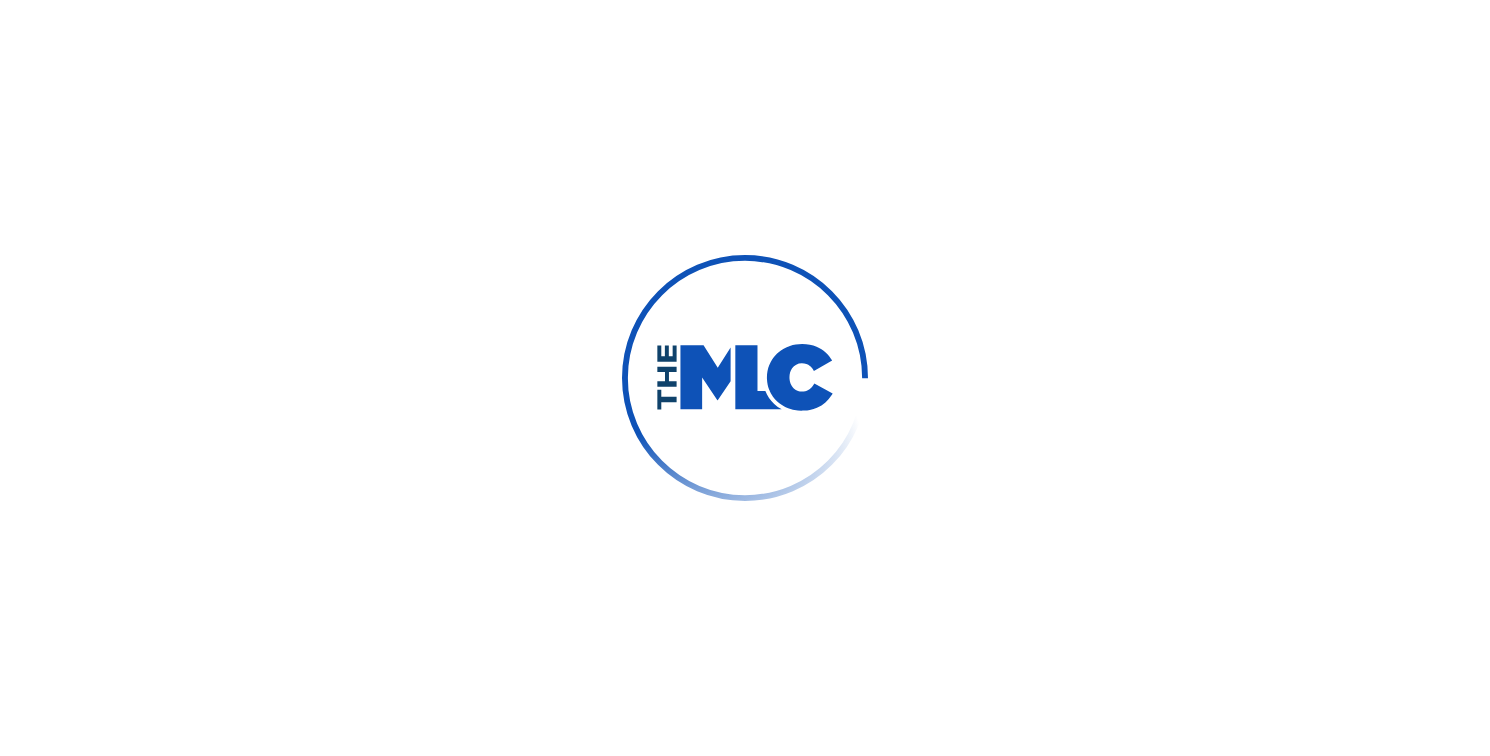 scroll, scrollTop: 0, scrollLeft: 0, axis: both 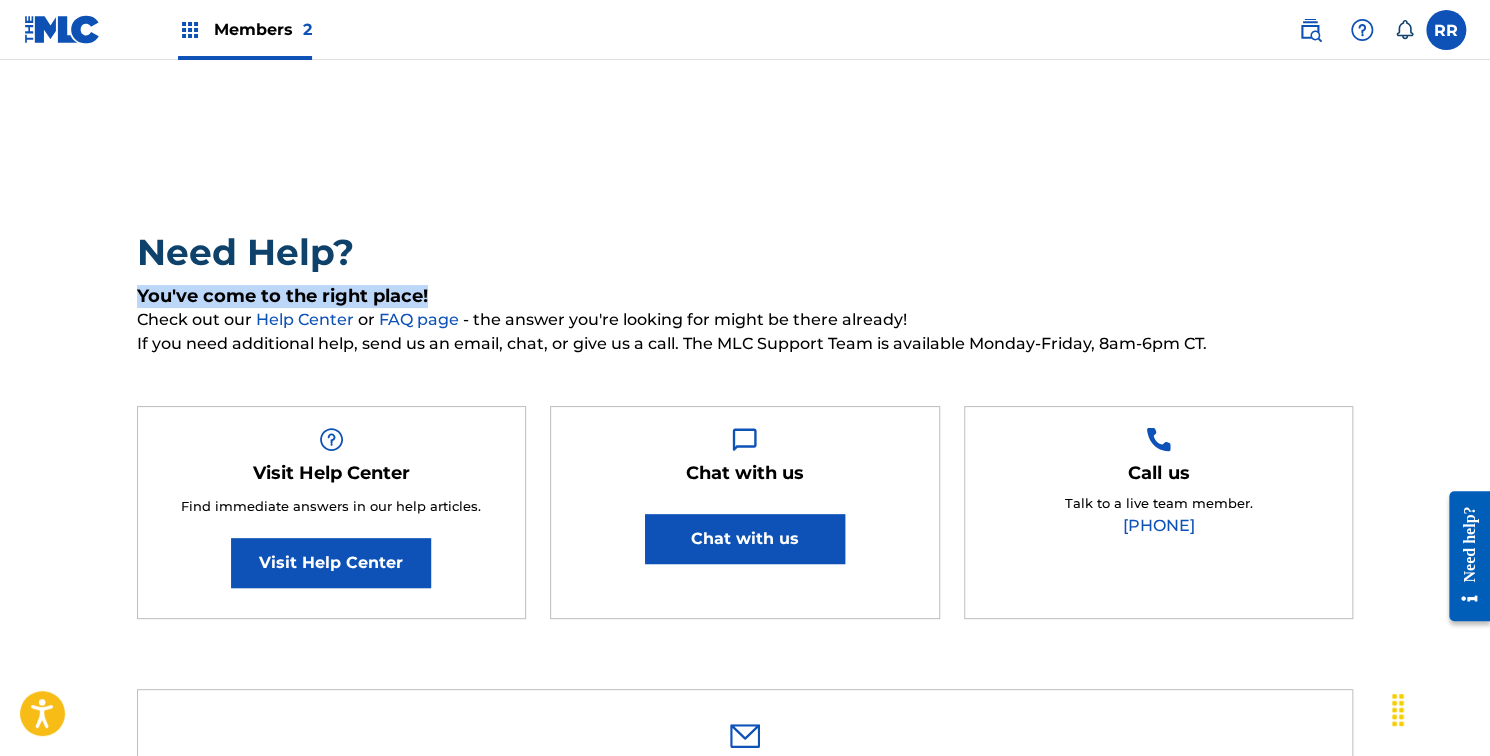 drag, startPoint x: 1485, startPoint y: 221, endPoint x: 1495, endPoint y: 293, distance: 72.691124 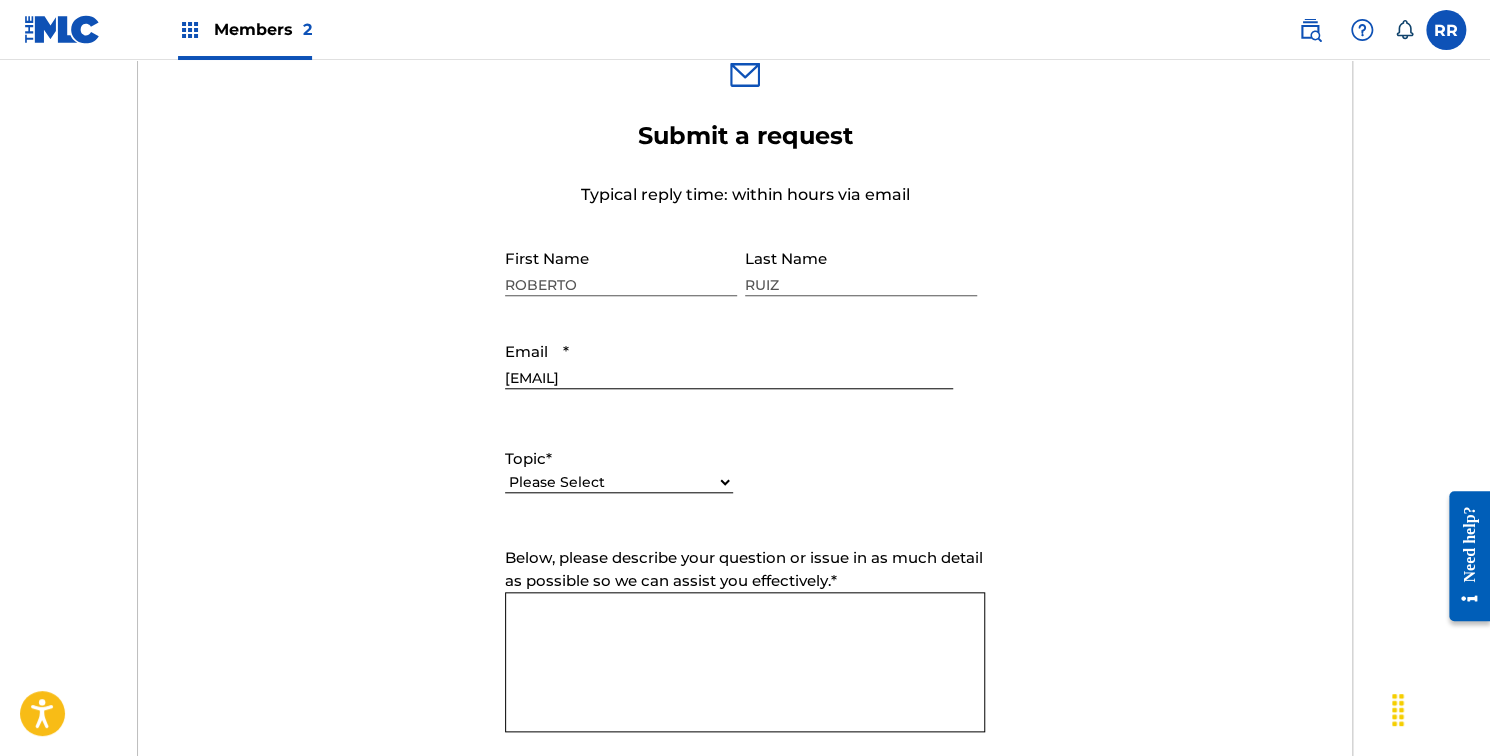scroll, scrollTop: 661, scrollLeft: 0, axis: vertical 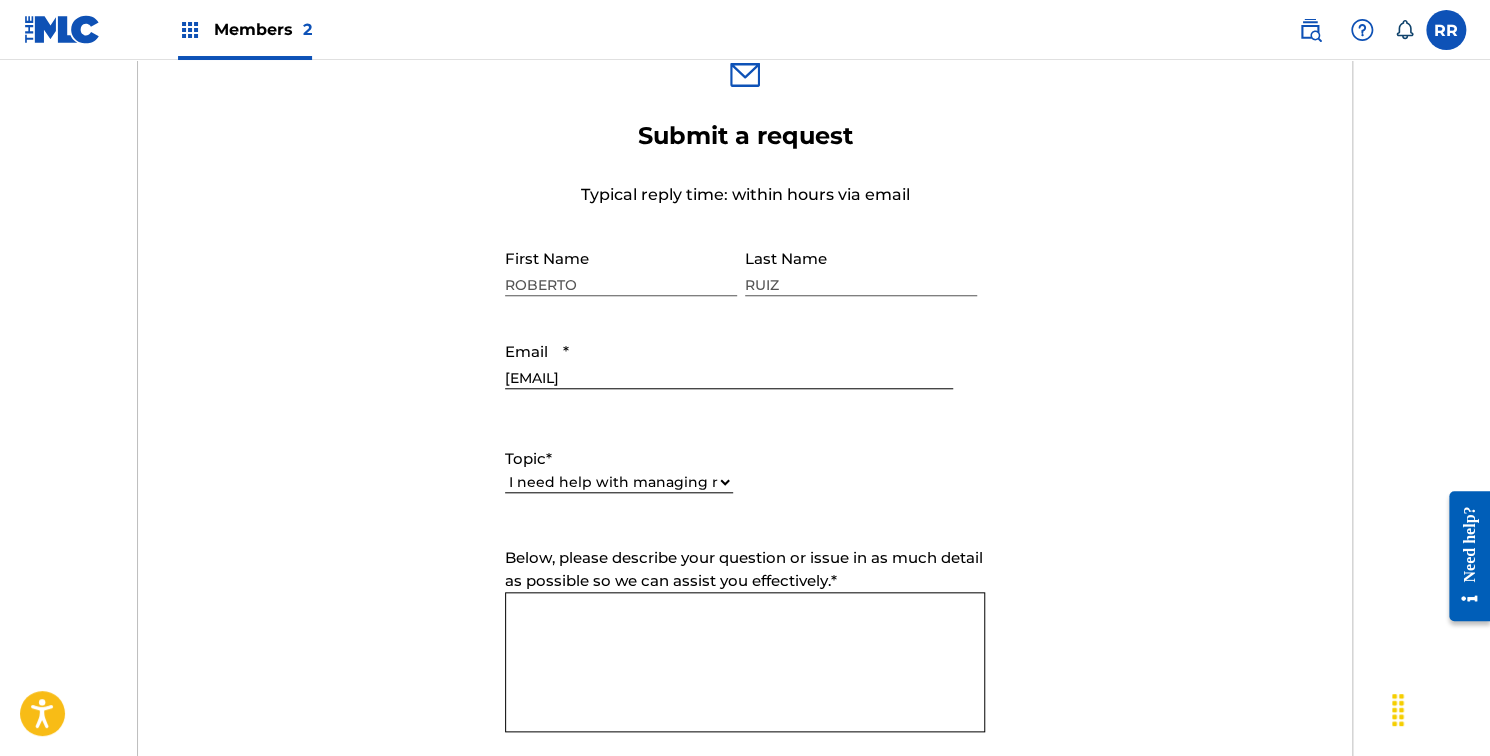 click on "Please Select I need help with my account I need help with managing my catalog I need help with the Public Search I need help with information about The MLC I need help with payment I need help with DQI" at bounding box center [619, 482] 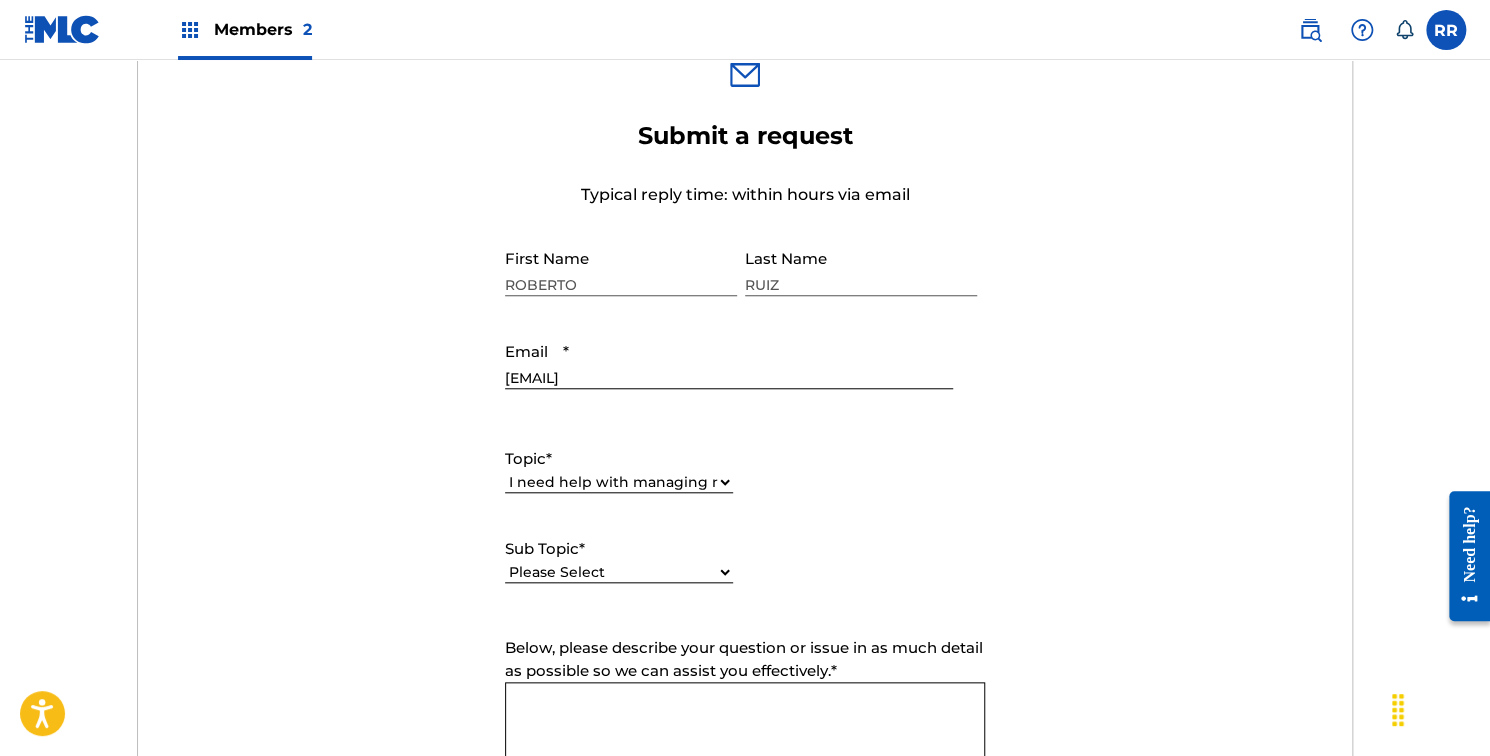 click on "Please Select I need help with CWR I need help registering my work(s) in The MLC Portal I need help with a catalog transfer I need help with a conflict or overclaim I need to relinquish a claim I need to remove a user from my Member and/or gain access to my Member I work for a DSP and need to report an error I need help editing my works I need help with the Matching Tool I need help with the Claiming Tool" at bounding box center (619, 572) 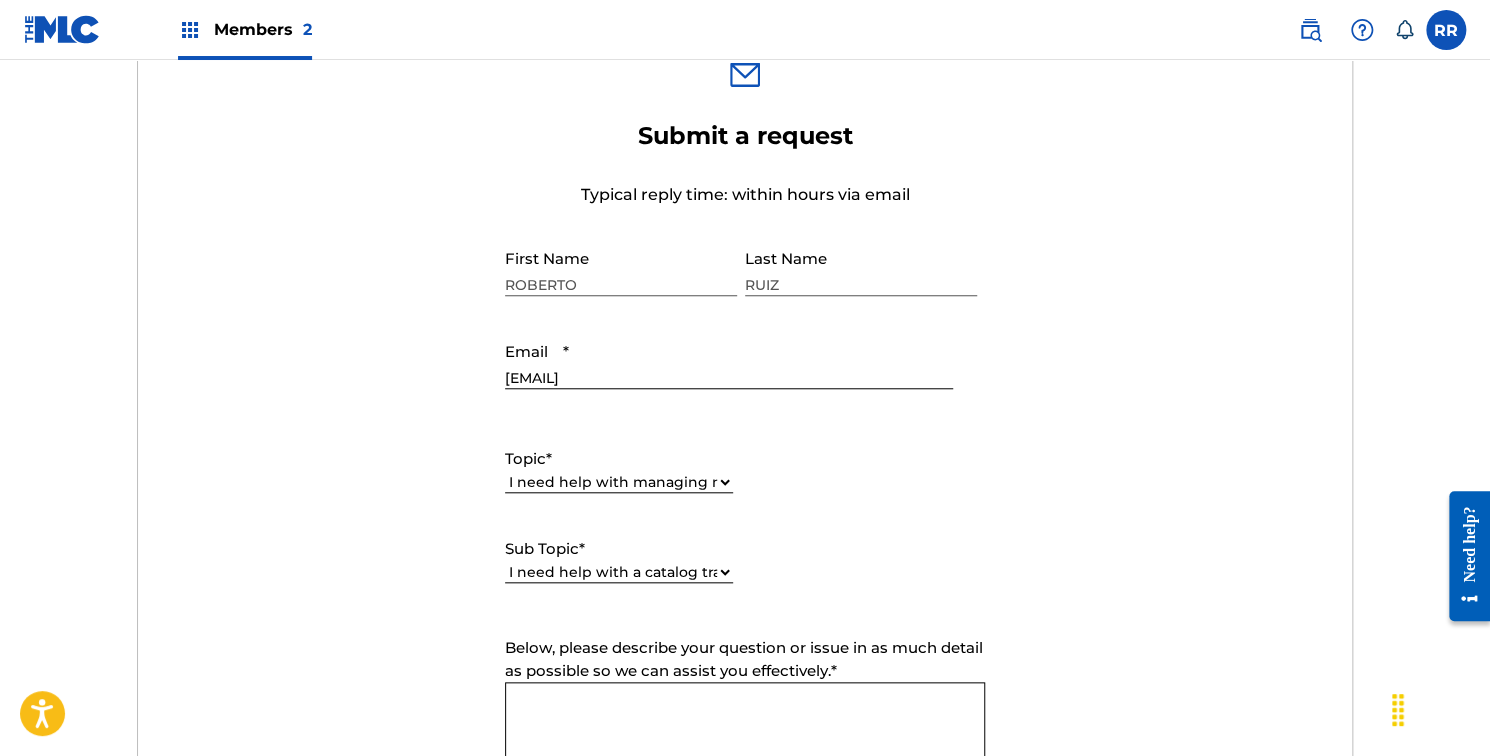 click on "Please Select I need help with CWR I need help registering my work(s) in The MLC Portal I need help with a catalog transfer I need help with a conflict or overclaim I need to relinquish a claim I need to remove a user from my Member and/or gain access to my Member I work for a DSP and need to report an error I need help editing my works I need help with the Matching Tool I need help with the Claiming Tool" at bounding box center [619, 572] 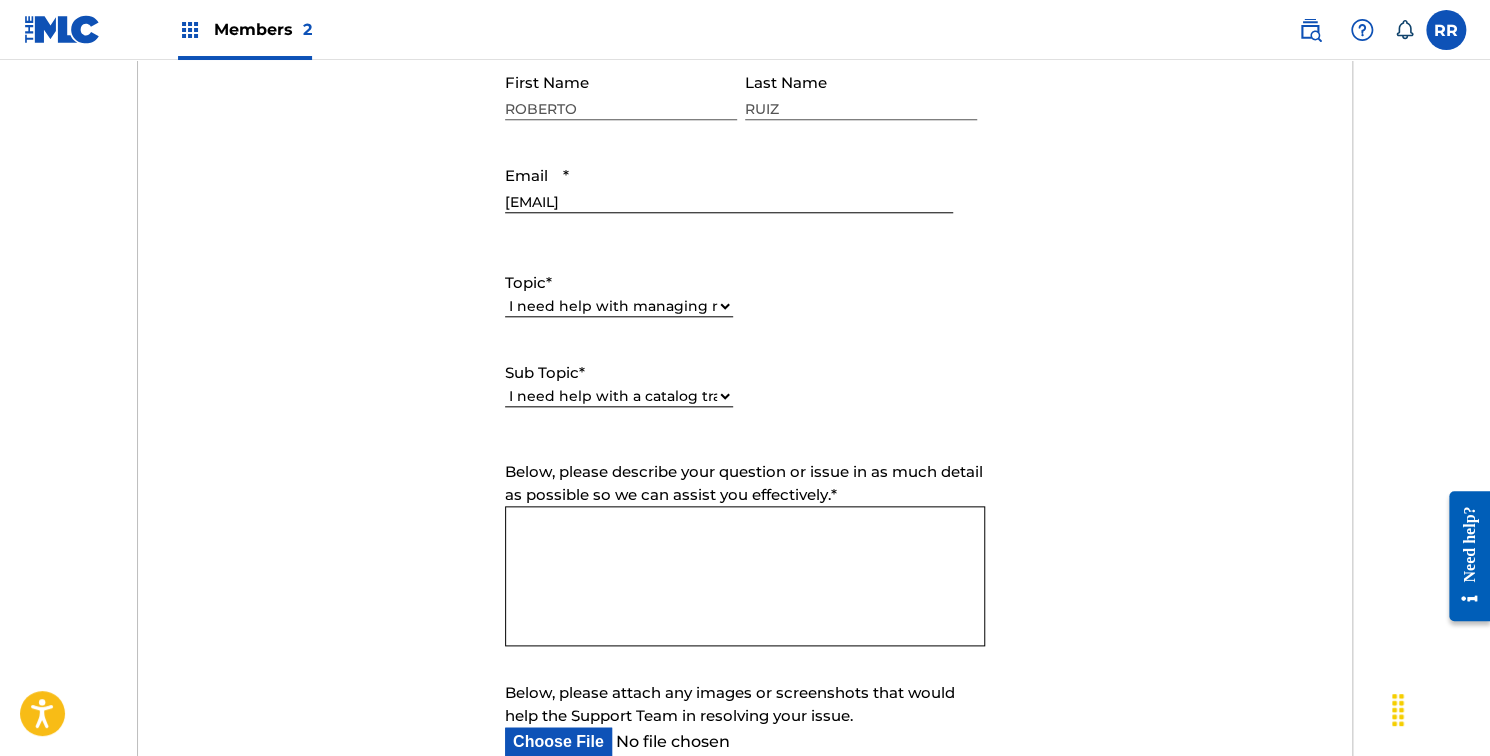 scroll, scrollTop: 875, scrollLeft: 0, axis: vertical 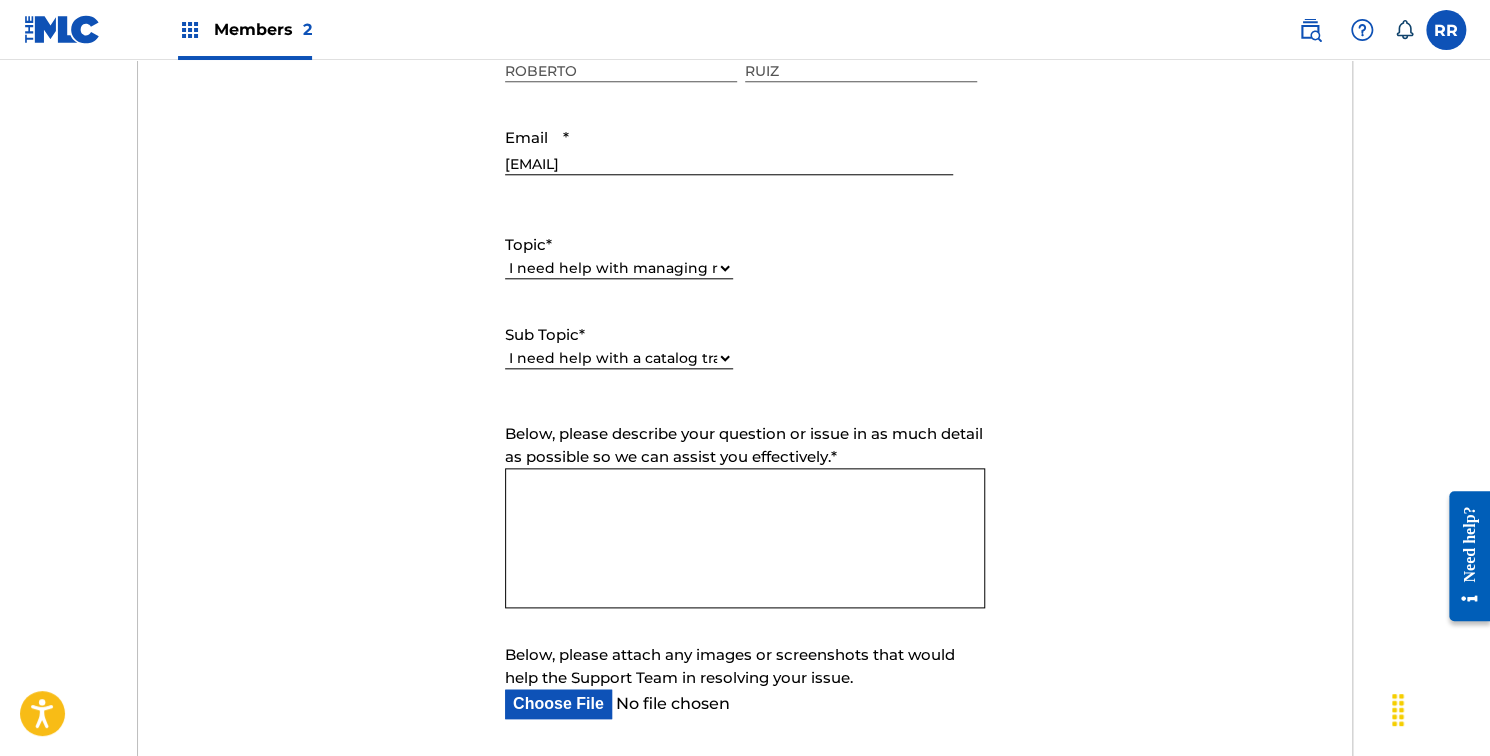drag, startPoint x: 1489, startPoint y: 377, endPoint x: 8, endPoint y: 24, distance: 1522.488 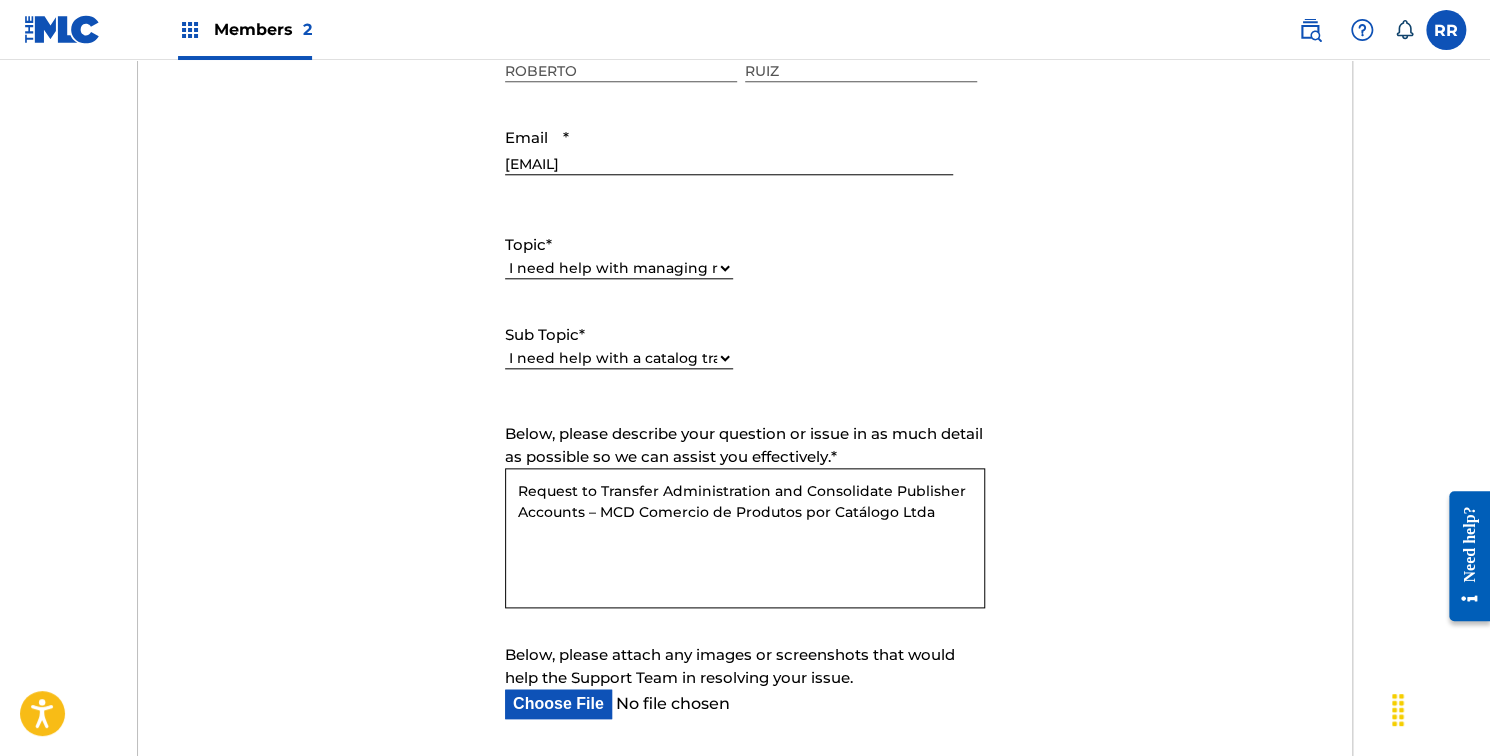 type on "Request to Transfer Administration and Consolidate Publisher Accounts – MCD Comercio de Produtos por Catálogo Ltda" 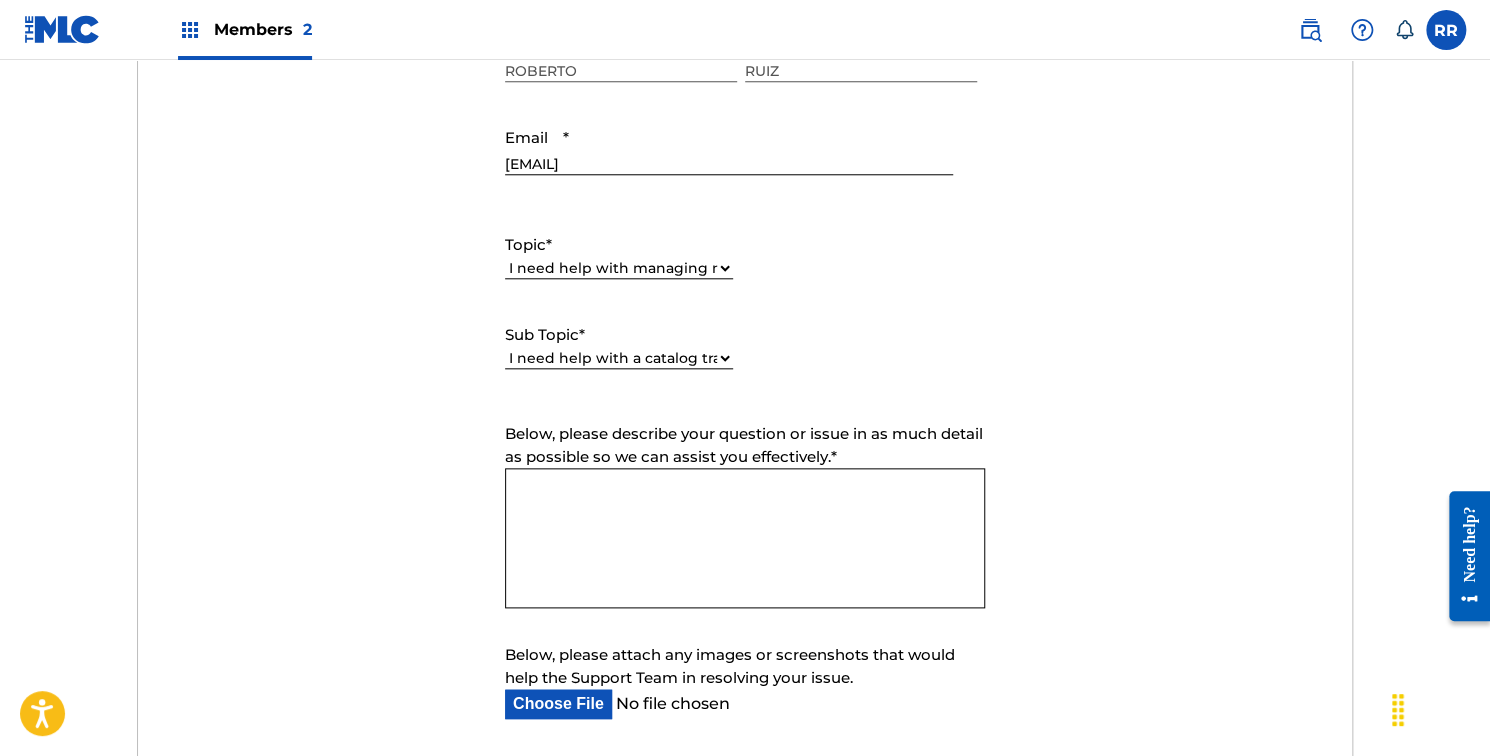 paste on "Request to Transfer Administration and Consolidate Publisher Accounts – MCD Comercio de Produtos por Catálogo Ltda" 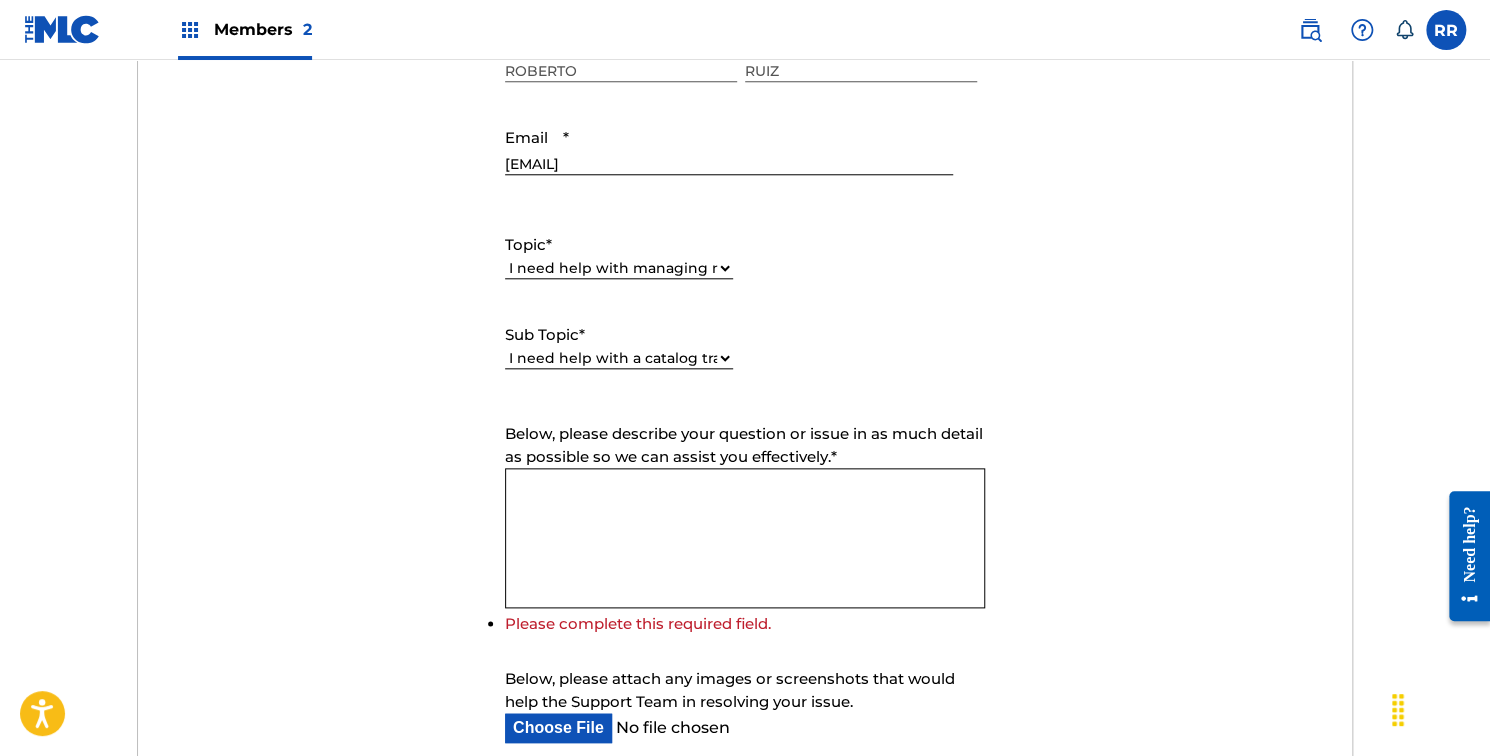 paste on "I am writing to formally request the transfer of administrative control of the MLC Publisher Account currently registered under the name MCD Comercio de Produtos por Catálogo Ltda.
This publisher account (P# P8684T, IPI 00295529229) was originally created and administered by Songtrust, who previously acted as our administrator. However, our agreement with Songtrust ended on June 30, 2023, and they no longer have authorization to manage our catalog or represent our publishing entity.
I am the legal representative of MCD Comercio de Produtos por Catálogo Ltda. We already have a registered MLC user profile under my name (Roberto Ruiz, email: roberto@mcd.com.br) and request that administrative access to the publisher account be transferred to this user.
Additionally, I recently (and probably incorrectly) created another publisher member profile under the name MCD Publishing, assuming that was the correct process. If necessary, I am happy to have this additional profile removed or consolidated so that the corre..." 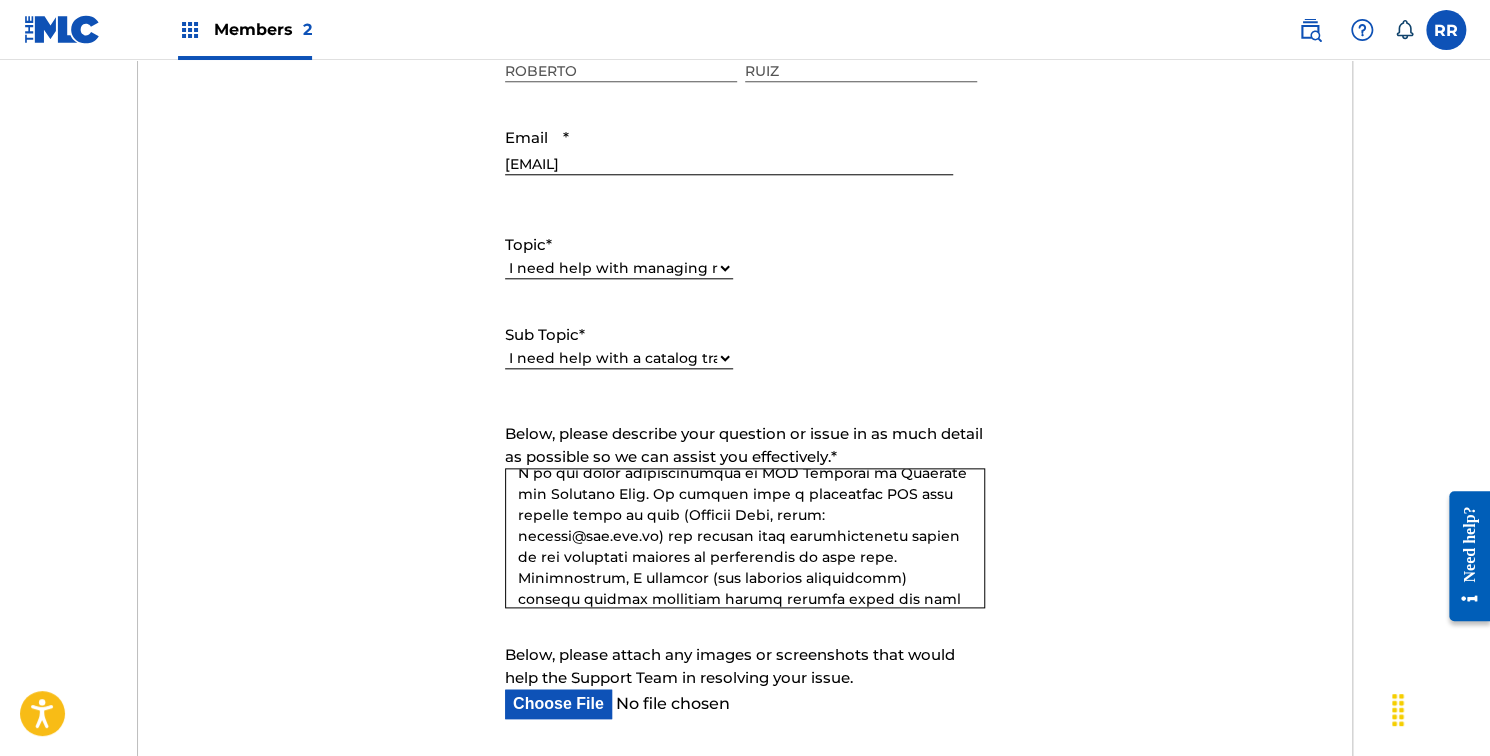 scroll, scrollTop: 0, scrollLeft: 0, axis: both 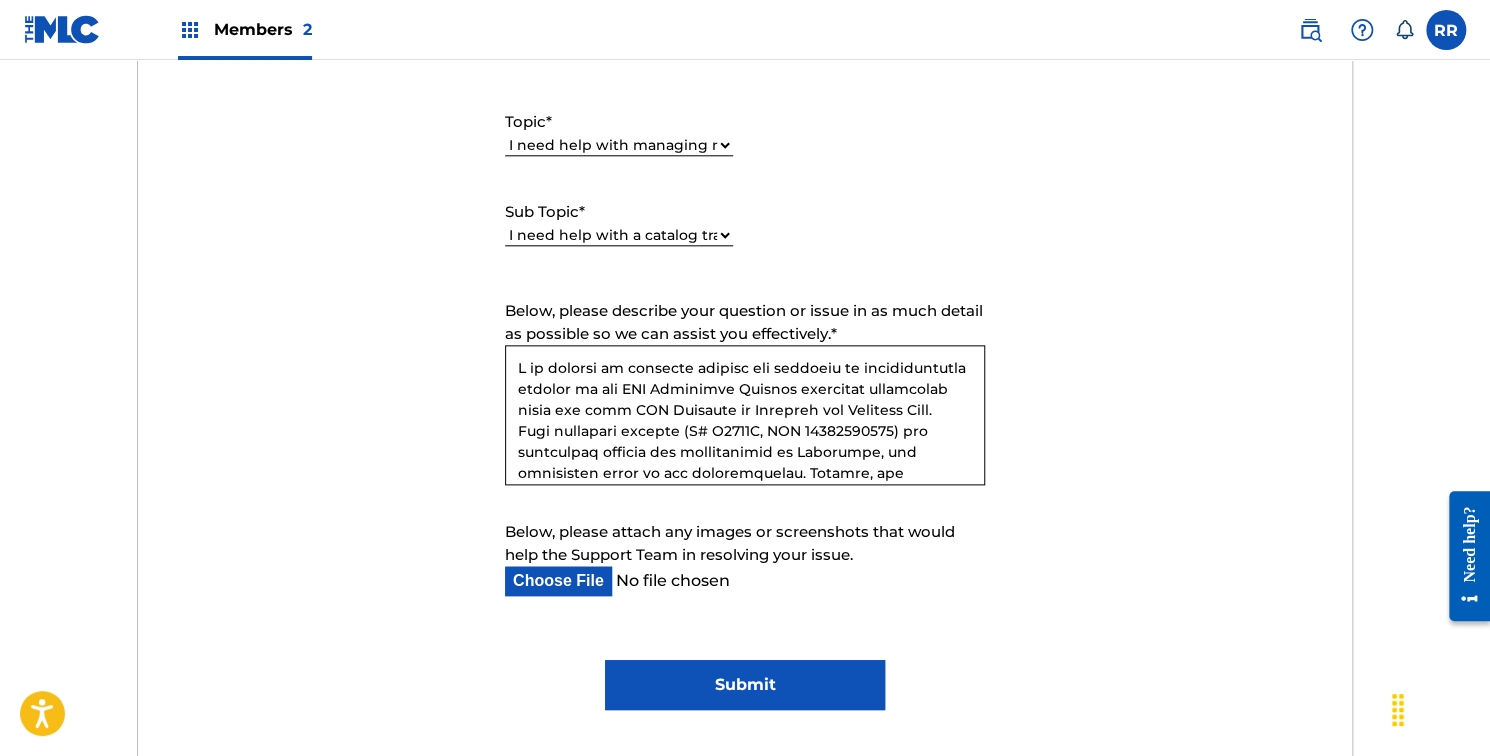 type on "I am writing to formally request the transfer of administrative control of the MLC Publisher Account currently registered under the name MCD Comercio de Produtos por Catálogo Ltda.
This publisher account (P# P8684T, IPI 00295529229) was originally created and administered by Songtrust, who previously acted as our administrator. However, our agreement with Songtrust ended on June 30, 2023, and they no longer have authorization to manage our catalog or represent our publishing entity.
I am the legal representative of MCD Comercio de Produtos por Catálogo Ltda. We already have a registered MLC user profile under my name (Roberto Ruiz, email: roberto@mcd.com.br) and request that administrative access to the publisher account be transferred to this user.
Additionally, I recently (and probably incorrectly) created another publisher member profile under the name MCD Publishing, assuming that was the correct process. If necessary, I am happy to have this additional profile removed or consolidated so that the corre..." 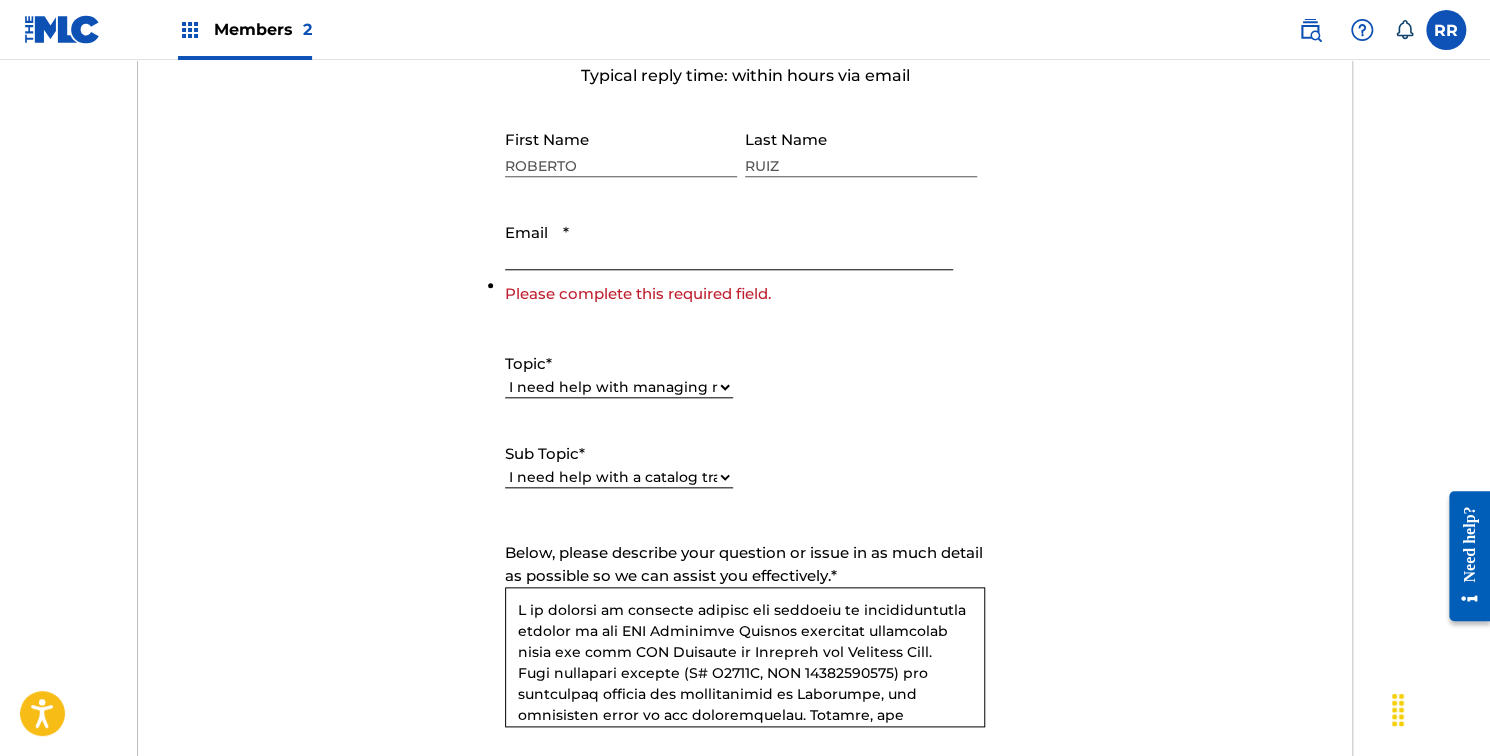 scroll, scrollTop: 758, scrollLeft: 0, axis: vertical 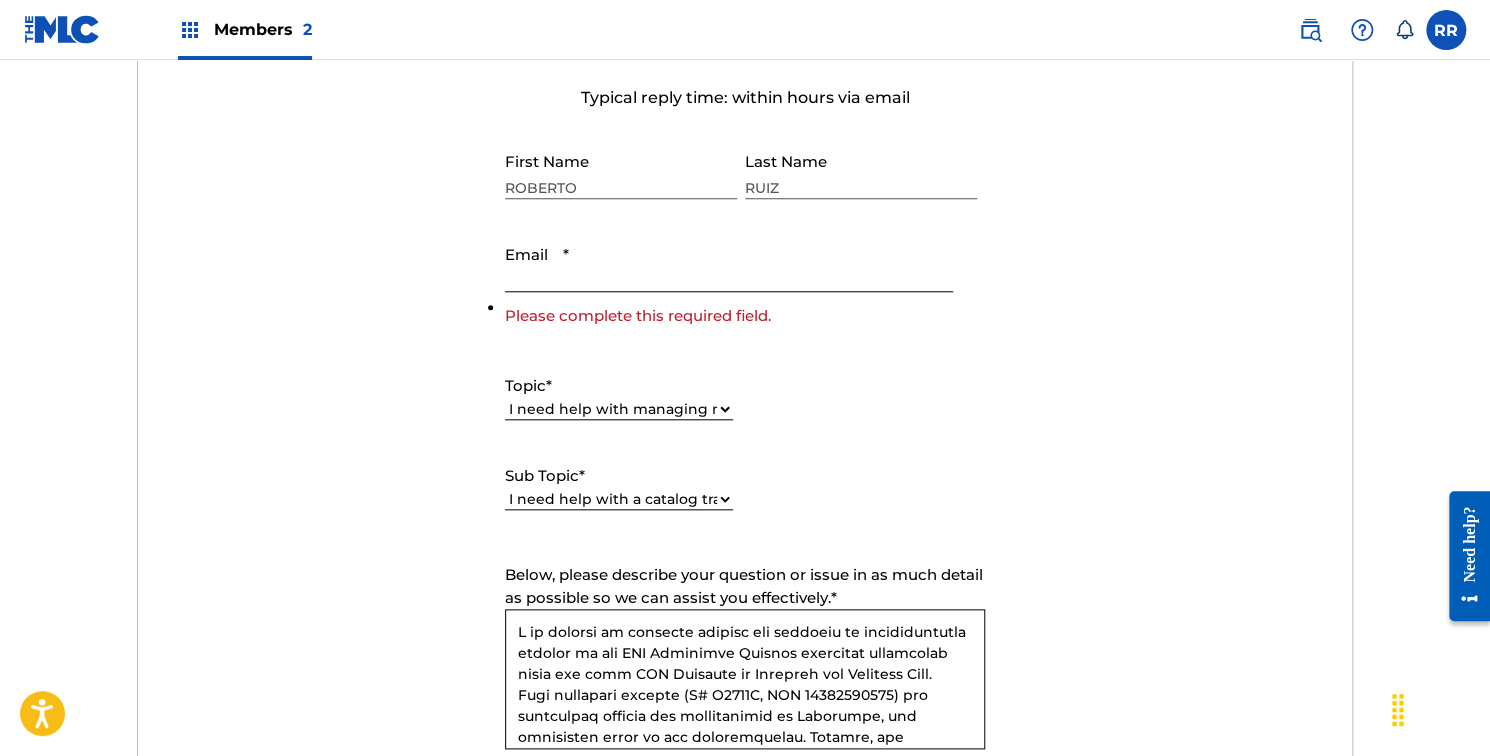 click on "Email *" at bounding box center (729, 263) 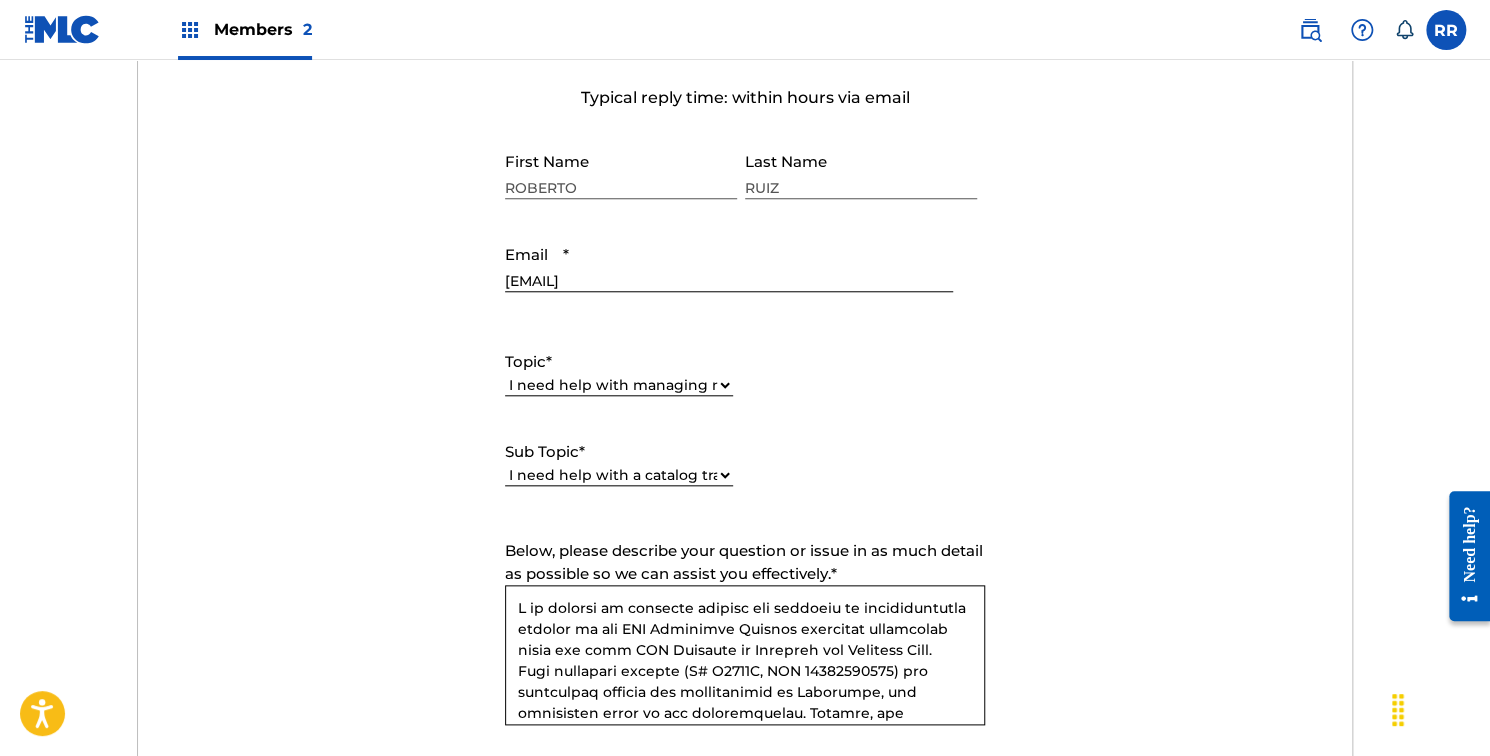 scroll, scrollTop: 1420, scrollLeft: 0, axis: vertical 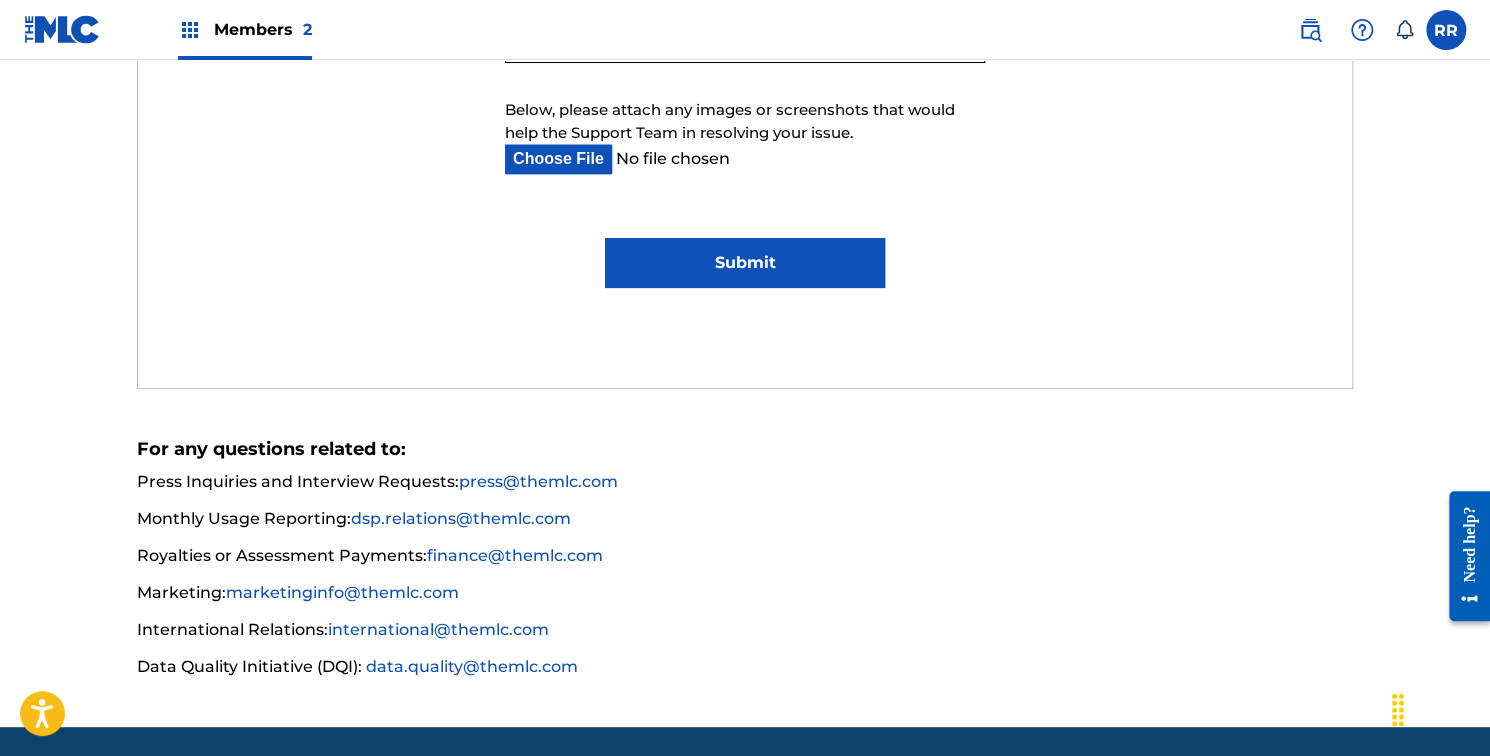 click on "Submit" at bounding box center (744, 263) 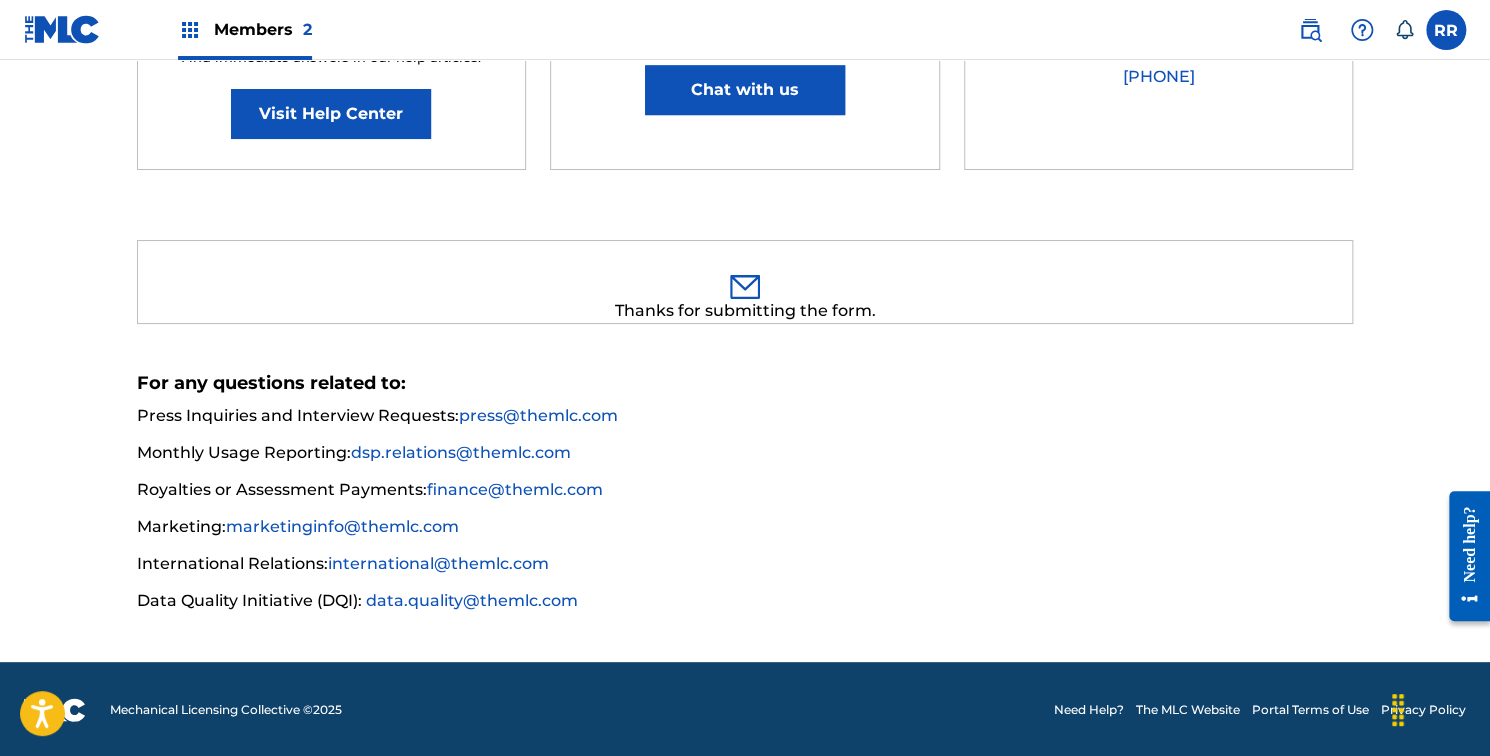 scroll, scrollTop: 0, scrollLeft: 0, axis: both 